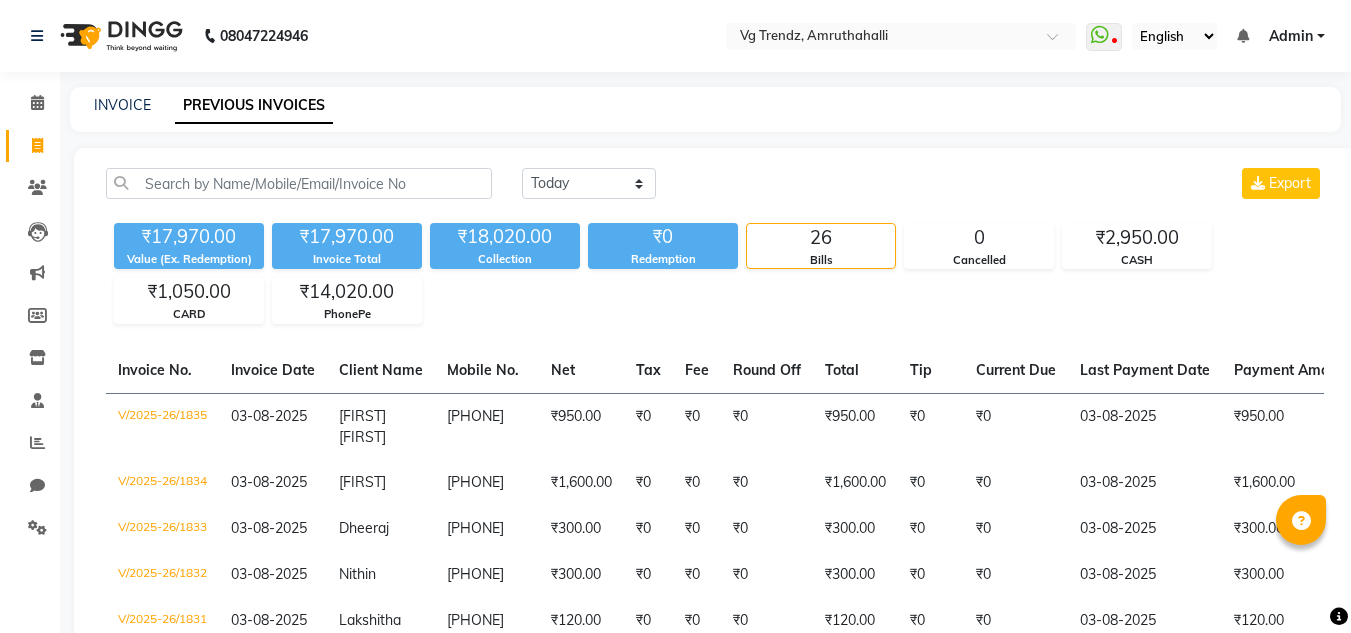 scroll, scrollTop: 0, scrollLeft: 0, axis: both 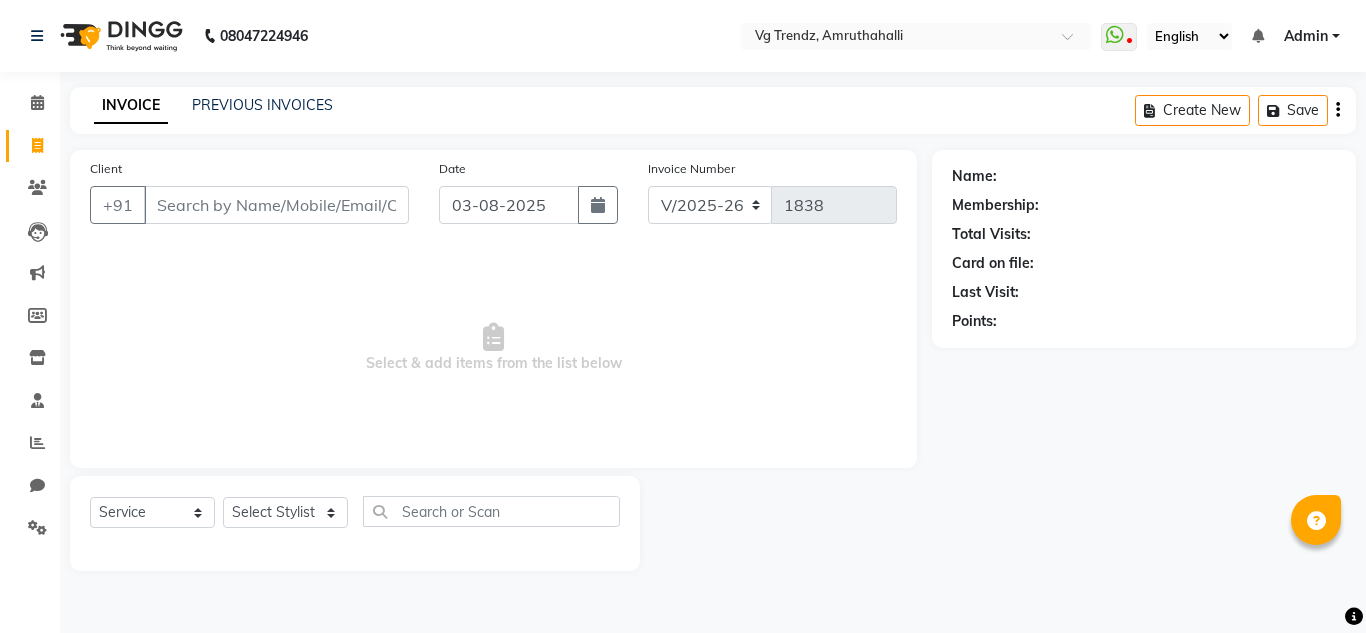 select on "5536" 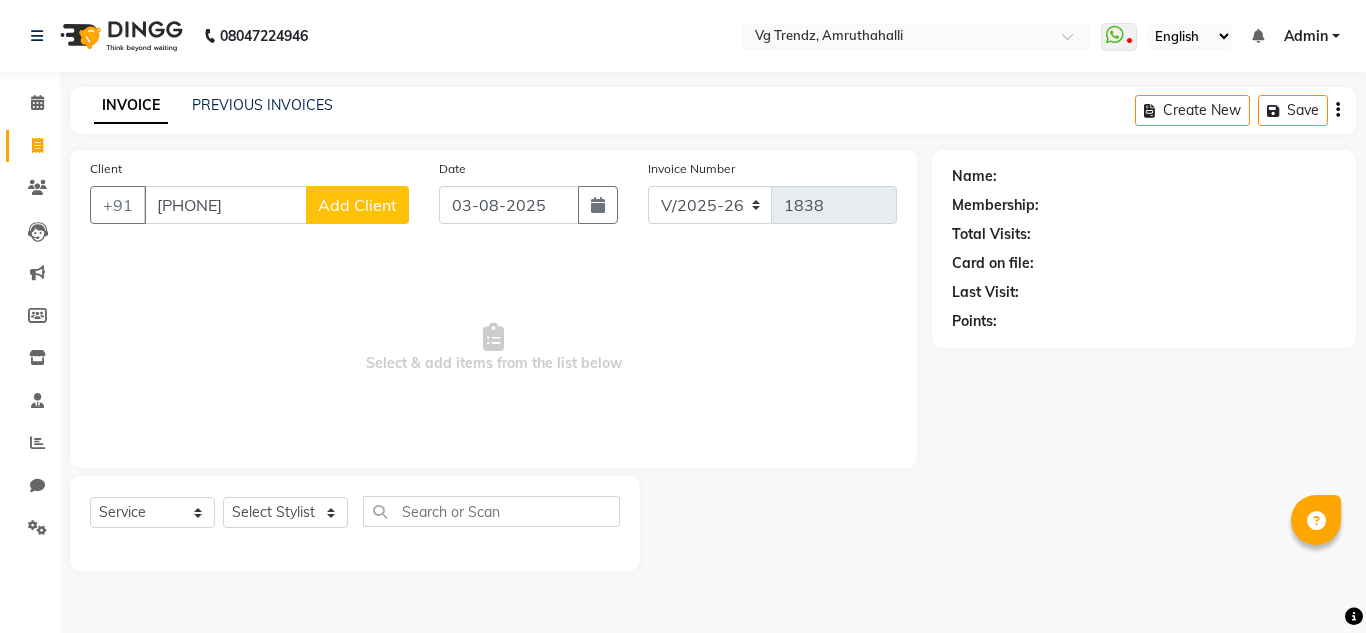 type on "9680078501" 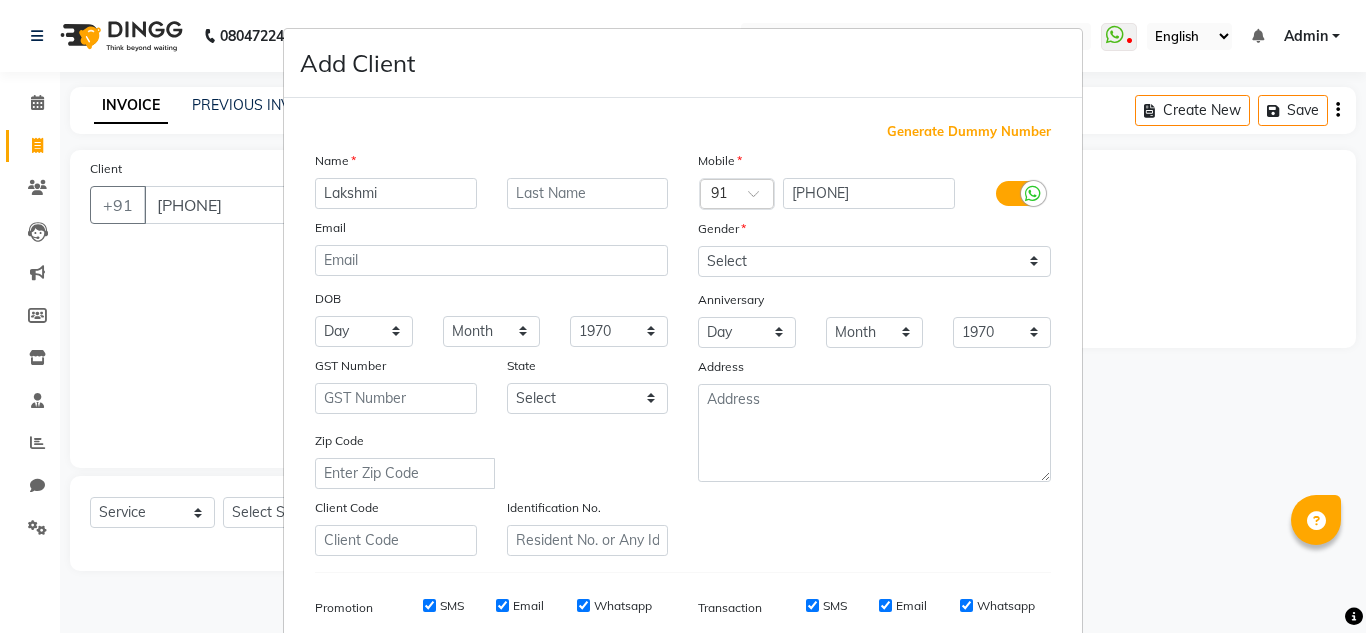 type on "Lakshmi" 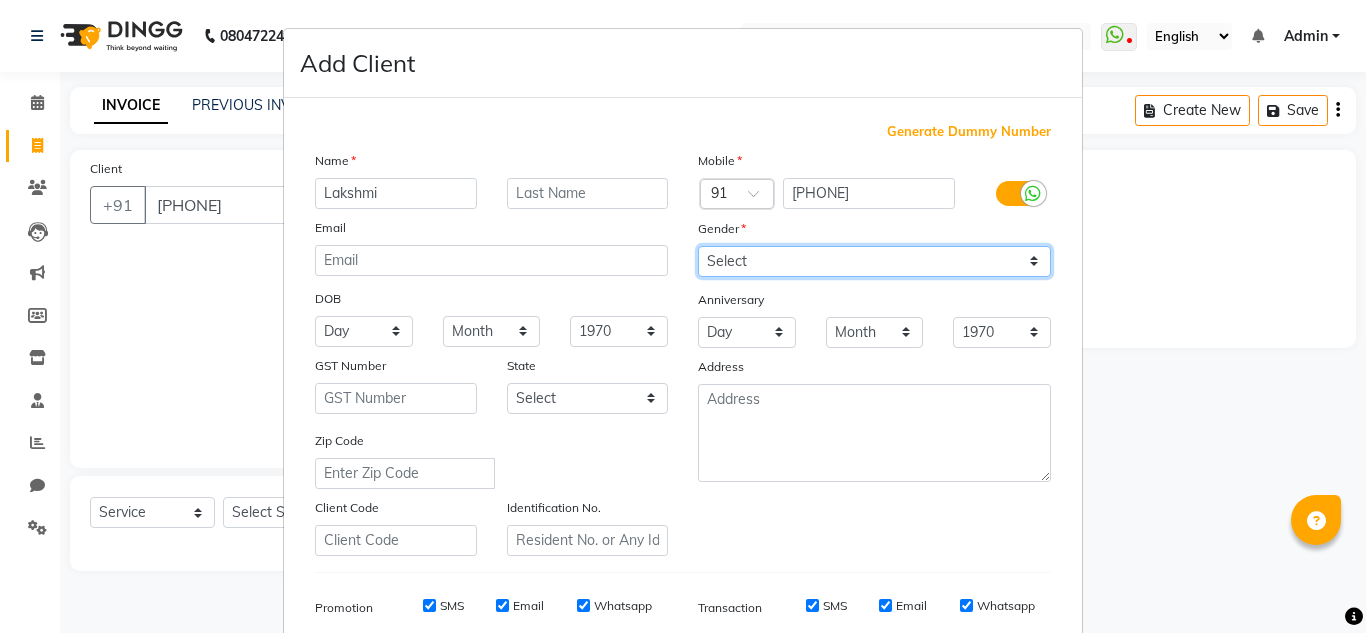 click on "Select Male Female Other Prefer Not To Say" at bounding box center (874, 261) 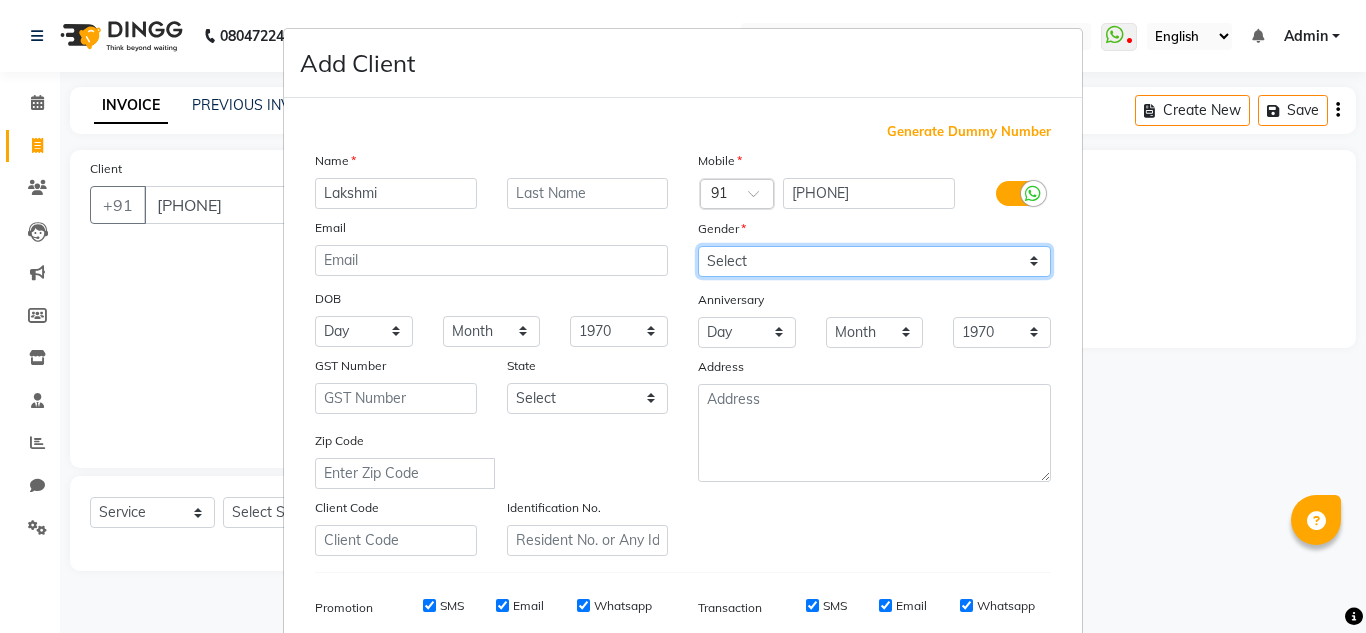 select on "female" 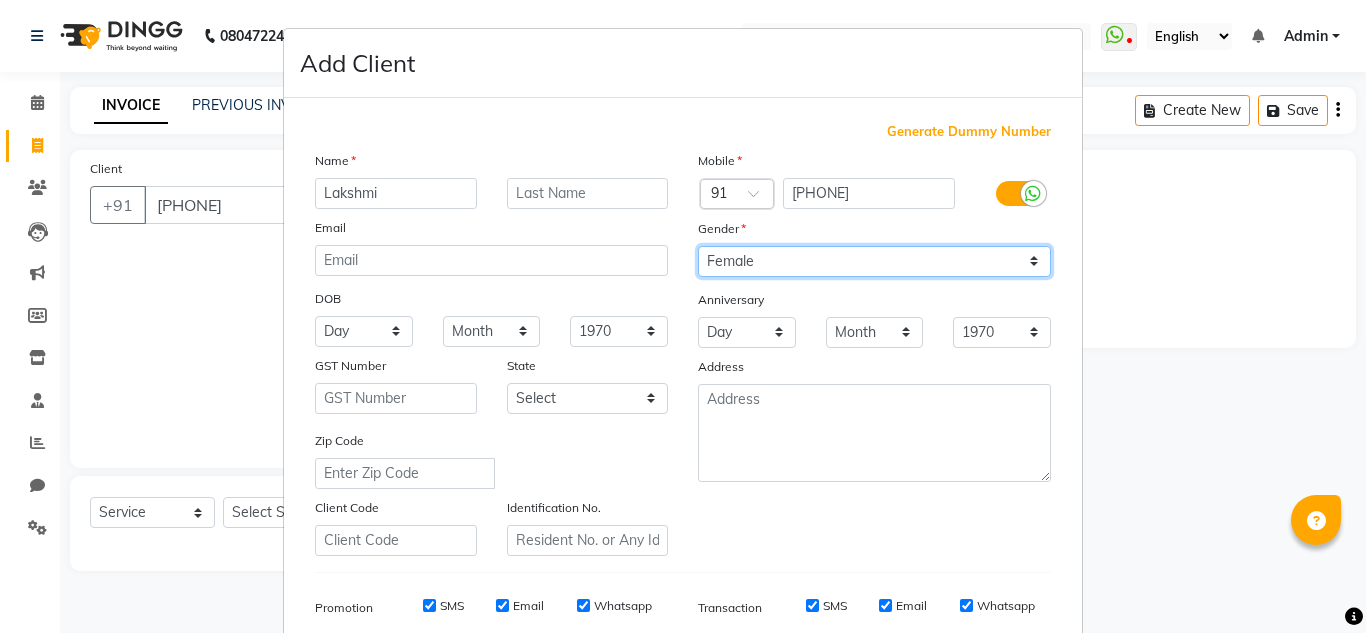 click on "Select Male Female Other Prefer Not To Say" at bounding box center (874, 261) 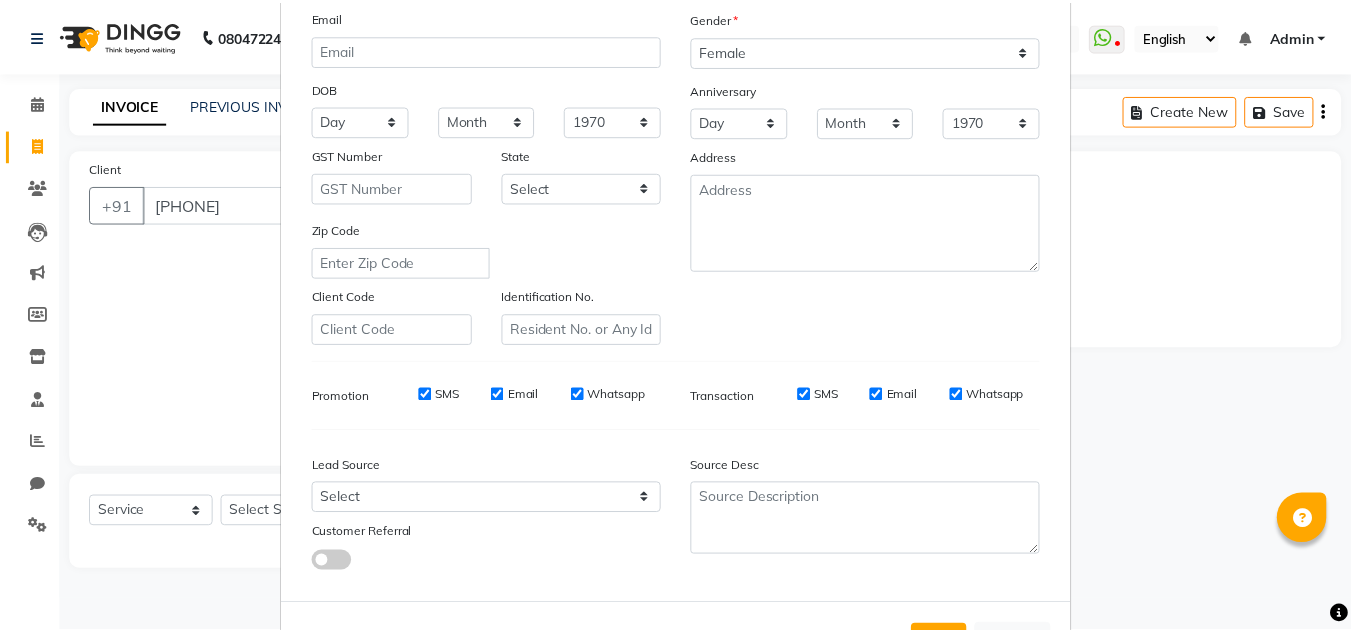 scroll, scrollTop: 290, scrollLeft: 0, axis: vertical 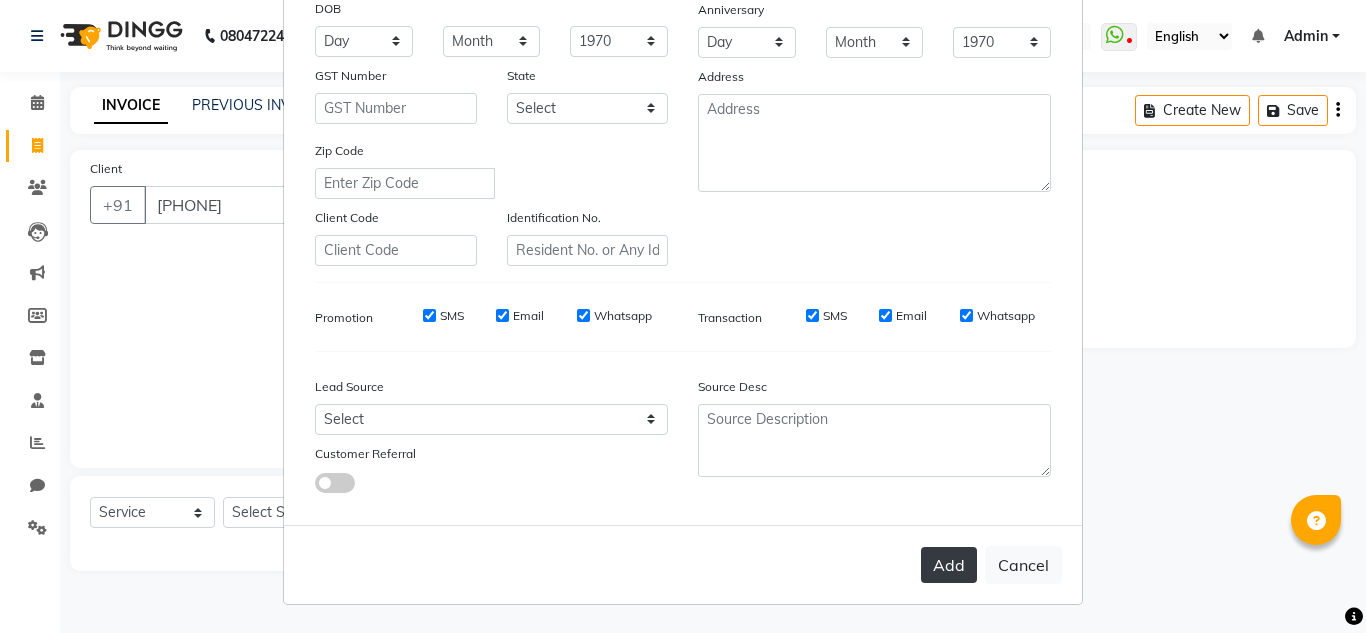 click on "Add" at bounding box center (949, 565) 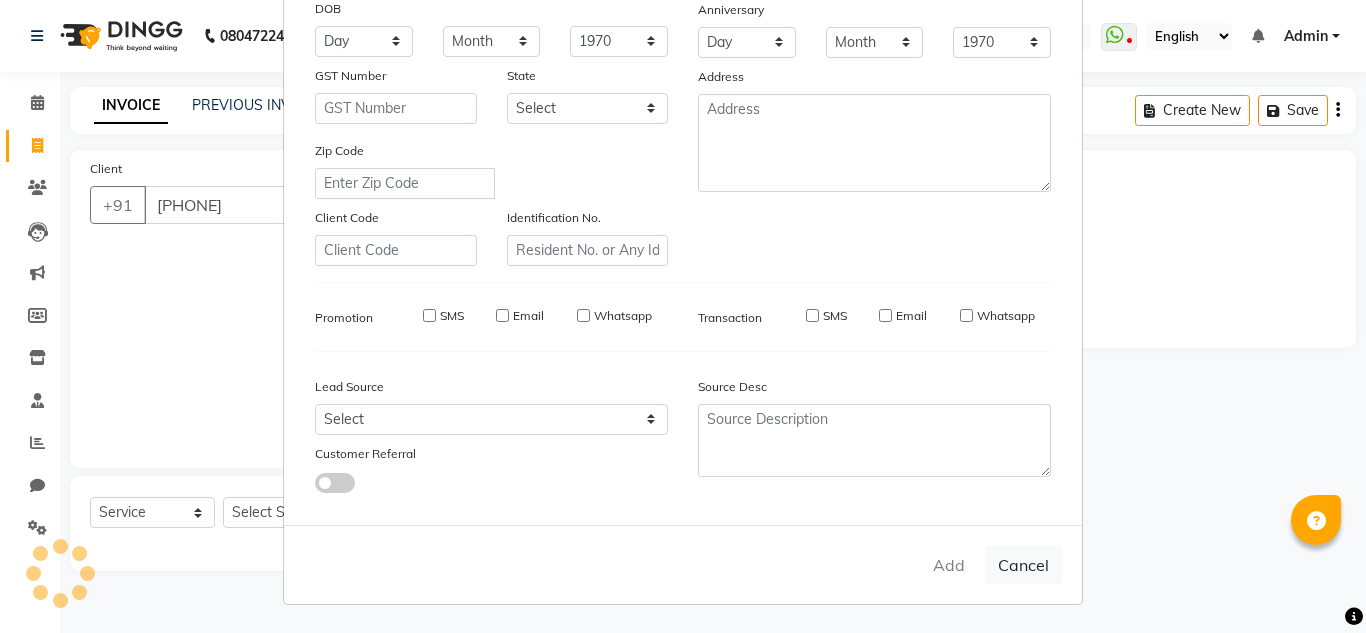 type 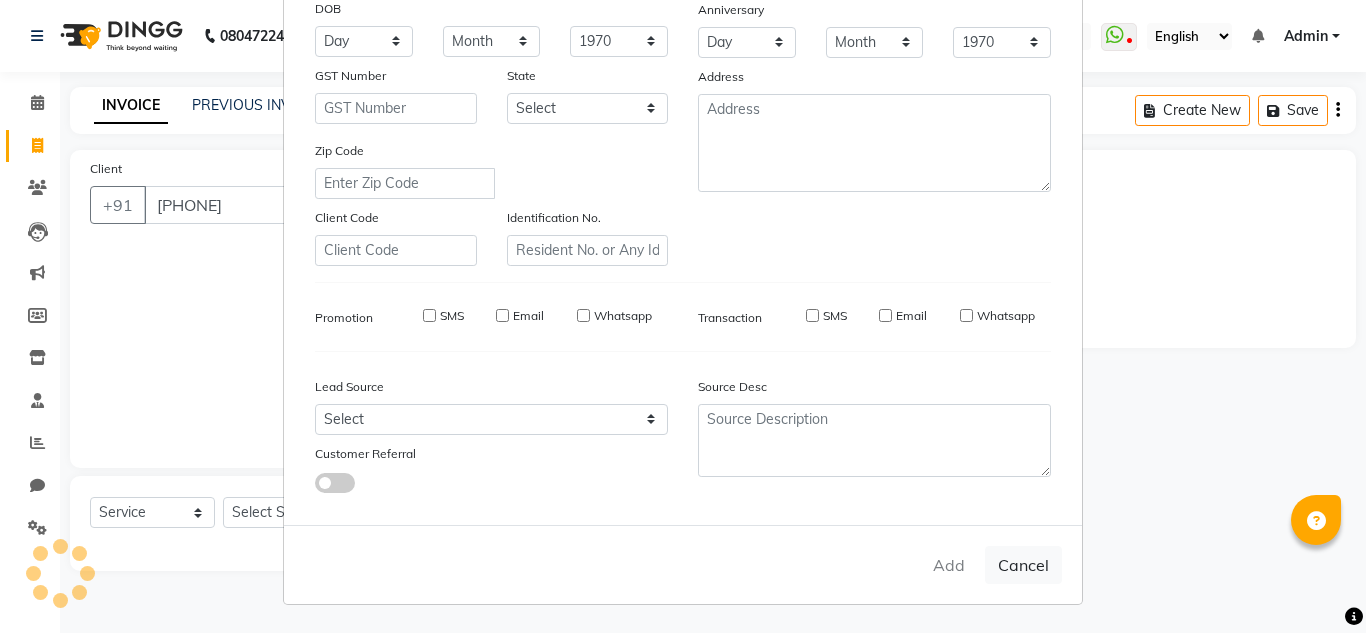 select 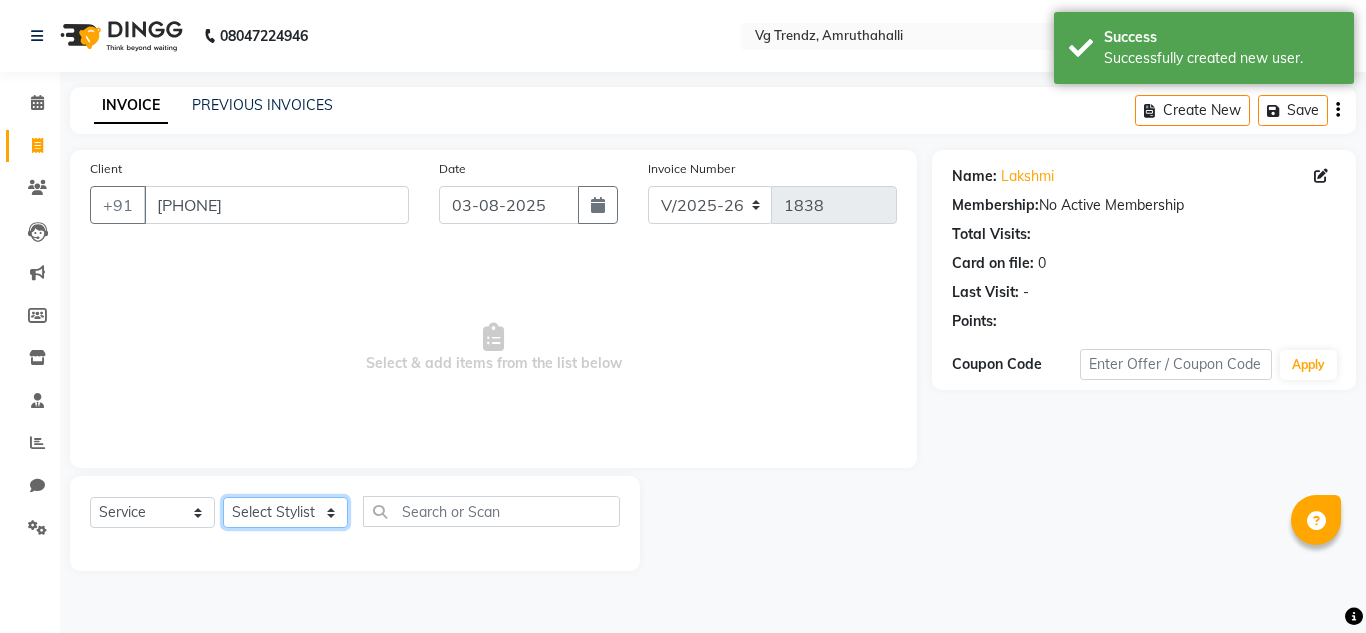 click on "Select Stylist Ashiwini N P Manjitha Chhetri Manjula S Mun Khan Naveen Kumar Rangashamaiah salon number Sandeep Sharma Shannu Sridevi Vanitha v" 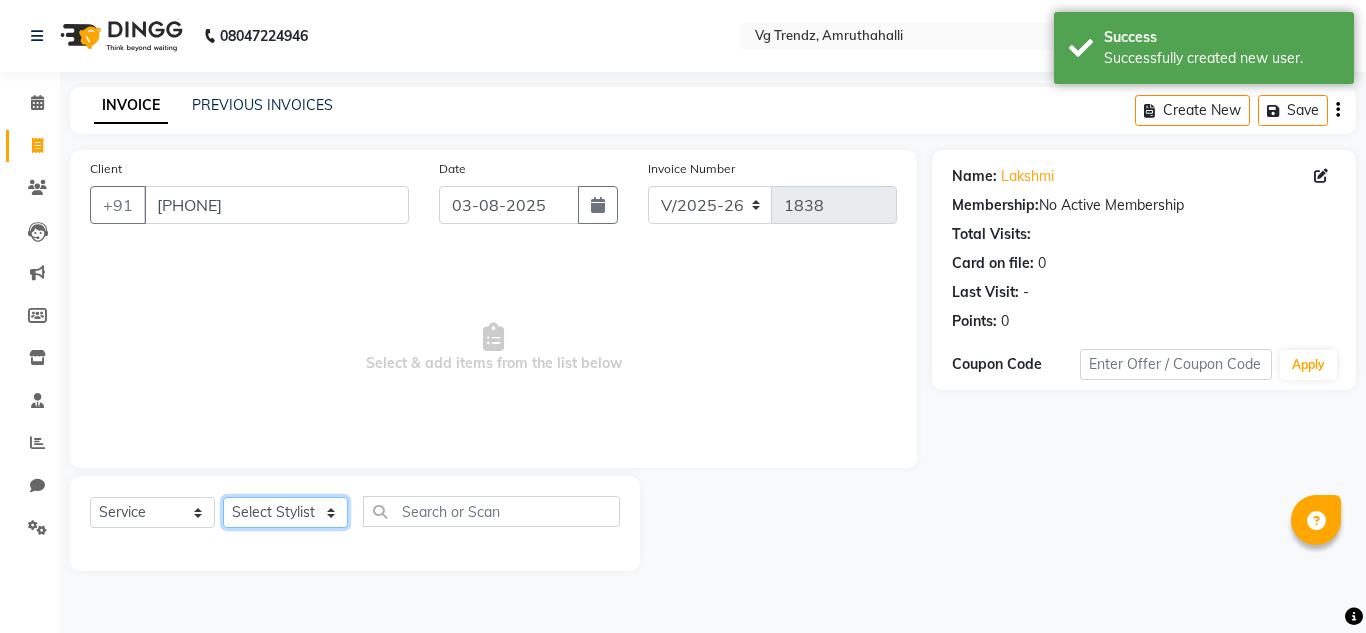 select on "[POSTAL CODE]" 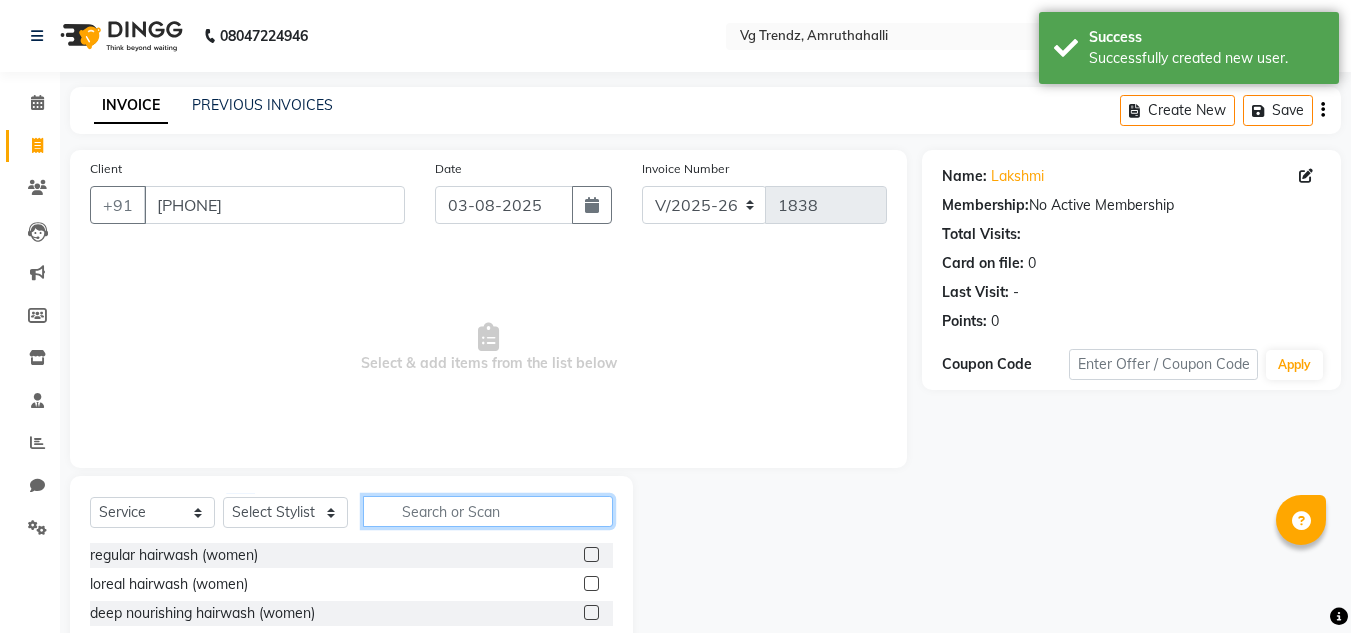 click 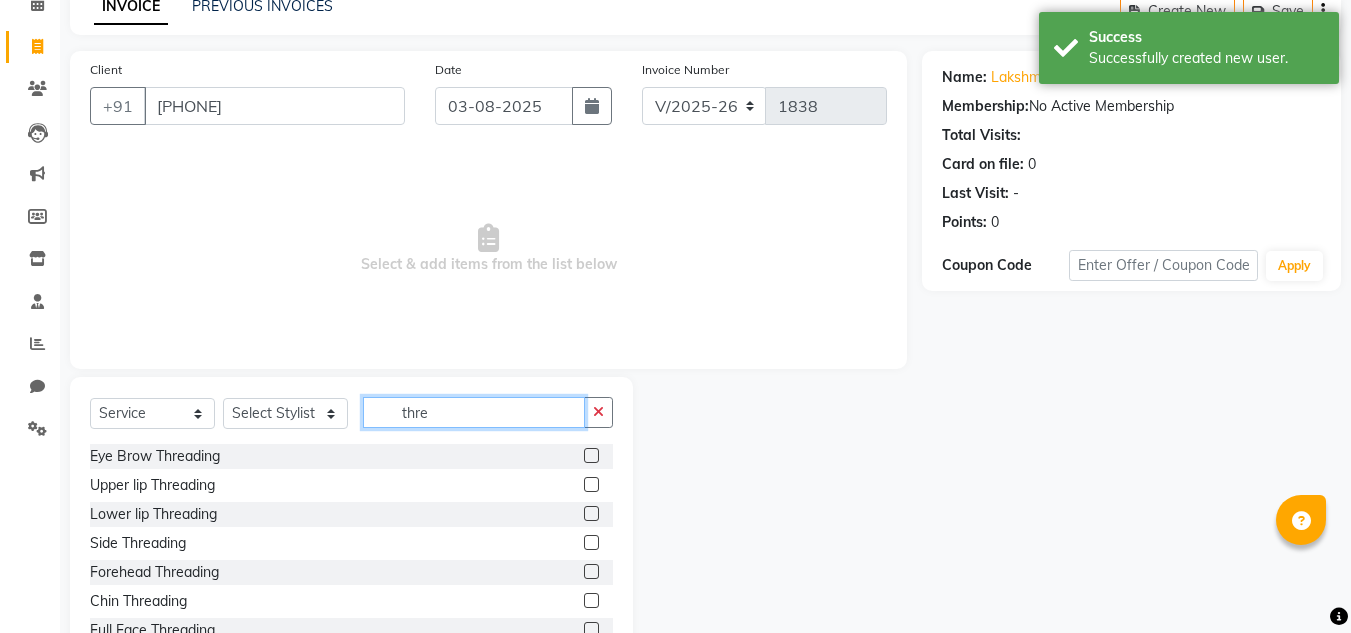 scroll, scrollTop: 168, scrollLeft: 0, axis: vertical 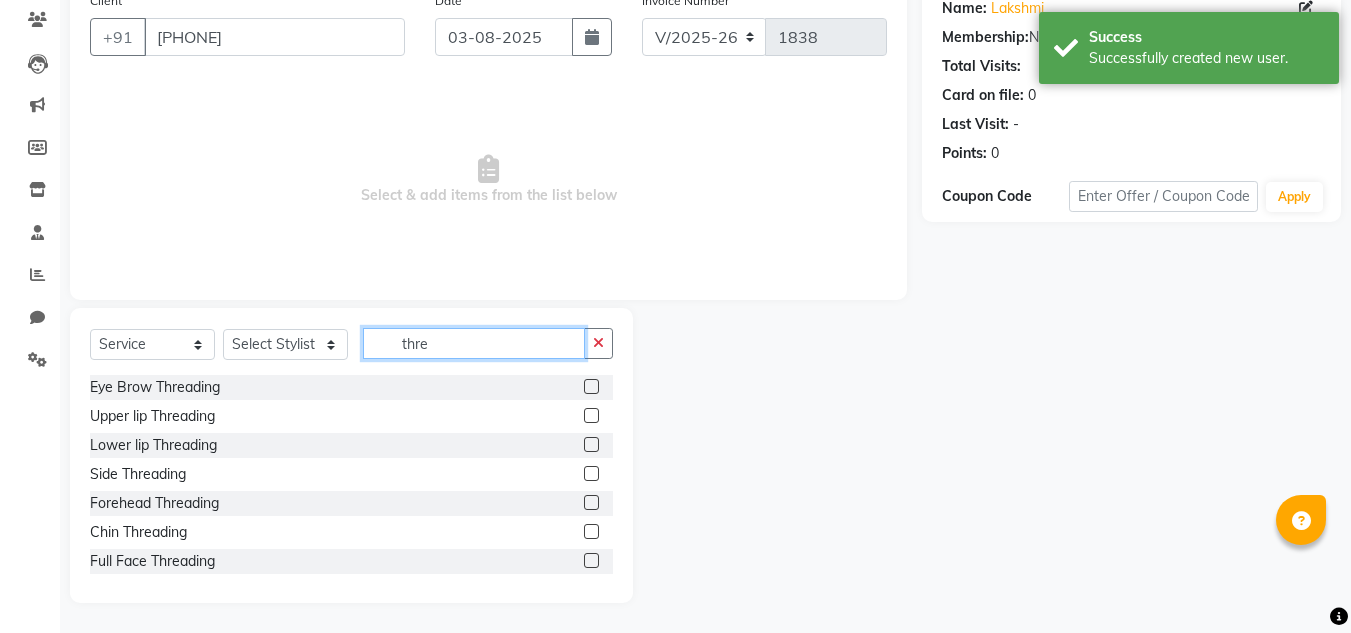 type on "thre" 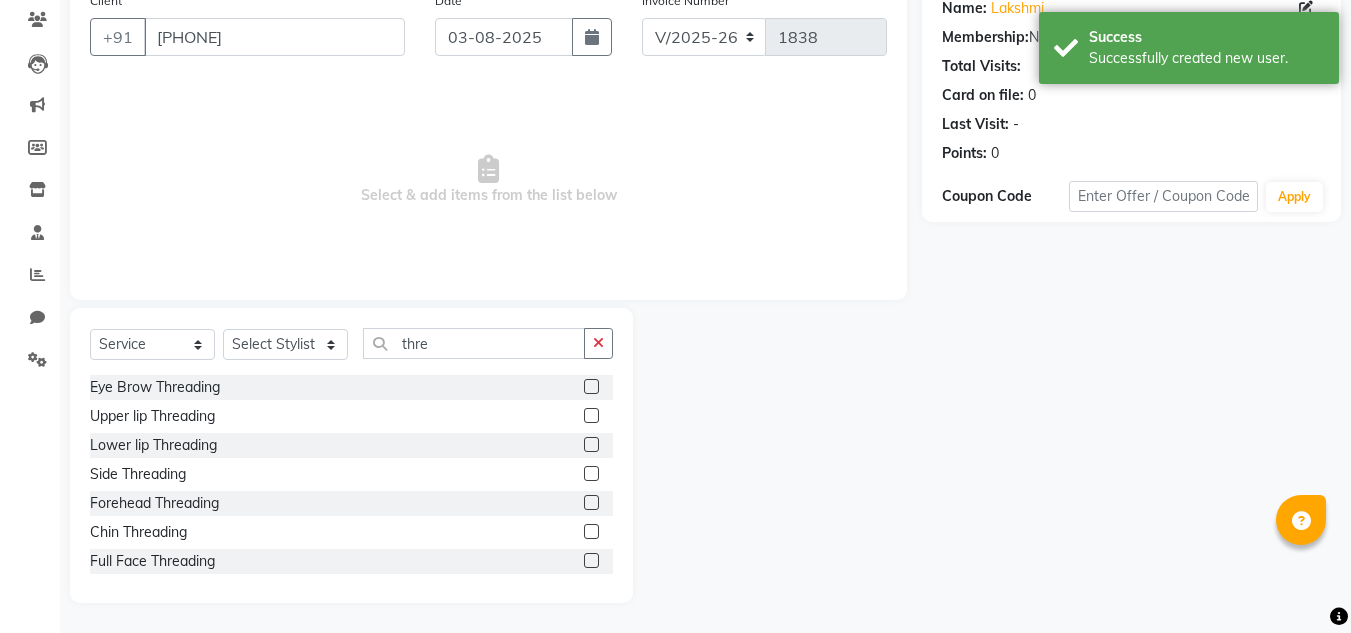 click 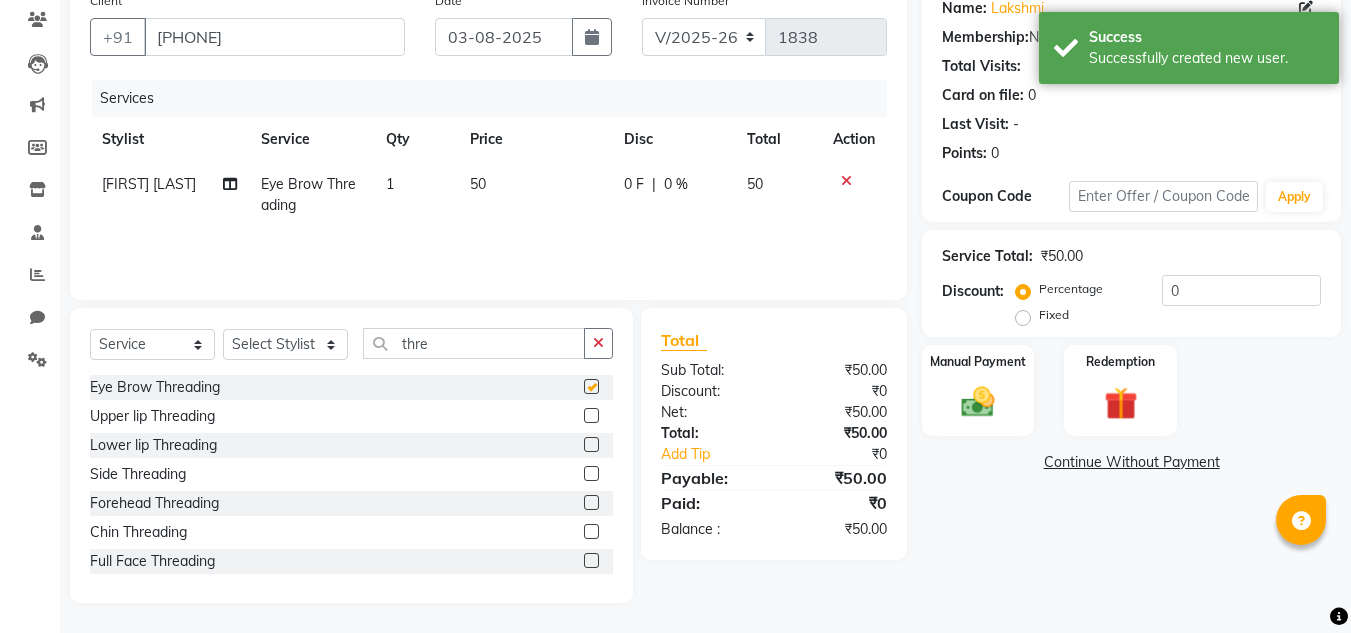 checkbox on "false" 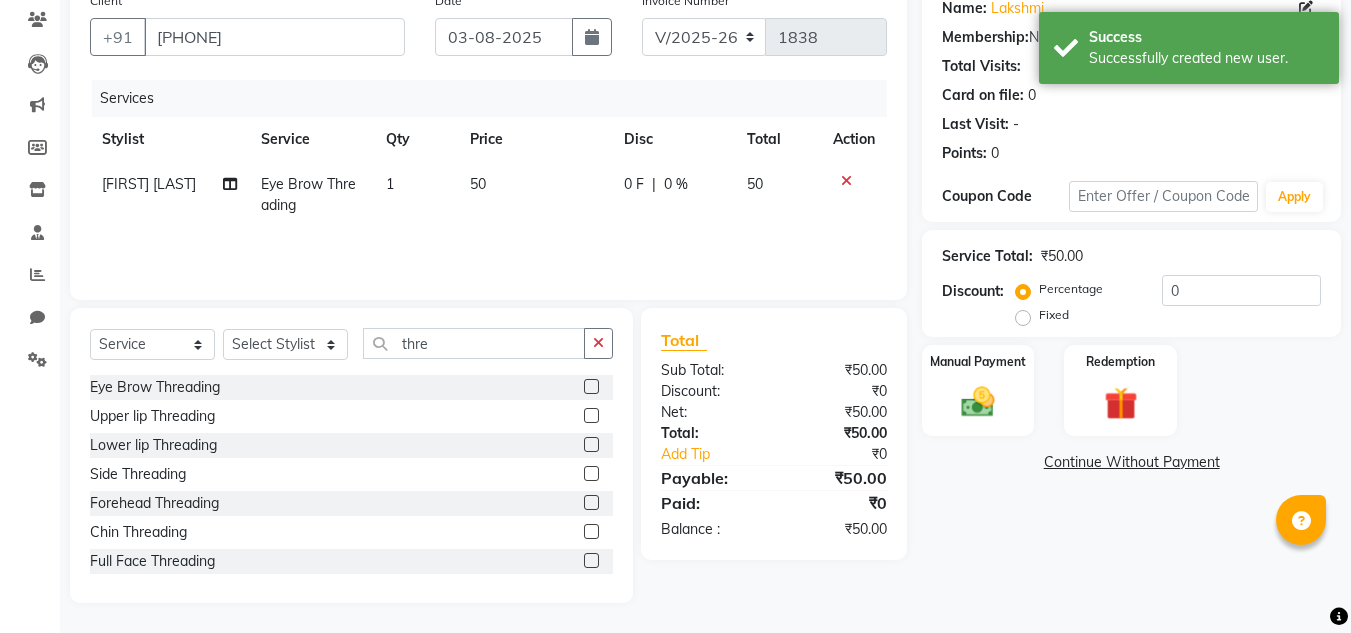 click 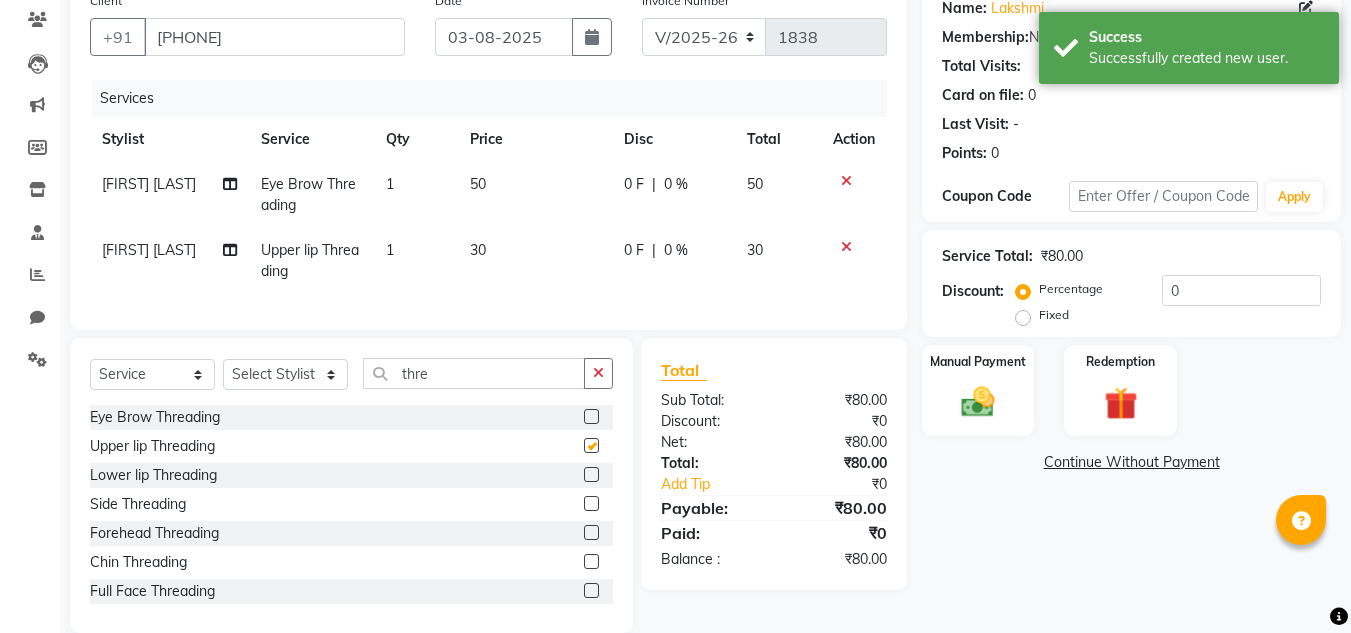 checkbox on "false" 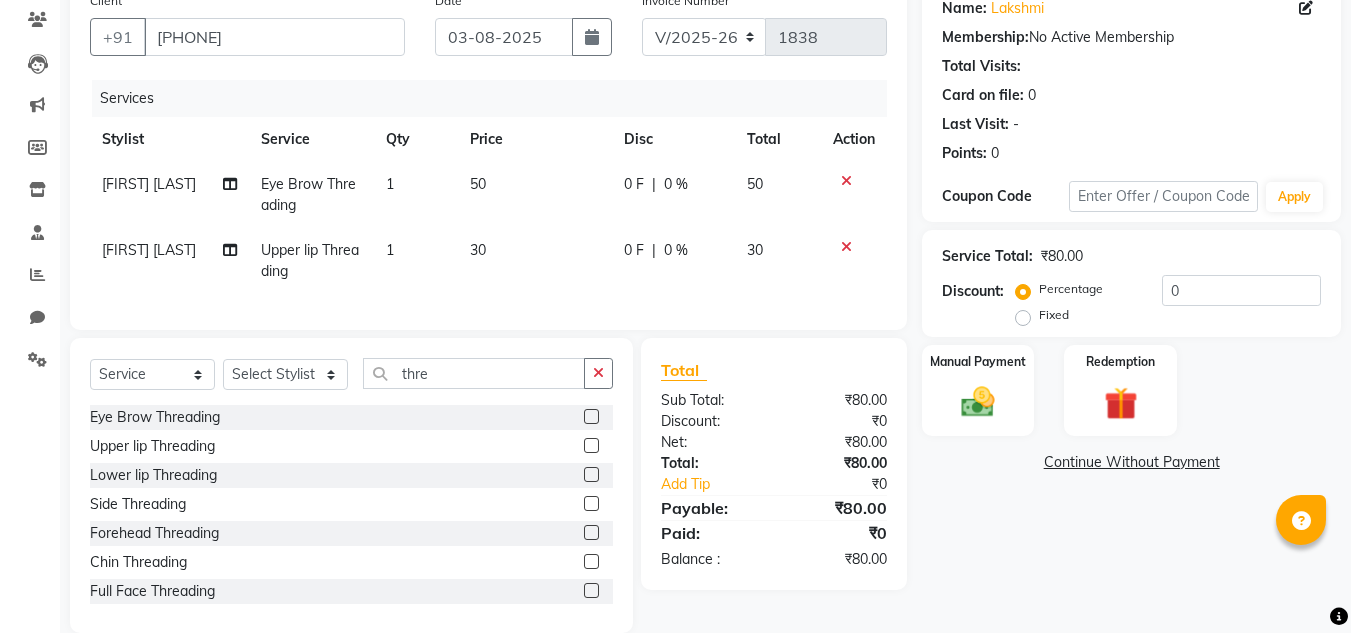 click 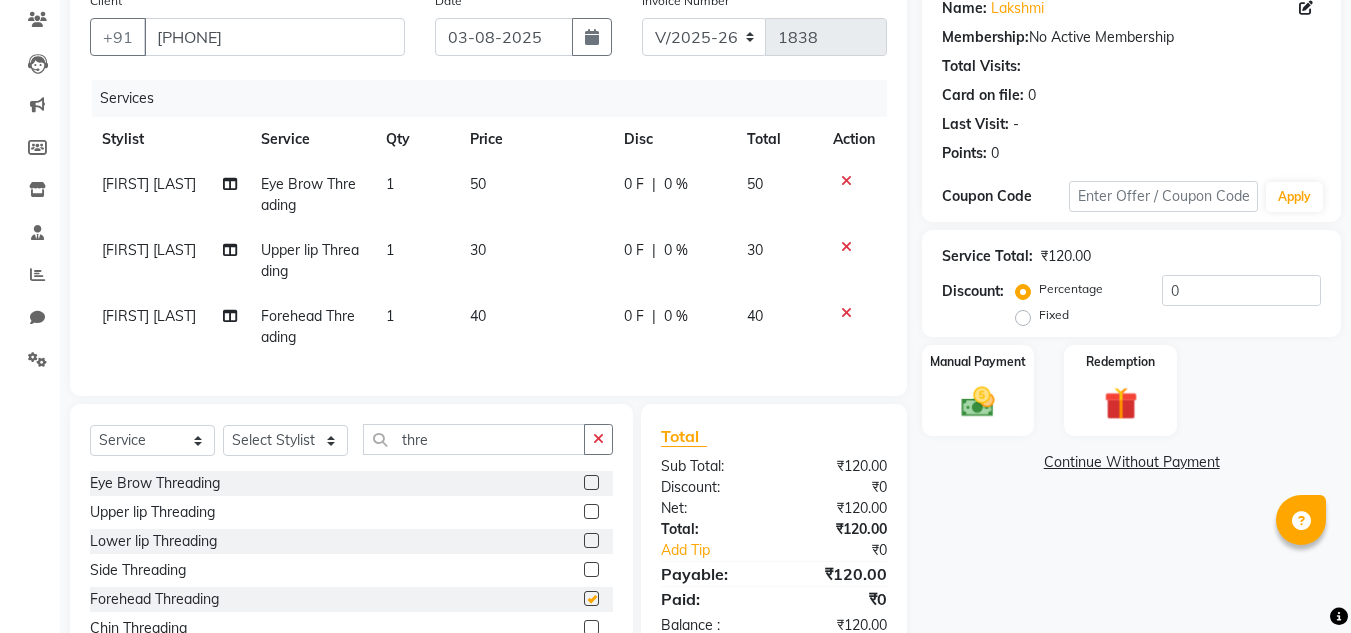 checkbox on "false" 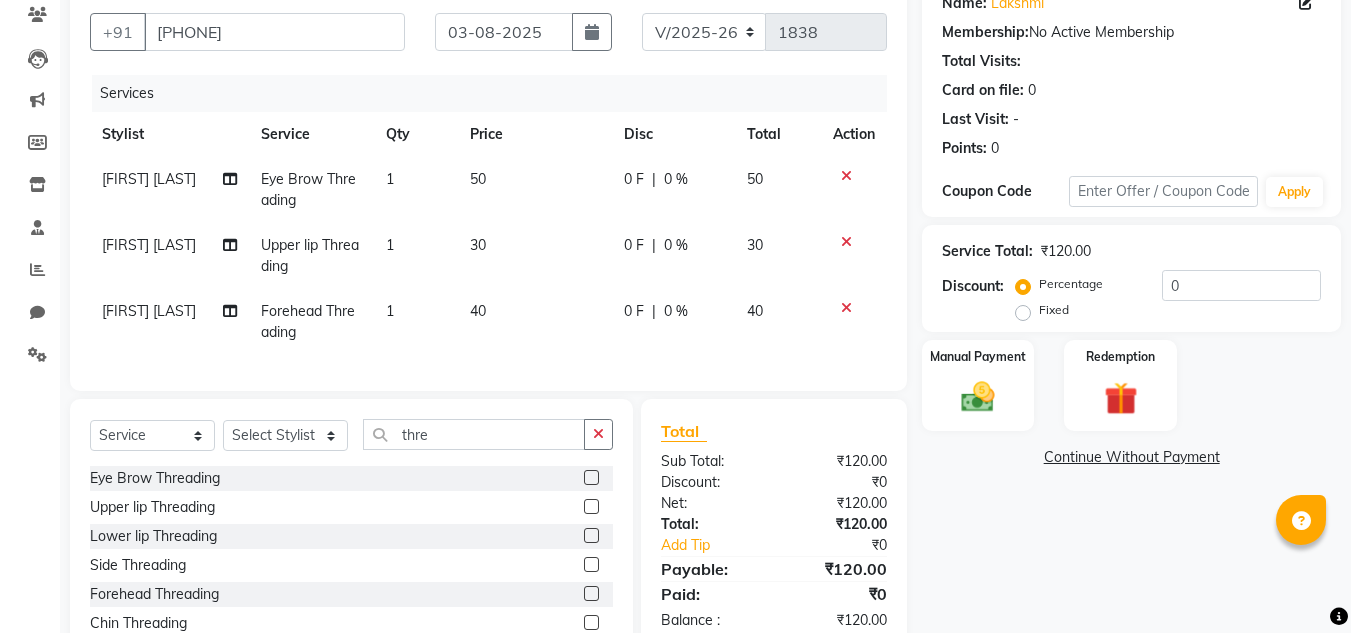 scroll, scrollTop: 279, scrollLeft: 0, axis: vertical 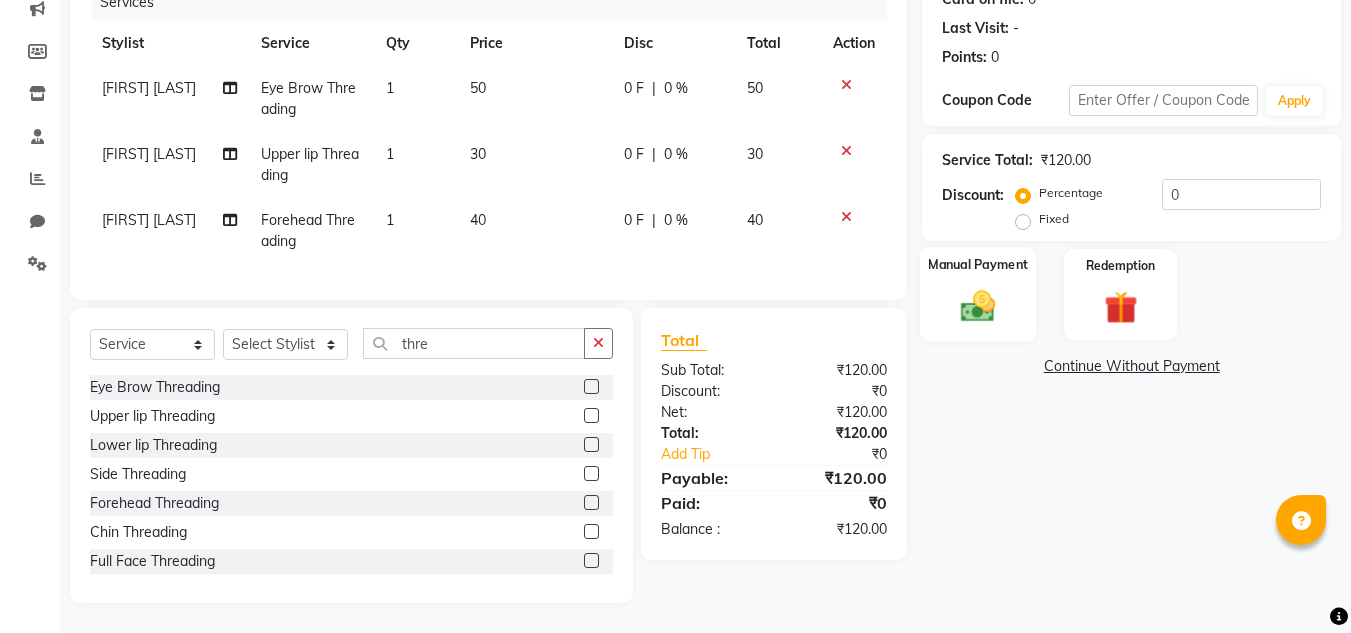 click on "Manual Payment" 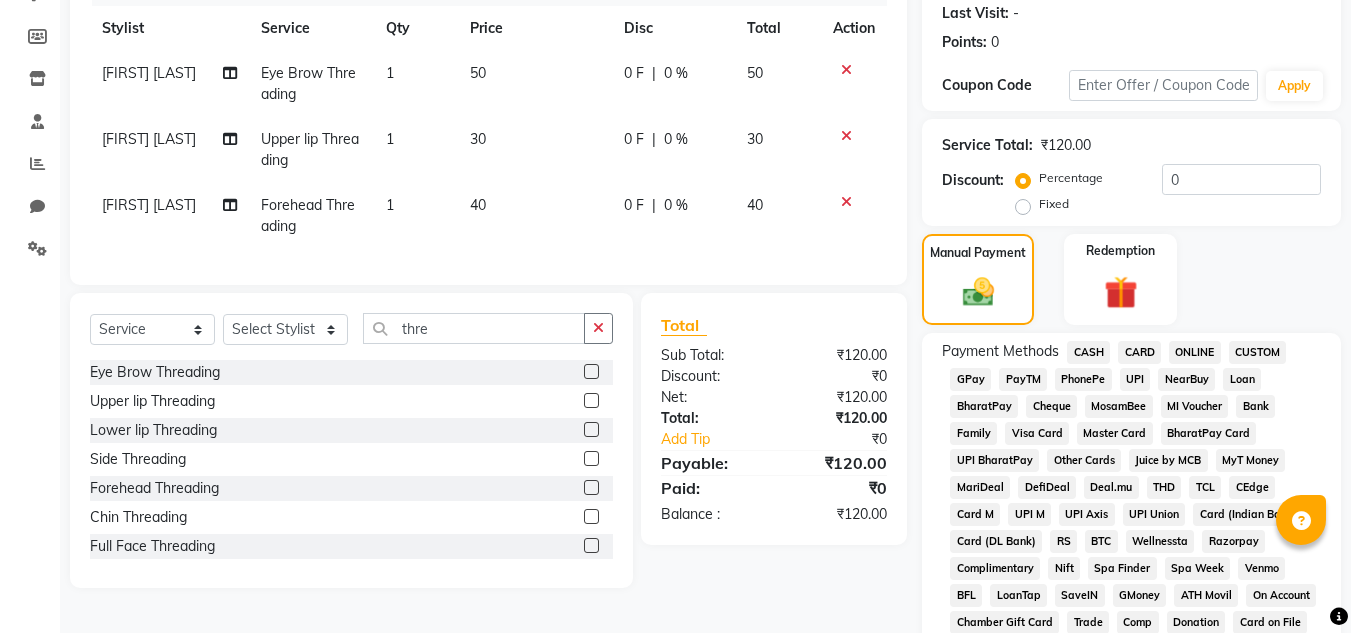 click on "CASH" 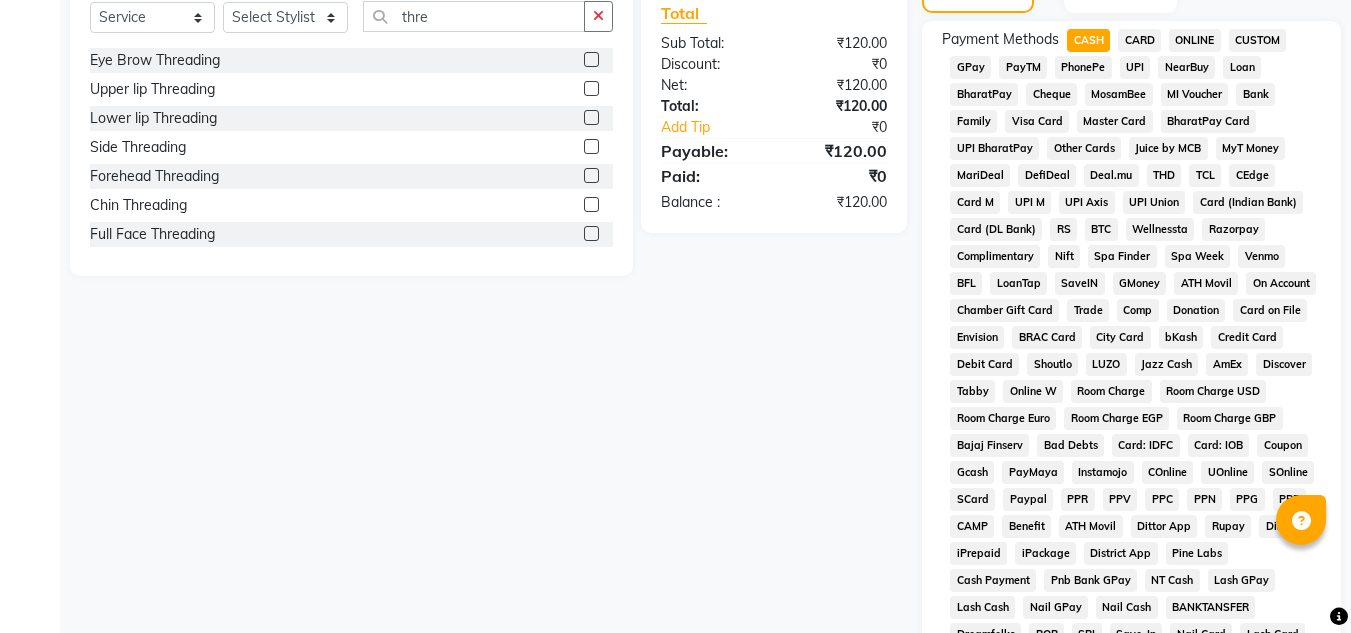 scroll, scrollTop: 846, scrollLeft: 0, axis: vertical 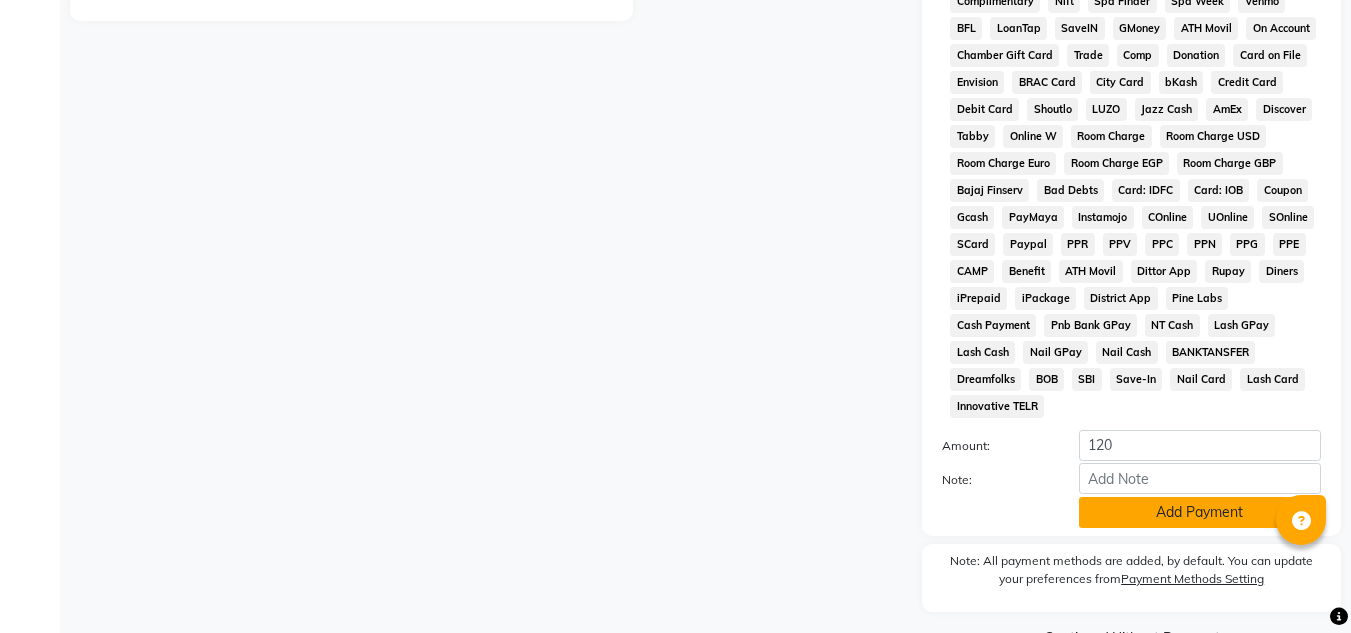 click on "Add Payment" 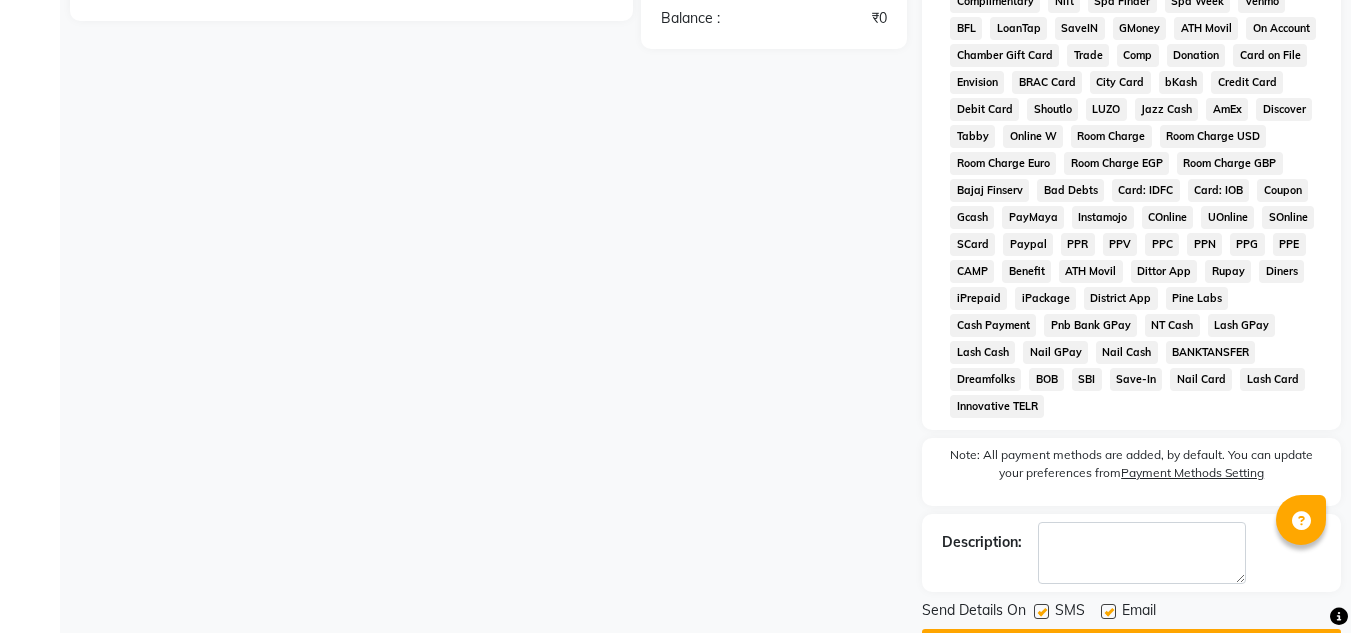 click 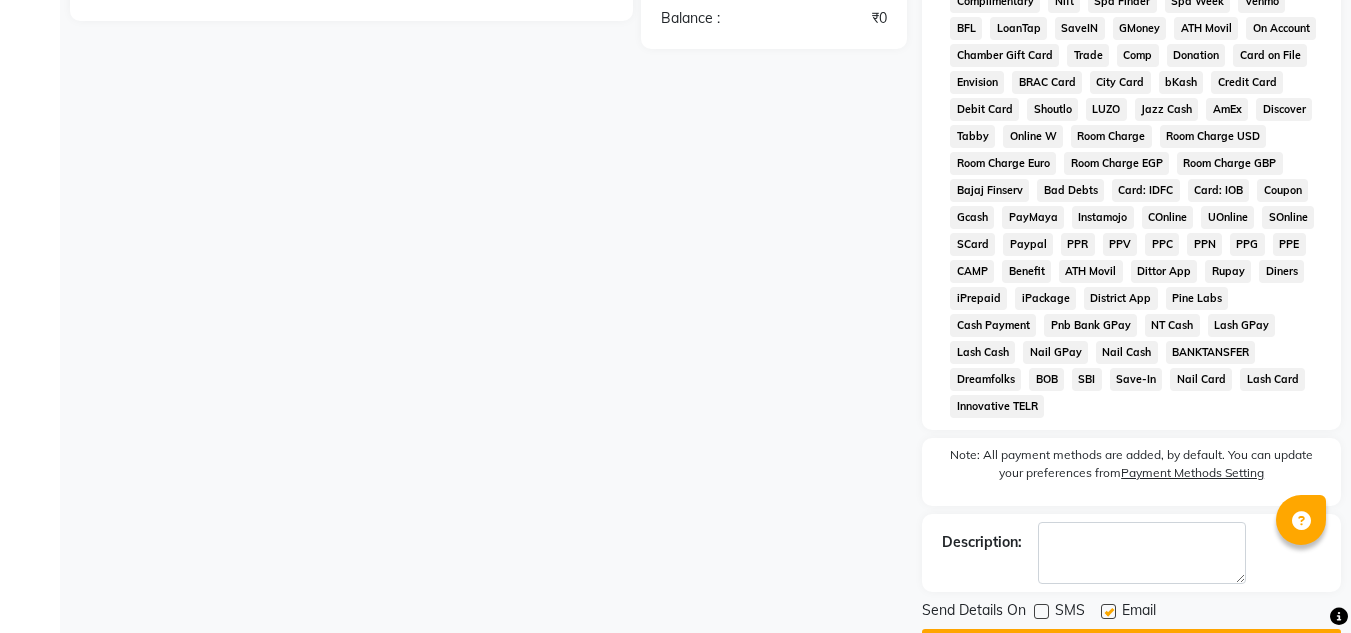 click 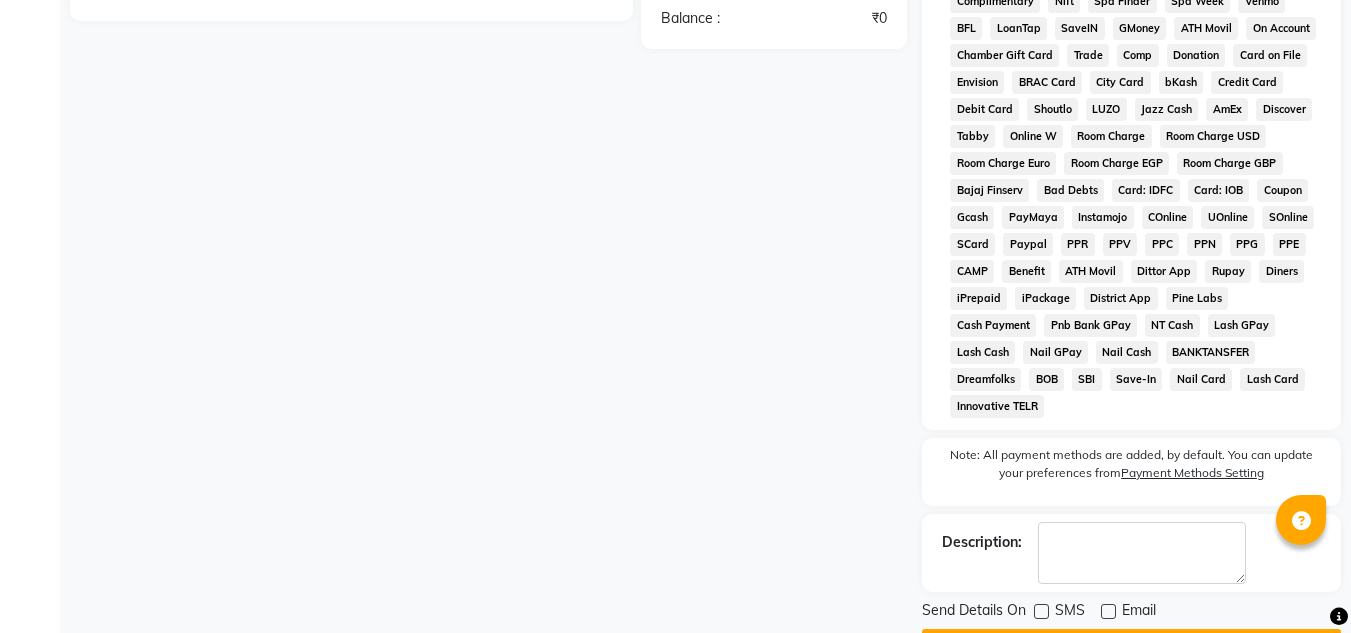 click on "Checkout" 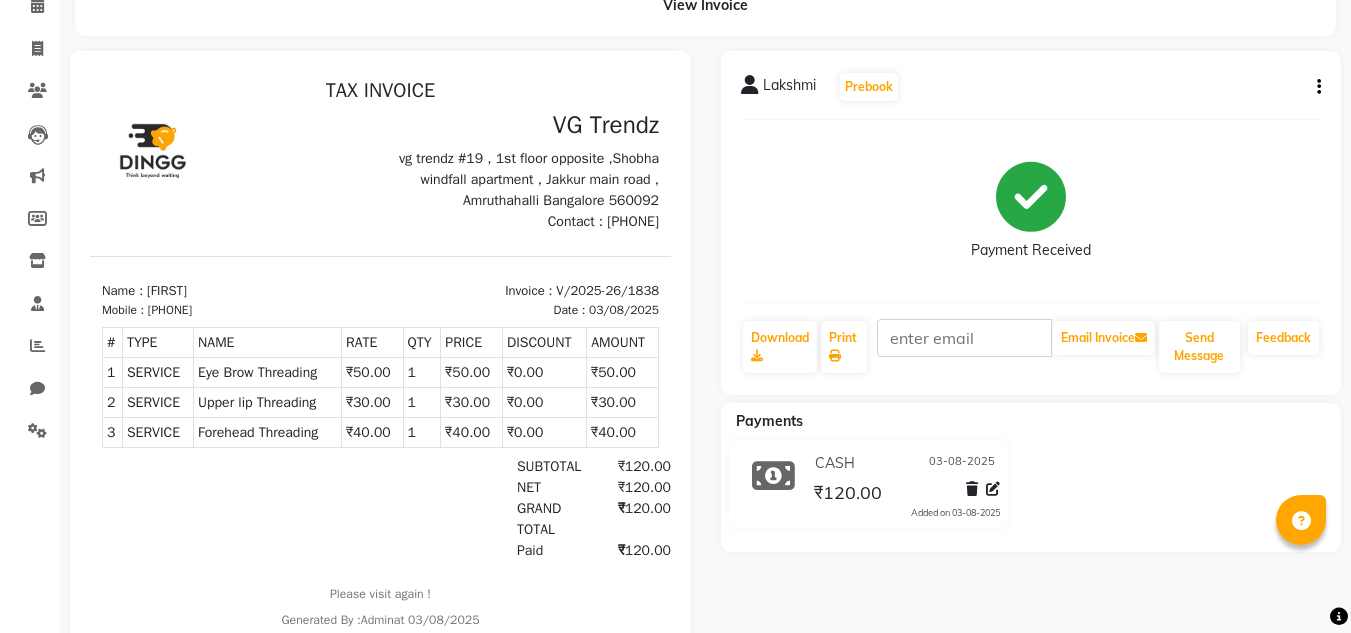 scroll, scrollTop: 177, scrollLeft: 0, axis: vertical 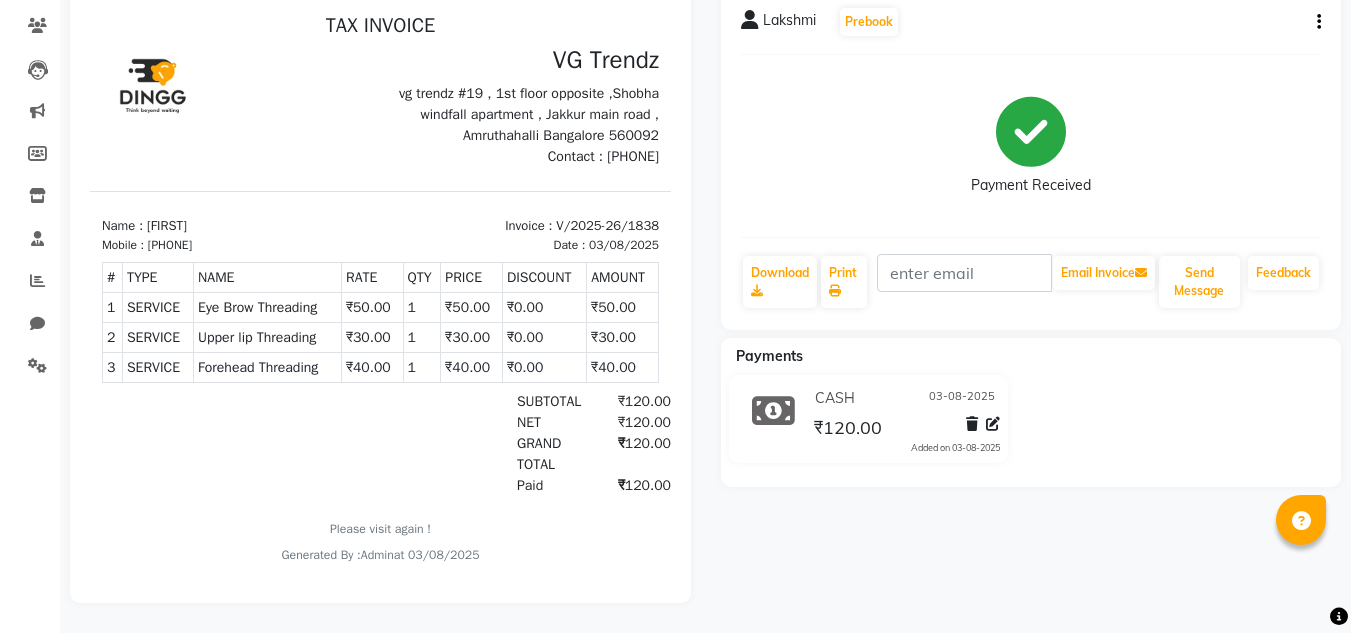 select on "service" 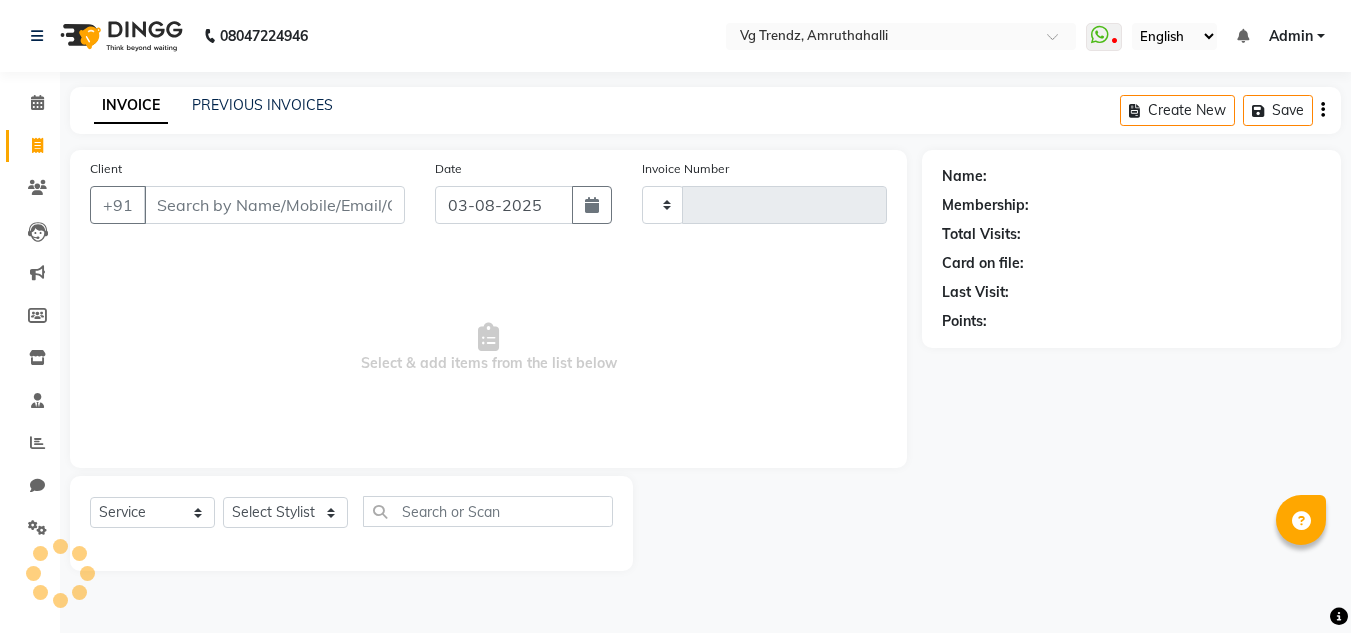 scroll, scrollTop: 0, scrollLeft: 0, axis: both 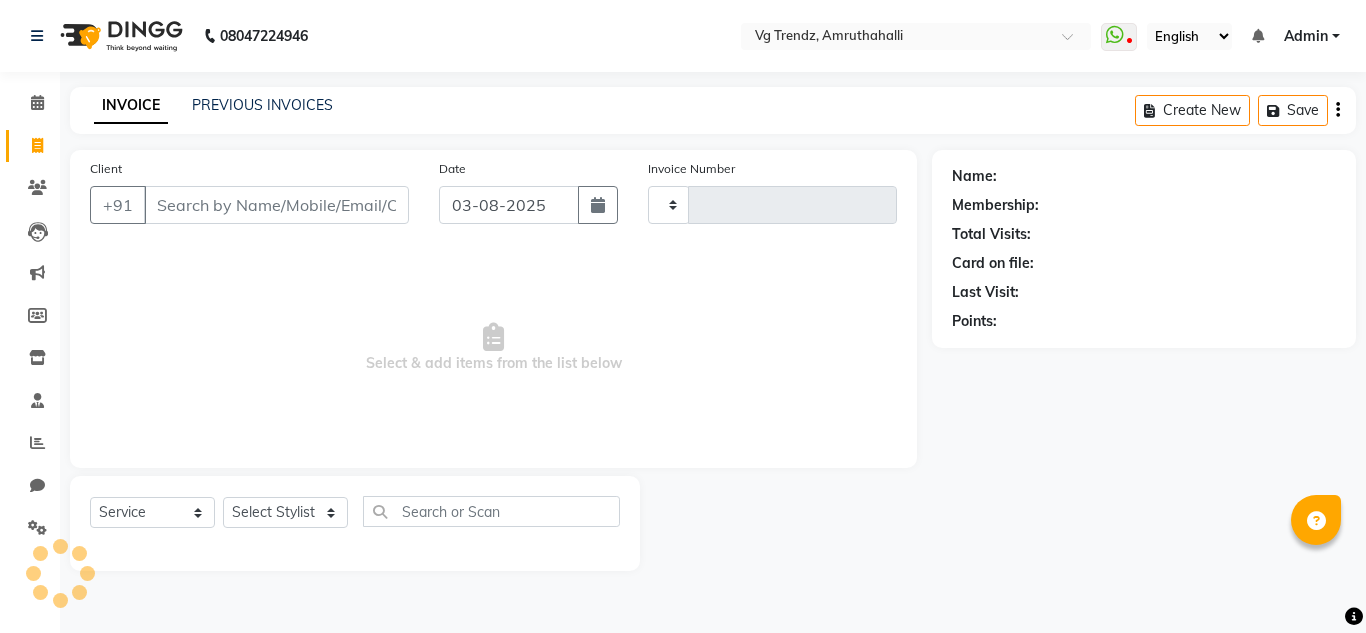 type on "1839" 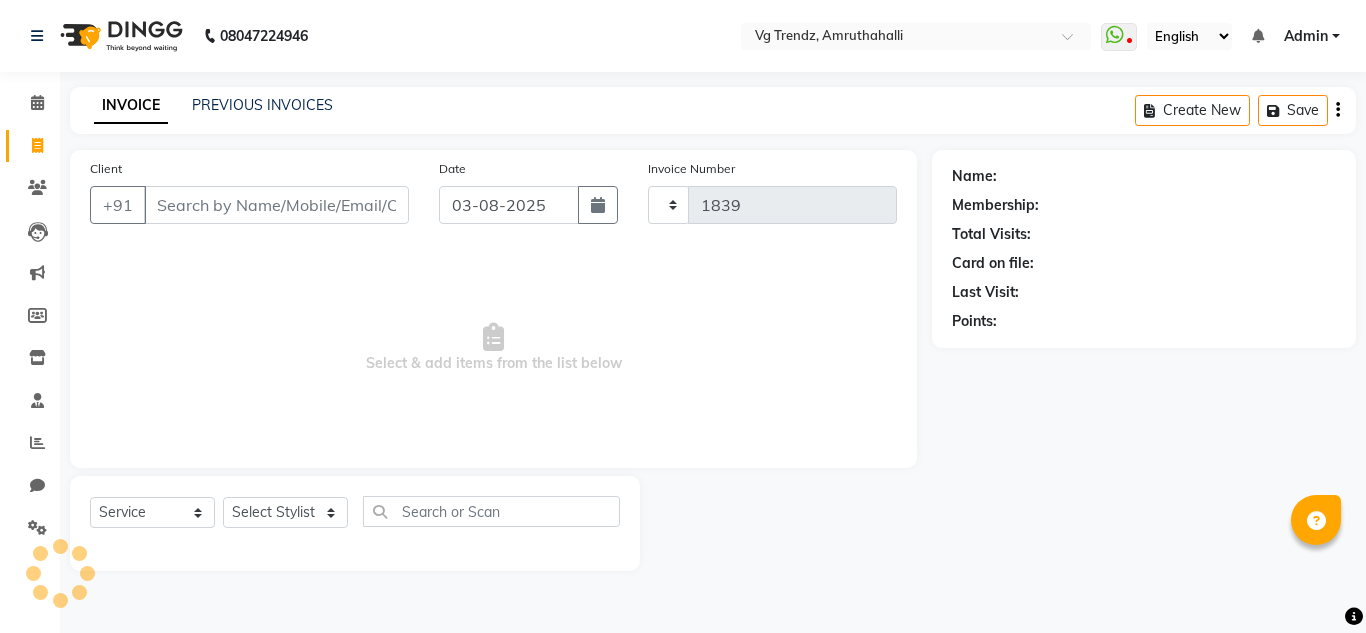 select on "5536" 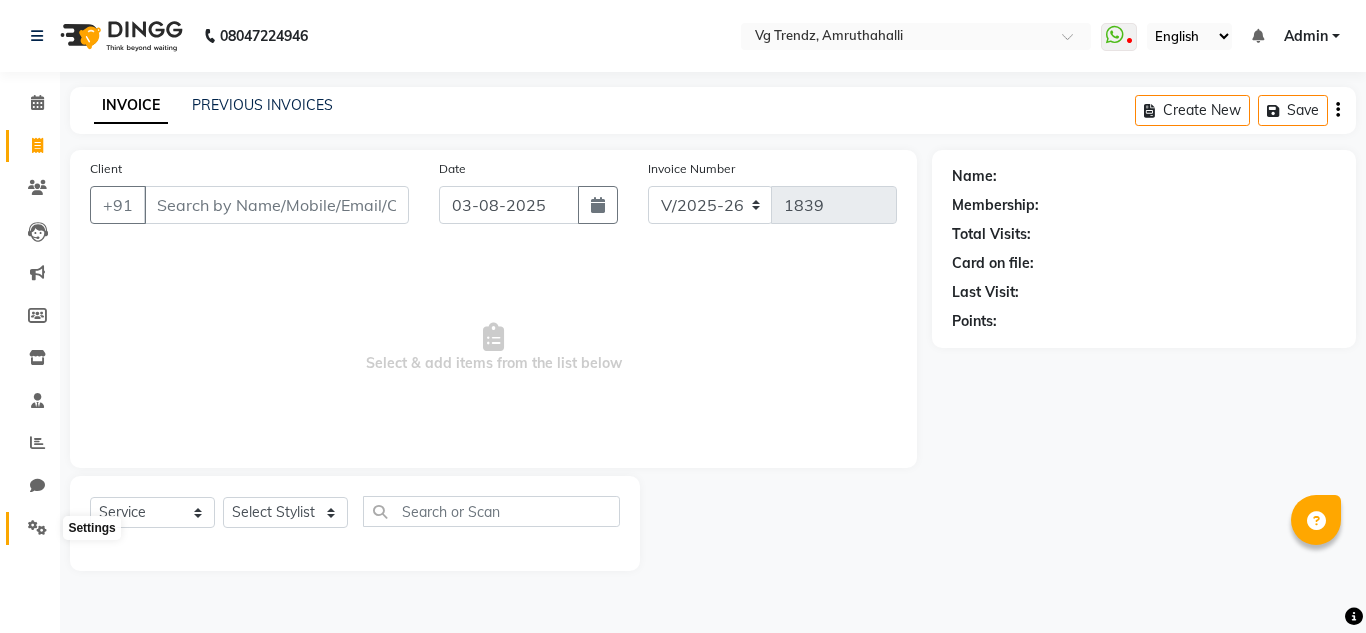 click 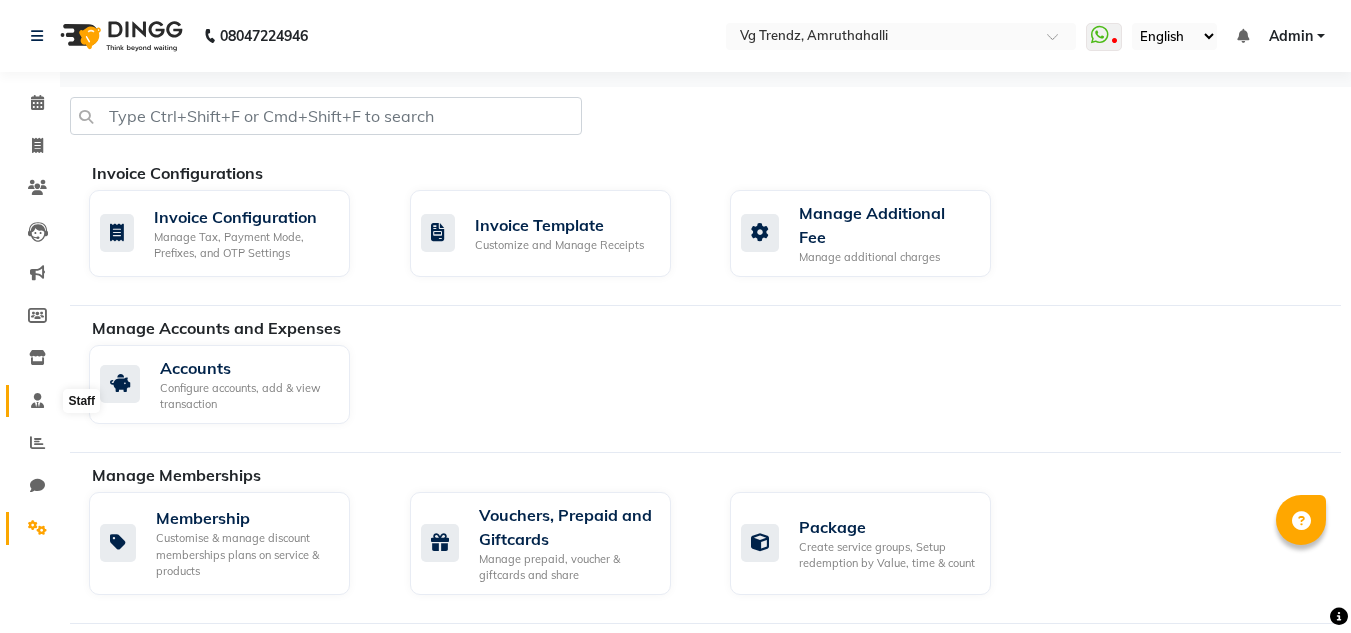 click 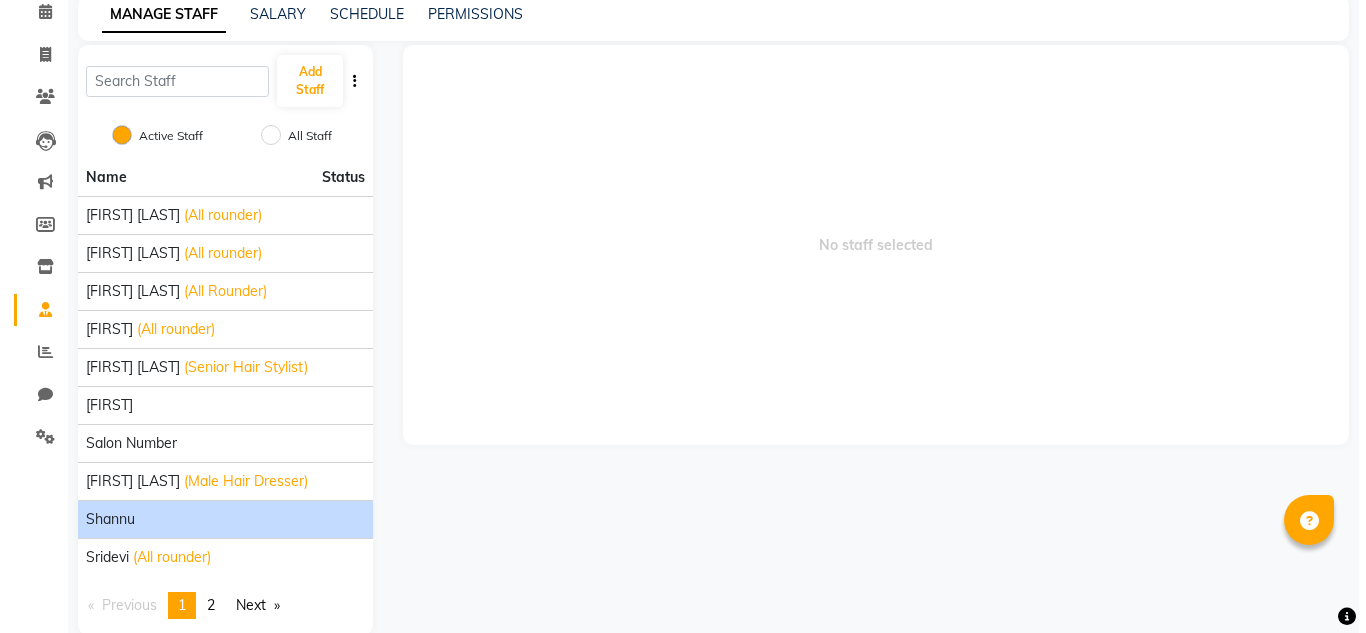 scroll, scrollTop: 123, scrollLeft: 0, axis: vertical 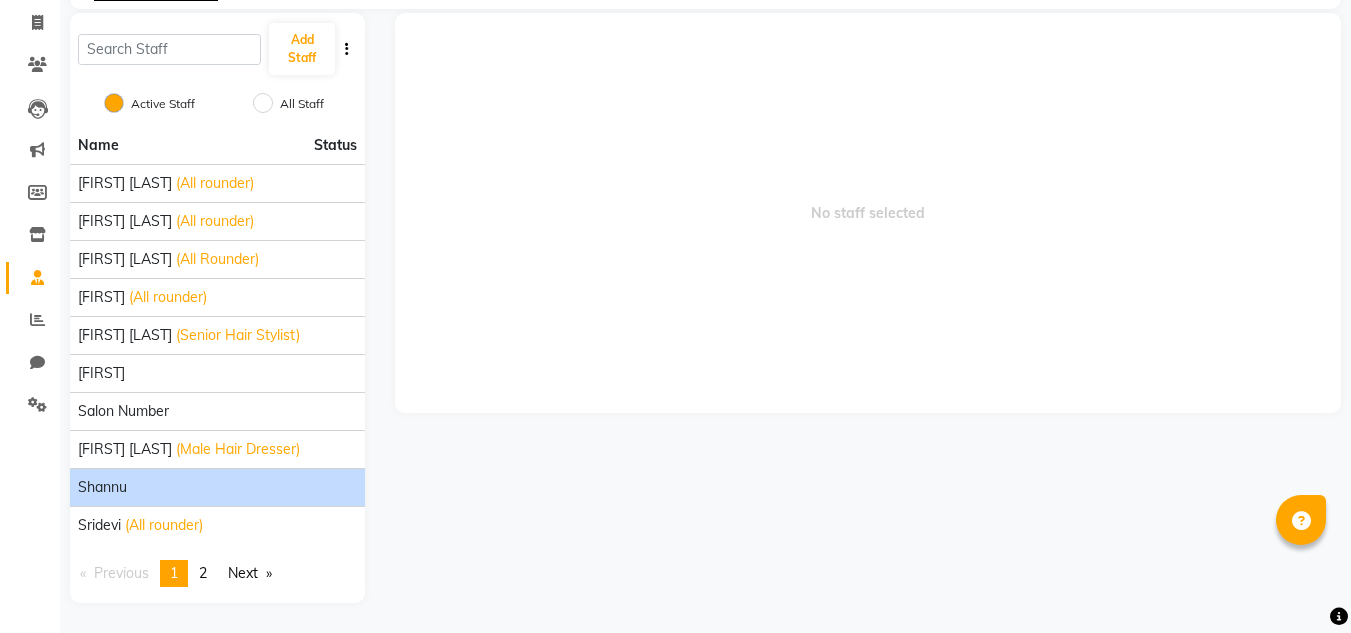 click on "Shannu" 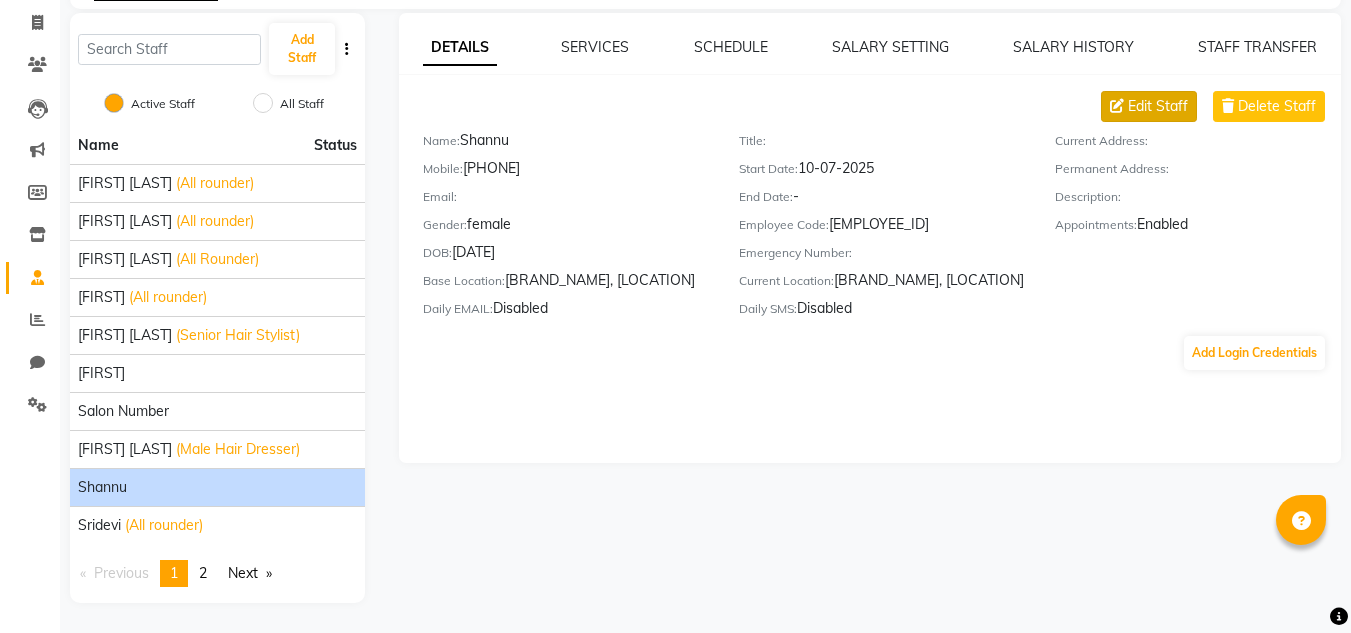 click on "Edit Staff" 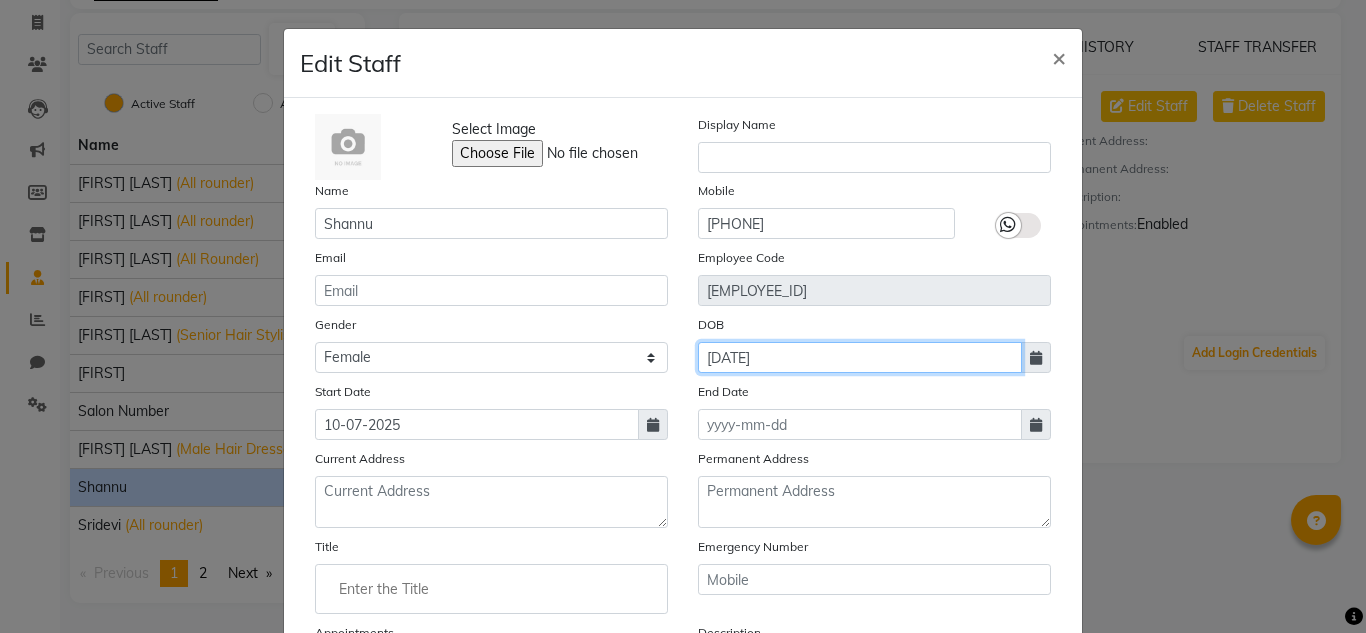 click on "09-09-2006" 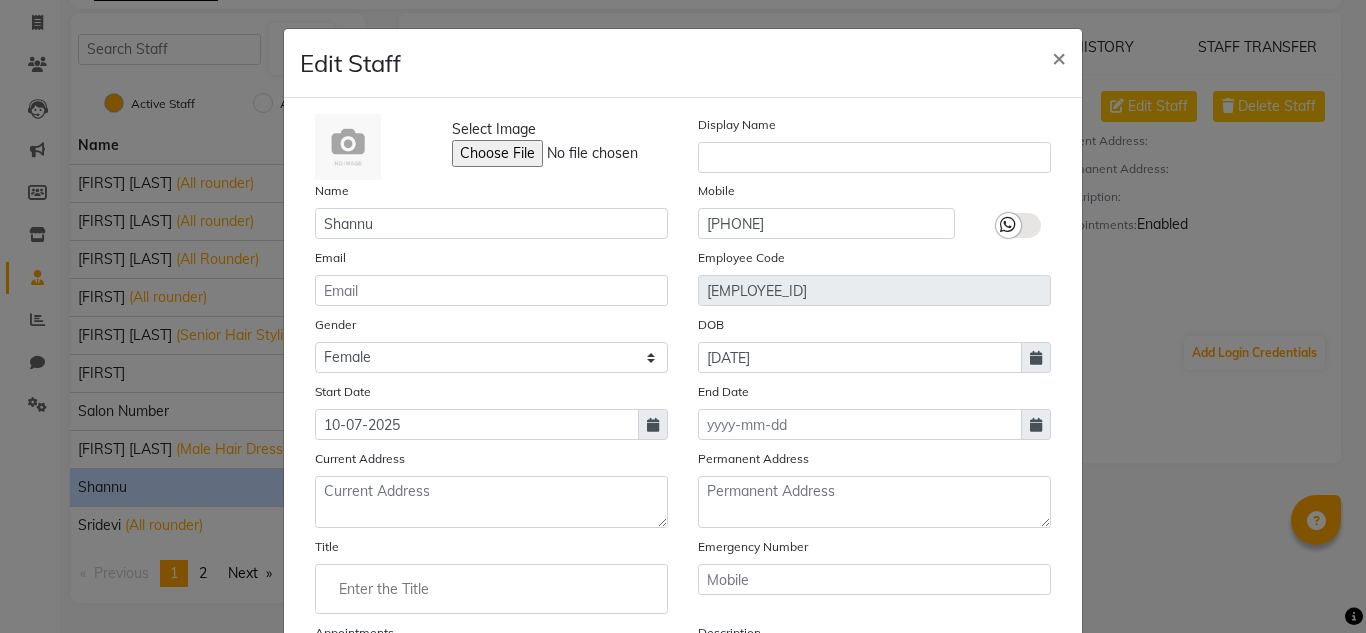 select on "9" 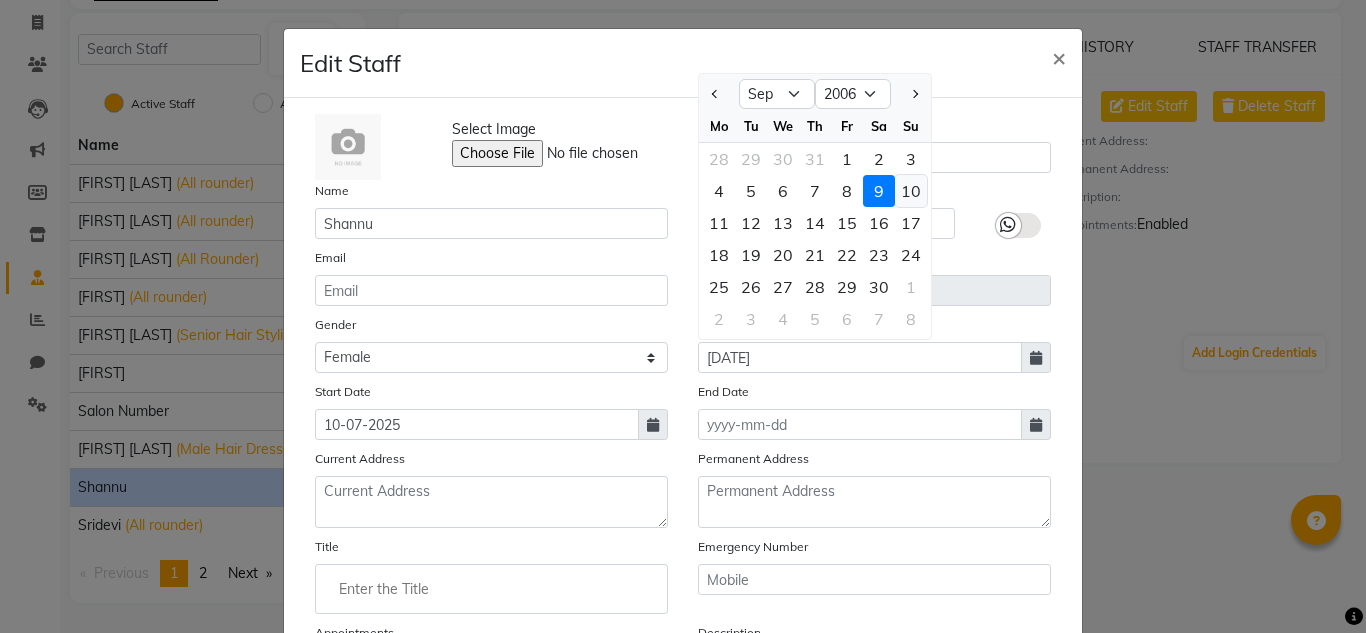 click on "10" 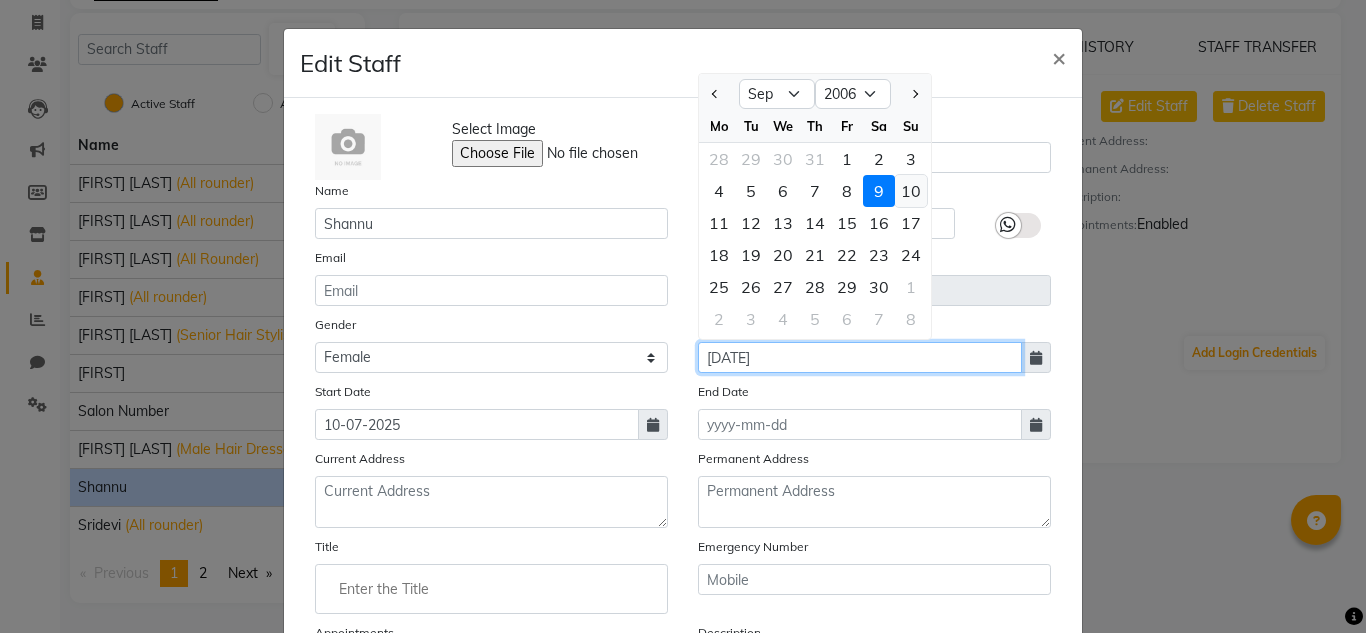 type on "10-09-2006" 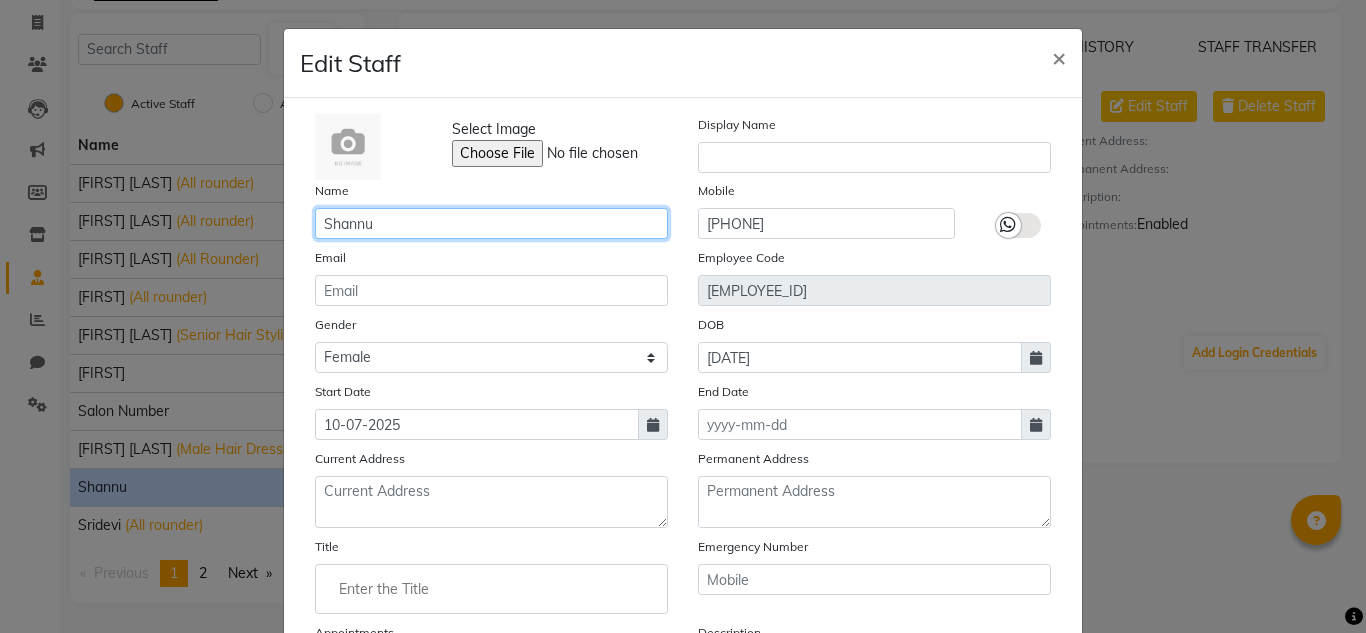 click on "Shannu" 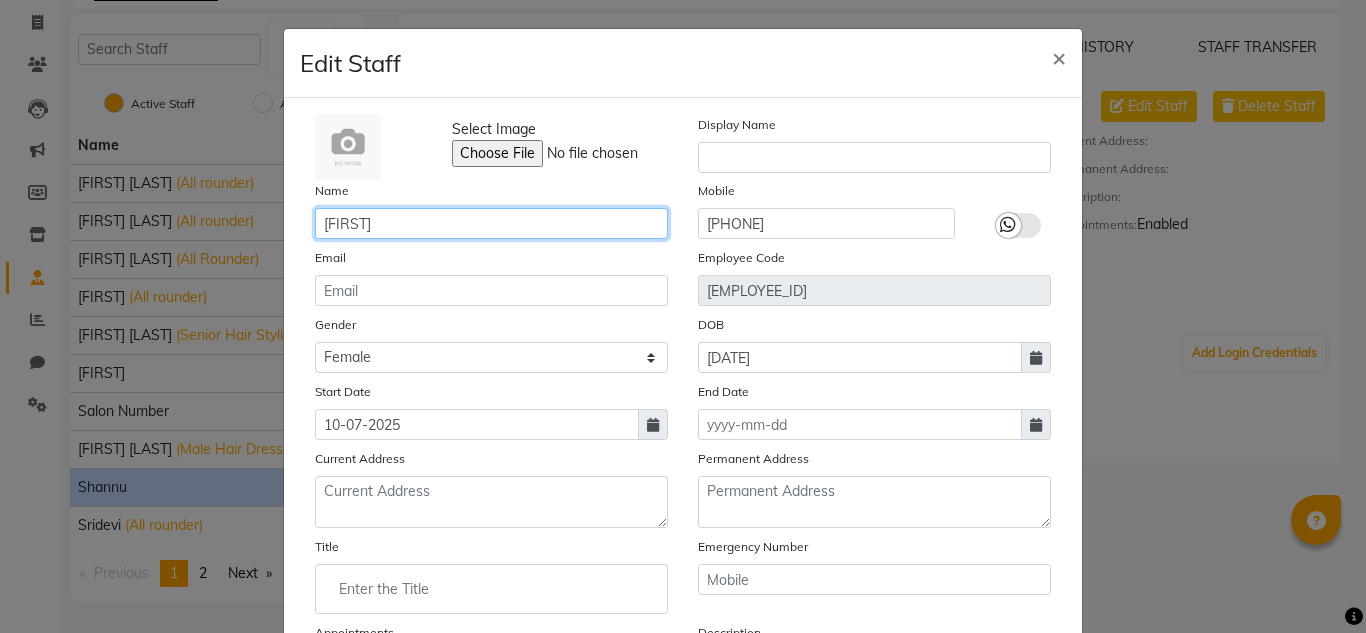 type on "[LAST]" 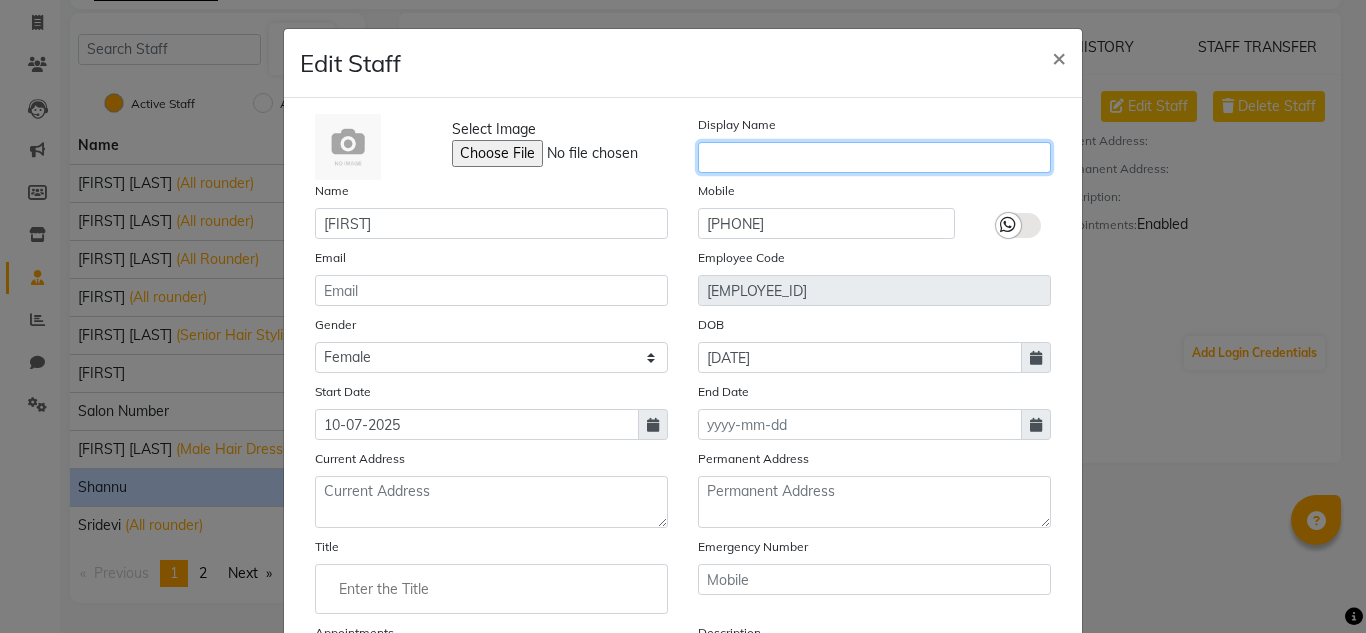 click 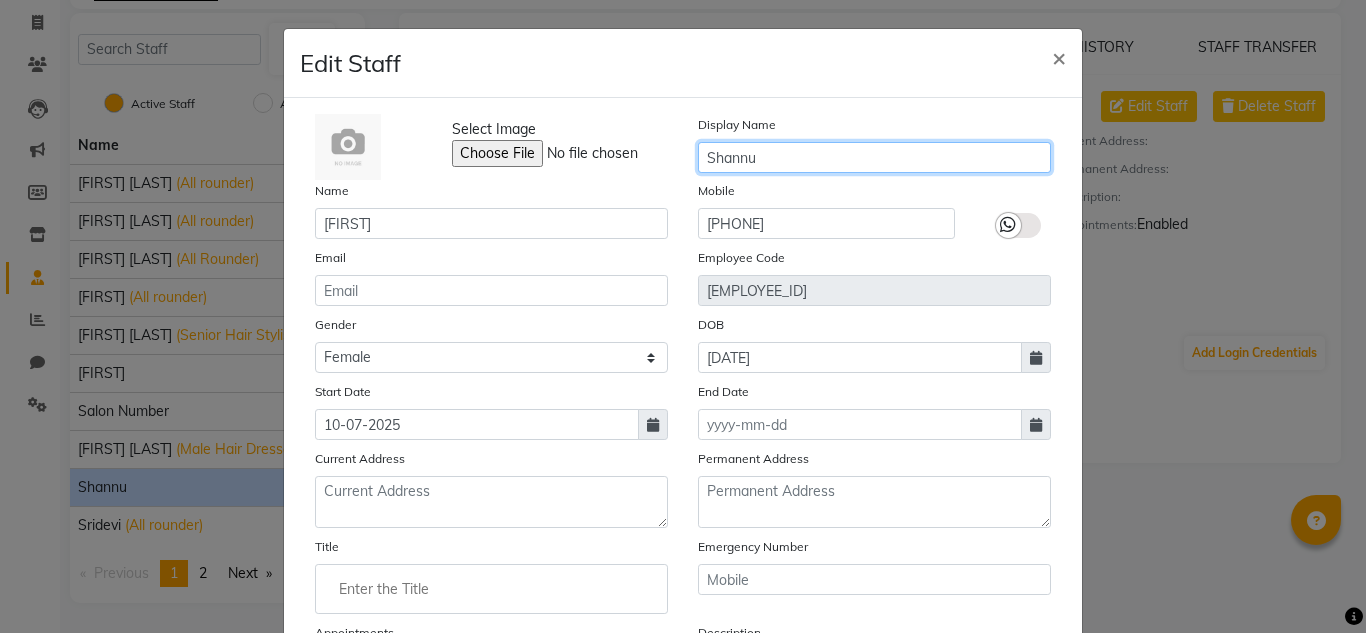 type on "Shannu" 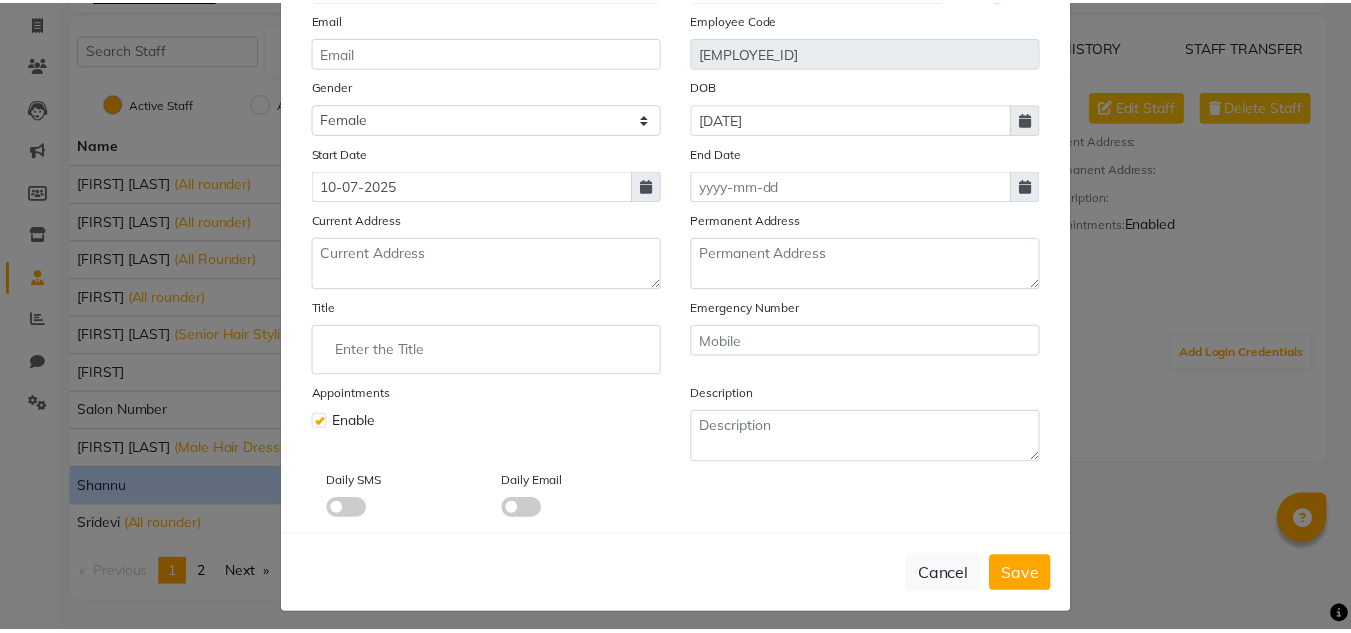 scroll, scrollTop: 249, scrollLeft: 0, axis: vertical 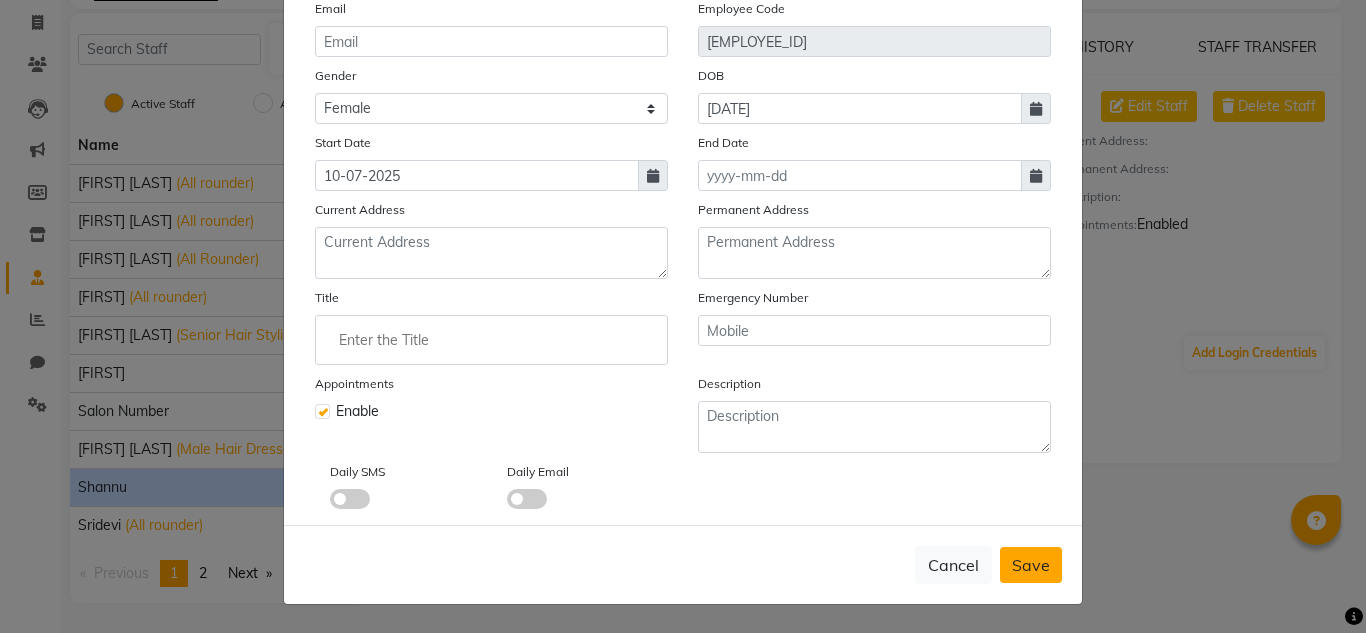 click on "Save" at bounding box center [1031, 565] 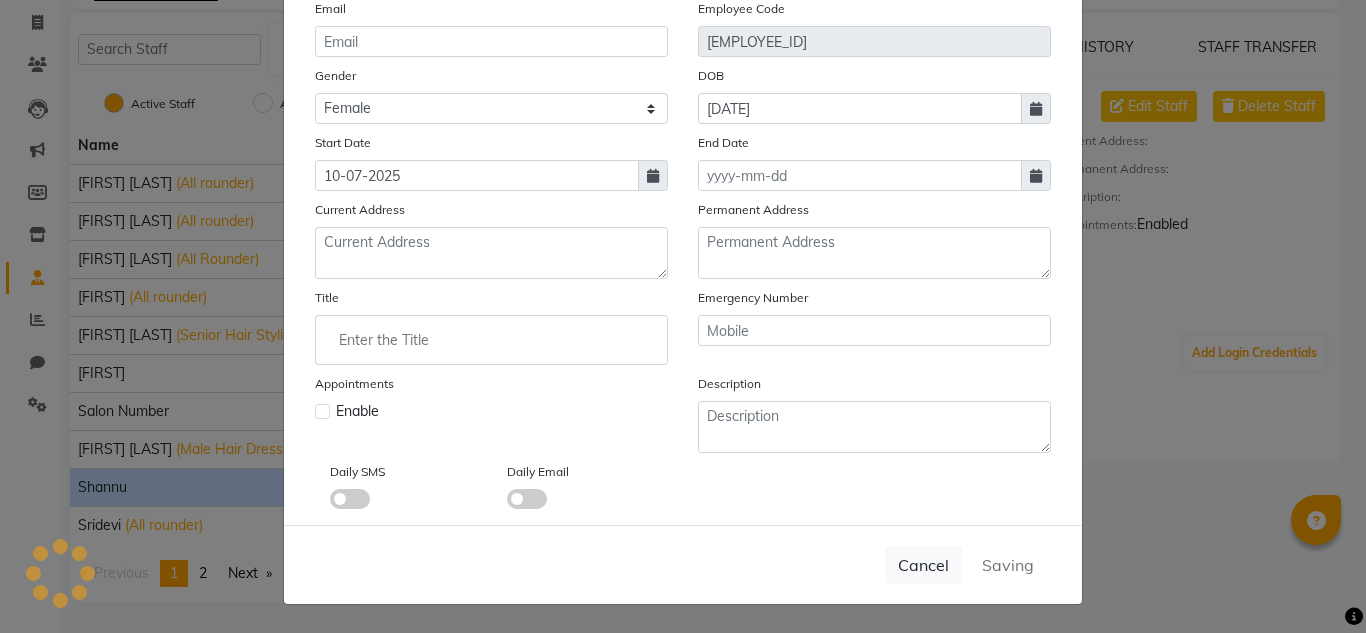 type 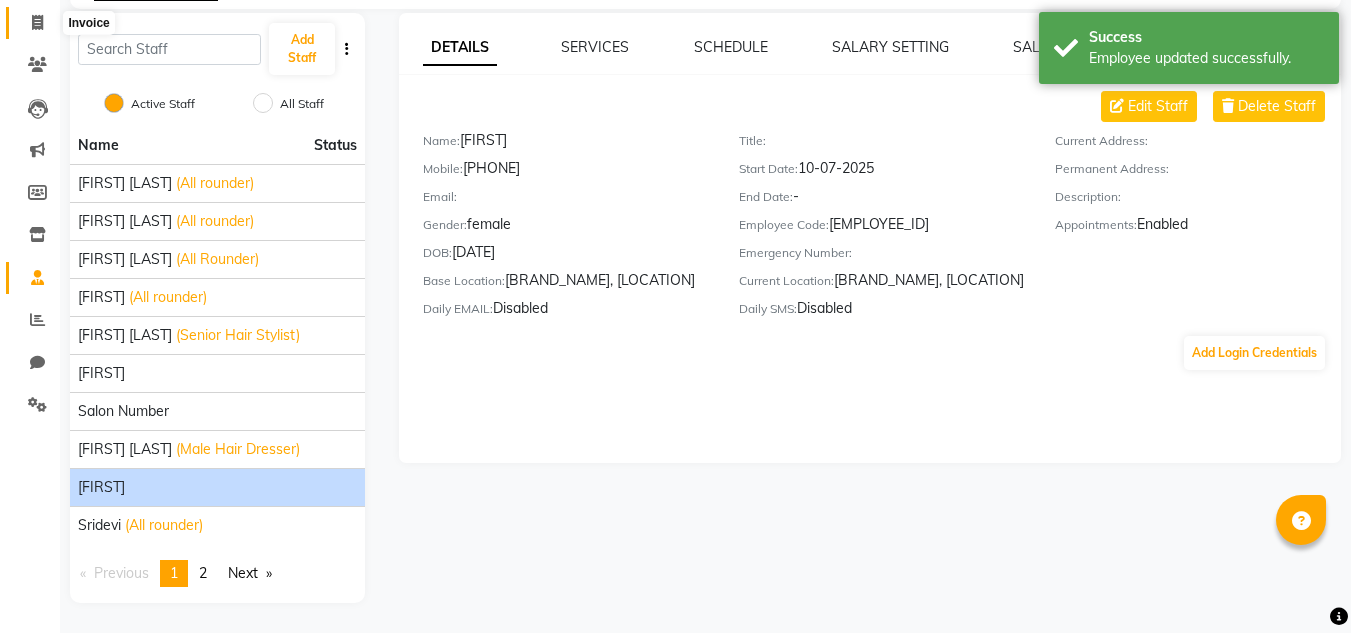 click 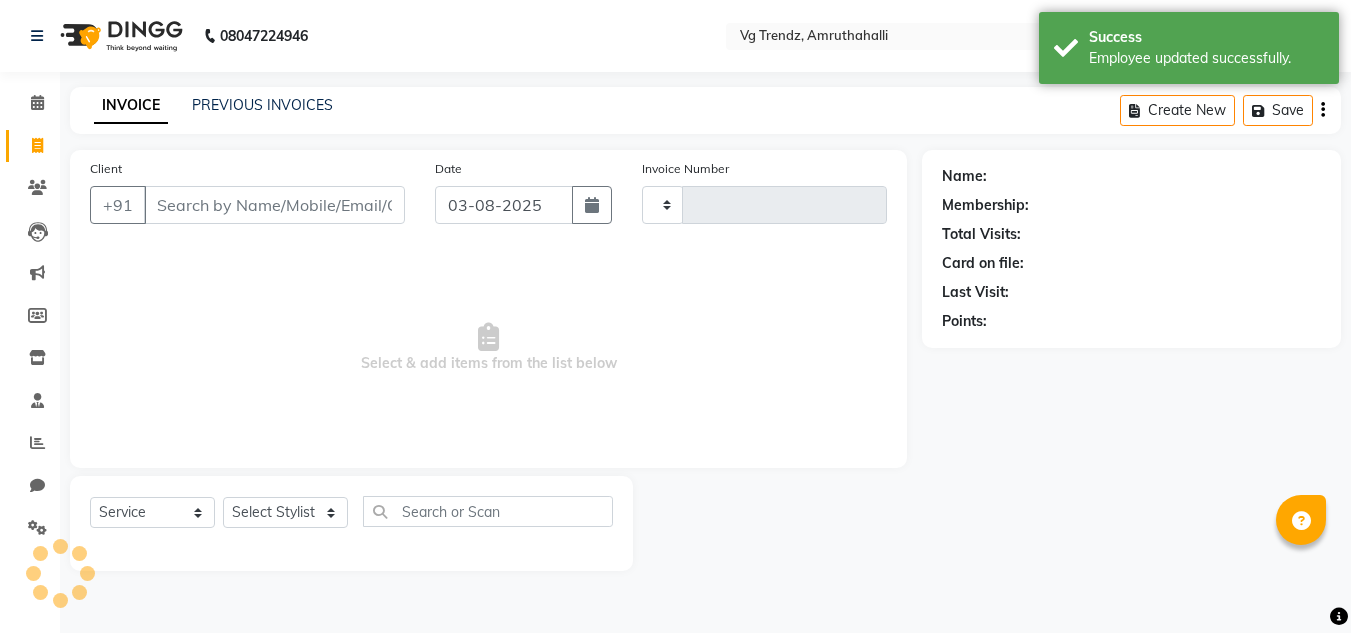 scroll, scrollTop: 0, scrollLeft: 0, axis: both 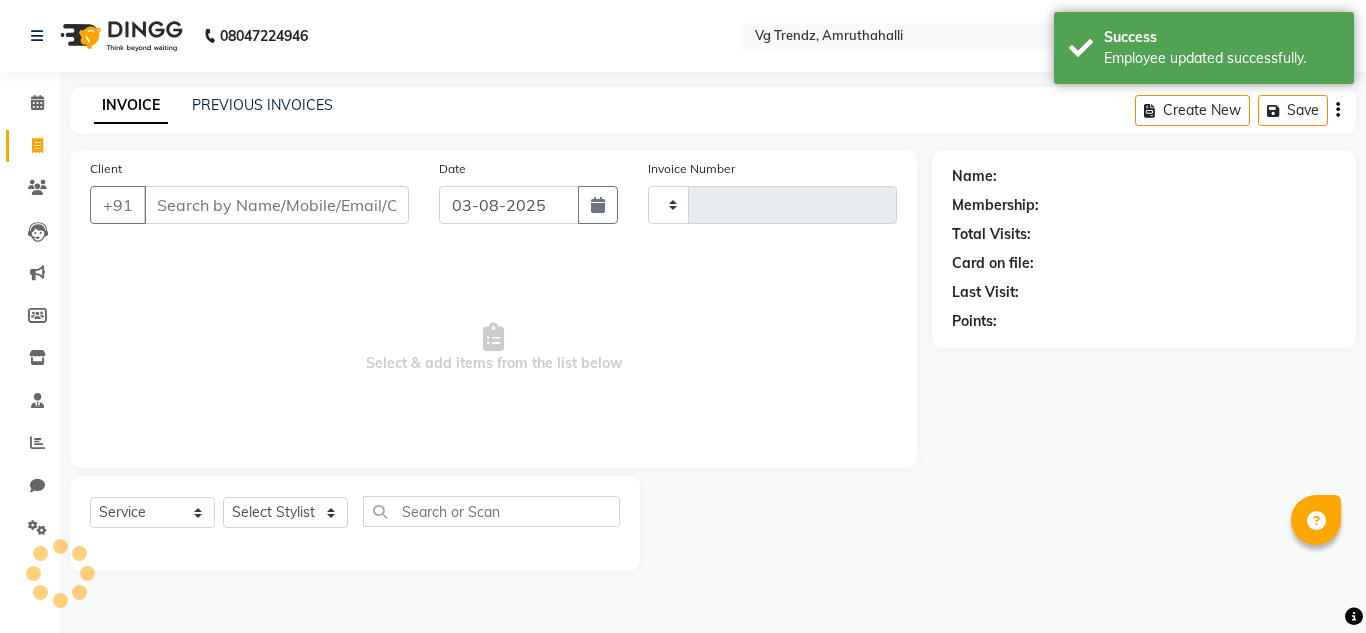 type on "1839" 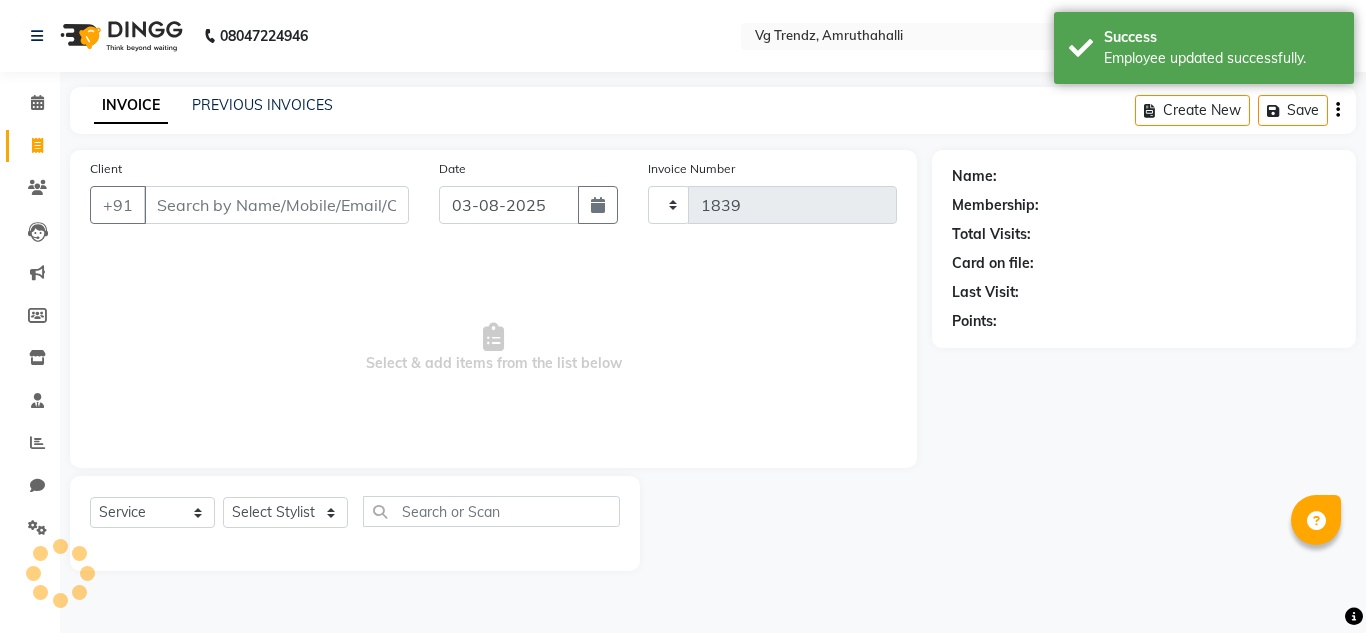 select on "5536" 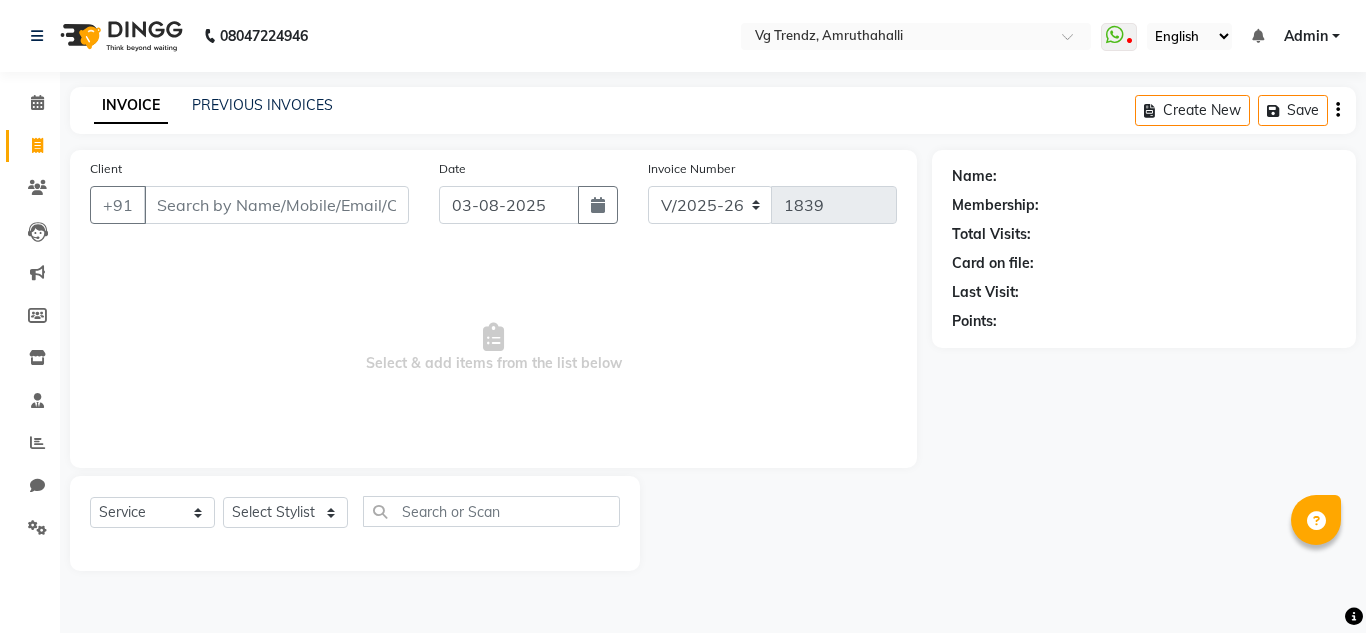 click on "Client" 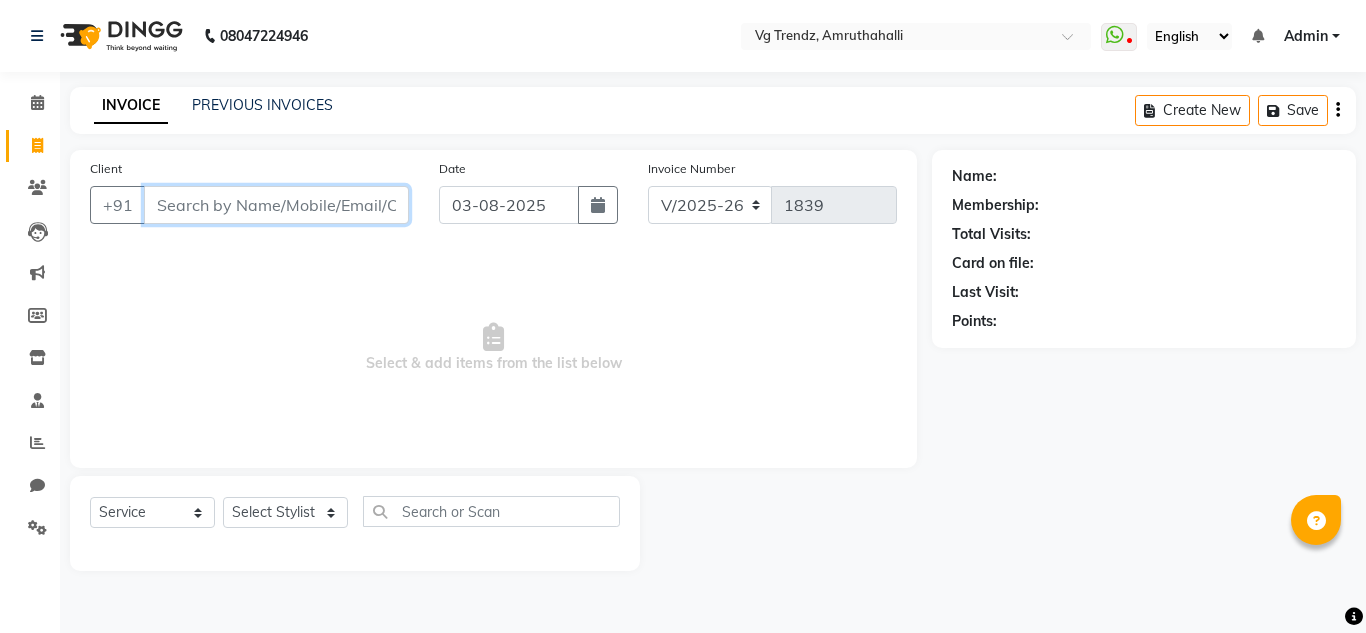 click on "Client" at bounding box center (276, 205) 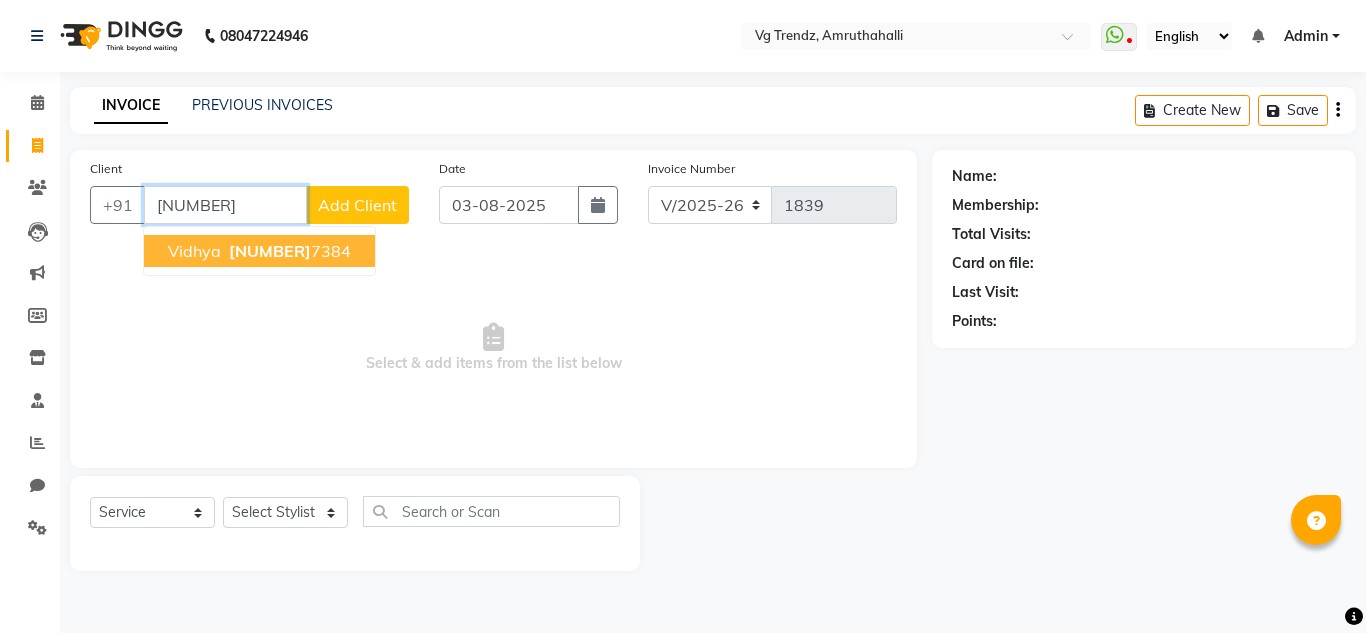 click on "Vidhya" at bounding box center (194, 251) 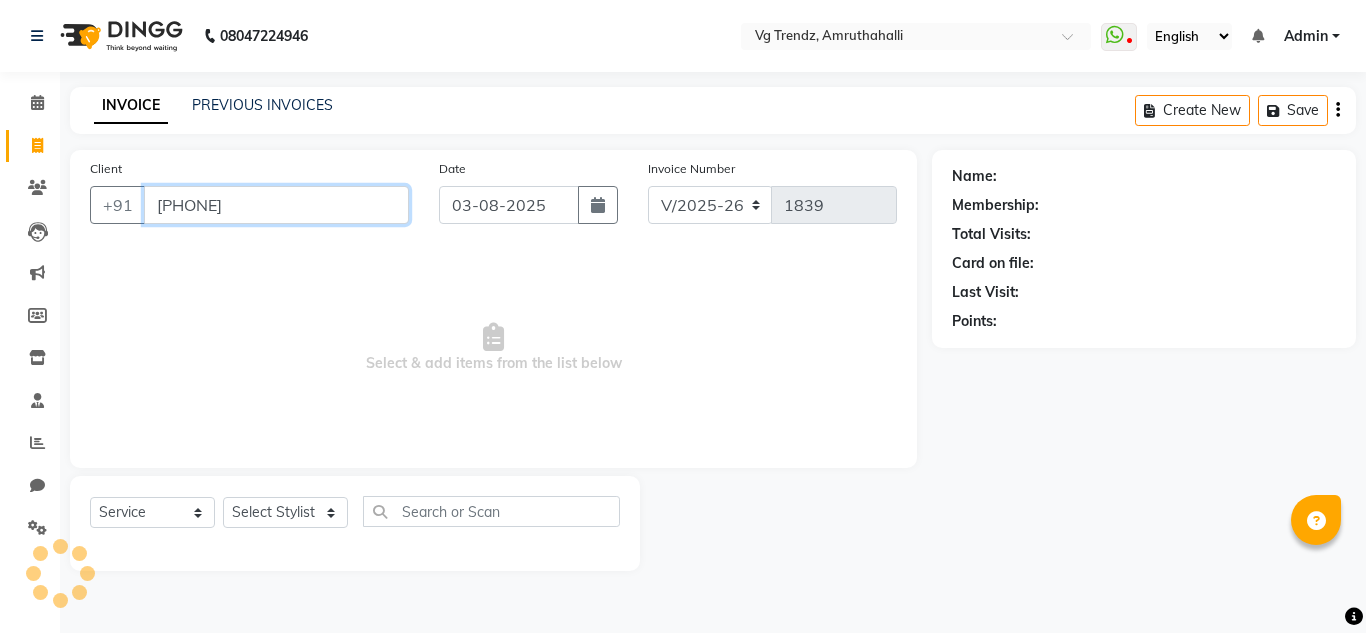 type on "7795217384" 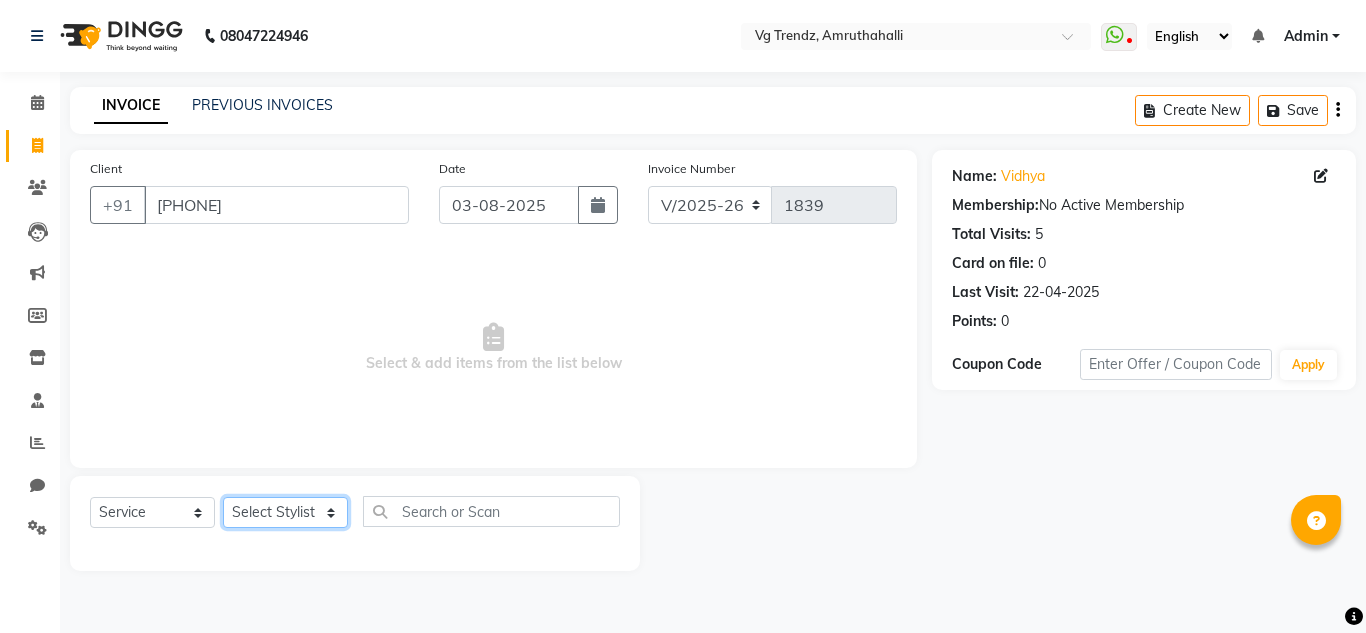 click on "Select Stylist [FIRST] [LAST] [FIRST] [LAST] [FIRST] [LAST] [FIRST] [LAST] [FIRST] [LAST] salon number [FIRST] [LAST] [LAST] [FIRST] [LAST]" 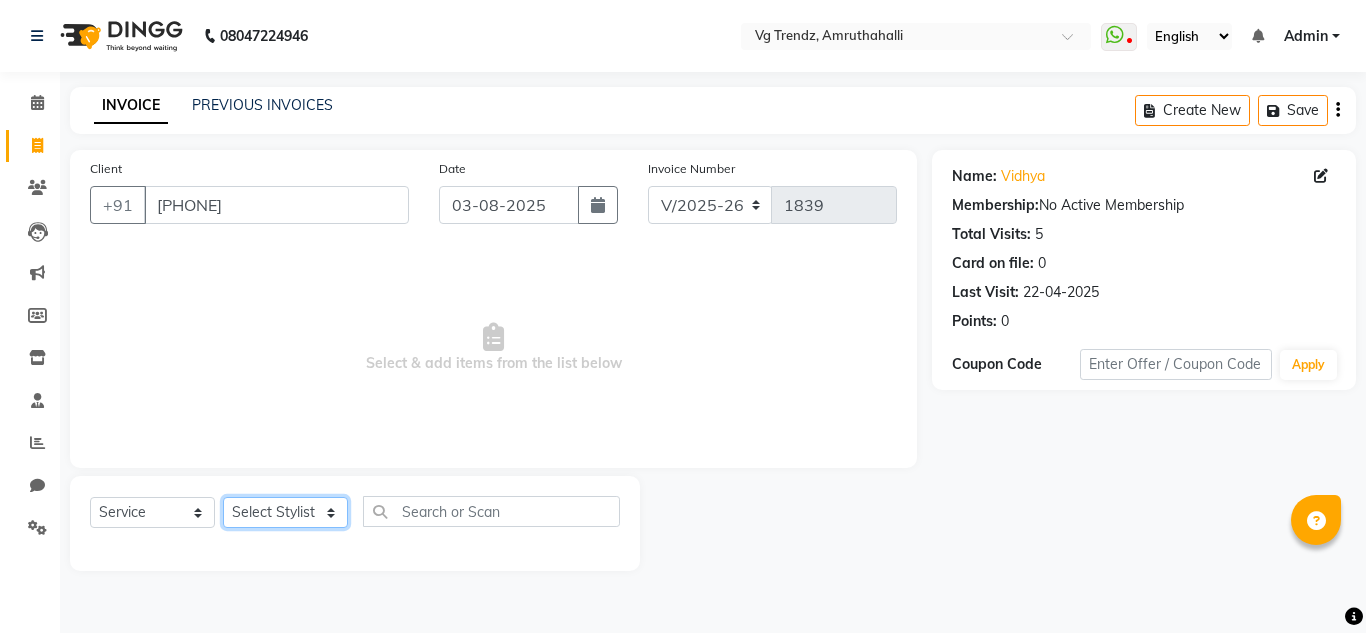 select on "85012" 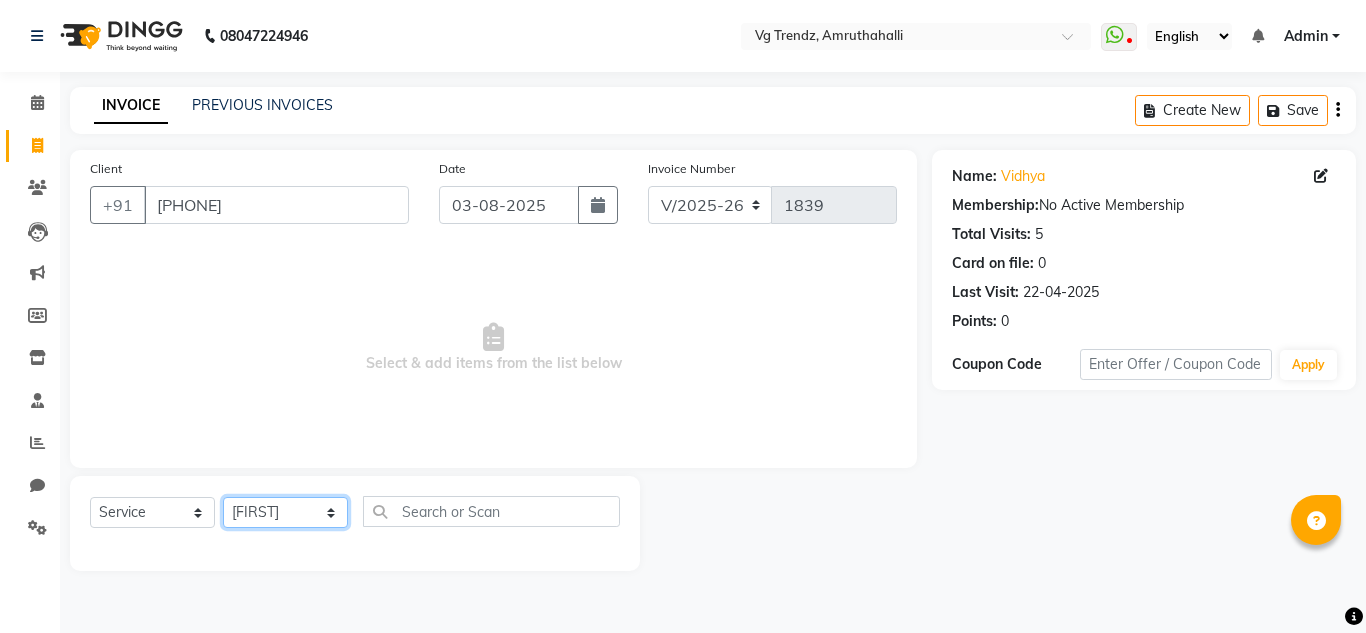 click on "Select Stylist [FIRST] [LAST] [FIRST] [LAST] [FIRST] [LAST] [FIRST] [LAST] [FIRST] [LAST] salon number [FIRST] [LAST] [LAST] [FIRST] [LAST]" 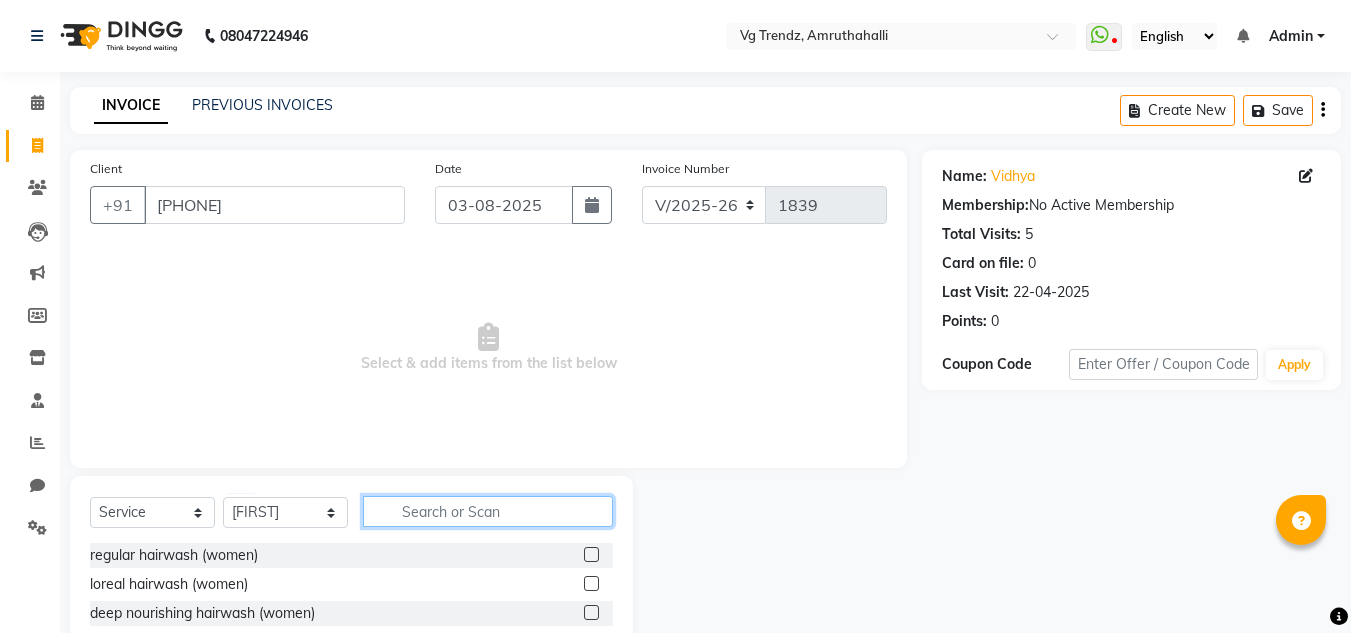 click 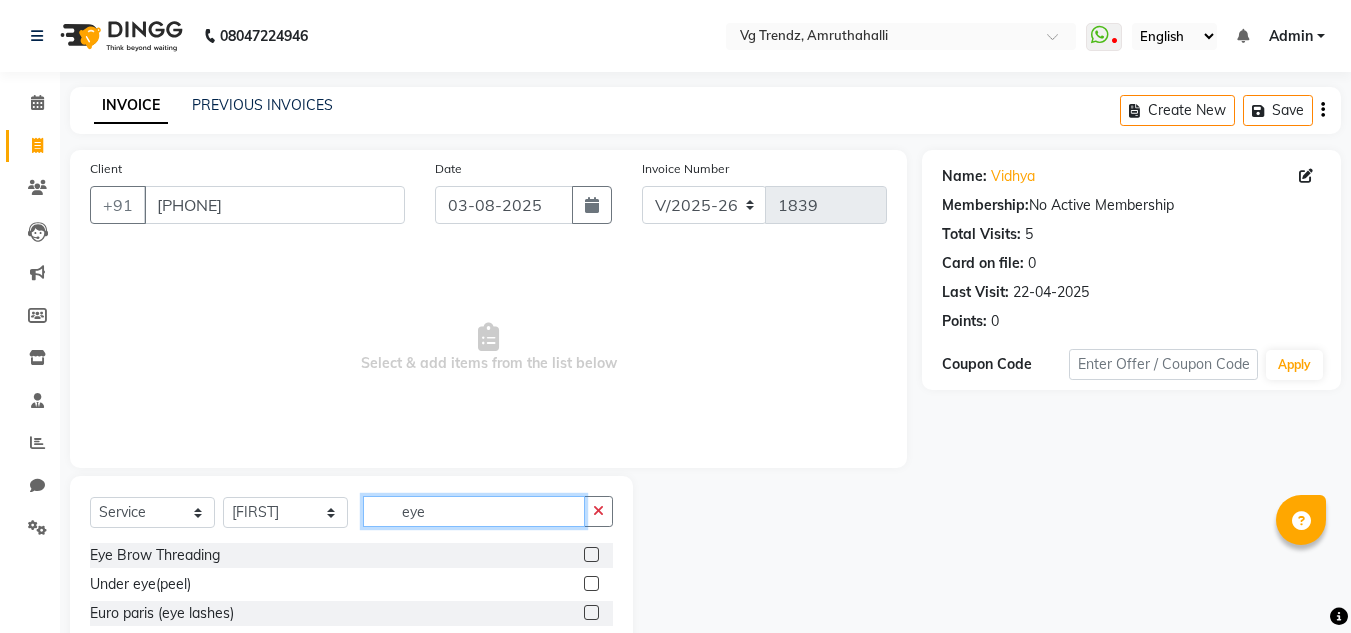 type on "eye" 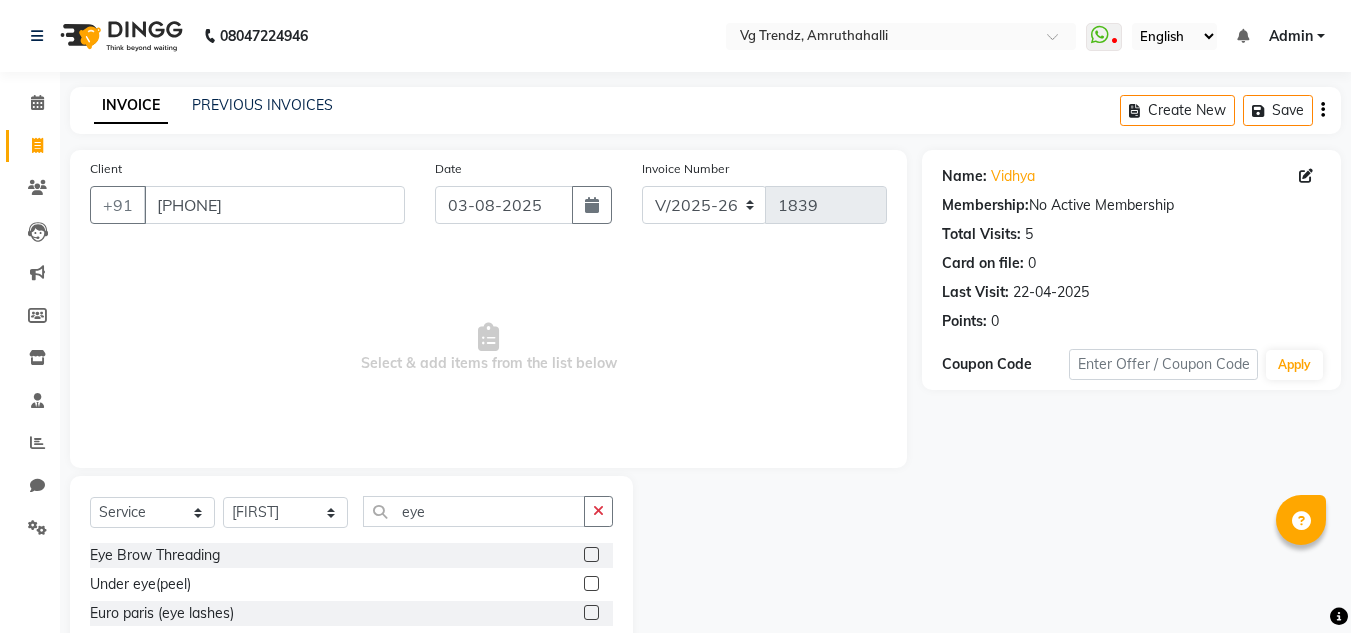 click 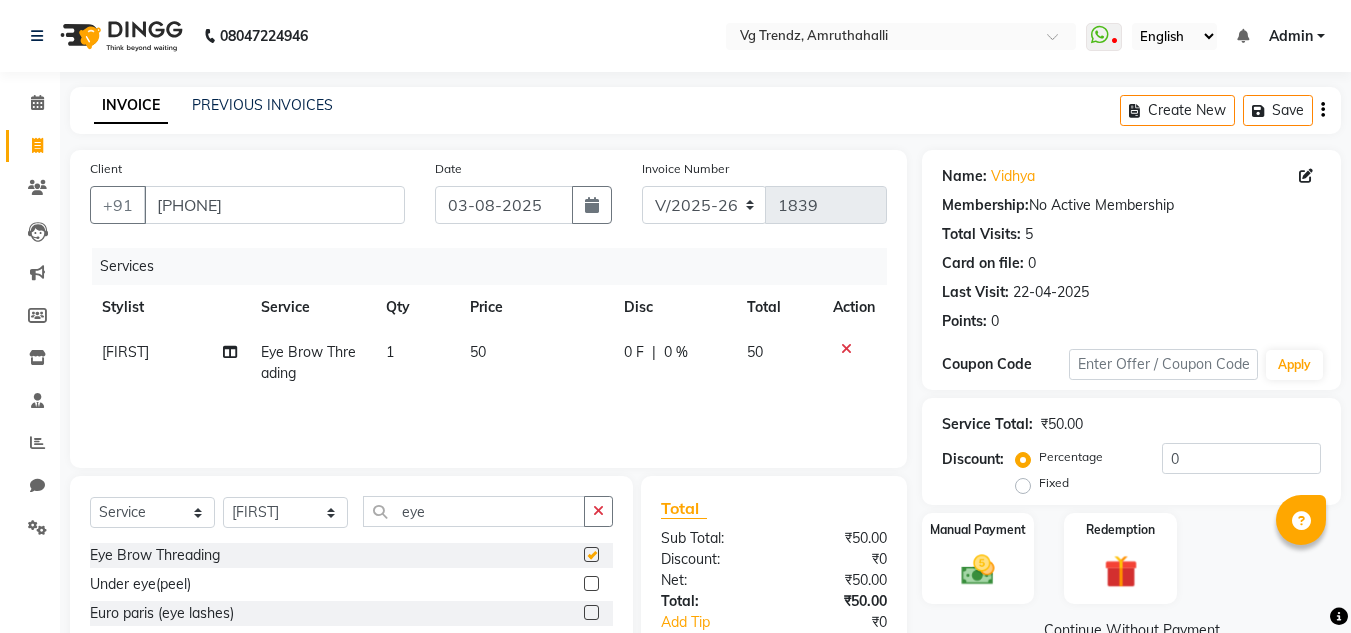 checkbox on "false" 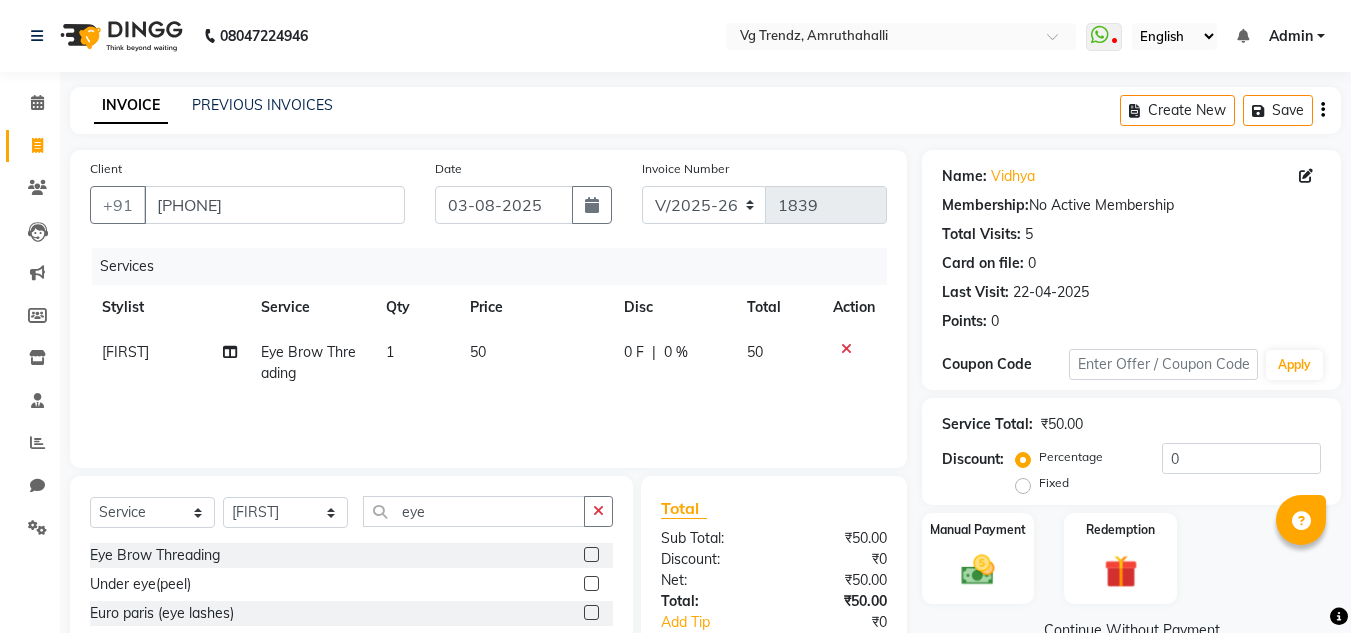 scroll, scrollTop: 125, scrollLeft: 0, axis: vertical 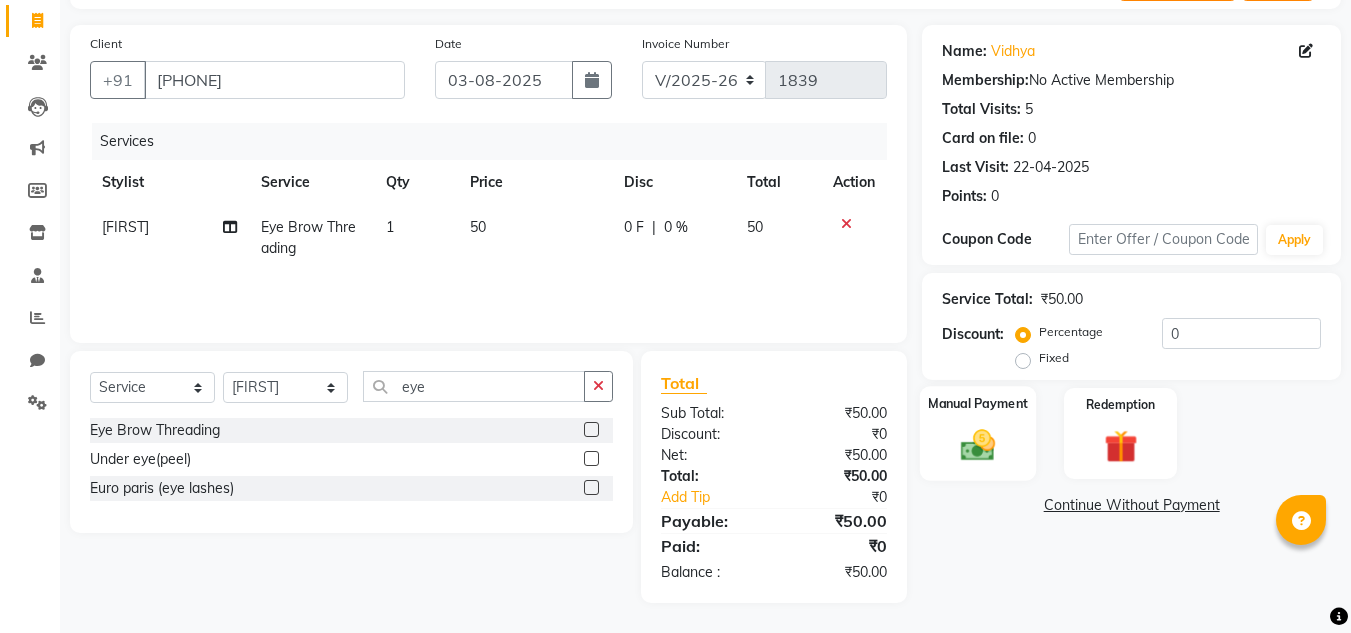 click on "Manual Payment" 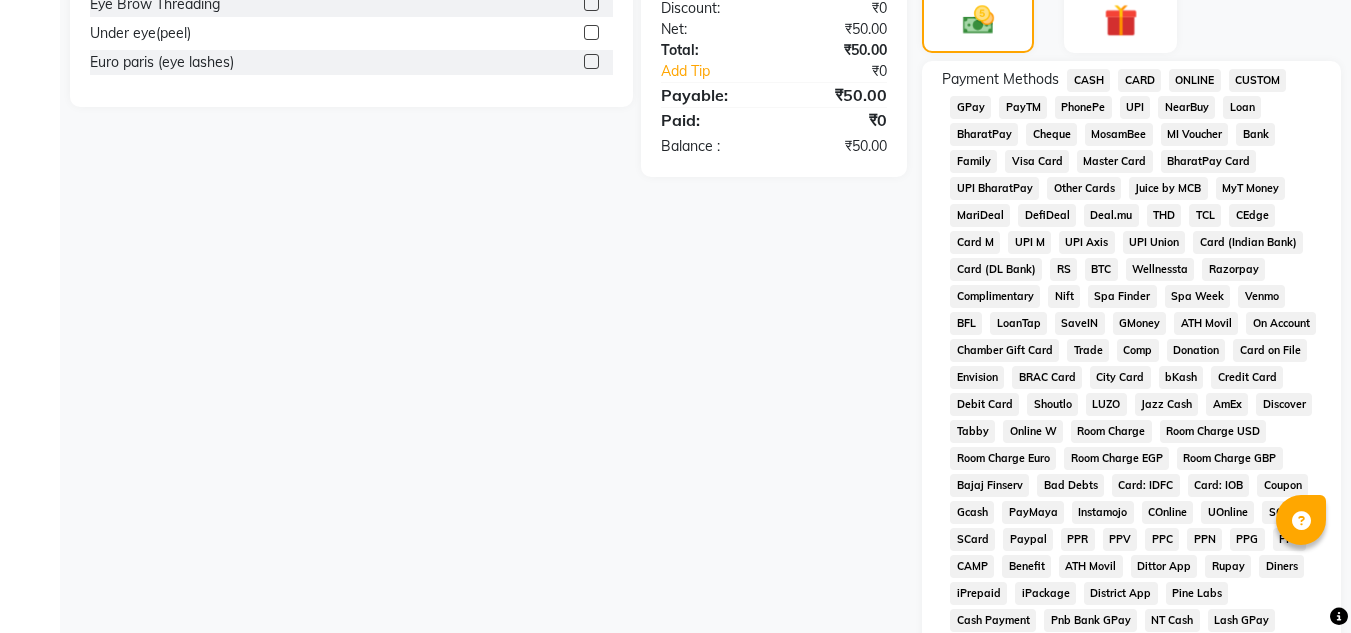 scroll, scrollTop: 588, scrollLeft: 0, axis: vertical 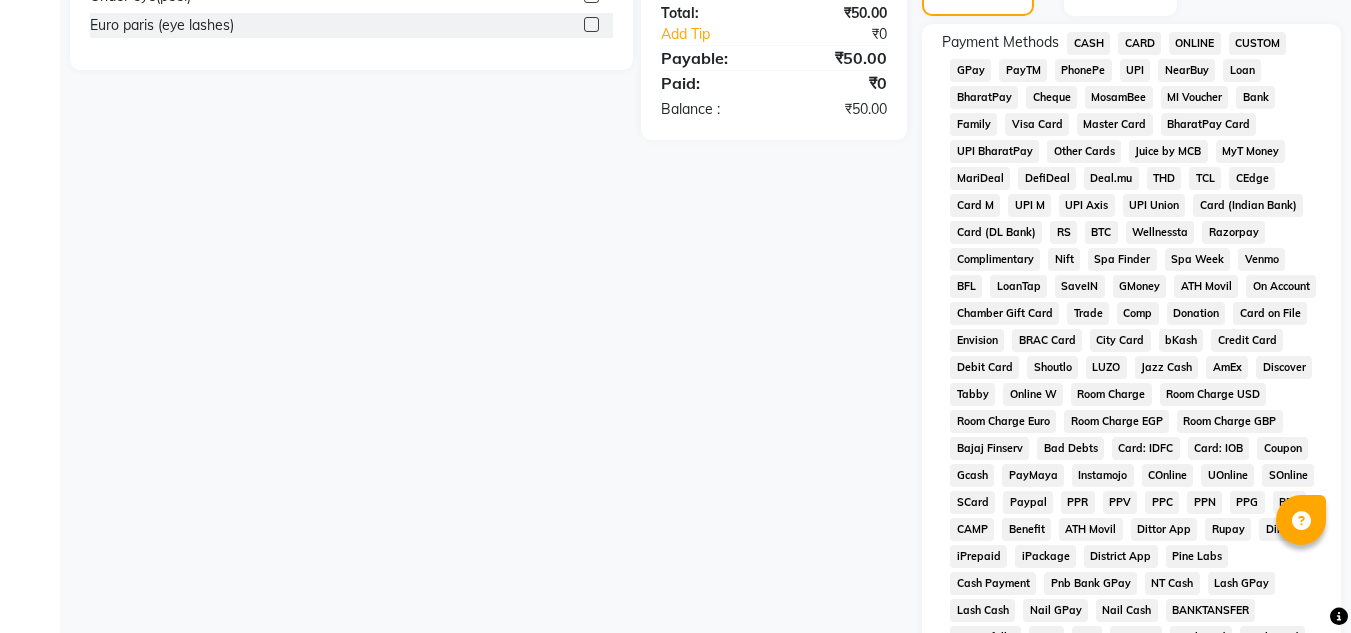 click on "CASH" 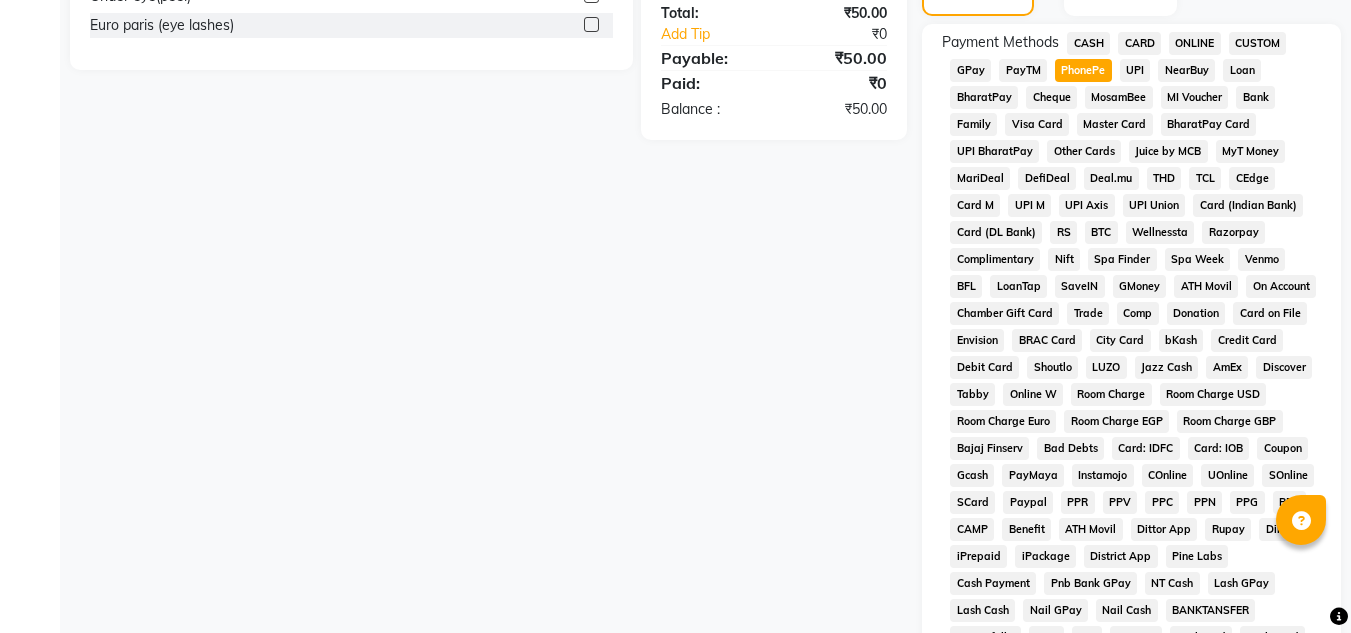 scroll, scrollTop: 869, scrollLeft: 0, axis: vertical 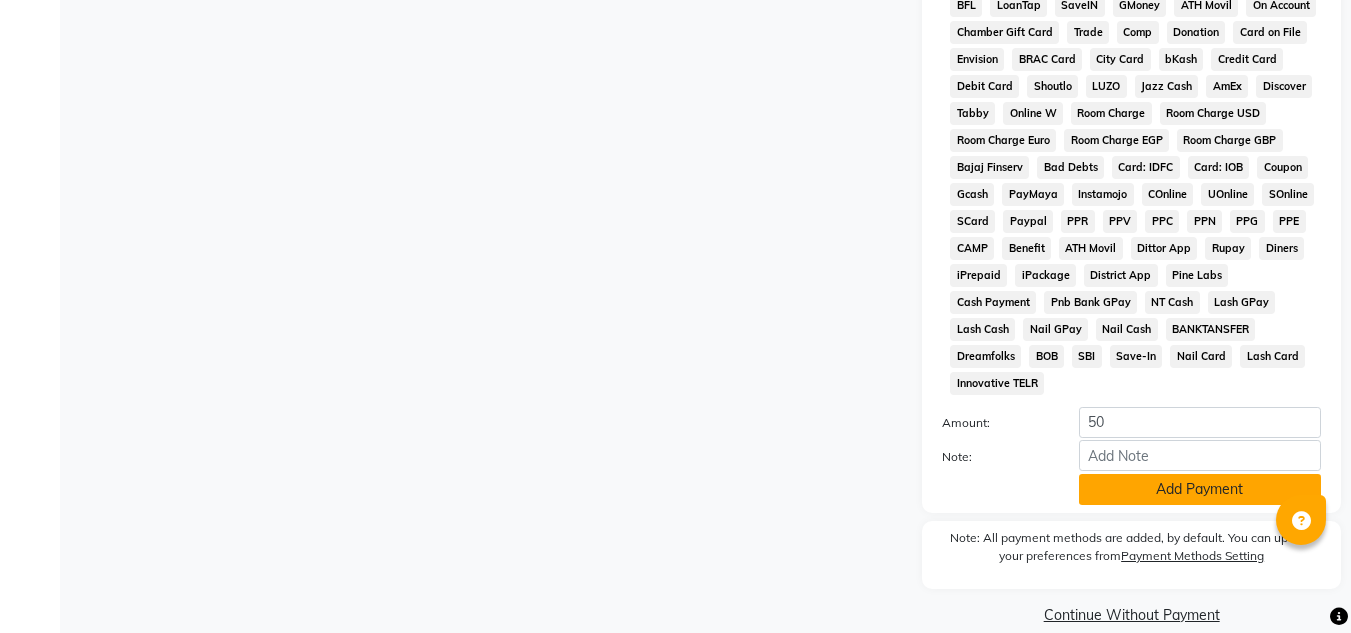 click on "Add Payment" 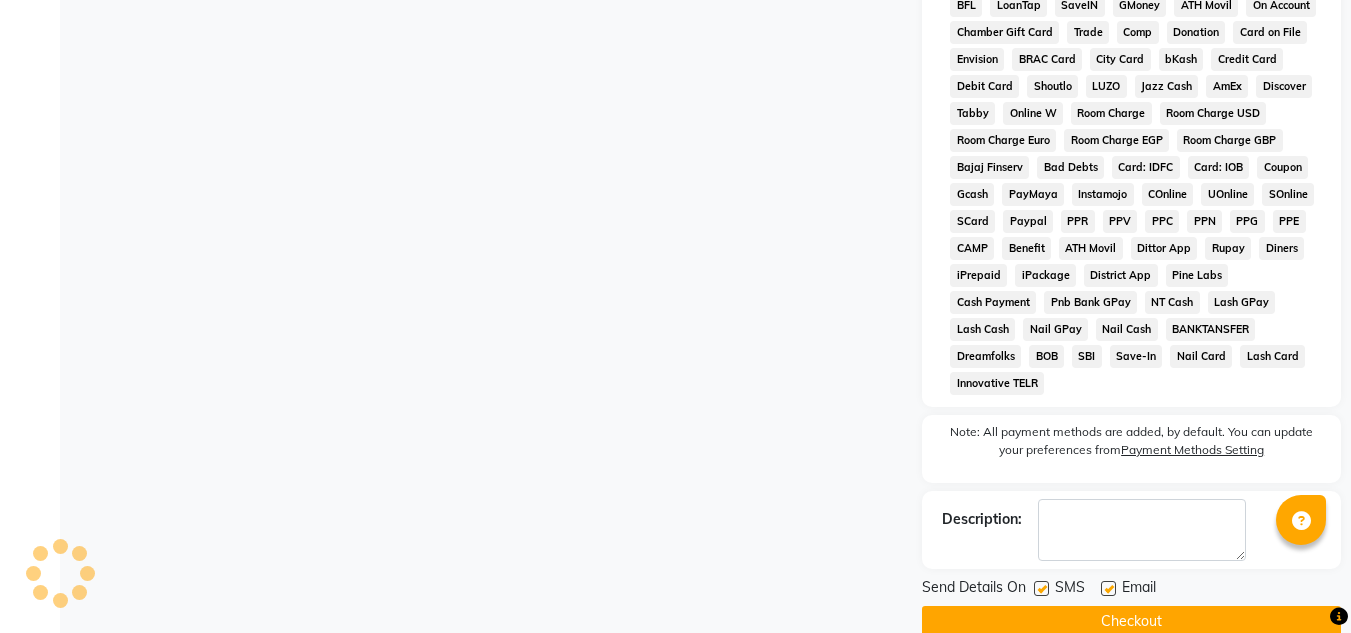 click 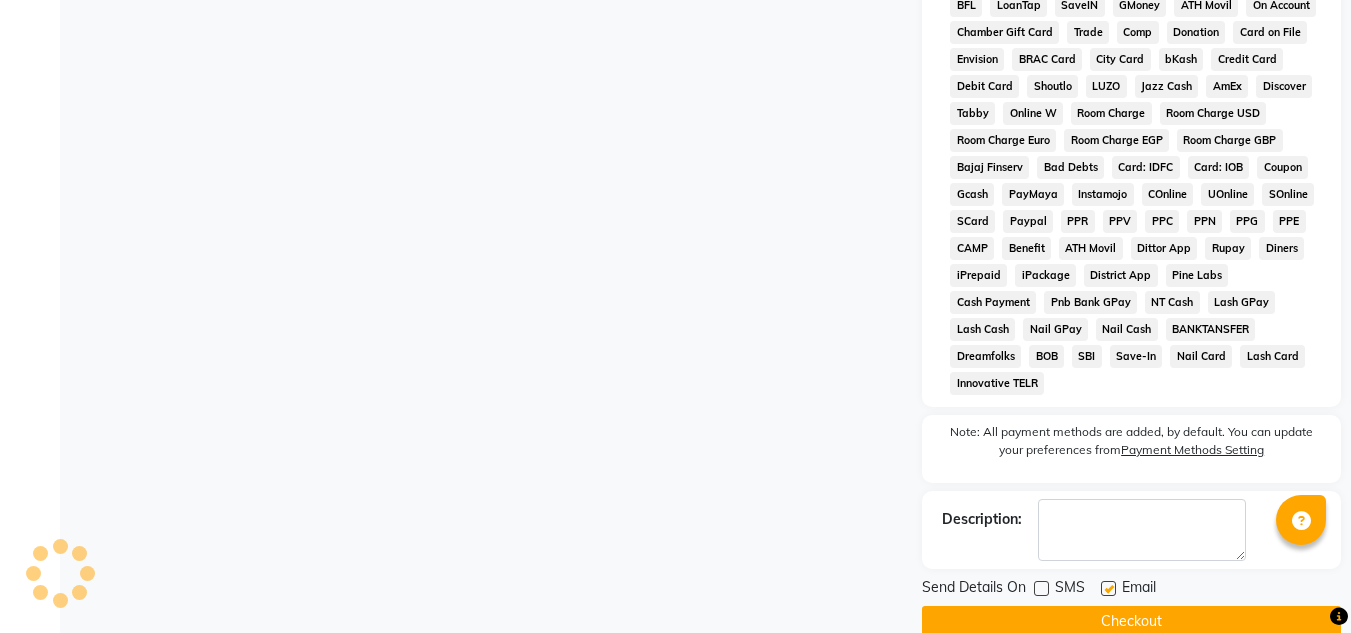 click 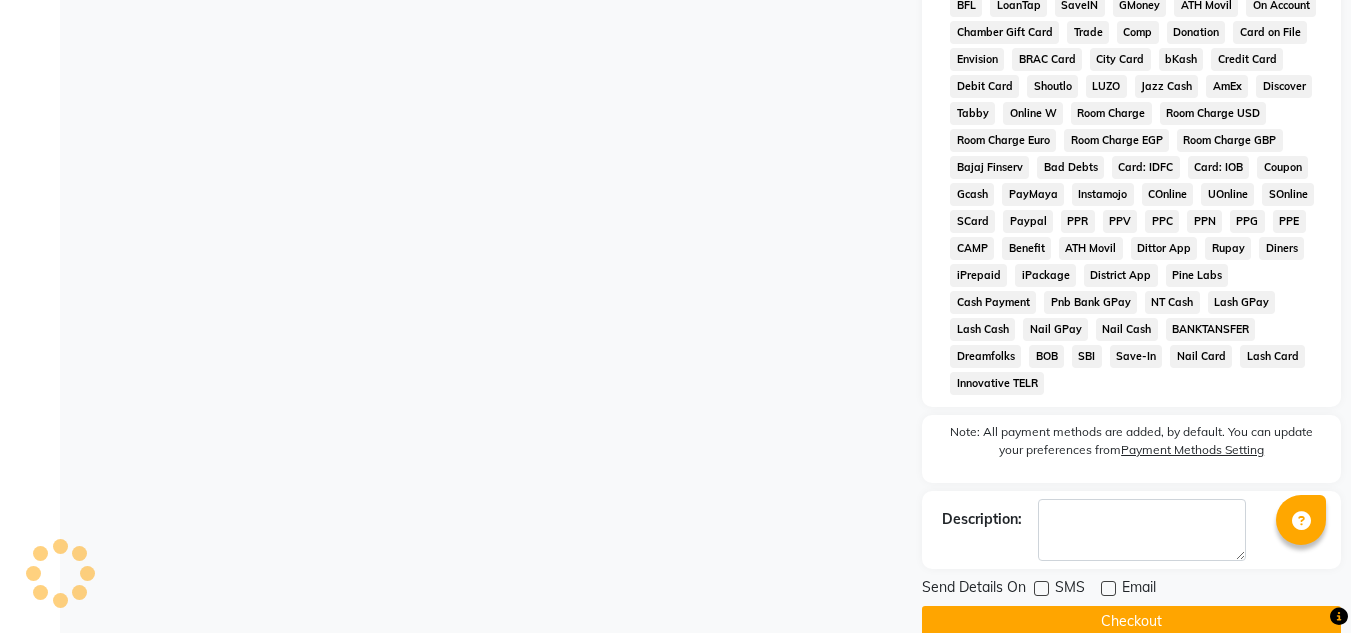 click on "Checkout" 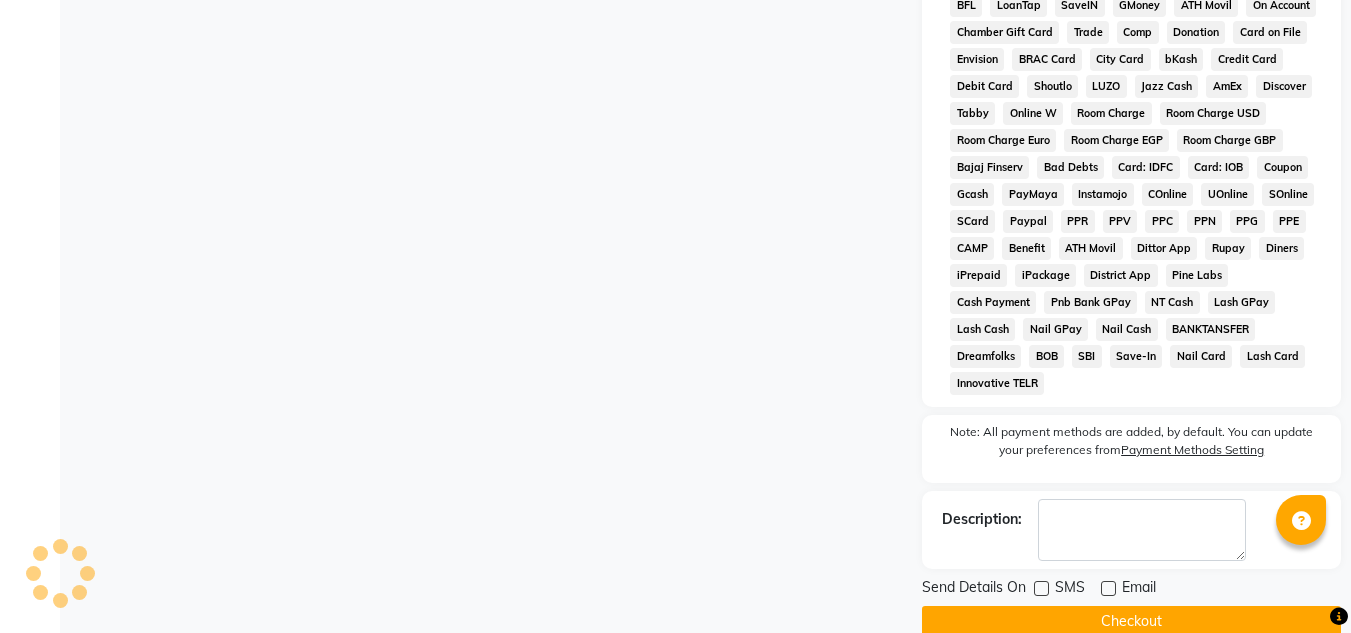 click on "Checkout" 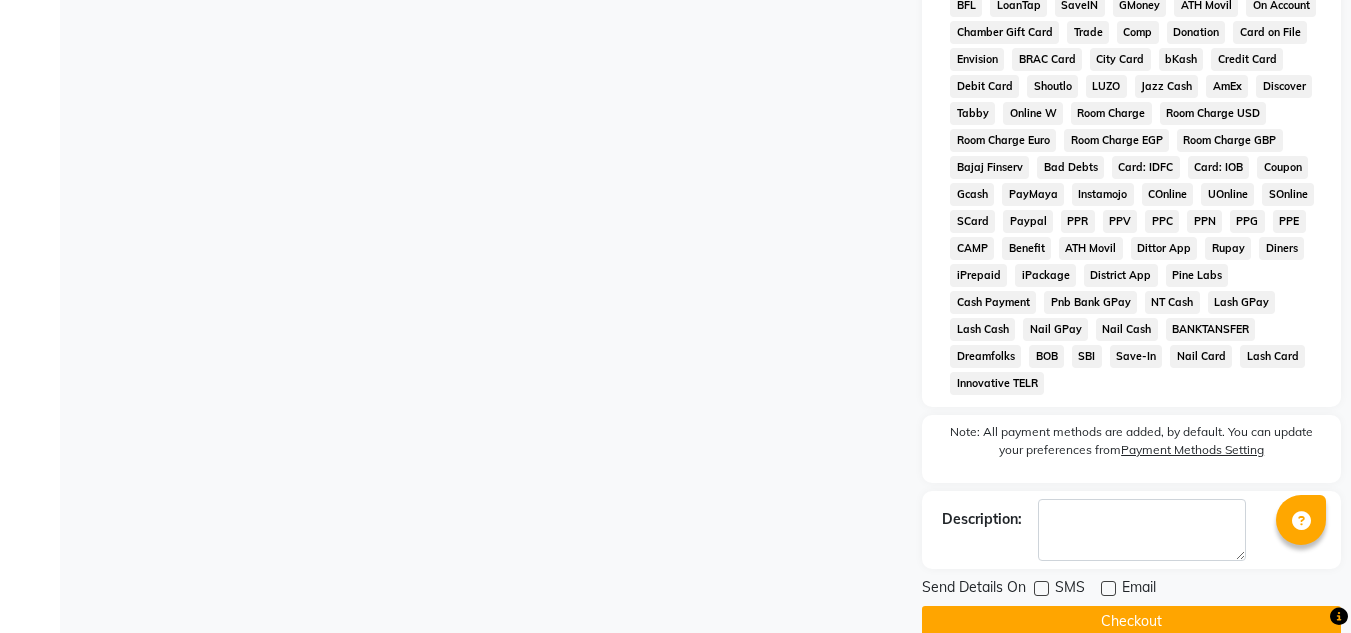 click on "Checkout" 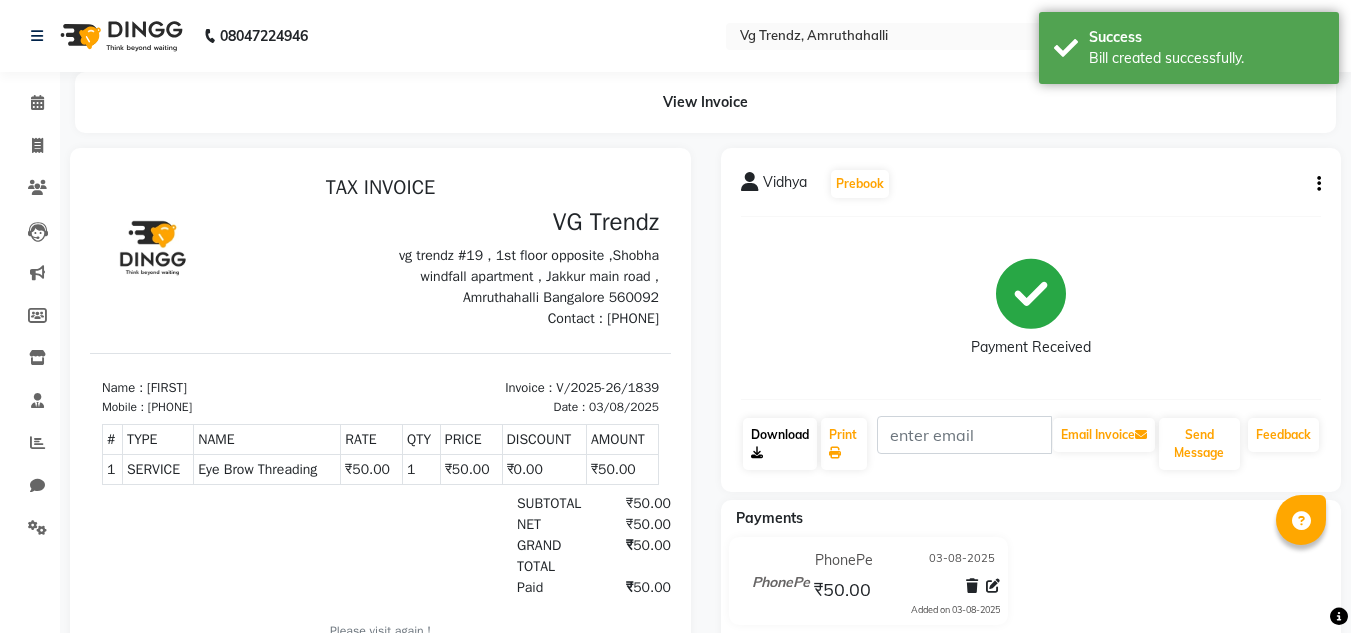 scroll, scrollTop: 0, scrollLeft: 0, axis: both 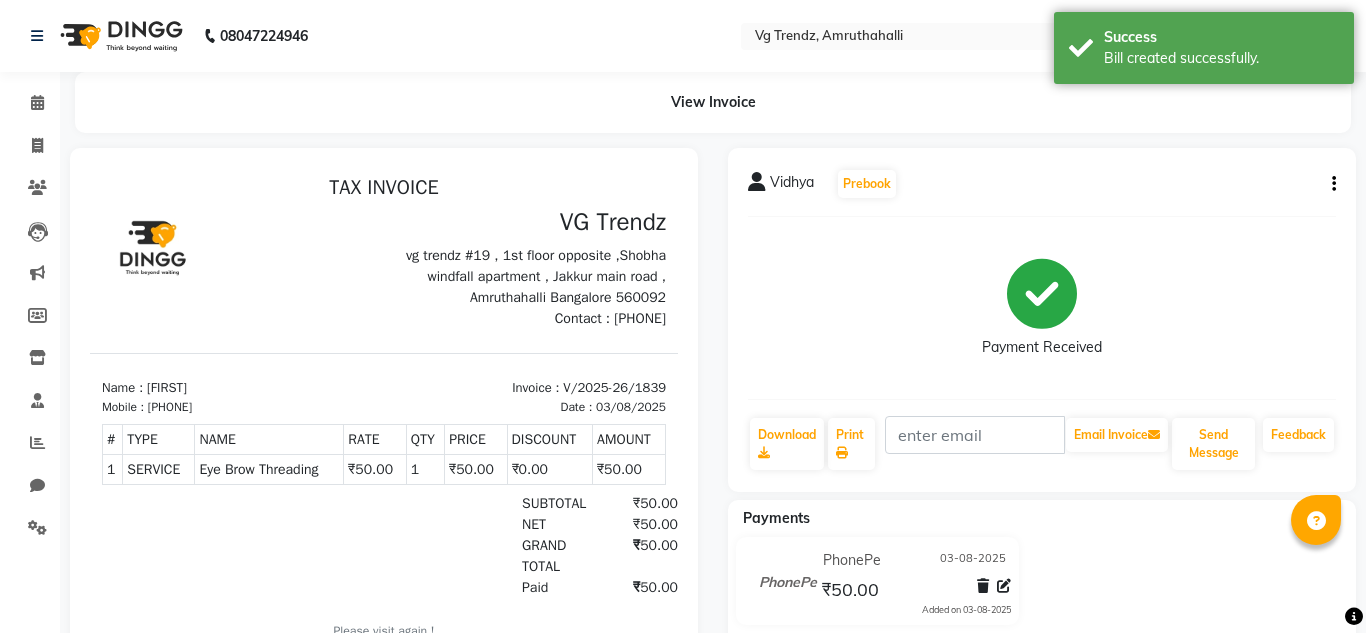 select on "service" 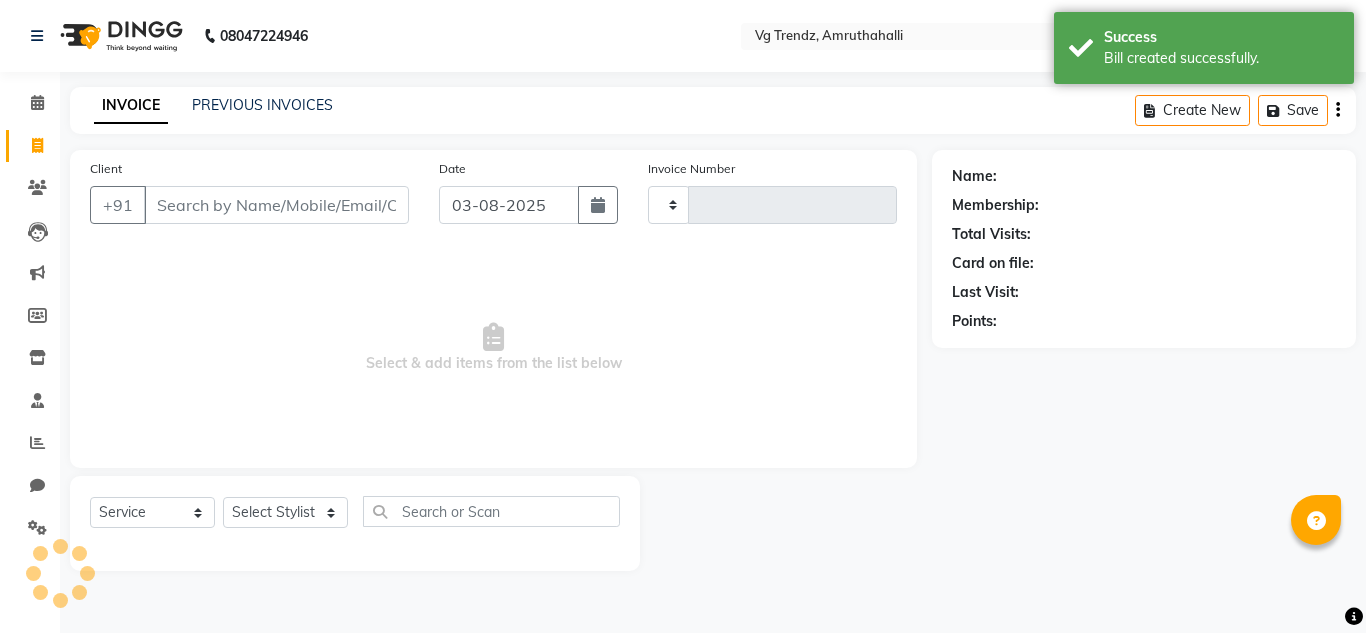 type on "1840" 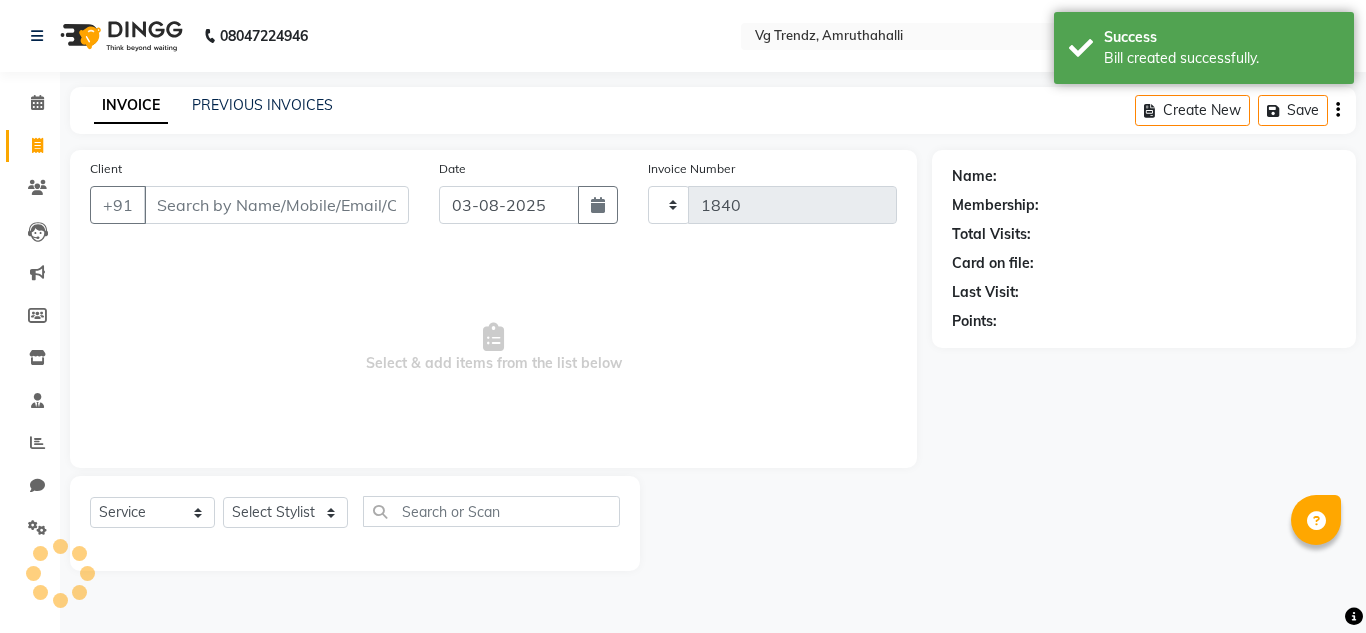select on "5536" 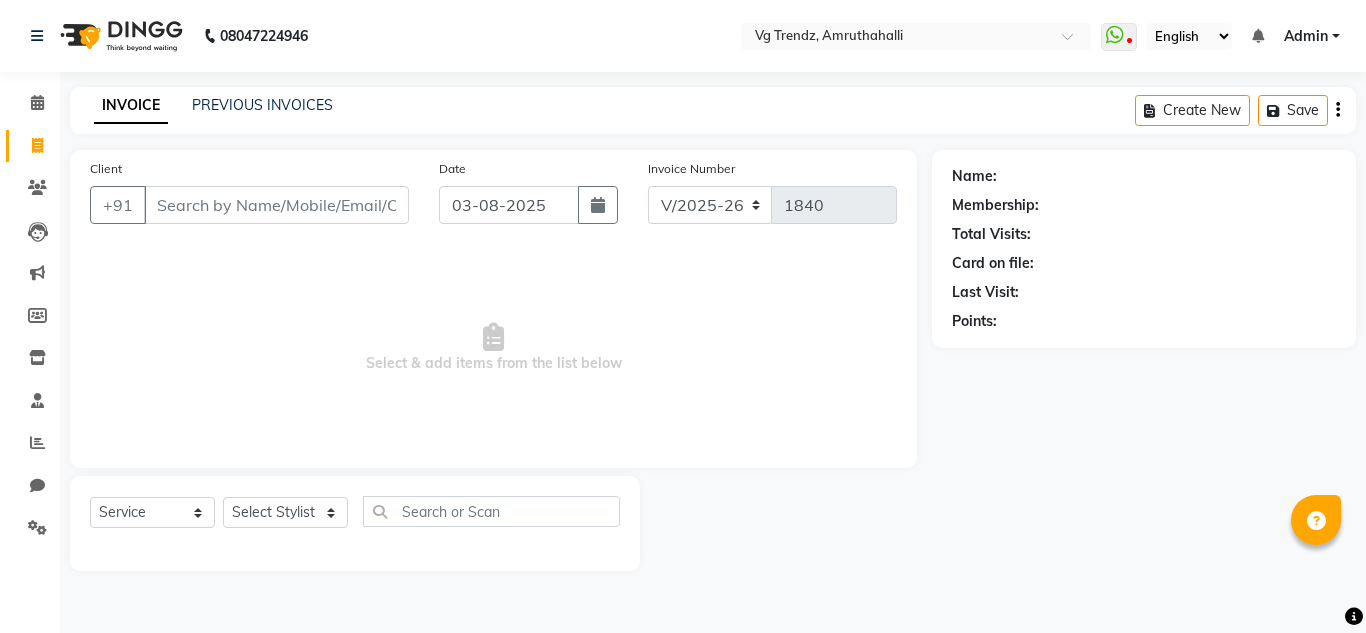 type on "j" 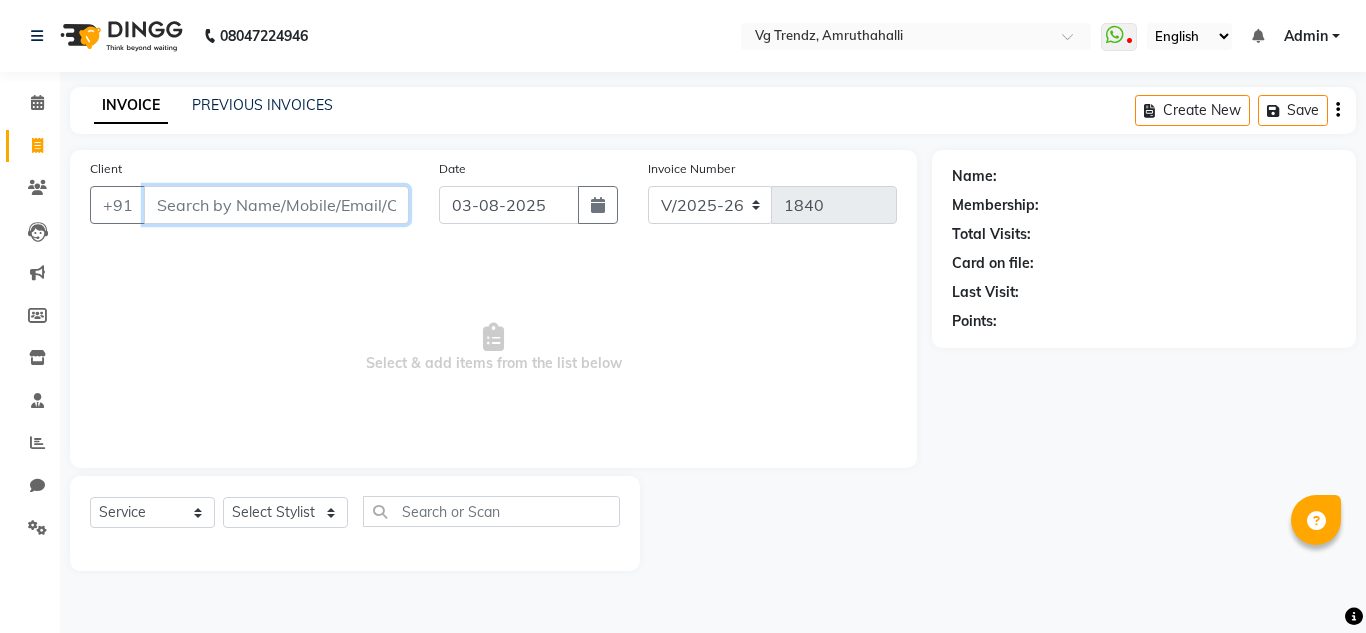 click on "Client" at bounding box center [276, 205] 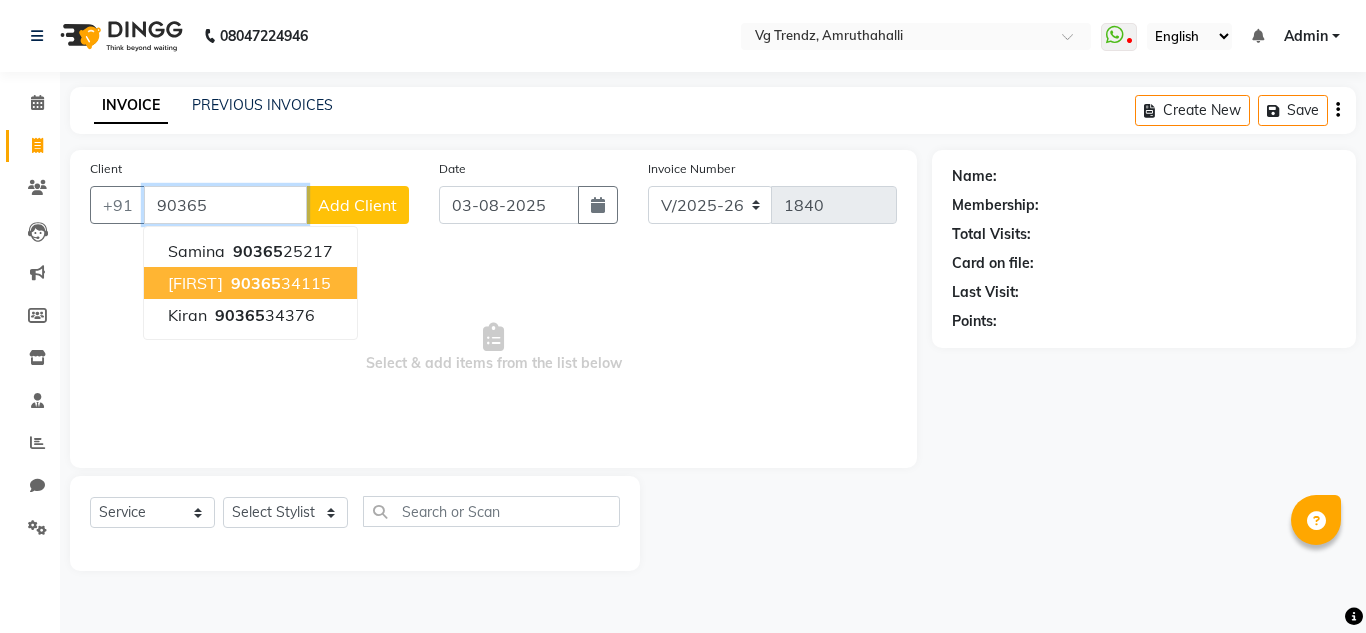 click on "90365 34115" at bounding box center [279, 283] 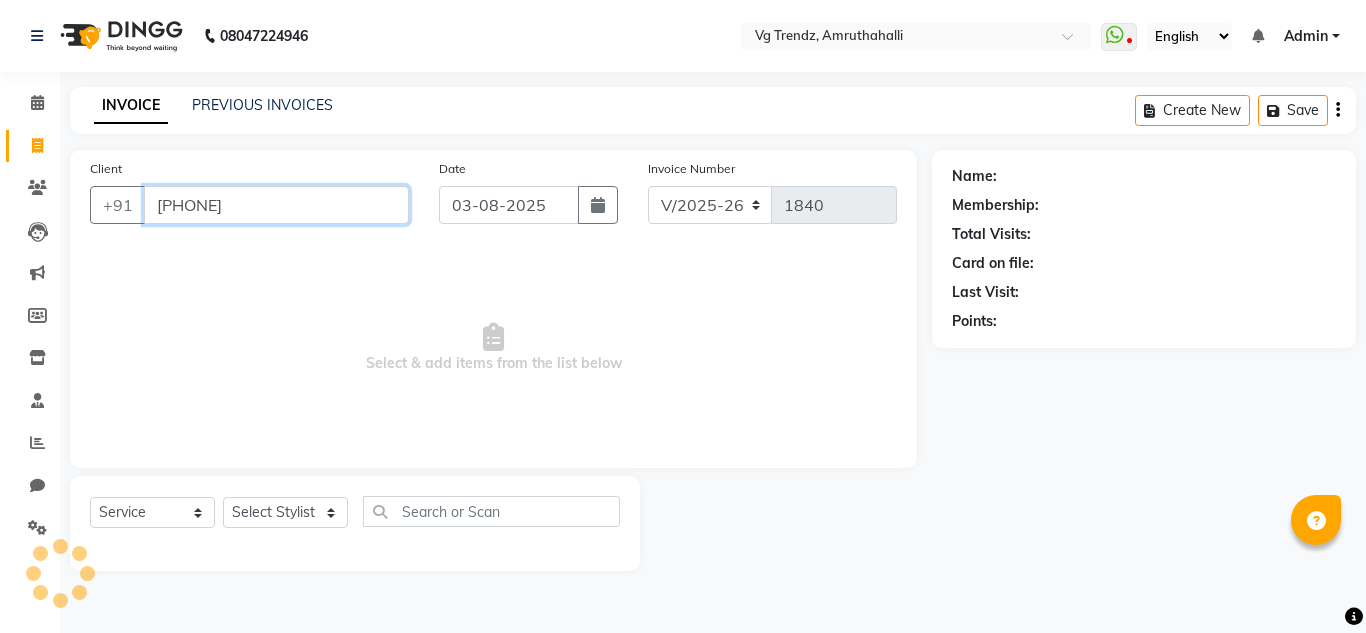 type on "9036534115" 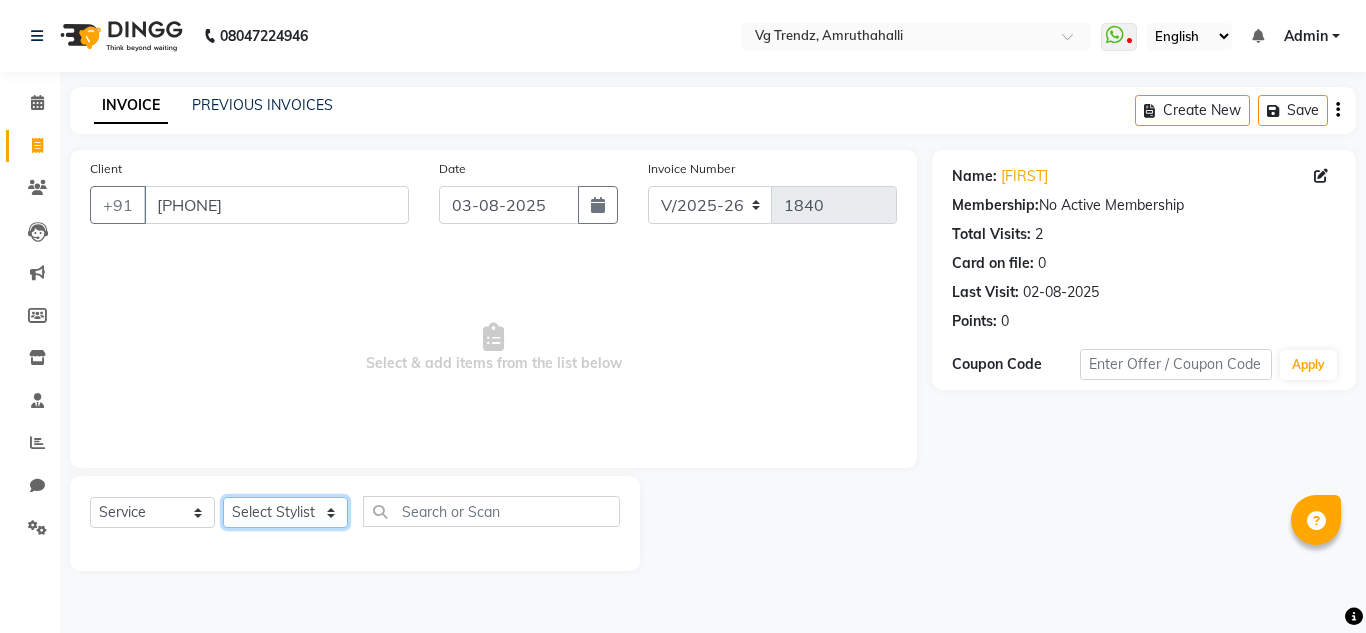 click on "Select Stylist [FIRST] [LAST] [FIRST] [LAST] [FIRST] [LAST] [FIRST] [LAST] [FIRST] [LAST] salon number [FIRST] [LAST] [LAST] [FIRST] [LAST]" 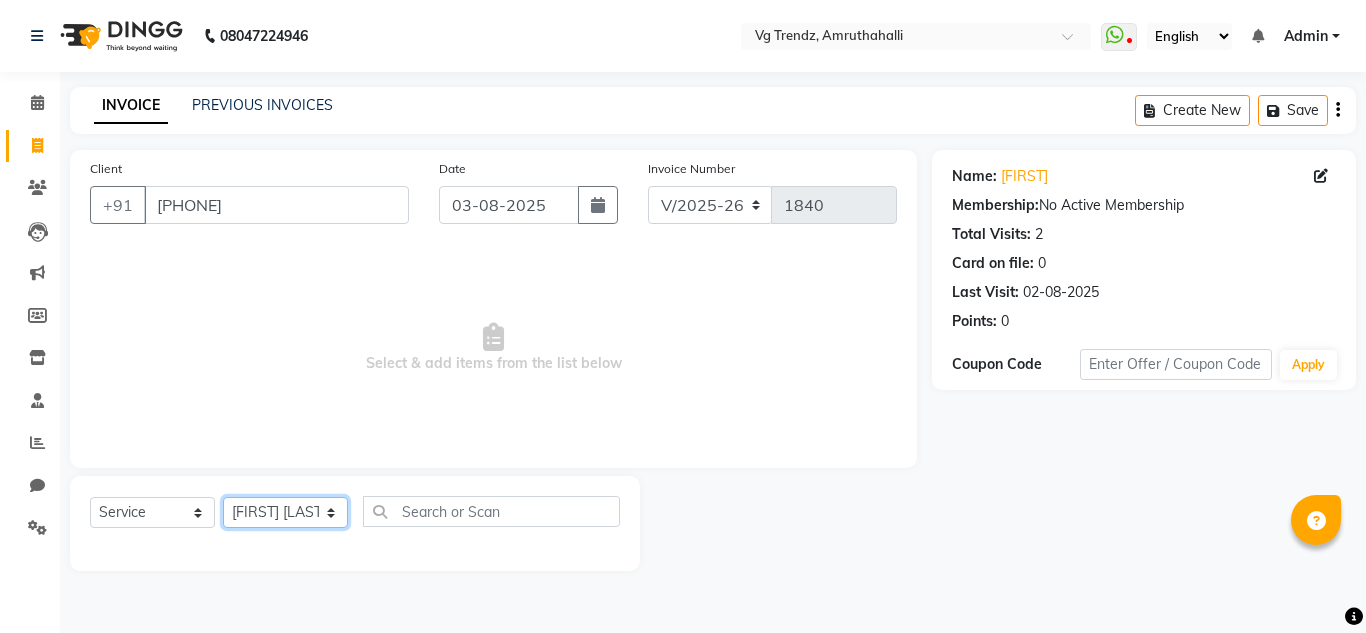 click on "Select Stylist [FIRST] [LAST] [FIRST] [LAST] [FIRST] [LAST] [FIRST] [LAST] [FIRST] [LAST] salon number [FIRST] [LAST] [LAST] [FIRST] [LAST]" 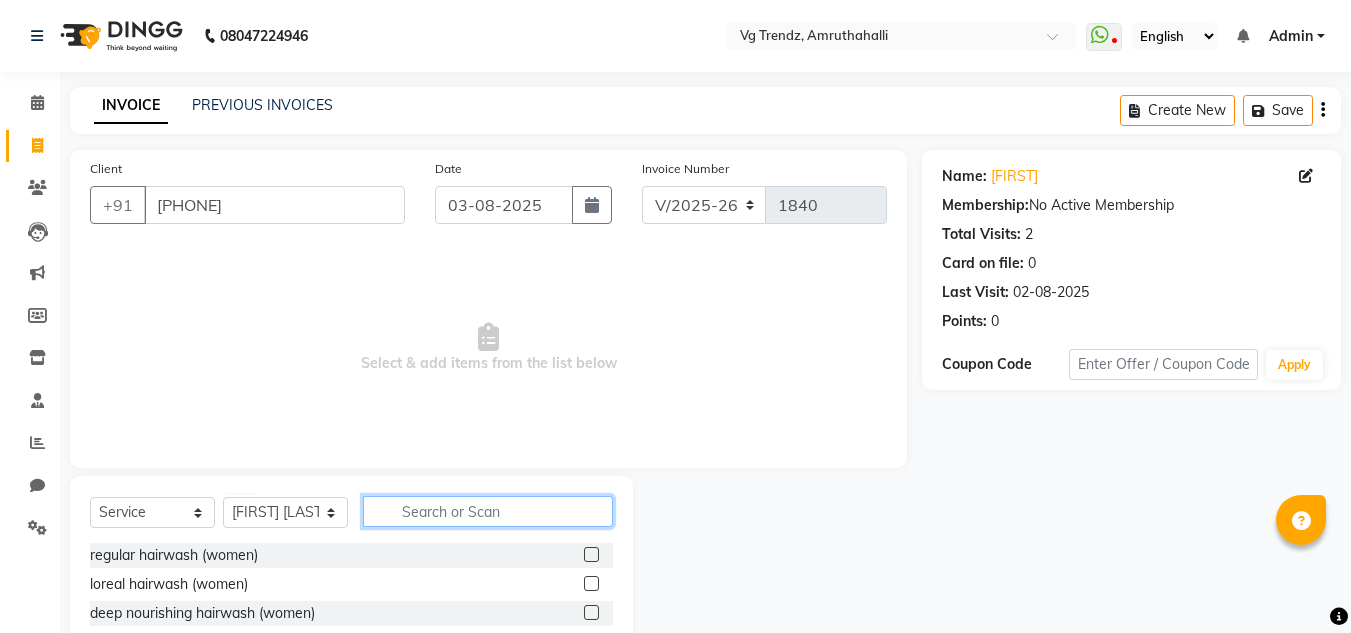 click 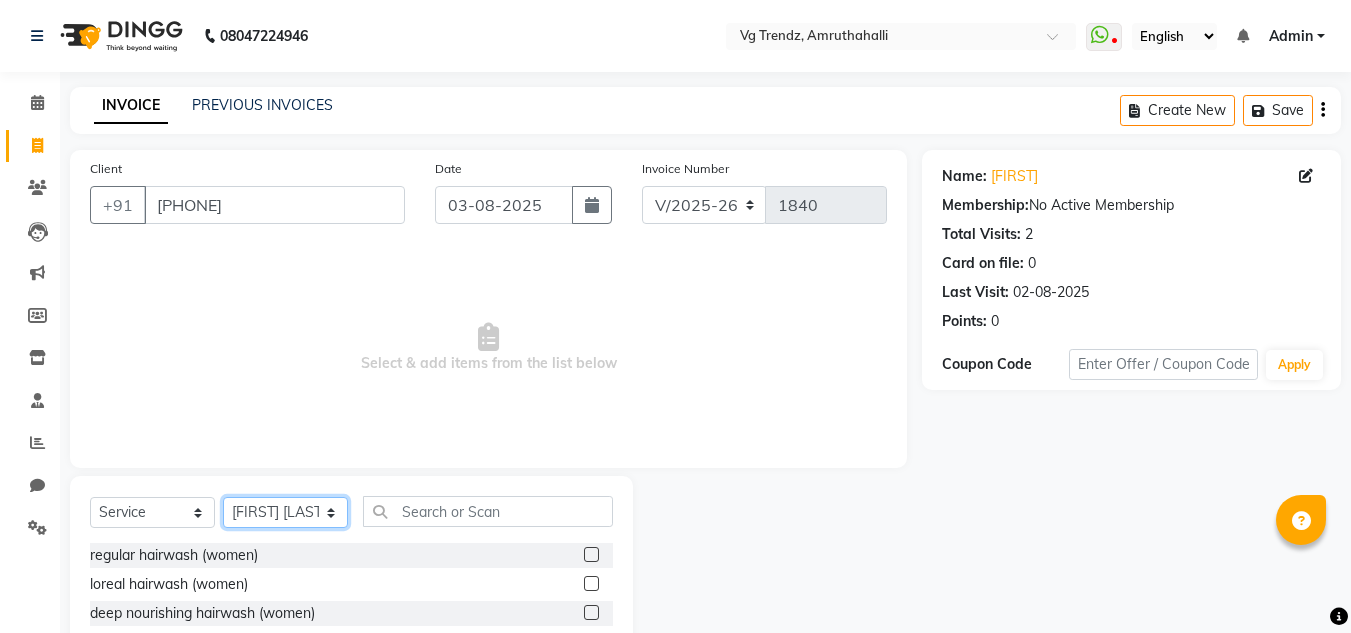 click on "Select Stylist [FIRST] [LAST] [FIRST] [LAST] [FIRST] [LAST] [FIRST] [LAST] [FIRST] [LAST] salon number [FIRST] [LAST] [LAST] [FIRST] [LAST]" 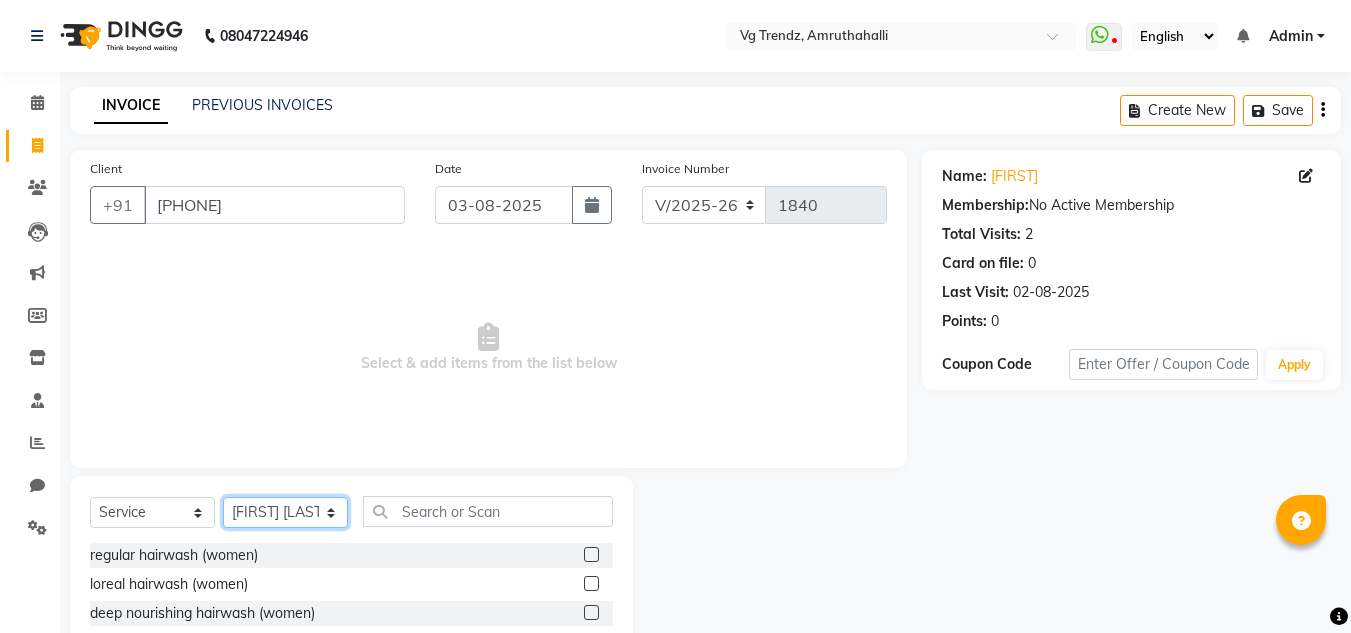 select on "85009" 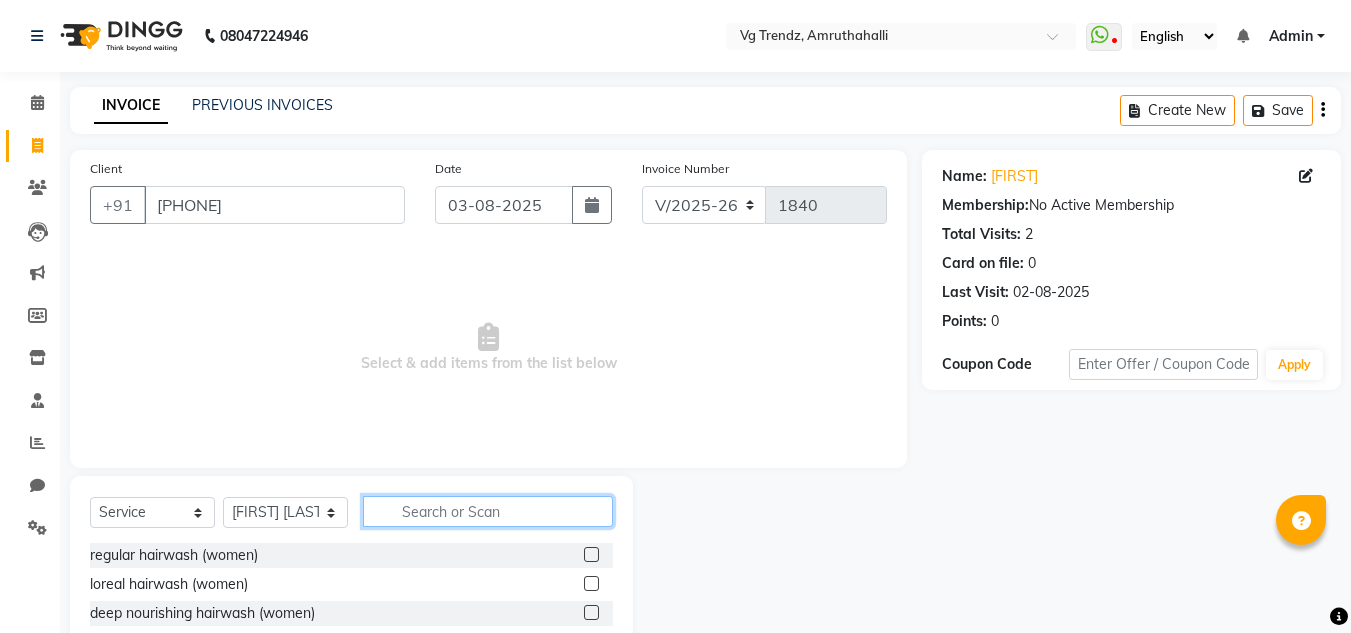 click 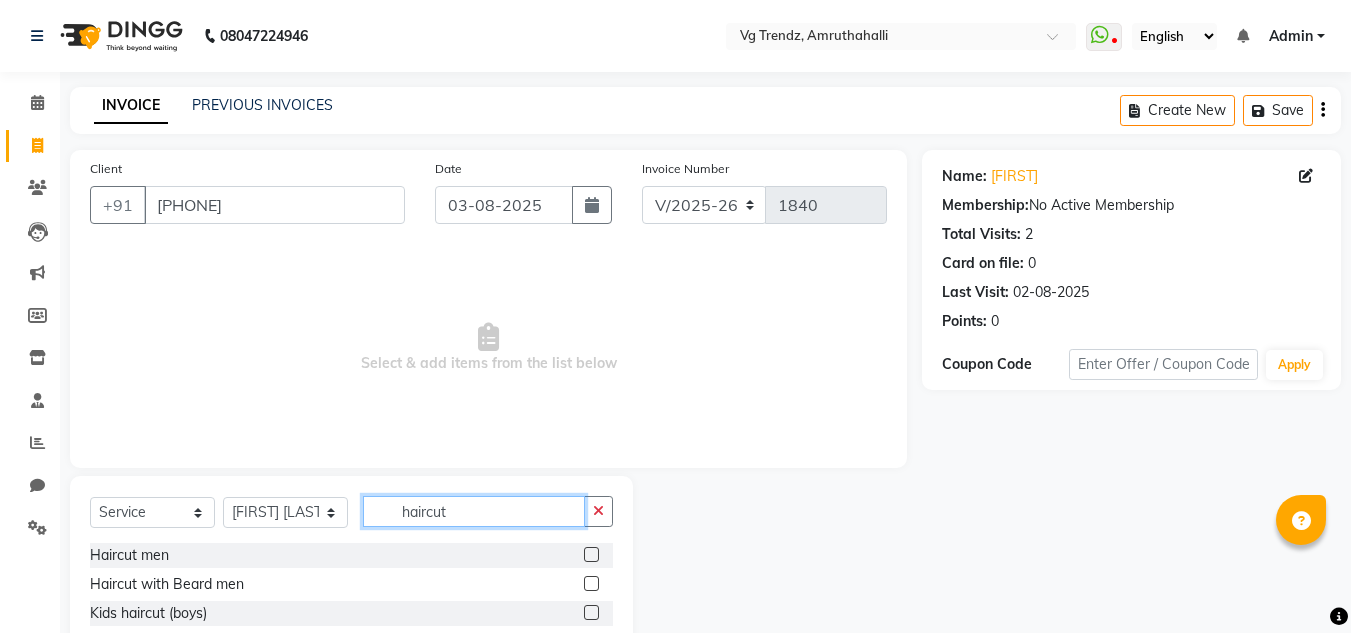 scroll, scrollTop: 168, scrollLeft: 0, axis: vertical 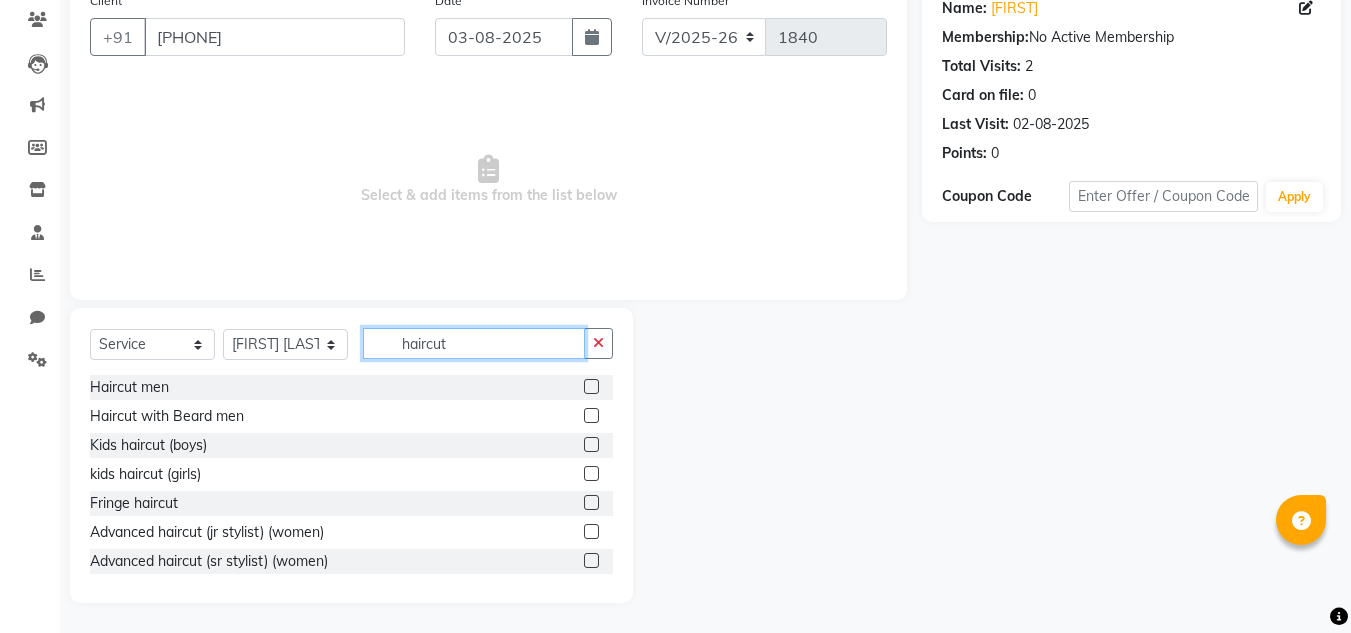 type on "haircut" 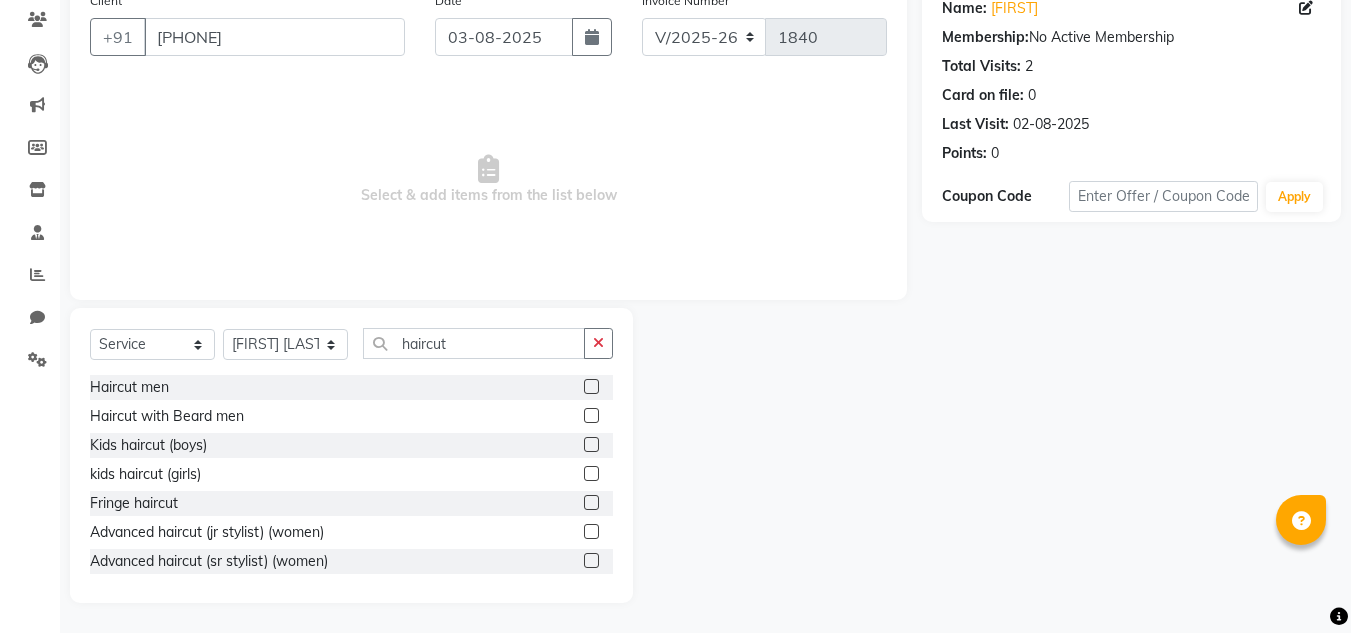 click 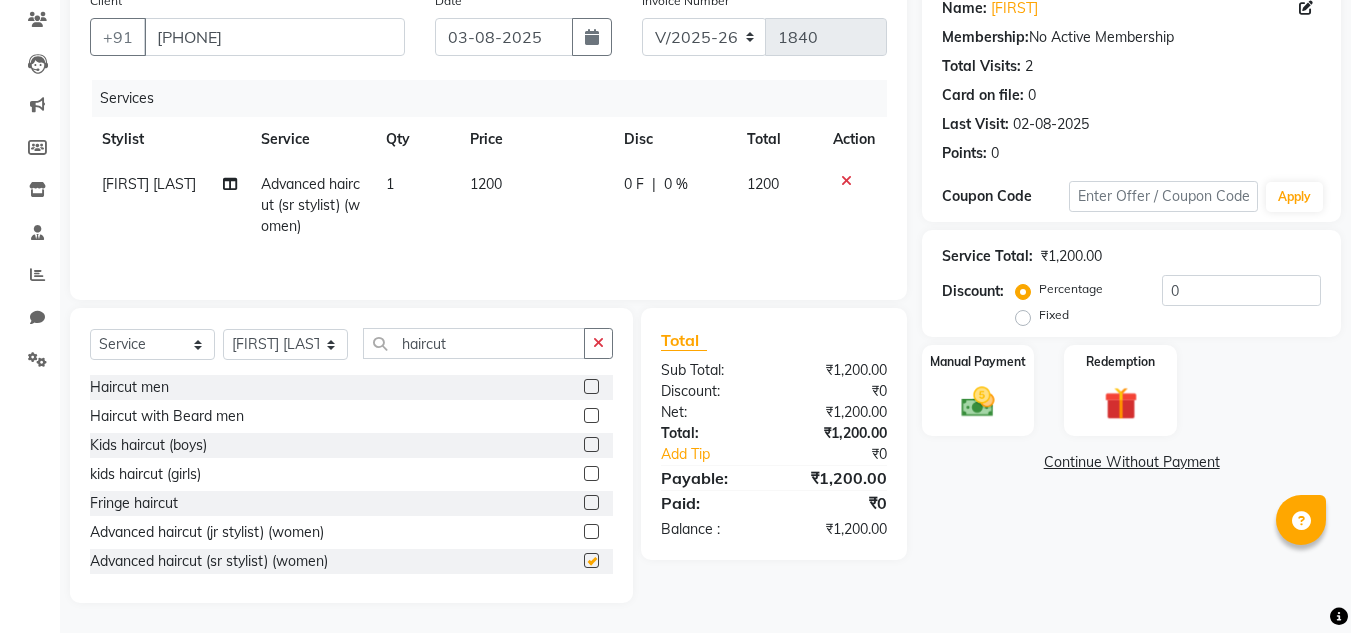 checkbox on "false" 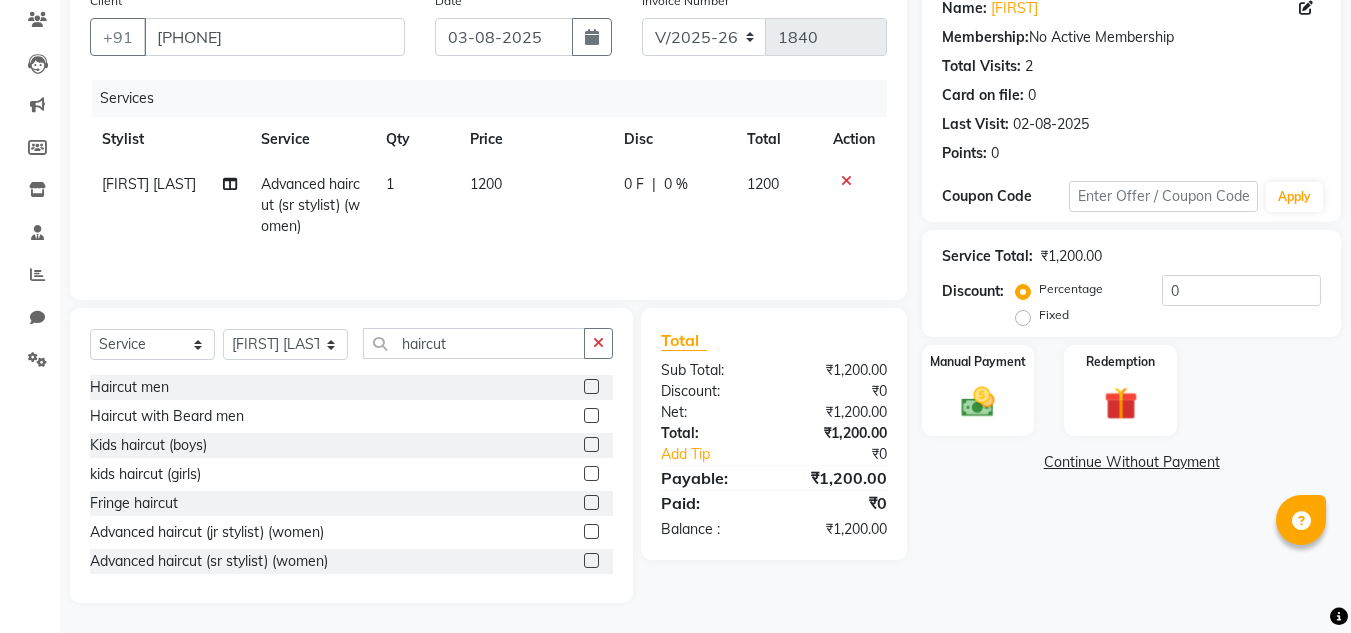 click on "[FIRST] [LAST]" 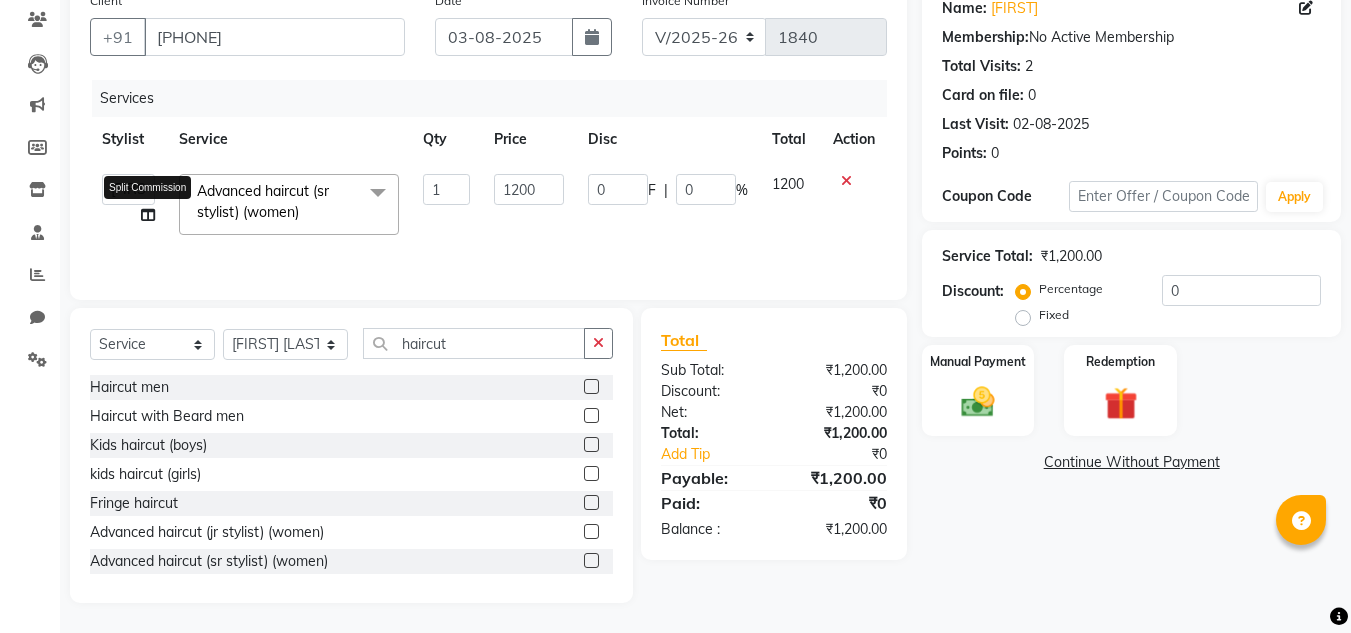 click 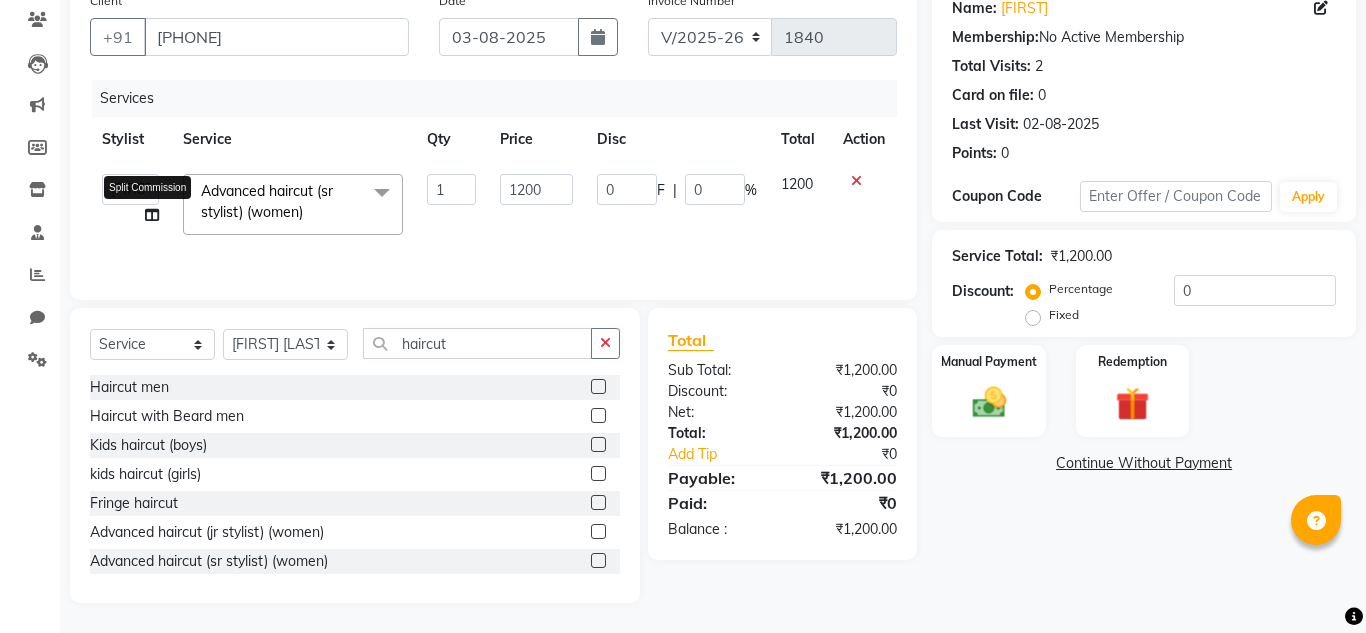 select on "85009" 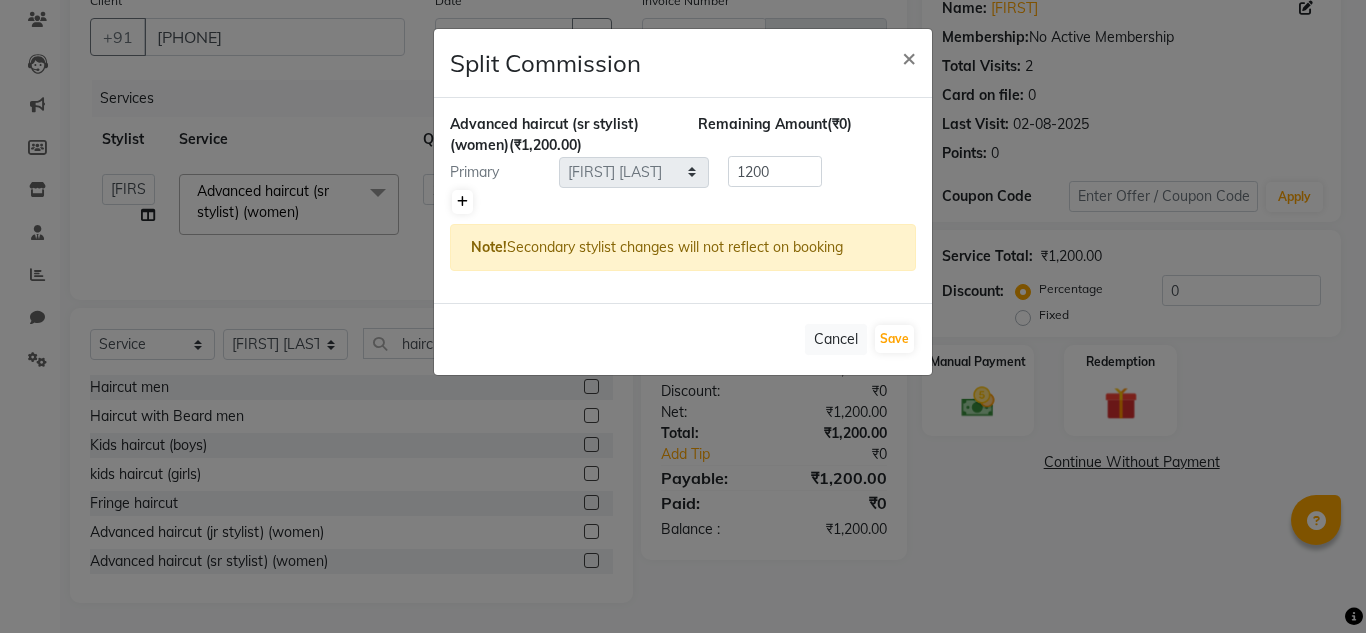 click 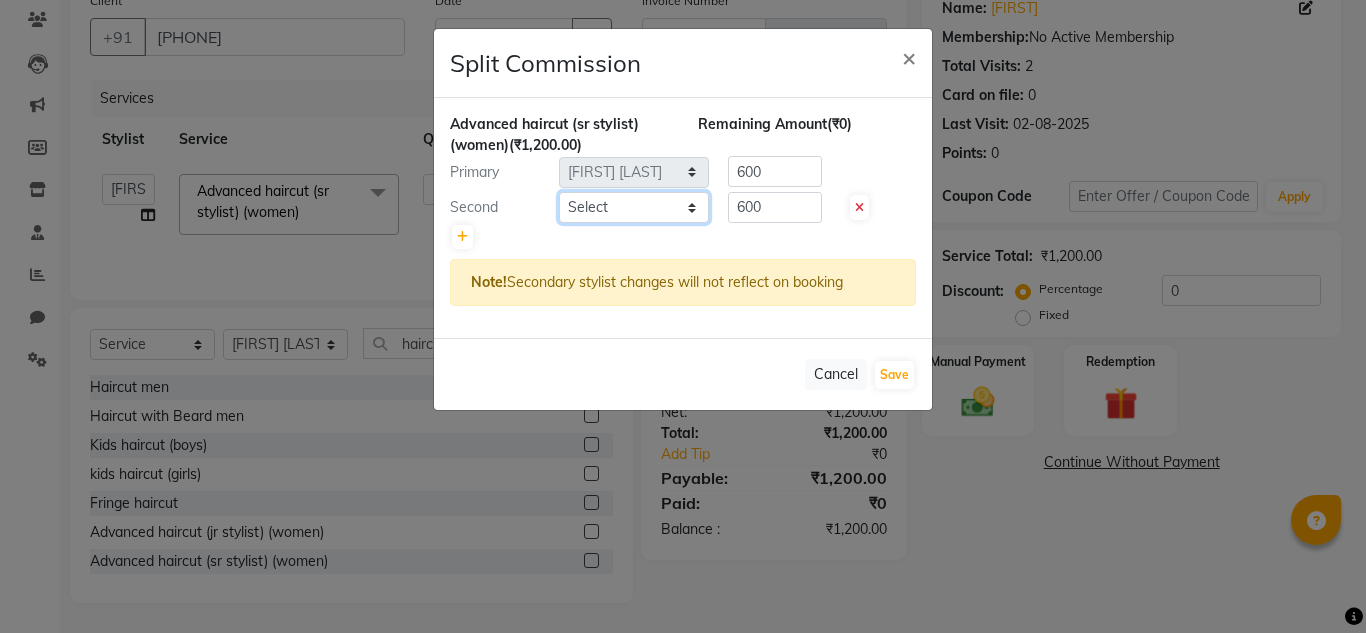 click on "Select  Ashiwini N P   Manjitha Chhetri   Manjula S   Mun Khan   Naveen Kumar   Rangashamaiah   salon number   Sandeep Sharma   Sharanamma   Sridevi   Vanitha v" 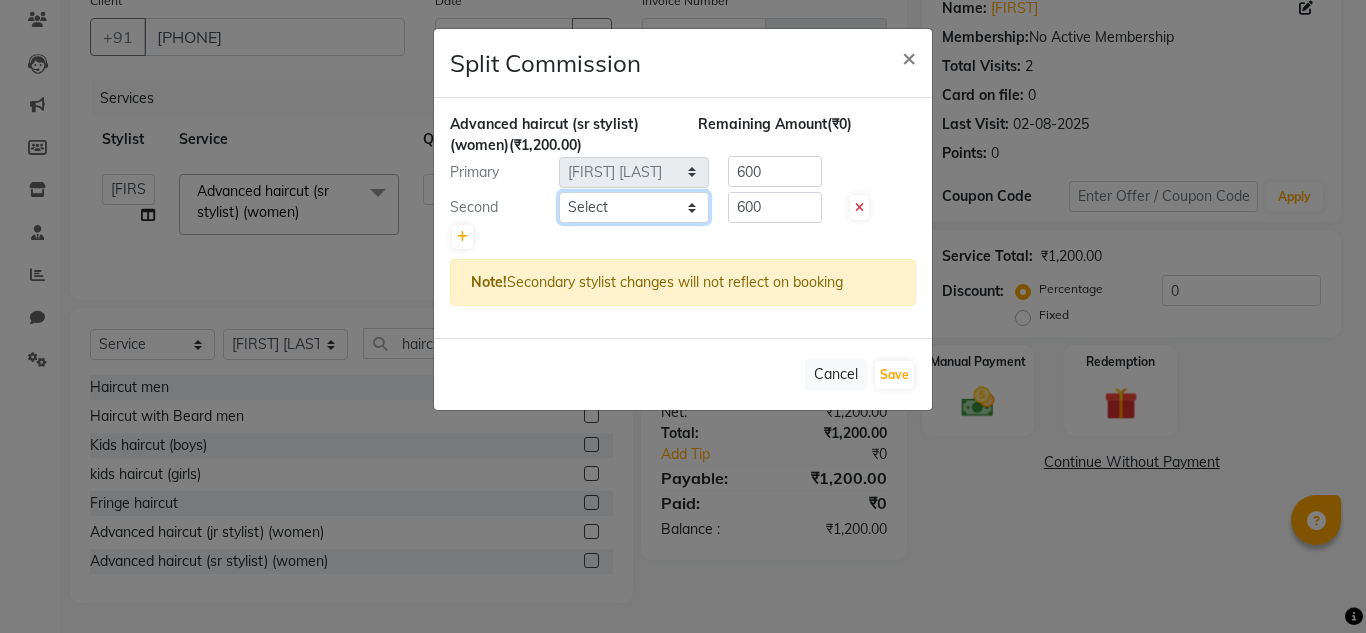 select on "85011" 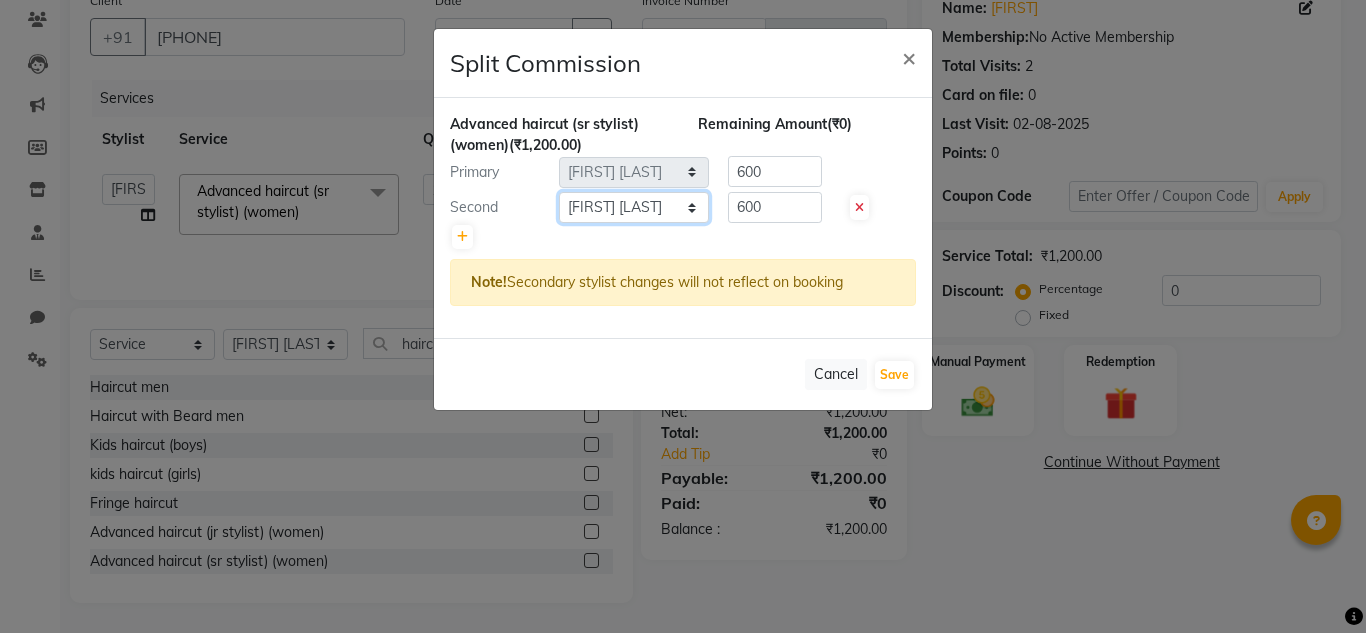 click on "Select  Ashiwini N P   Manjitha Chhetri   Manjula S   Mun Khan   Naveen Kumar   Rangashamaiah   salon number   Sandeep Sharma   Sharanamma   Sridevi   Vanitha v" 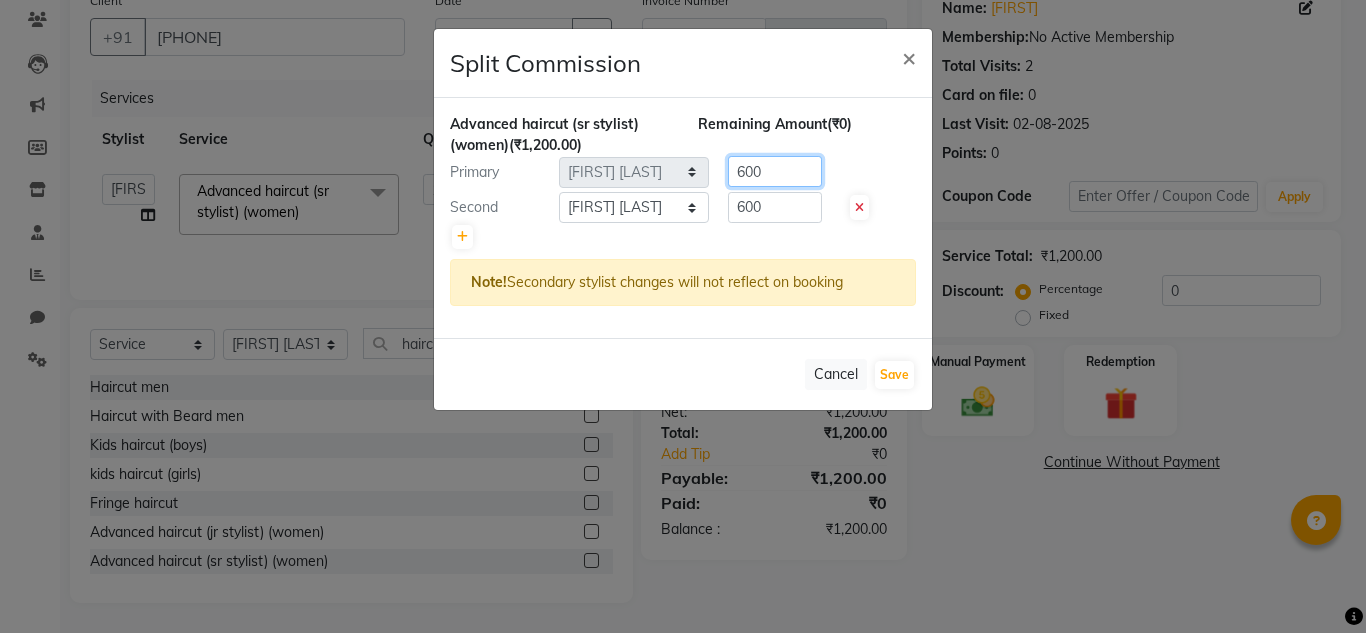 click on "600" 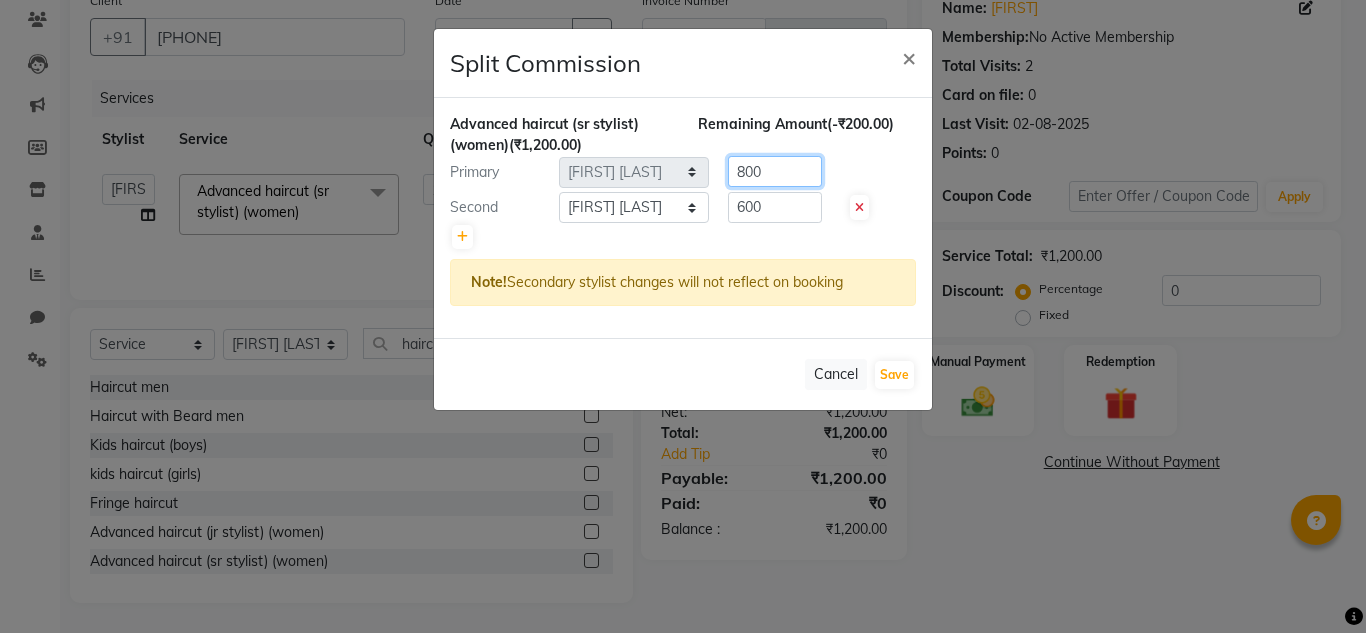 type on "800" 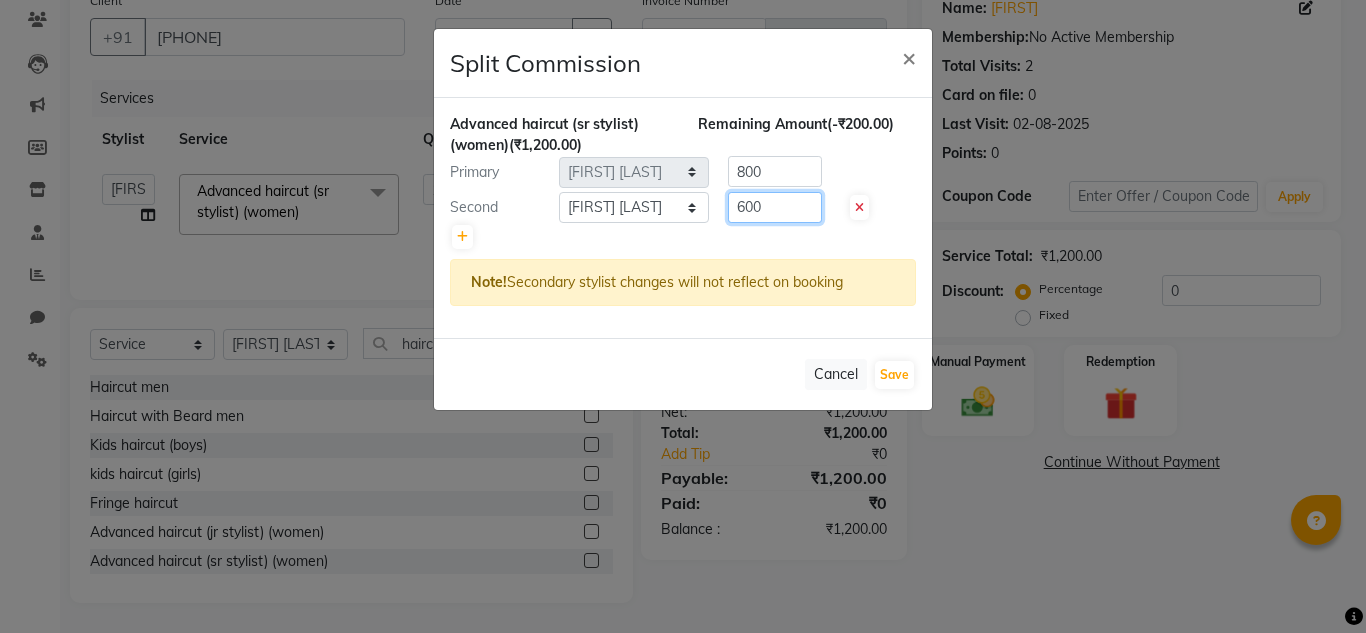 click on "600" 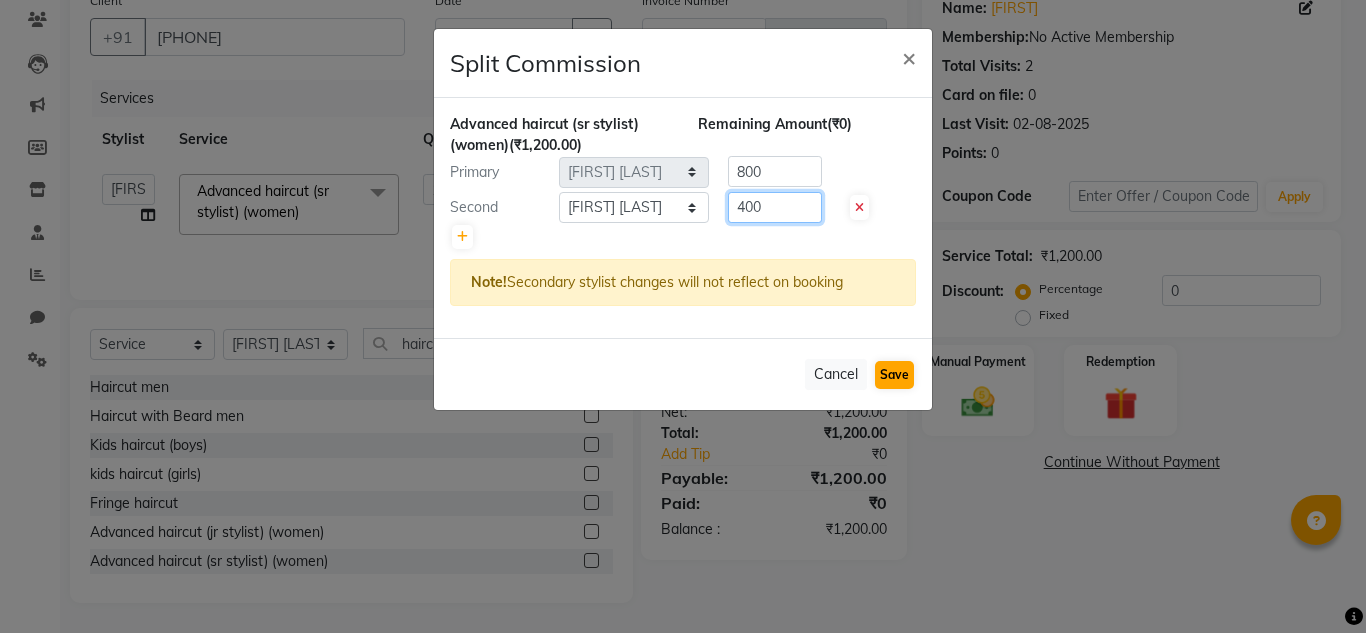type on "400" 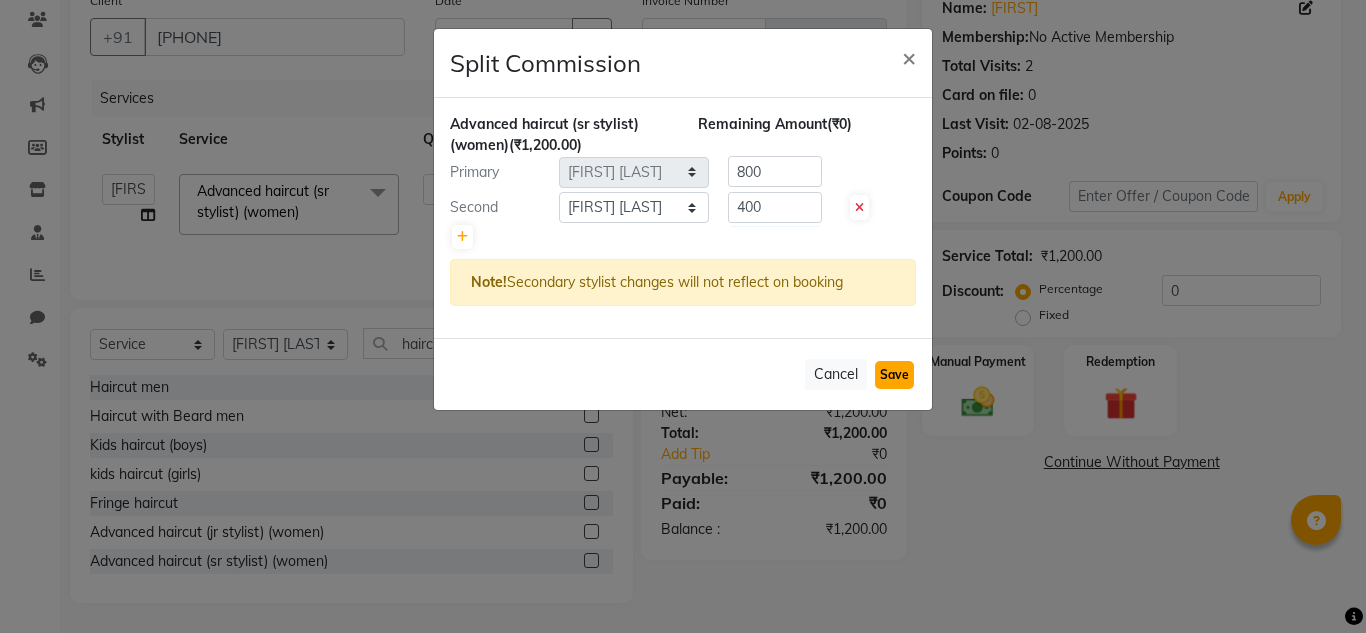 click on "Save" 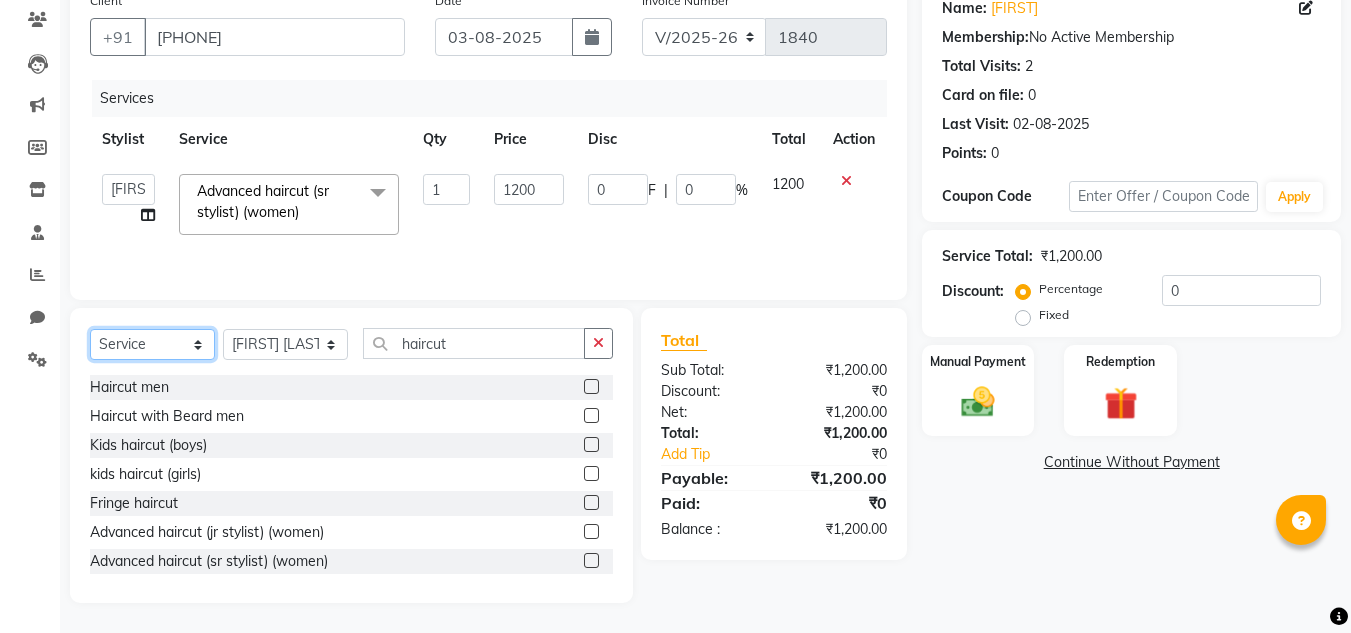 click on "Select  Service  Product  Membership  Package Voucher Prepaid Gift Card" 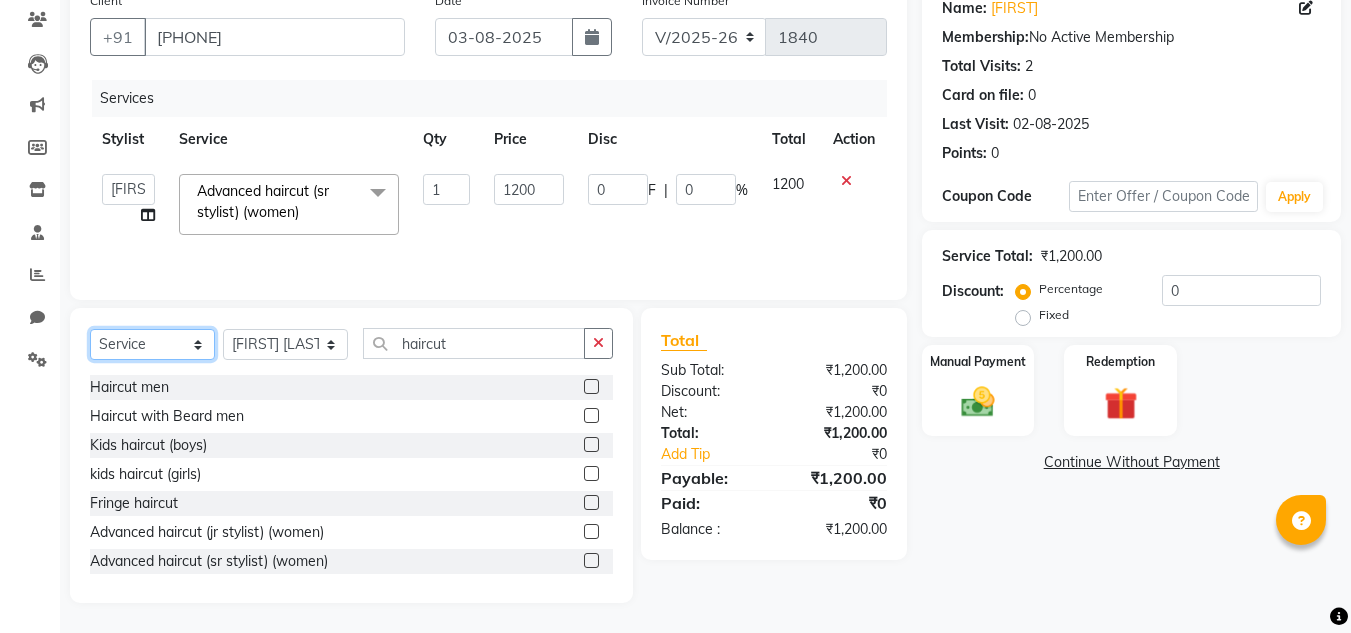 select on "product" 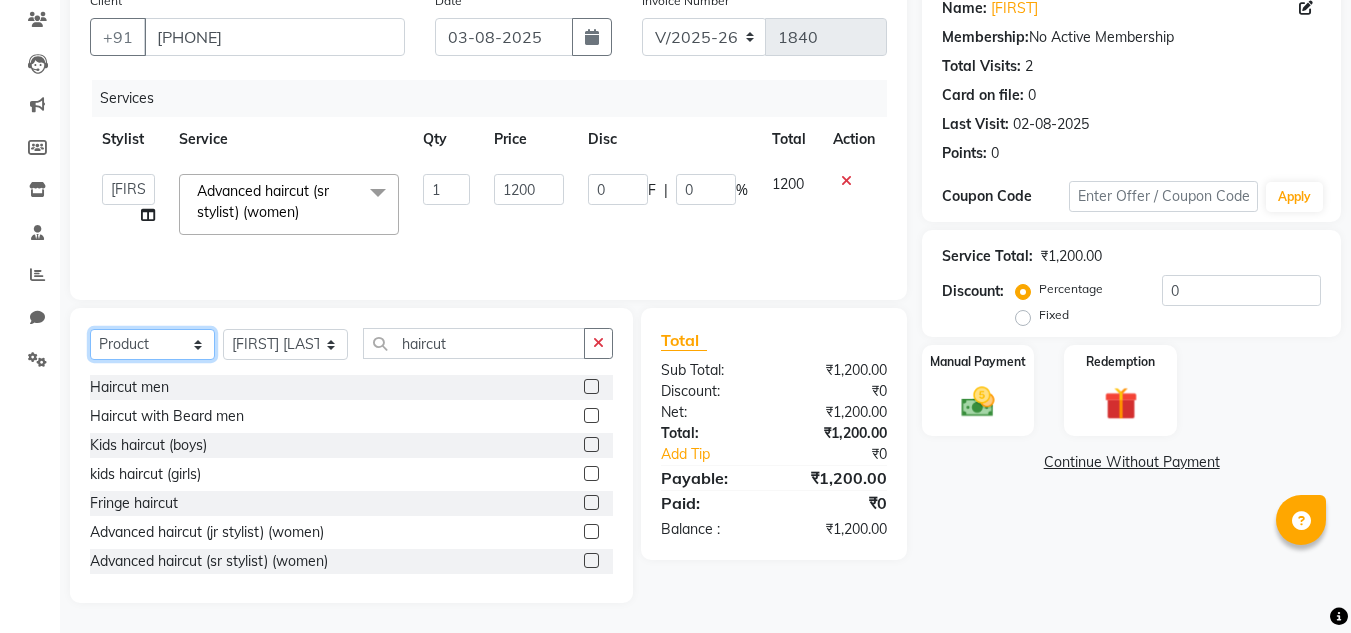 click on "Select  Service  Product  Membership  Package Voucher Prepaid Gift Card" 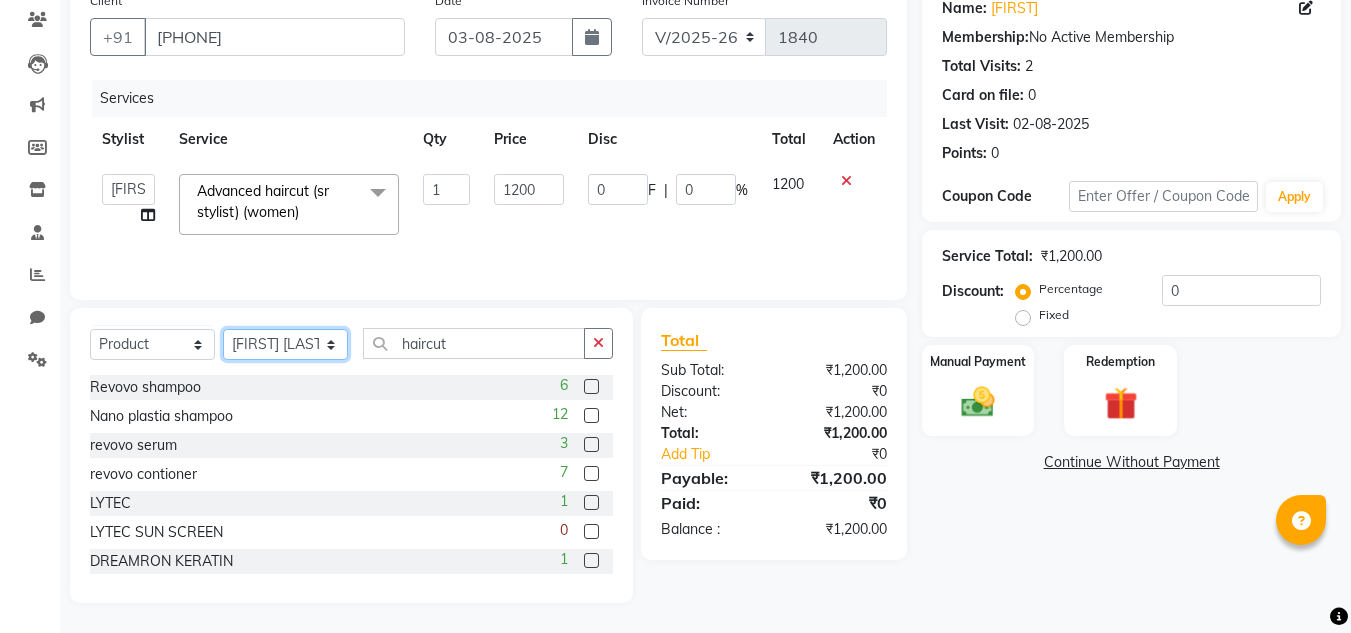 click on "Select Stylist [FIRST] [LAST] [FIRST] [LAST] [FIRST] [LAST] [FIRST] [LAST] [FIRST] [LAST] salon number [FIRST] [LAST] [LAST] [FIRST] [LAST]" 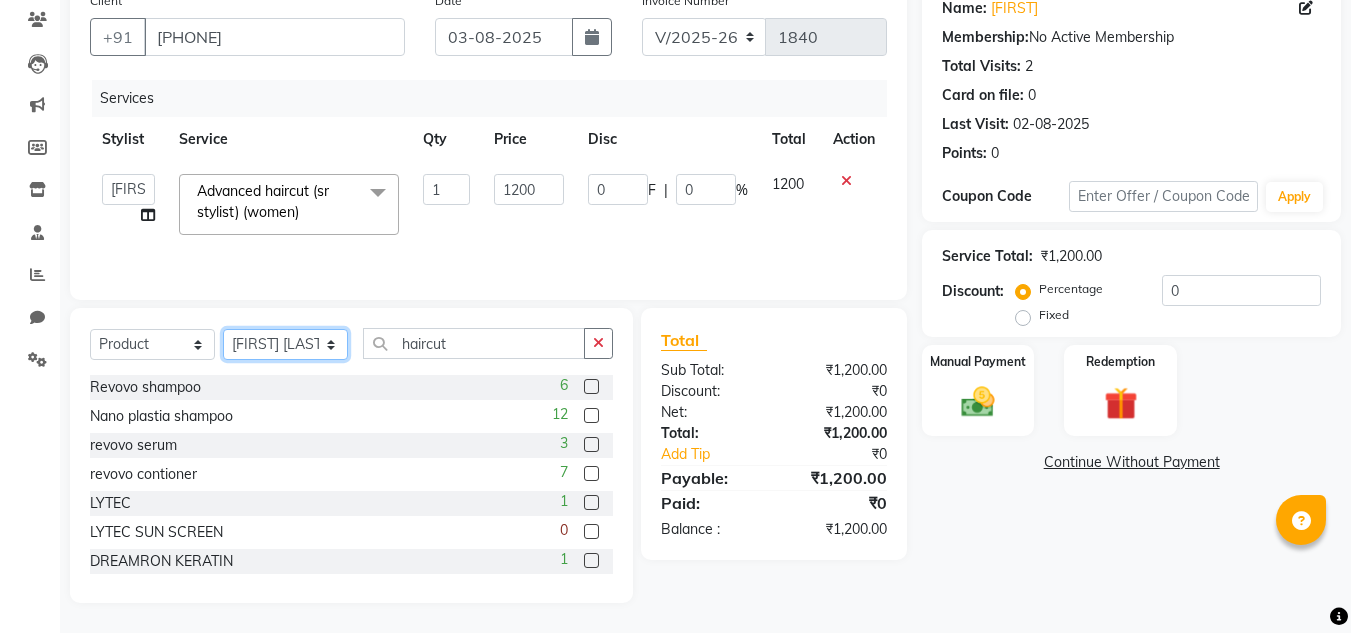 select on "85608" 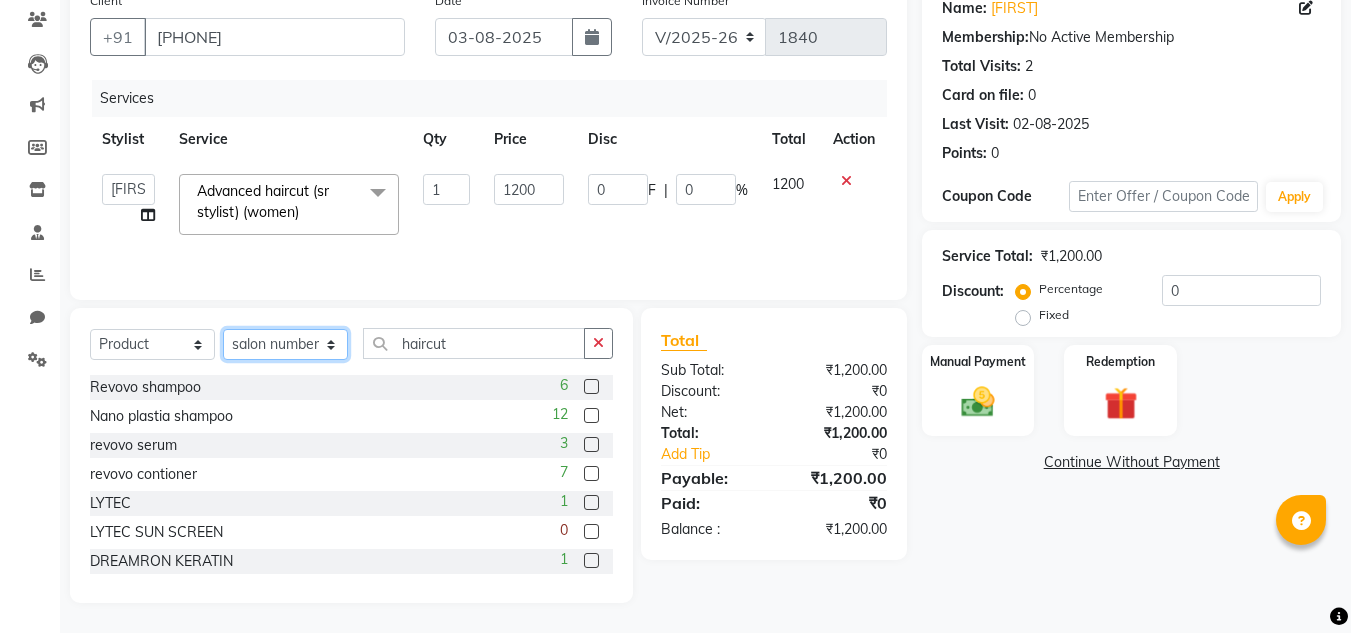 click on "Select Stylist [FIRST] [LAST] [FIRST] [LAST] [FIRST] [LAST] [FIRST] [LAST] [FIRST] [LAST] salon number [FIRST] [LAST] [LAST] [FIRST] [LAST]" 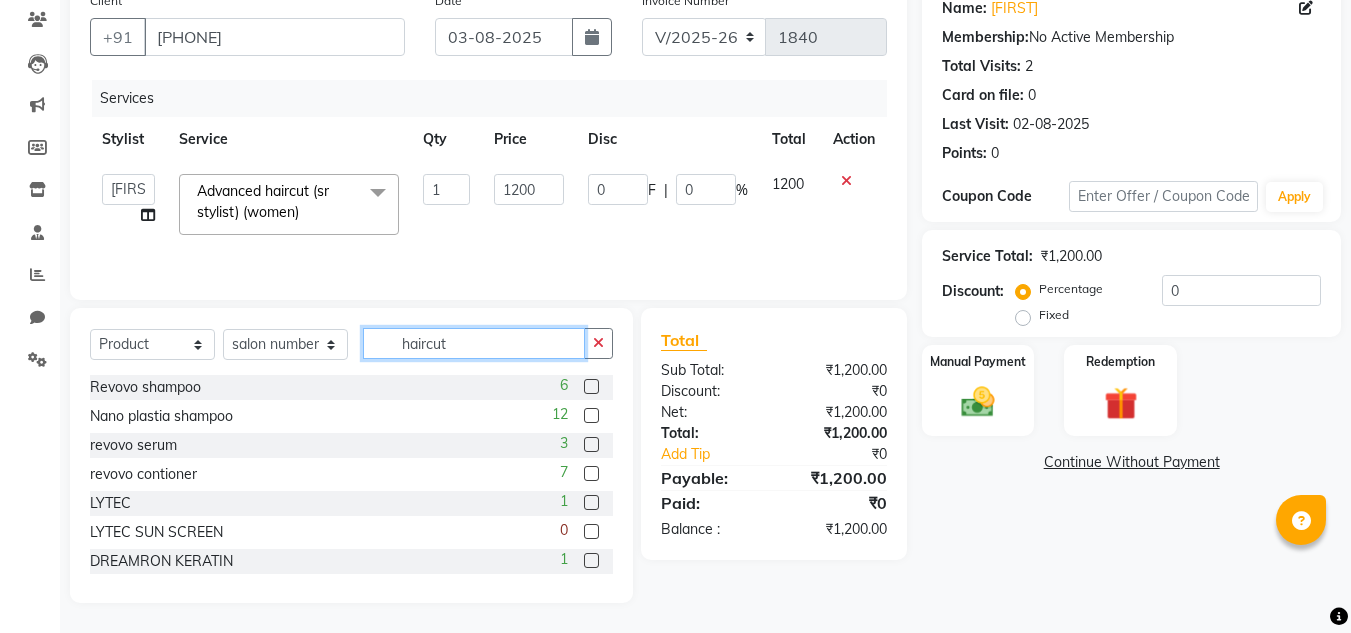 click on "haircut" 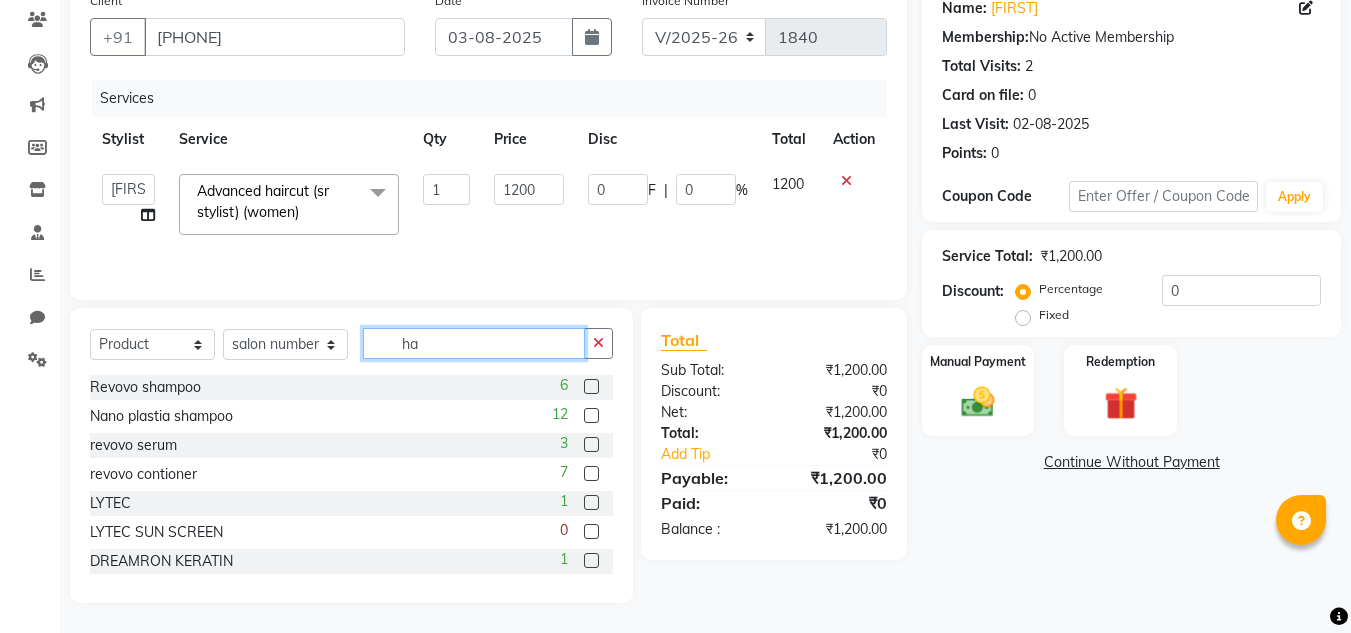 type on "h" 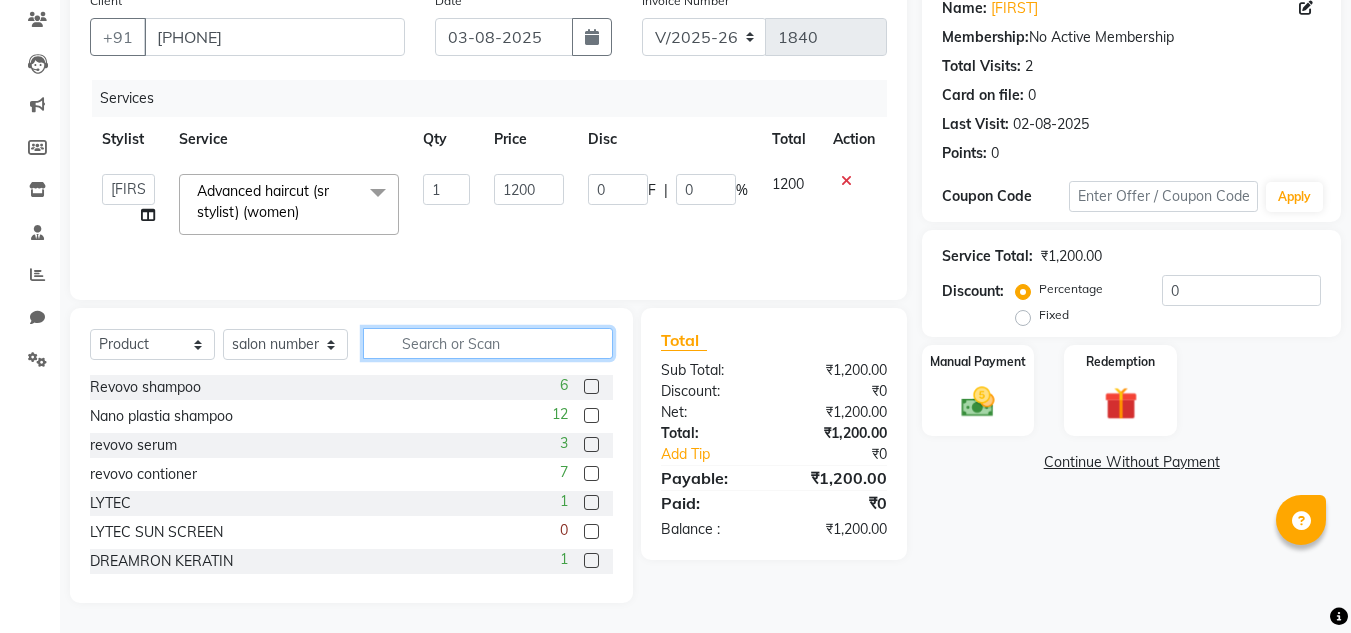 type 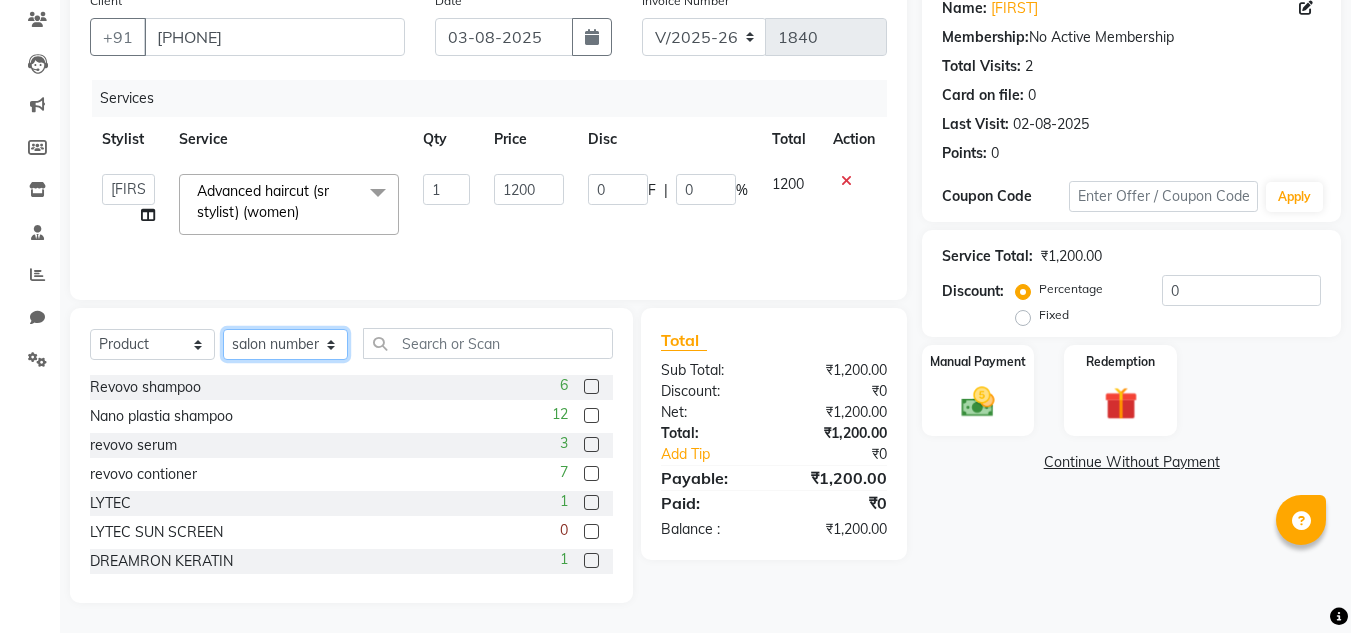 click on "Select Stylist [FIRST] [LAST] [FIRST] [LAST] [FIRST] [LAST] [FIRST] [LAST] [FIRST] [LAST] salon number [FIRST] [LAST] [LAST] [FIRST] [LAST]" 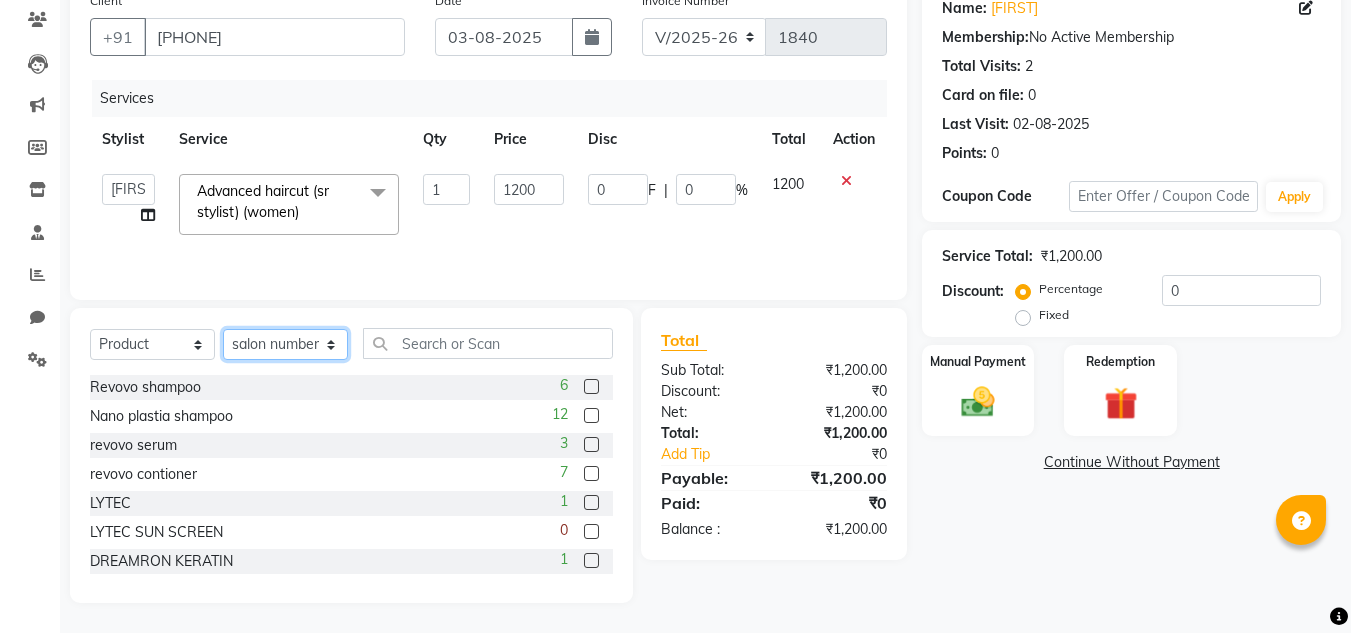 select on "84657" 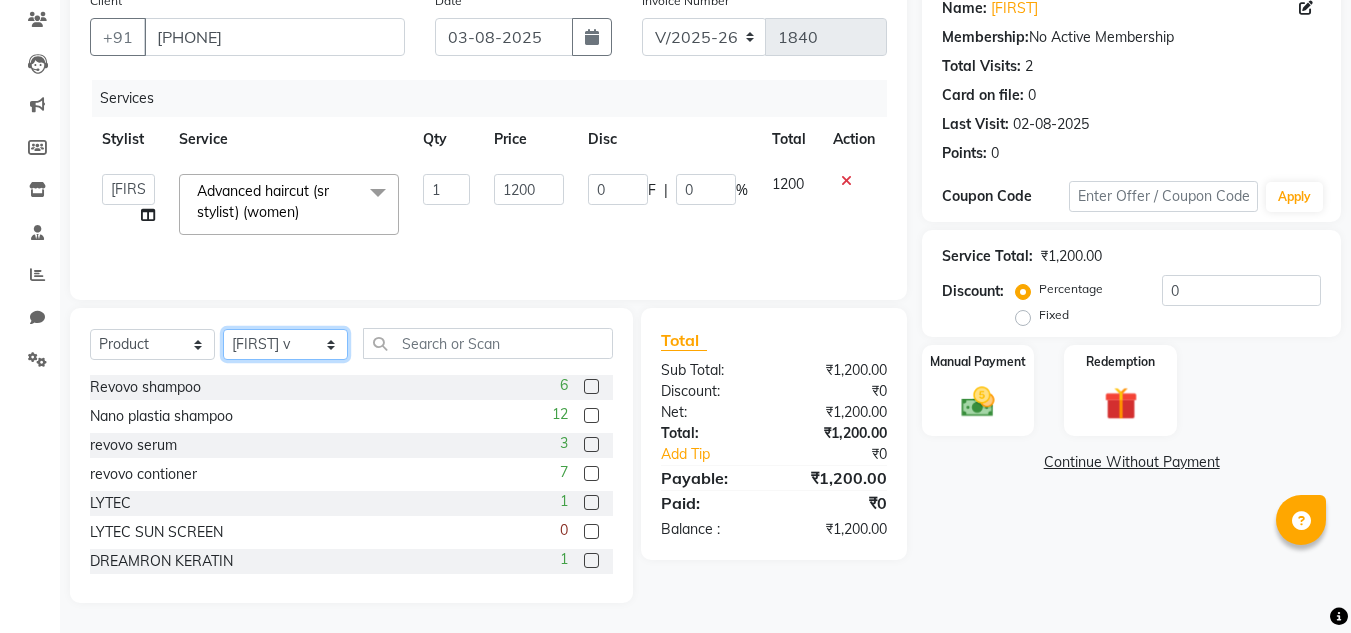 click on "Select Stylist [FIRST] [LAST] [FIRST] [LAST] [FIRST] [LAST] [FIRST] [LAST] [FIRST] [LAST] salon number [FIRST] [LAST] [LAST] [FIRST] [LAST]" 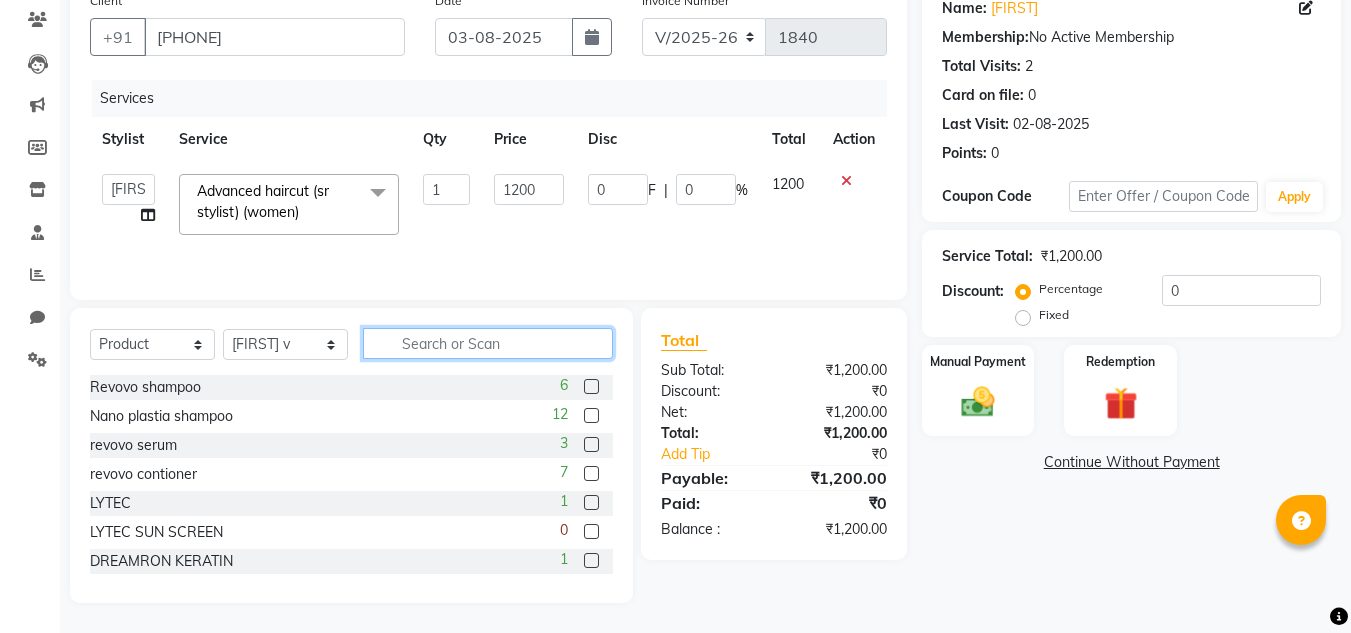 click 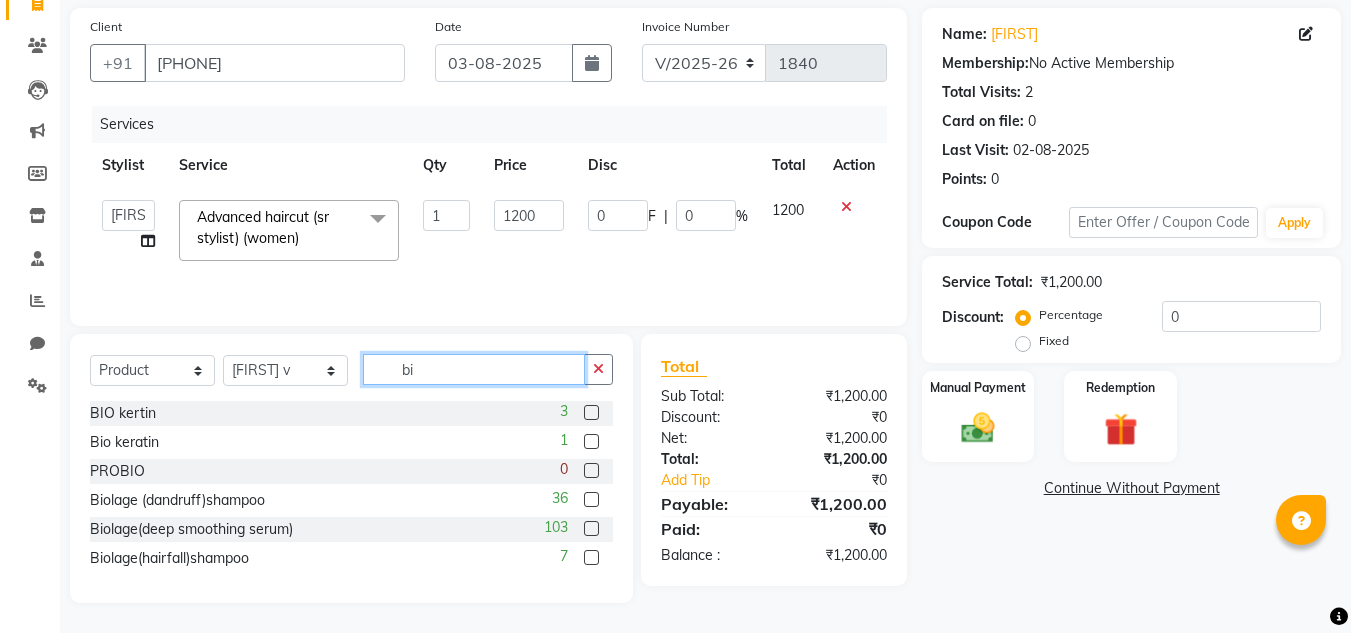 scroll, scrollTop: 142, scrollLeft: 0, axis: vertical 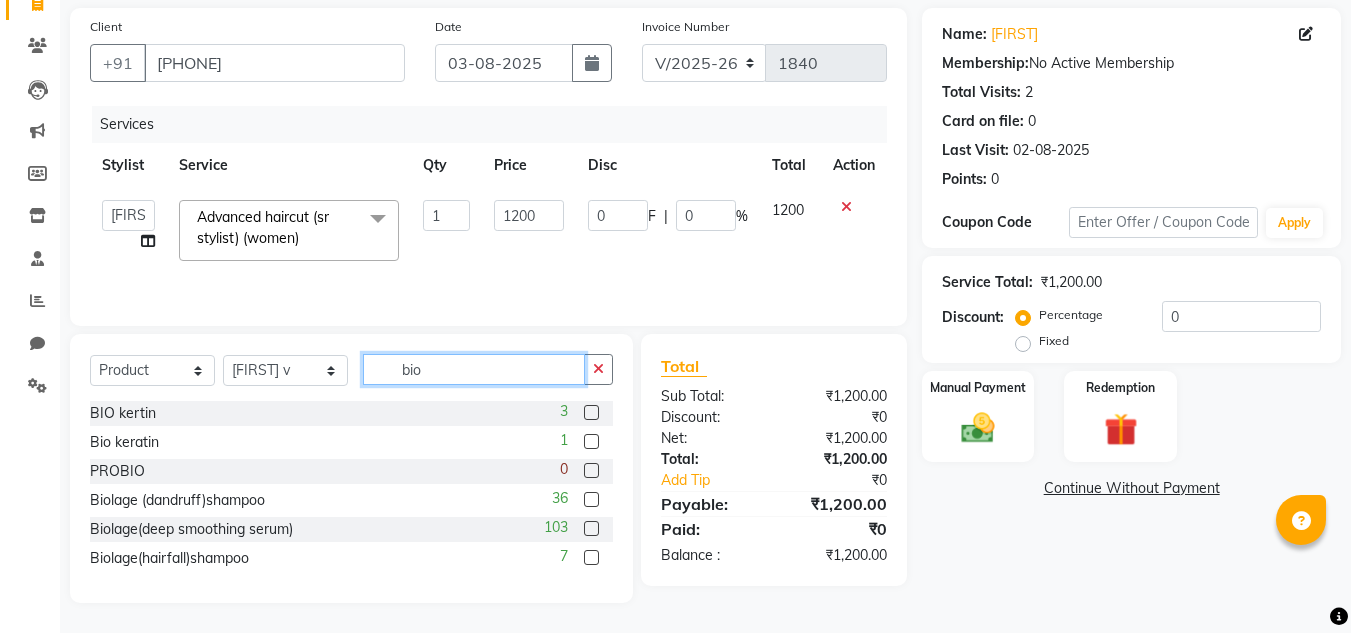 type on "bio" 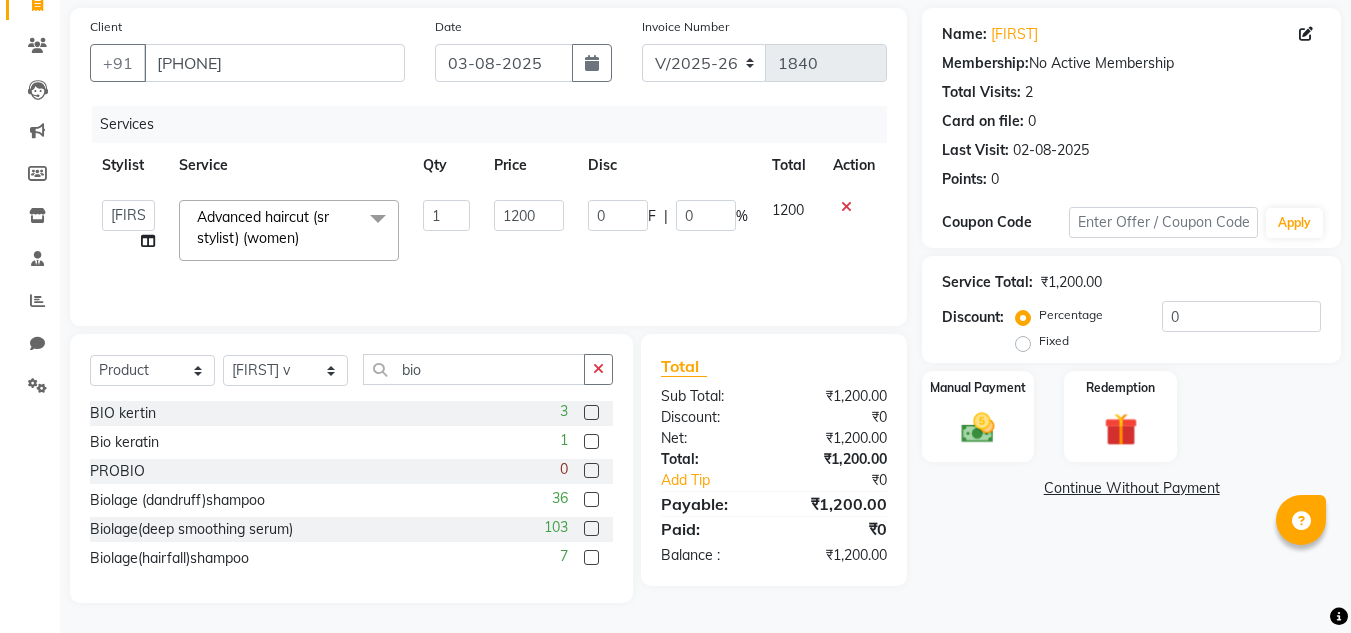 click 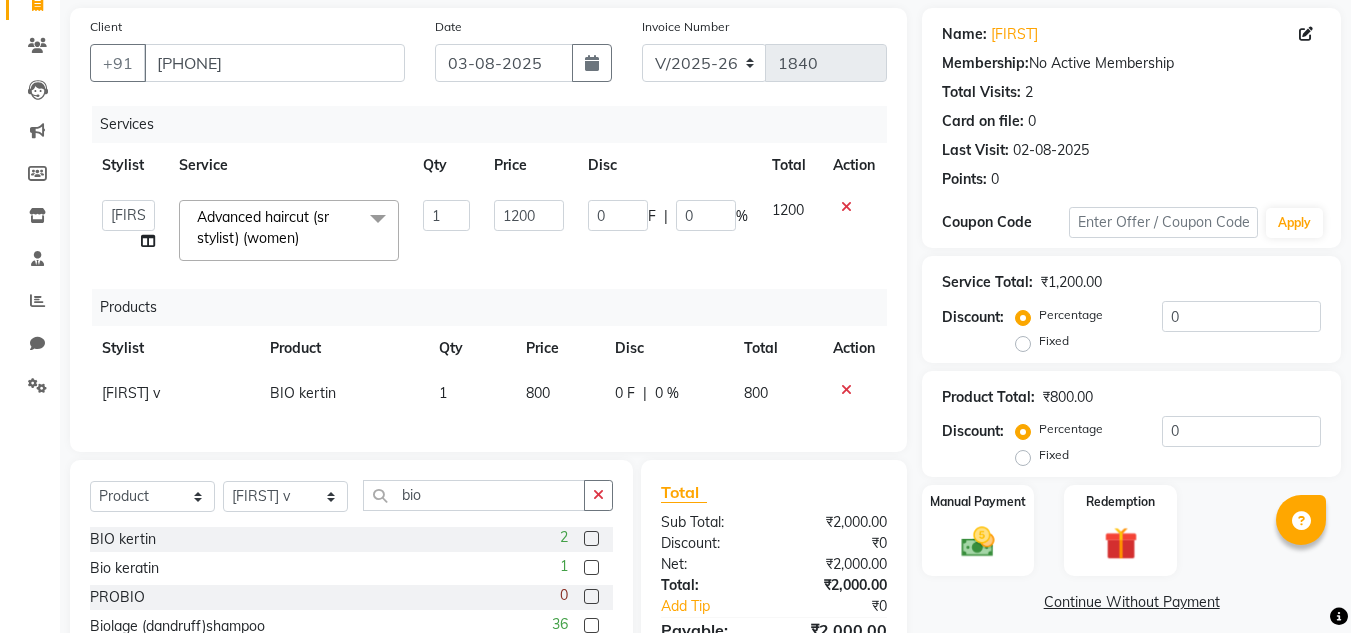 click 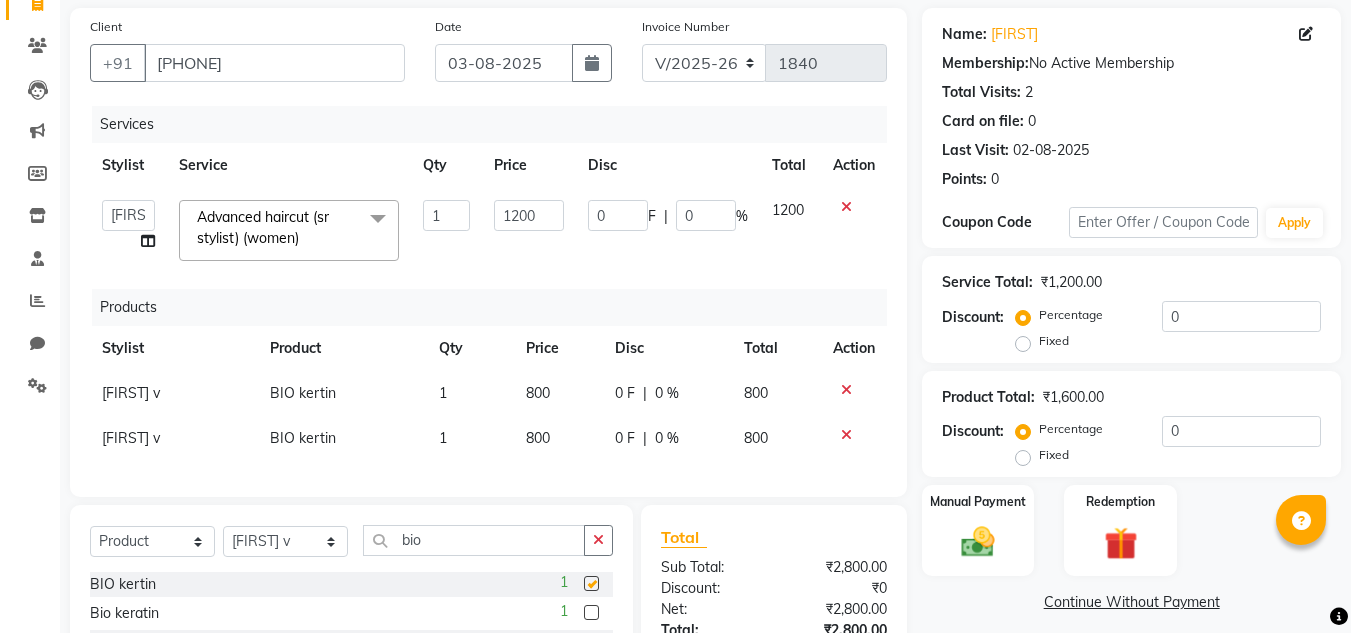 checkbox on "false" 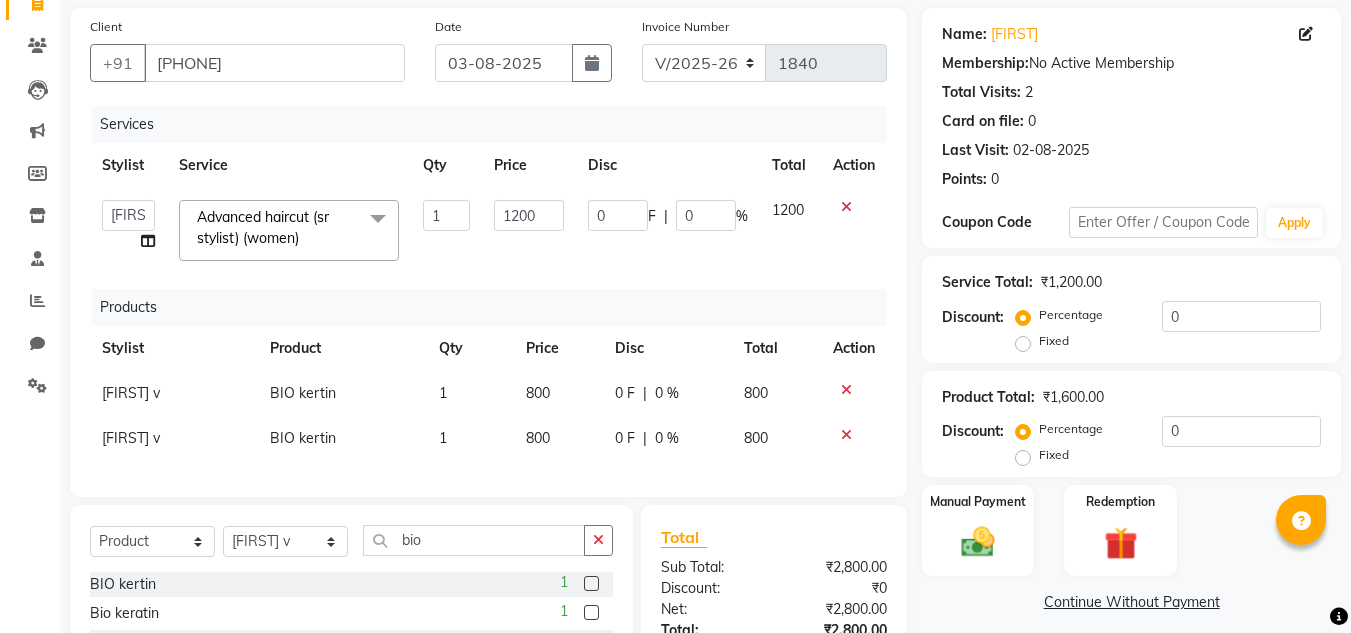 scroll, scrollTop: 328, scrollLeft: 0, axis: vertical 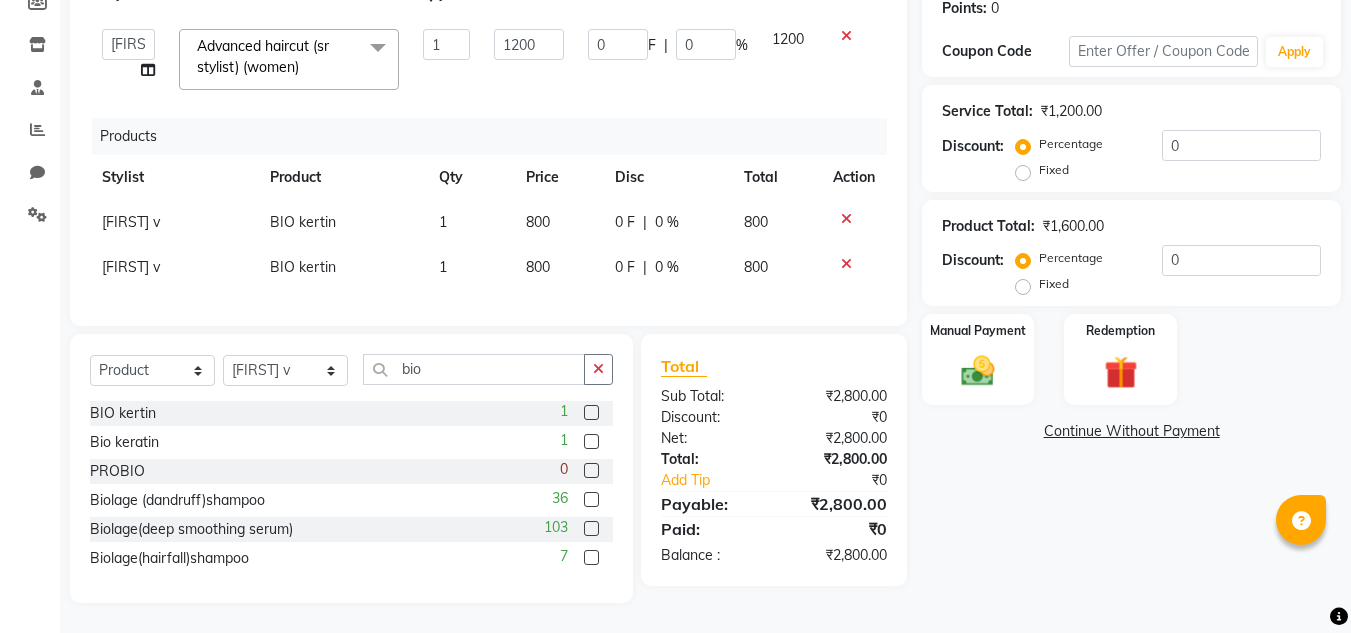 click 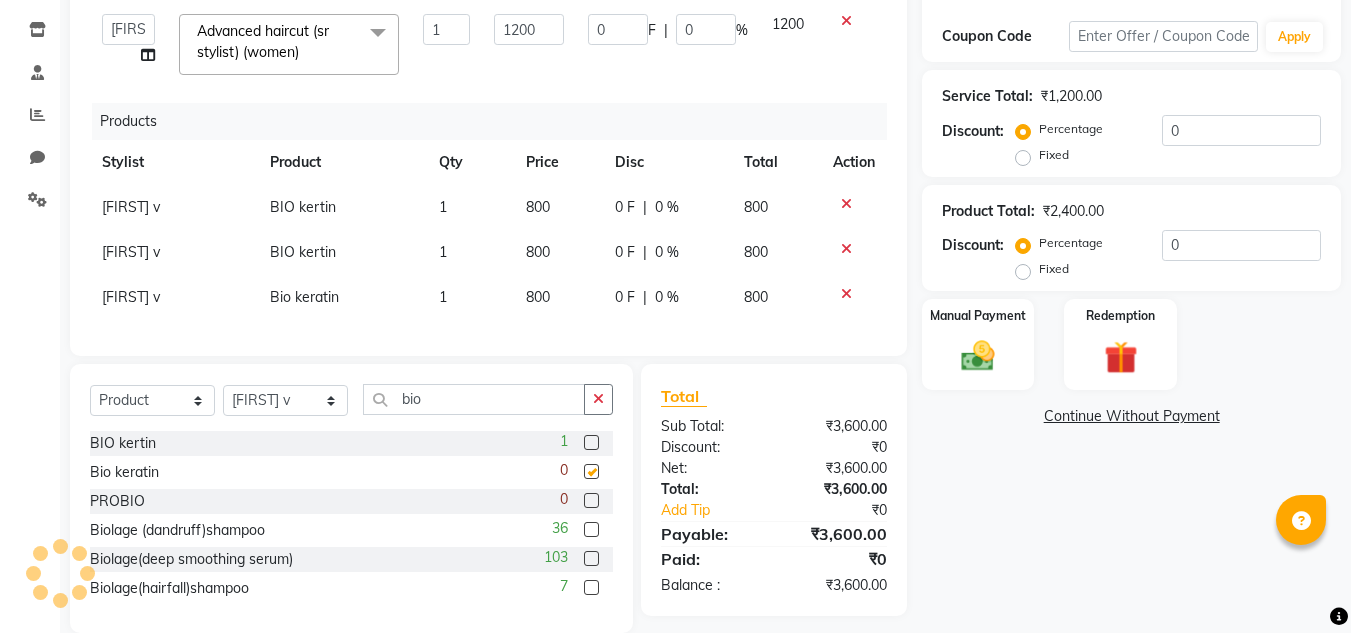 checkbox on "false" 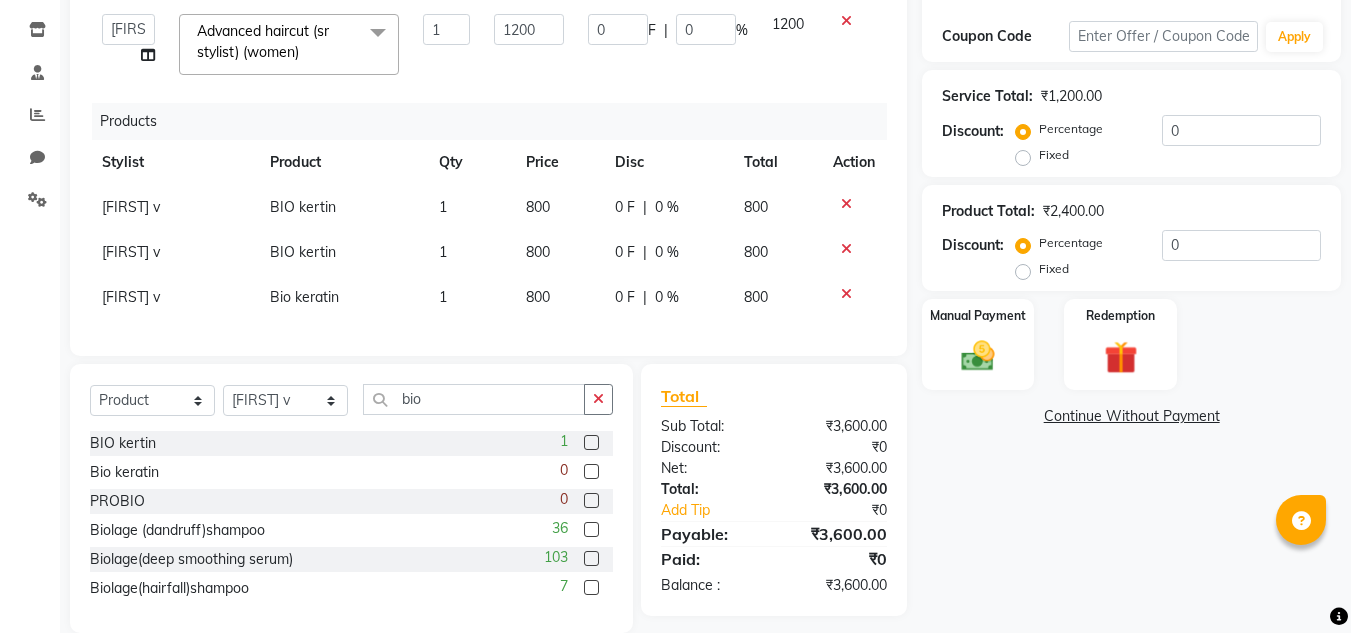 click 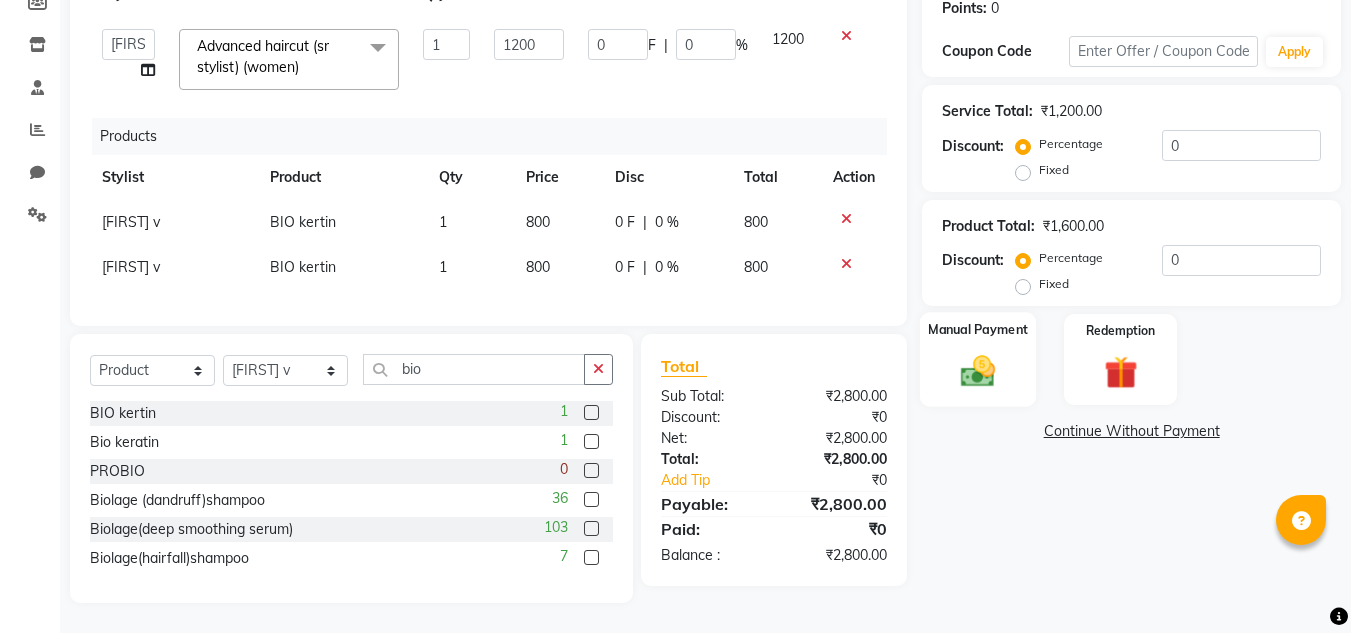 click on "Manual Payment" 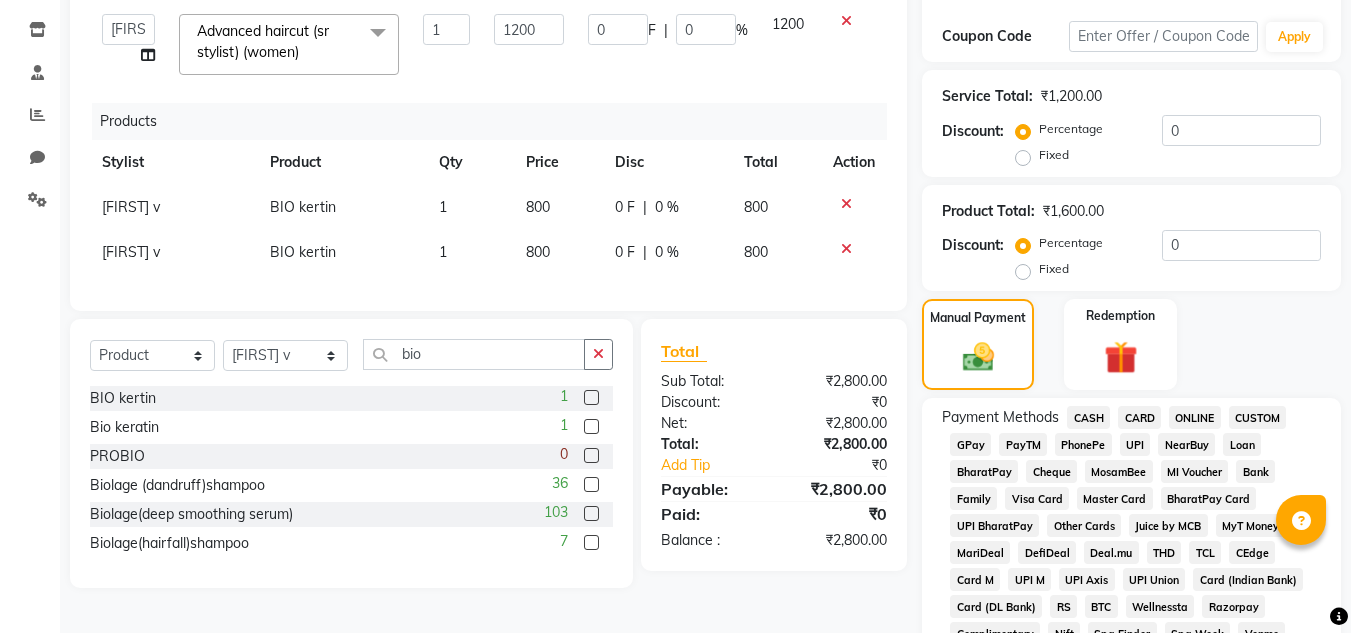 click on "PhonePe" 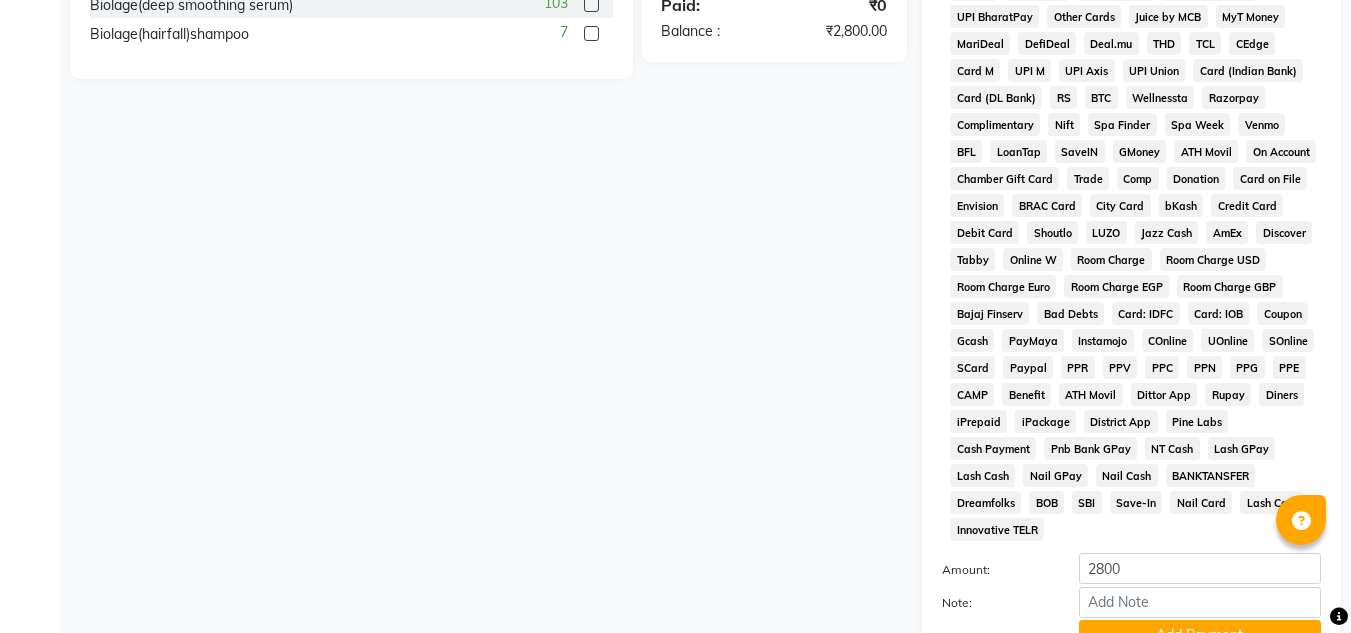 scroll, scrollTop: 983, scrollLeft: 0, axis: vertical 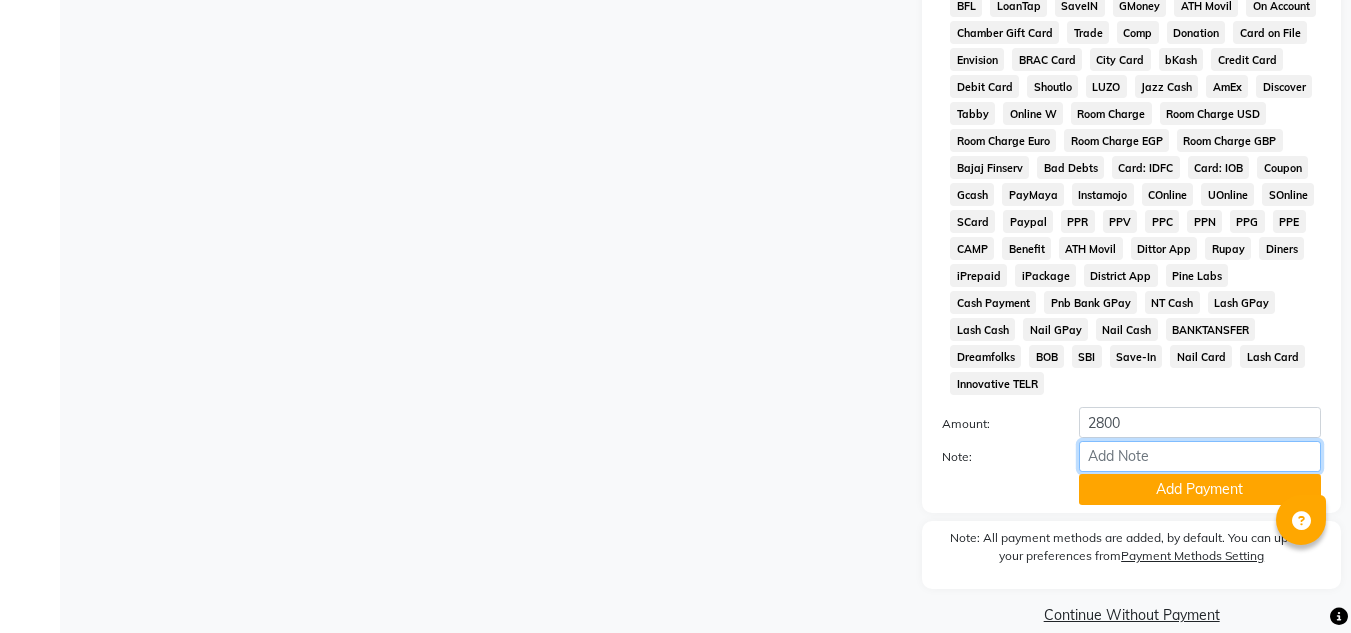 click on "Note:" at bounding box center [1200, 456] 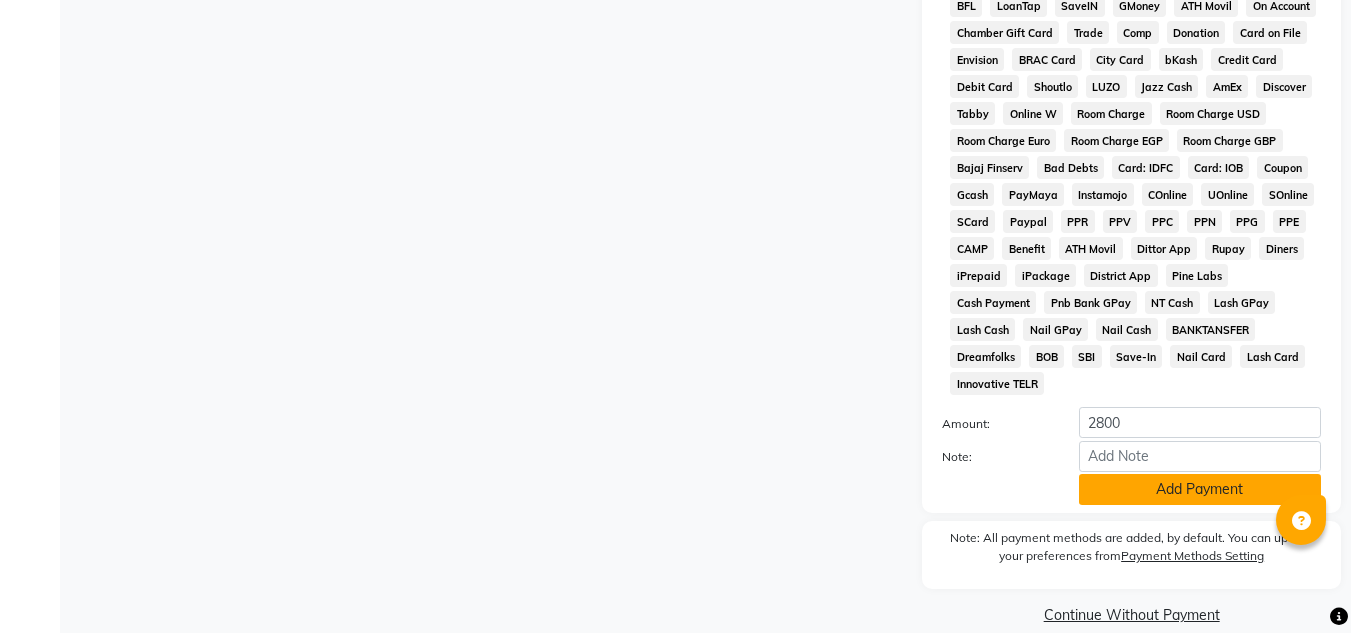 click on "Add Payment" 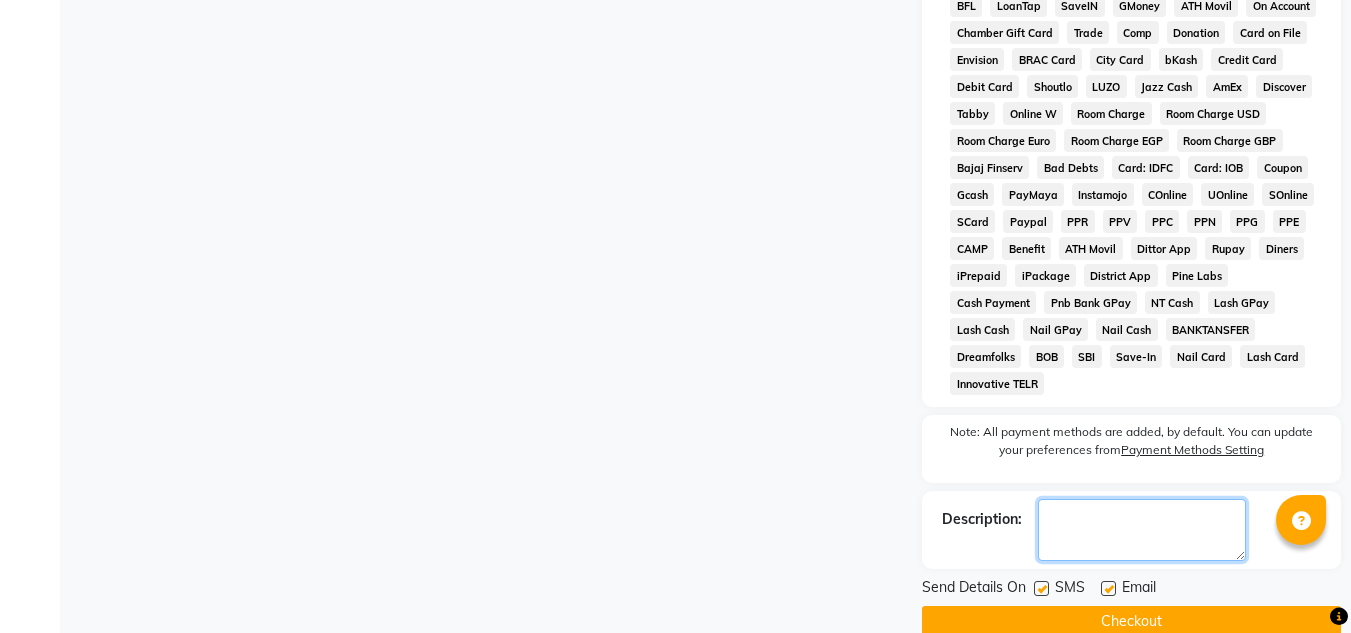 click 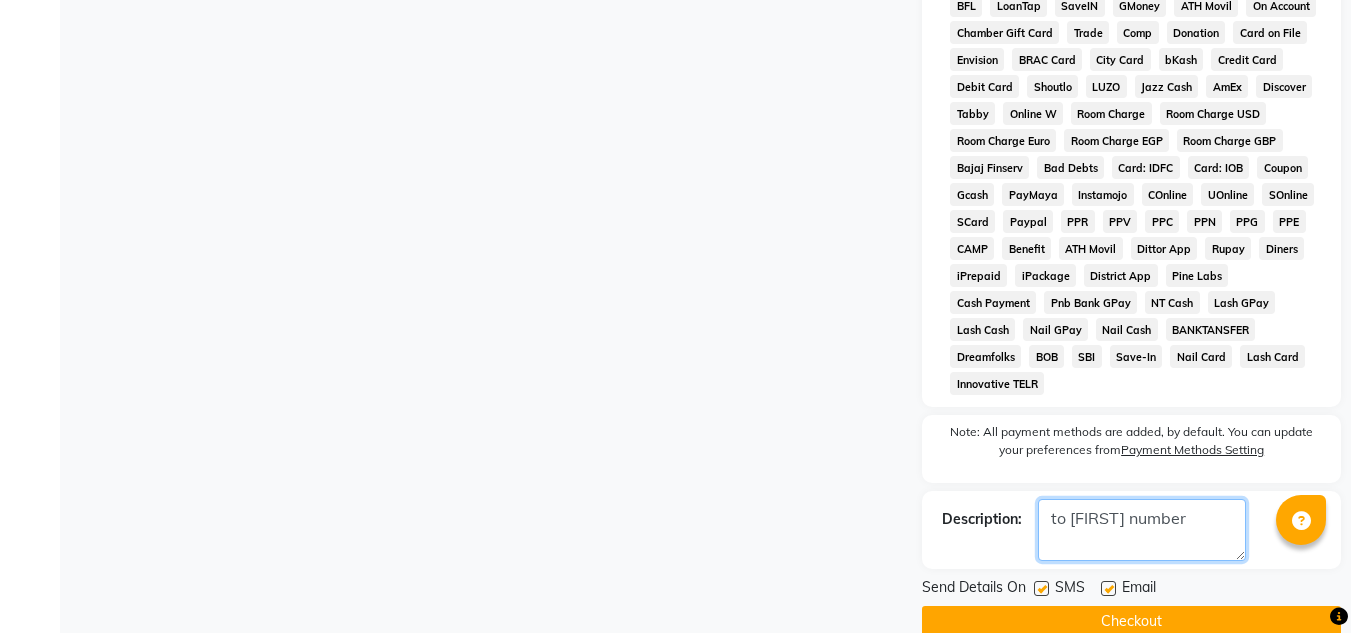 type on "to sandeep number" 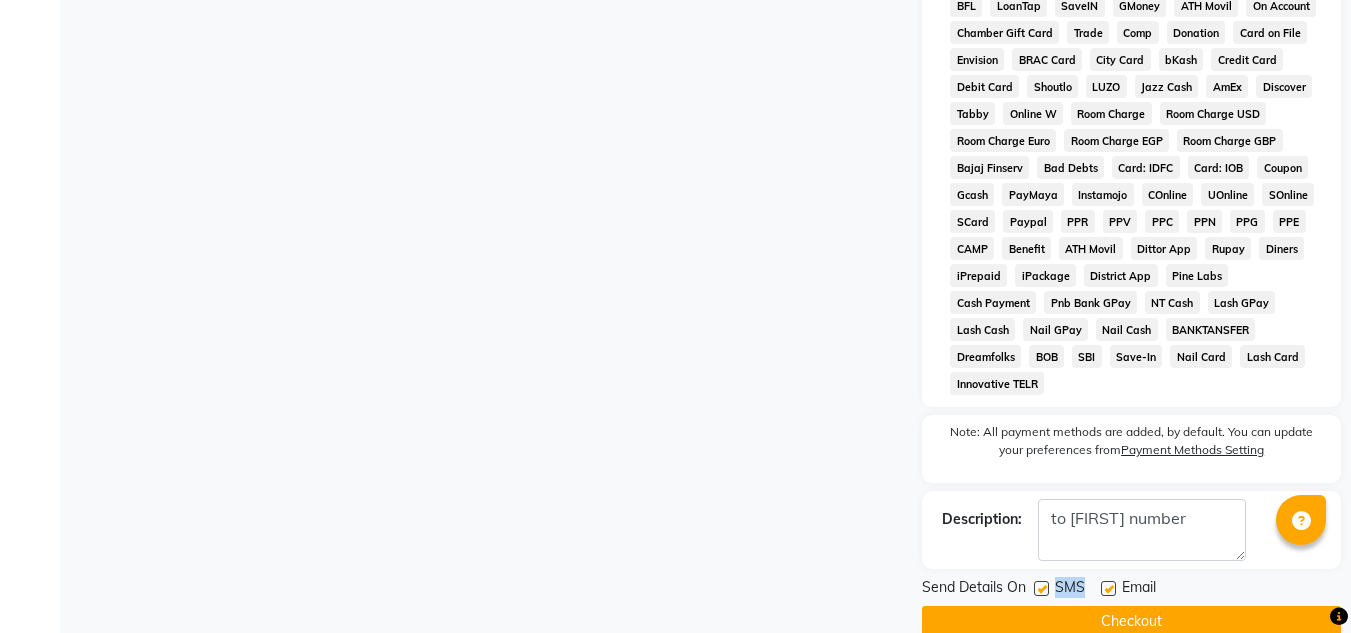 drag, startPoint x: 1112, startPoint y: 562, endPoint x: 1043, endPoint y: 558, distance: 69.115845 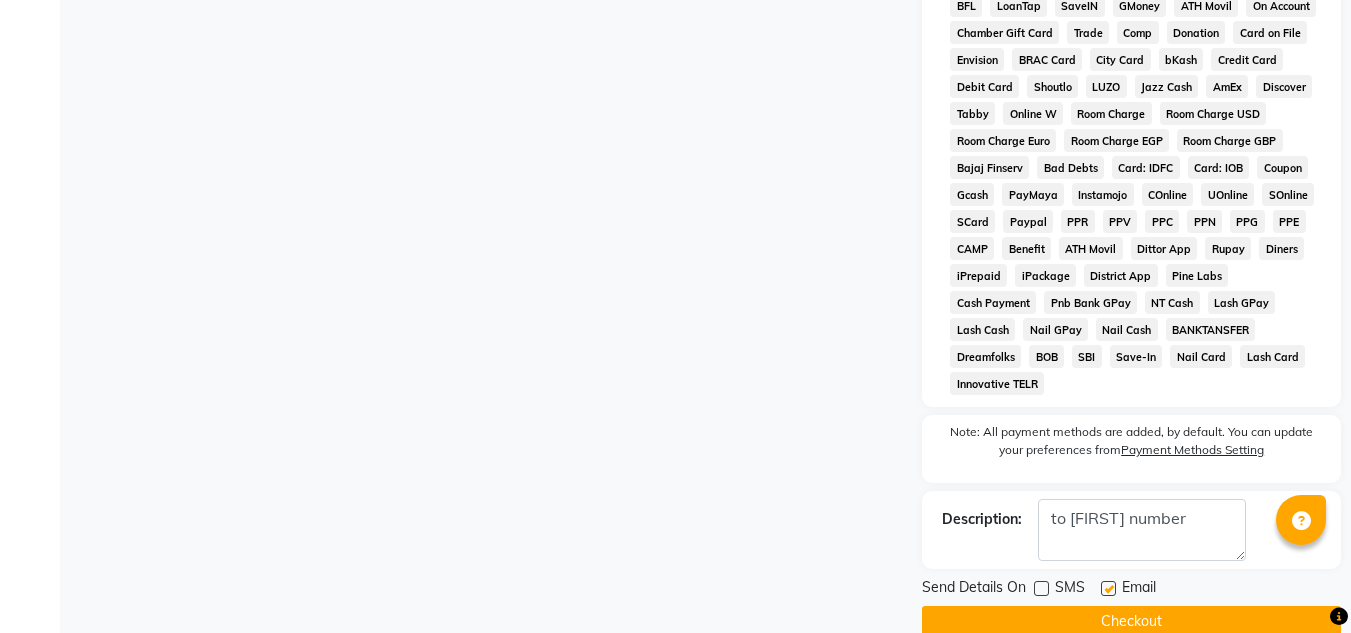 click 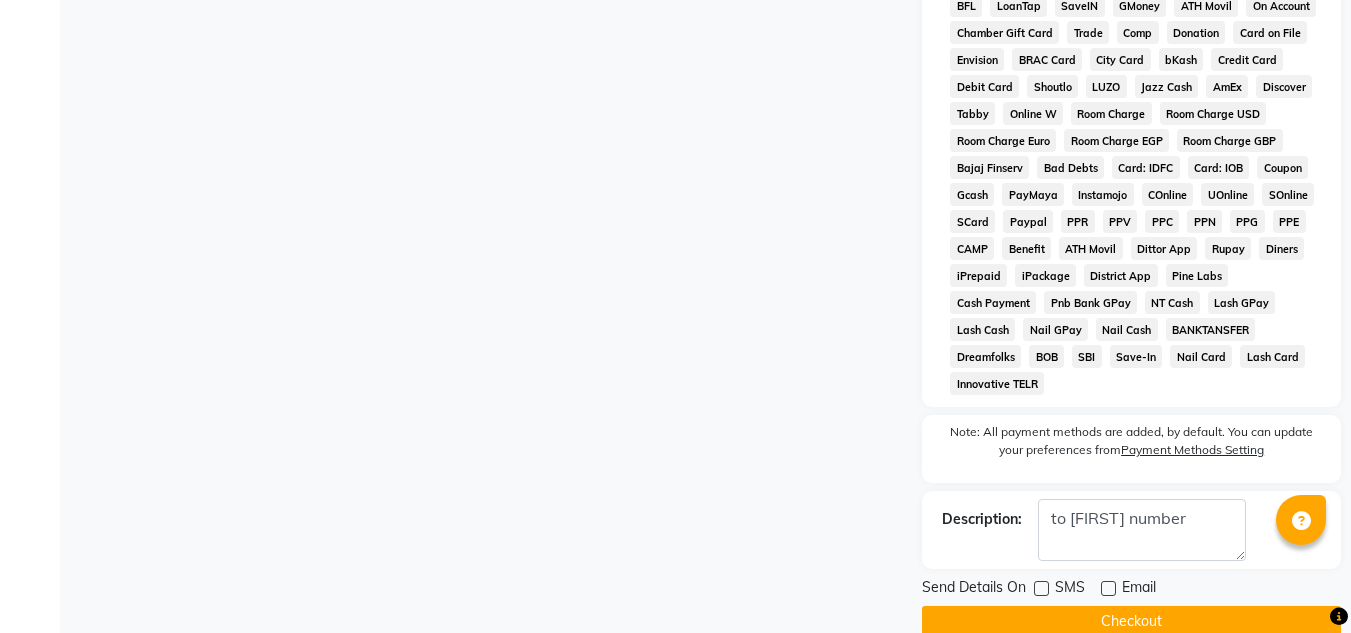 click on "Checkout" 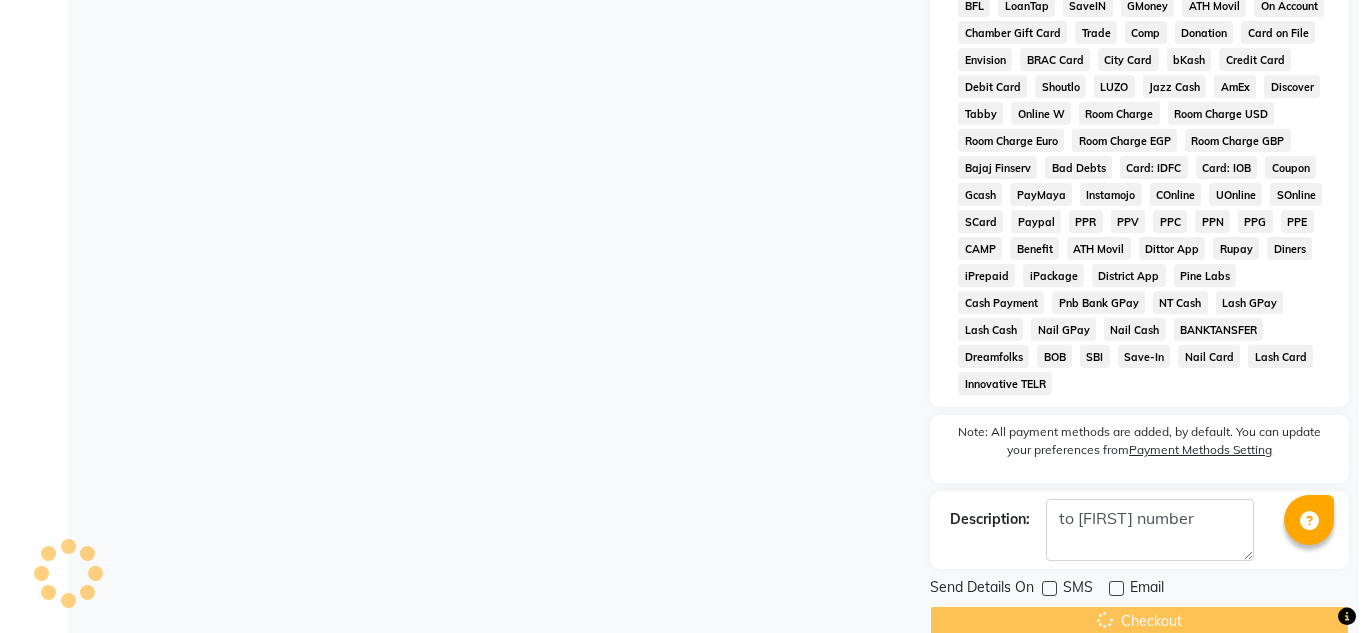 scroll, scrollTop: 0, scrollLeft: 0, axis: both 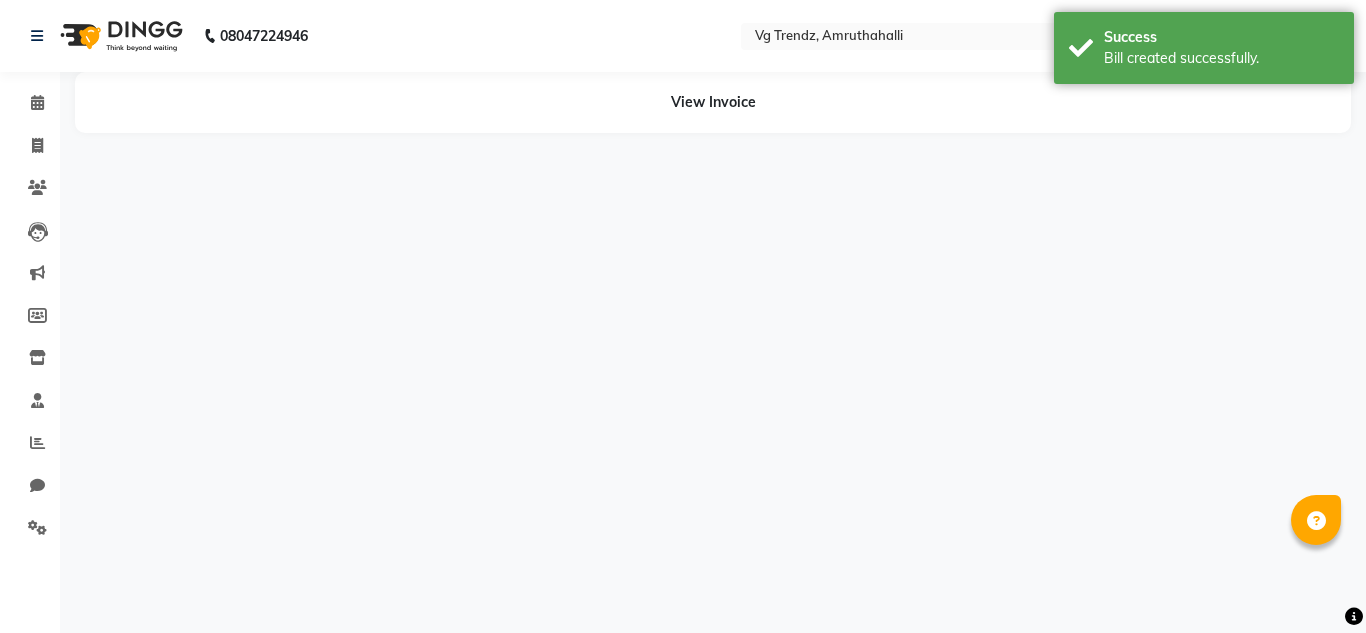 select on "85009" 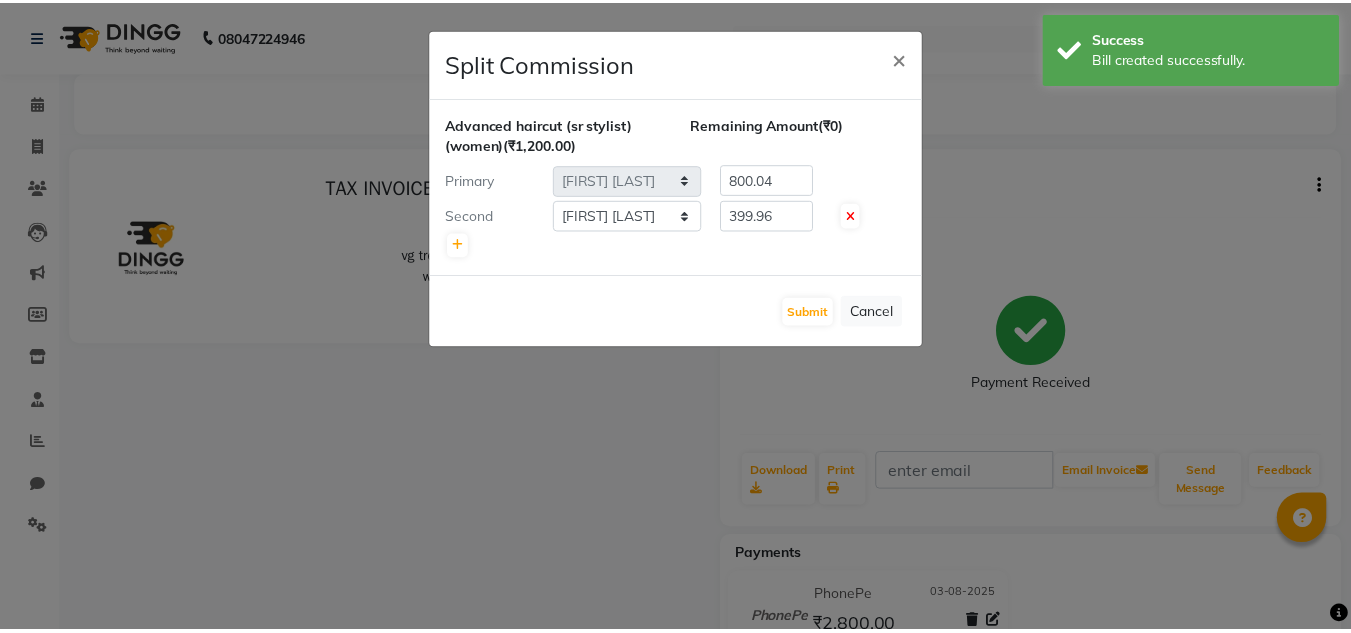 scroll, scrollTop: 0, scrollLeft: 0, axis: both 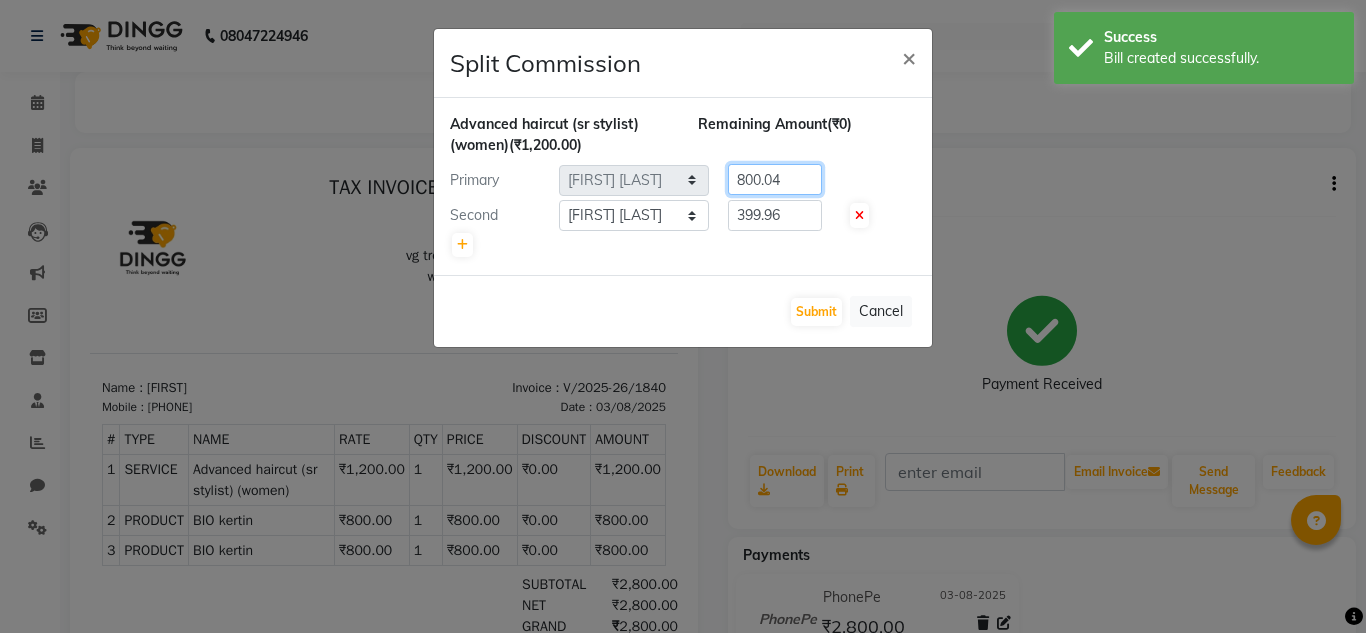 click on "800.04" 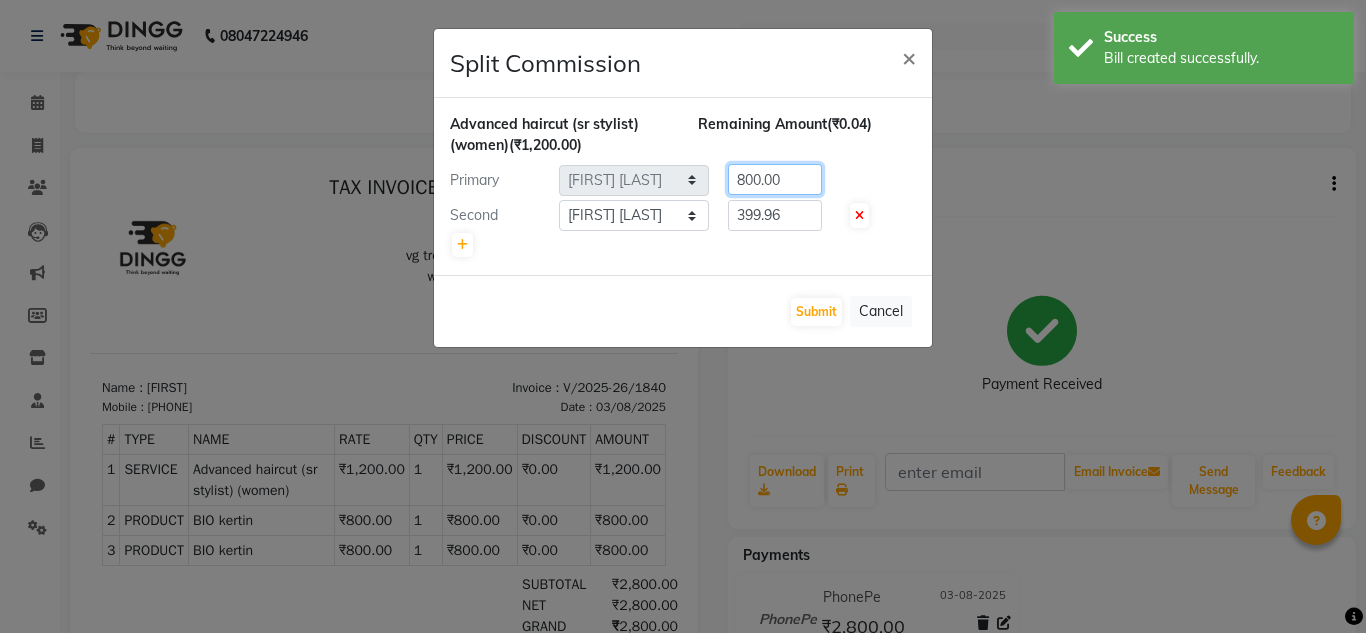 type on "800.00" 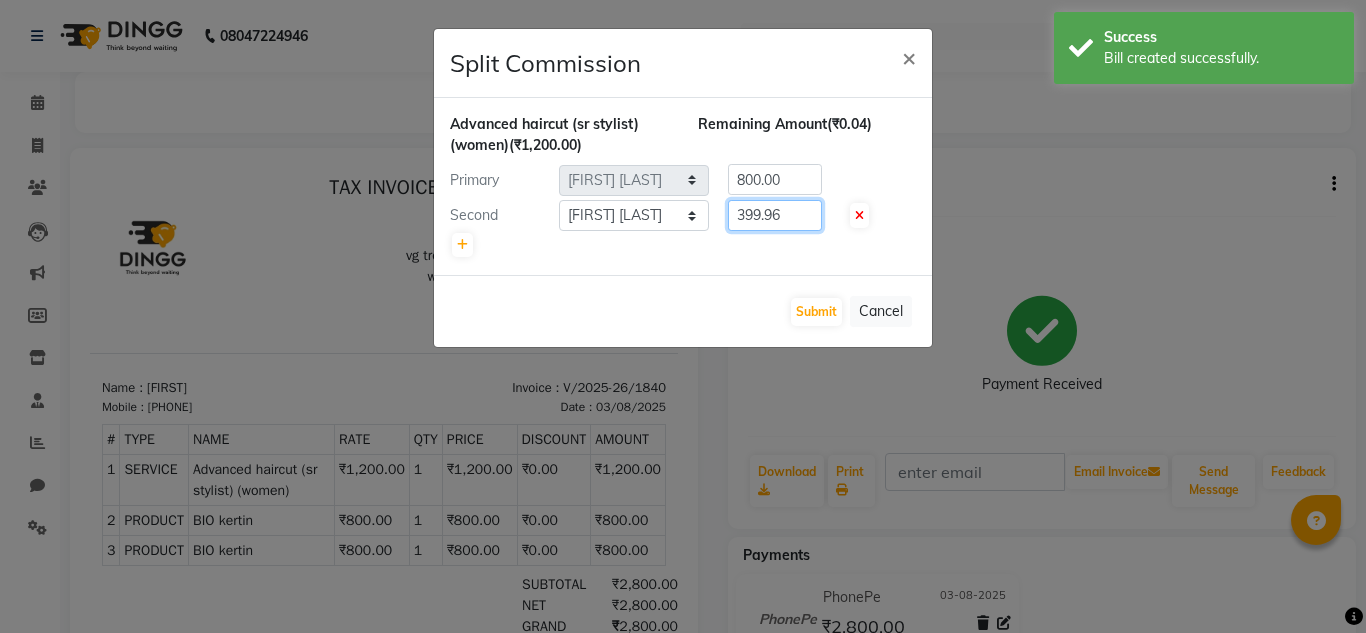 click on "399.96" 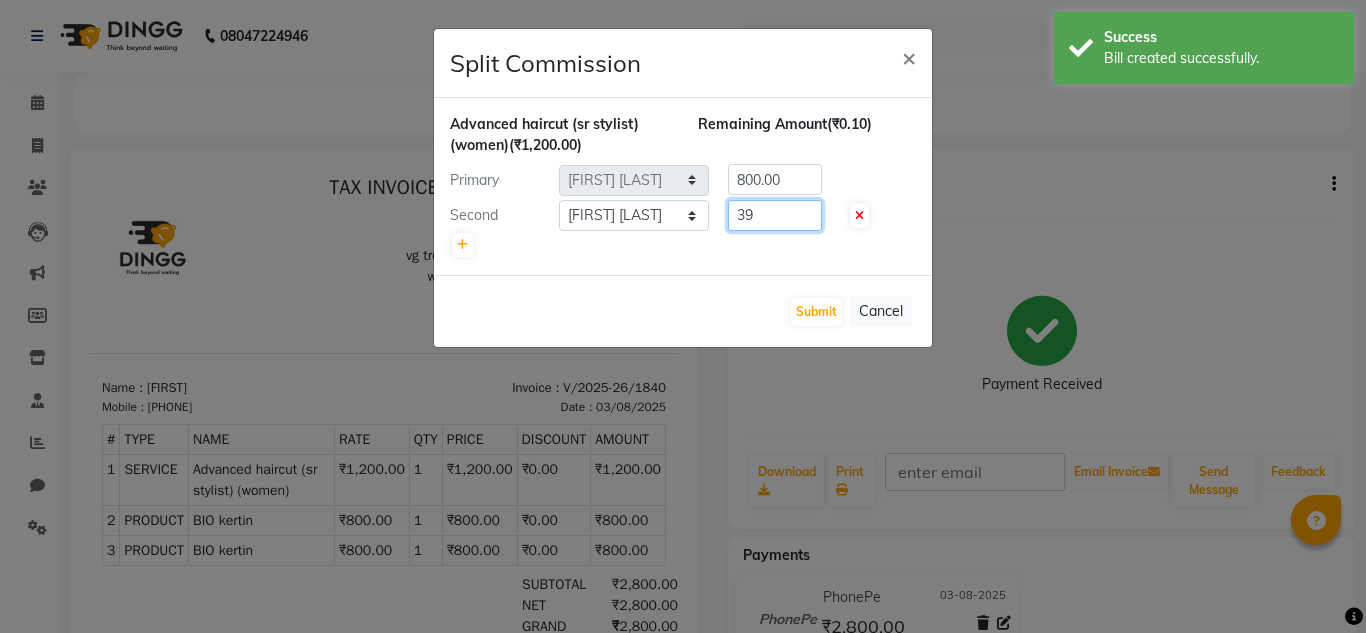 type on "3" 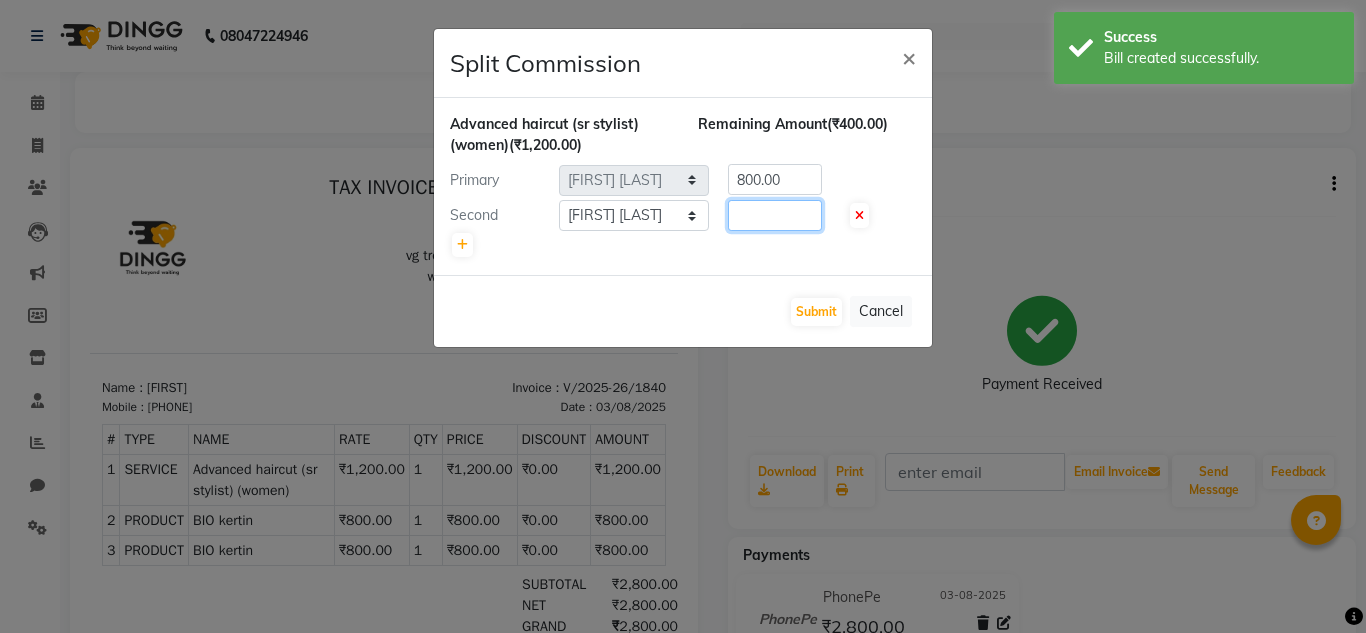 type on "7" 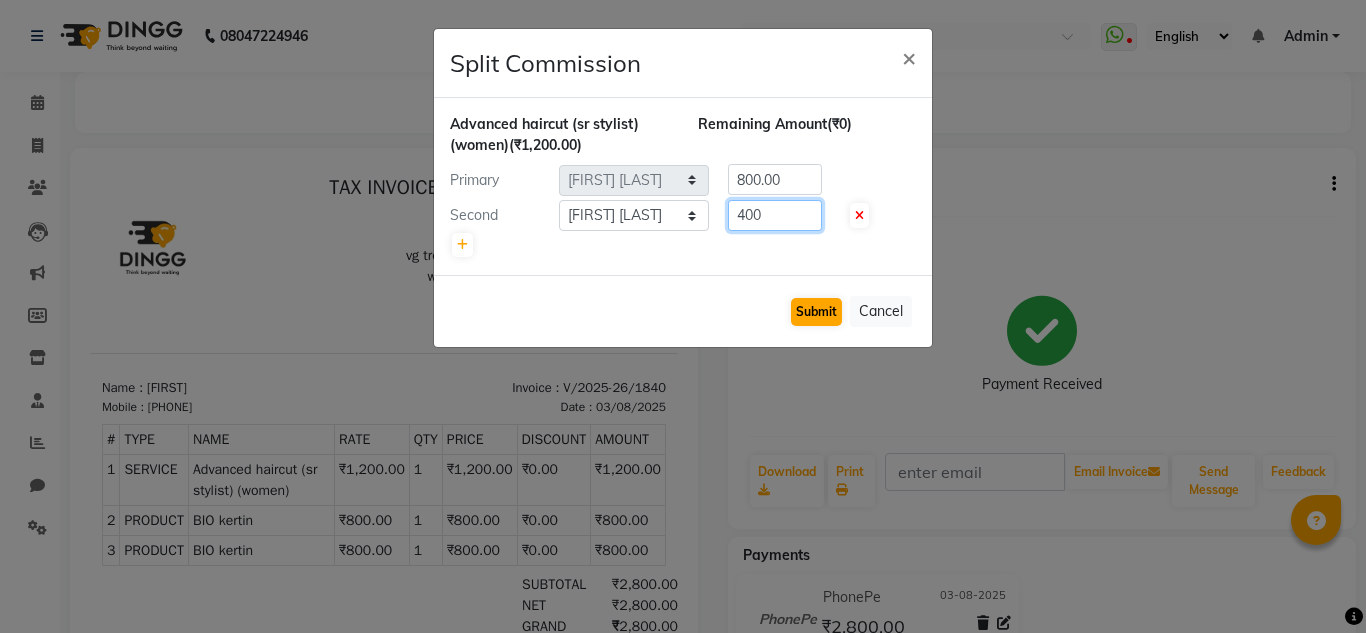 type on "400" 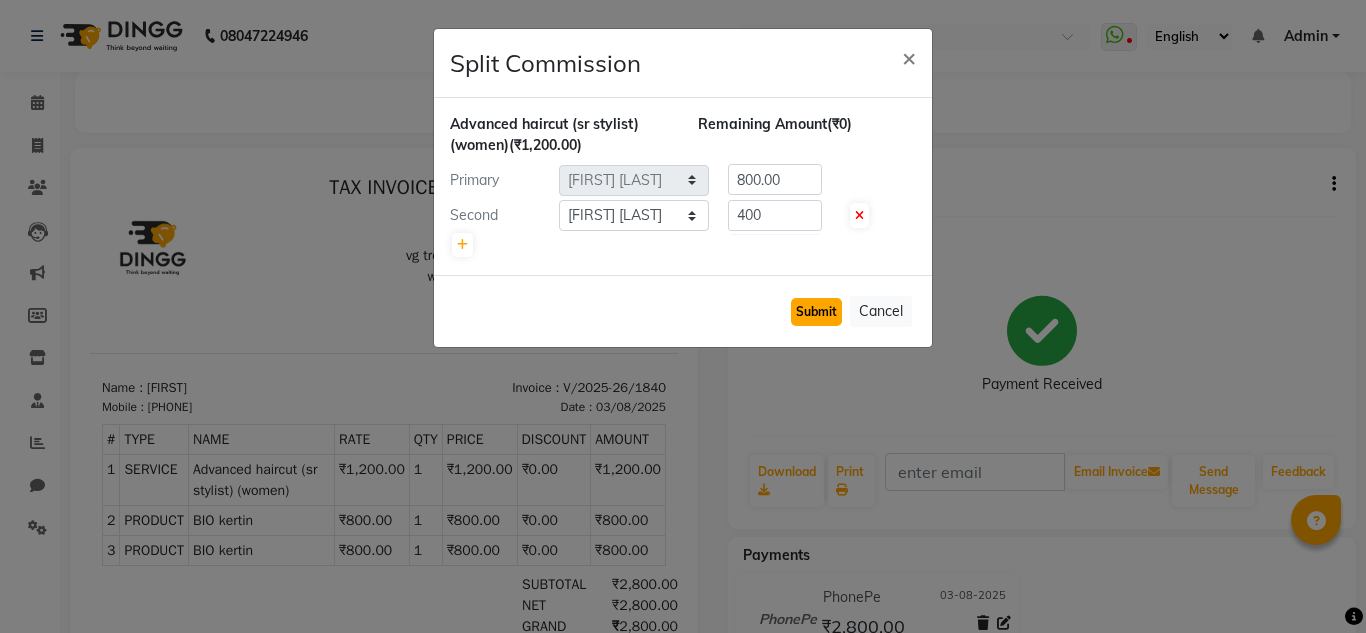 click on "Submit" 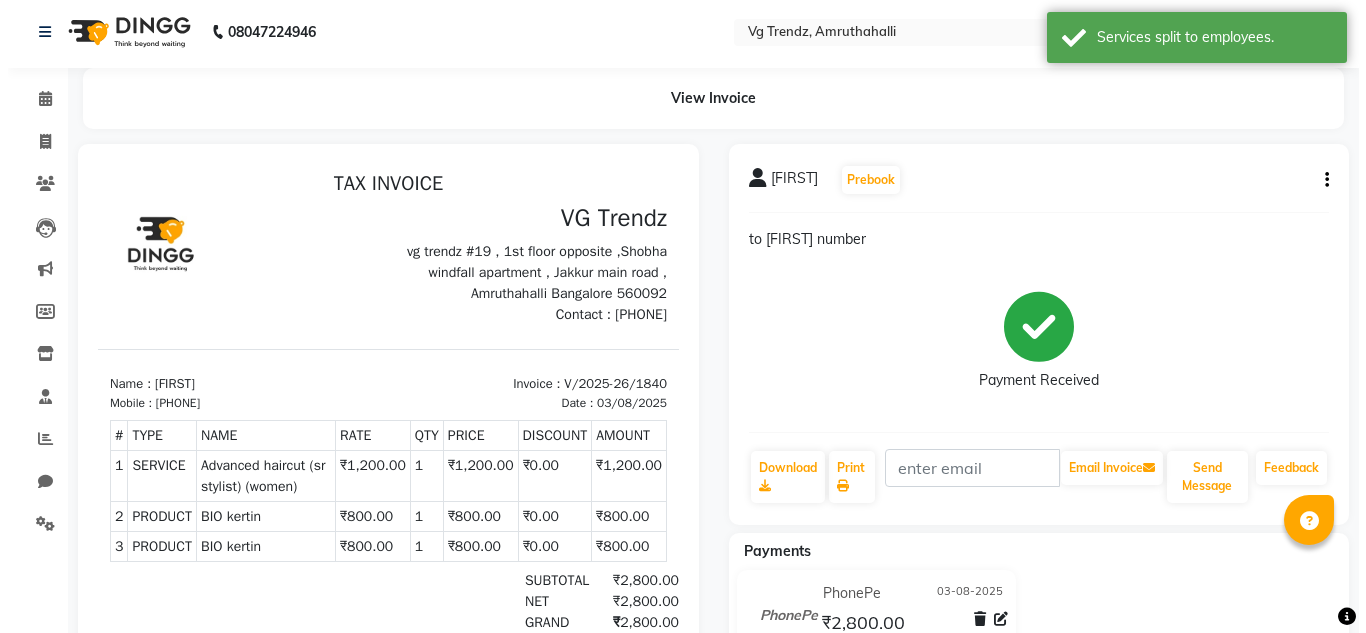 scroll, scrollTop: 0, scrollLeft: 0, axis: both 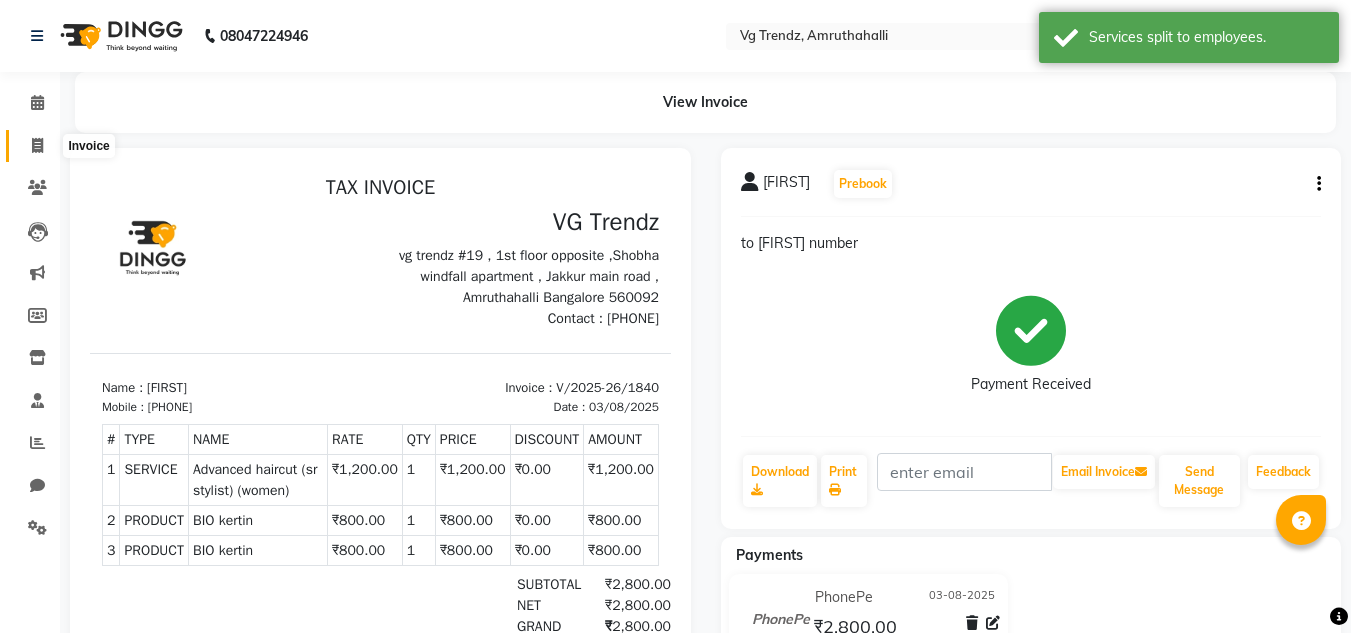 click 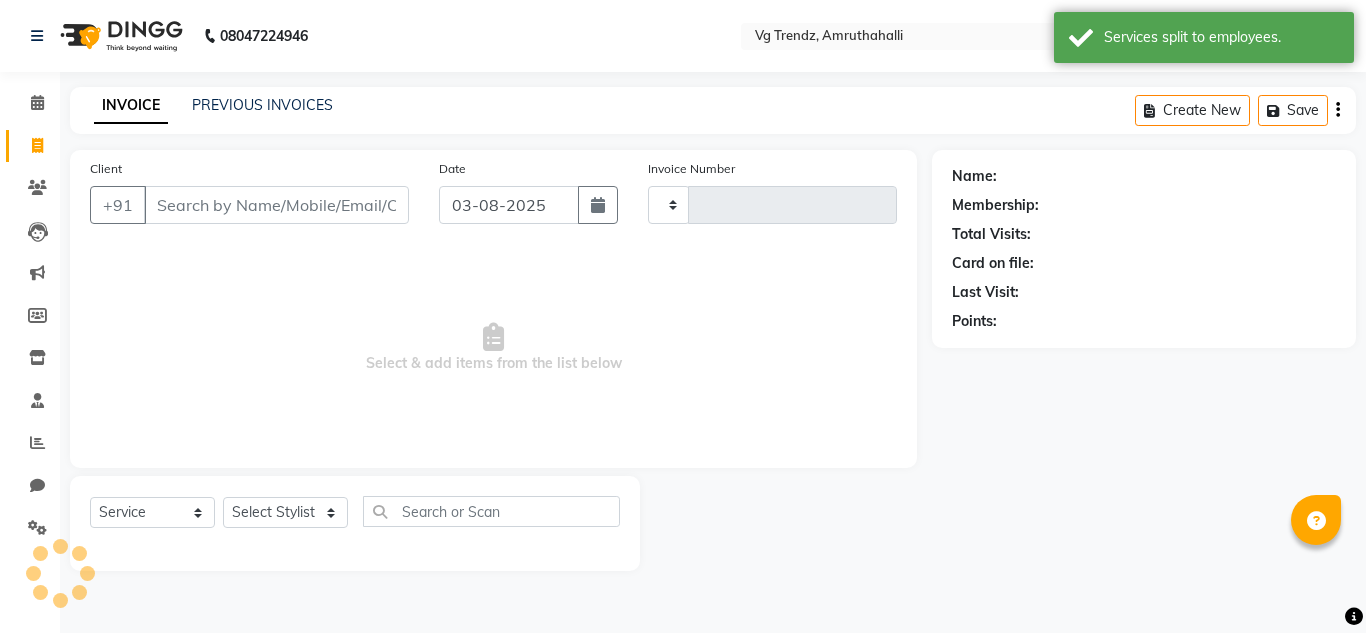 type on "1841" 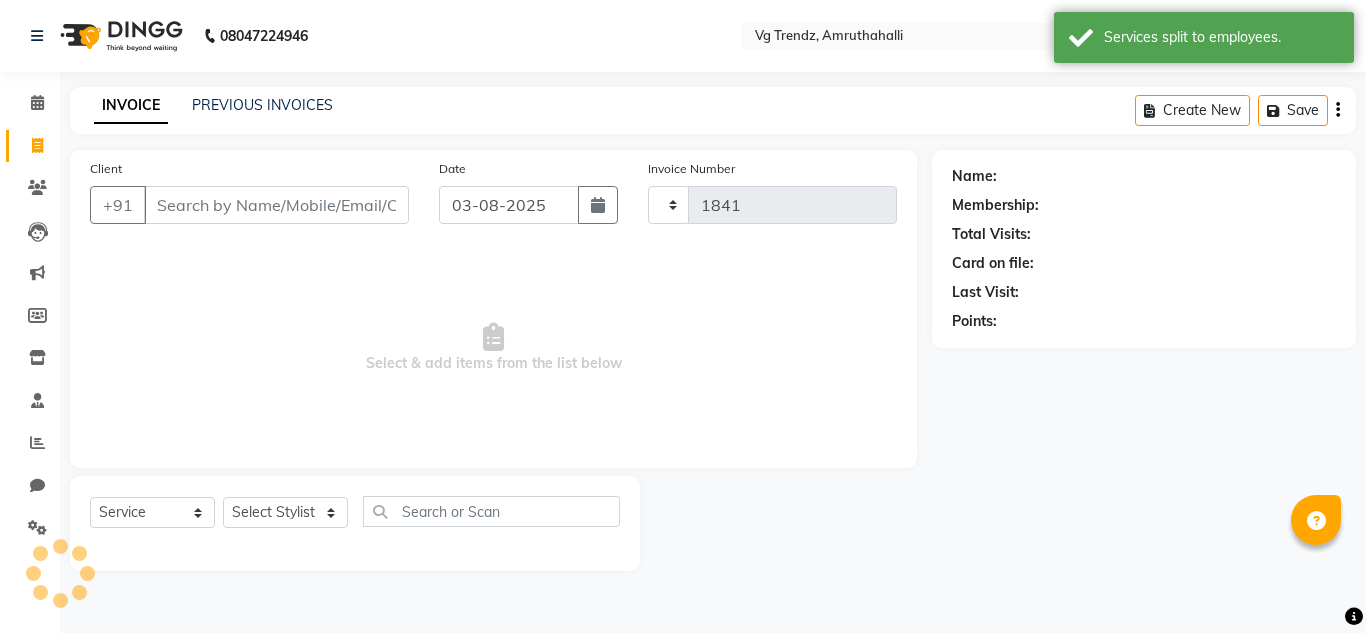 select on "5536" 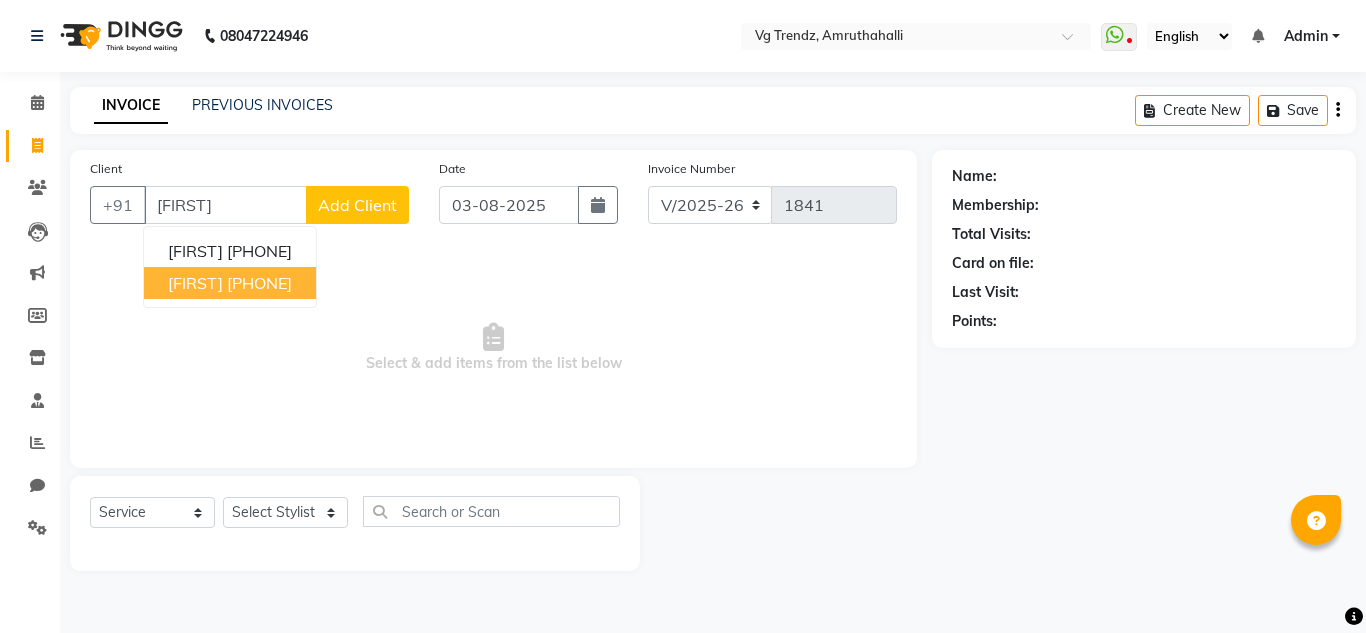 click on "9036534115" at bounding box center (259, 283) 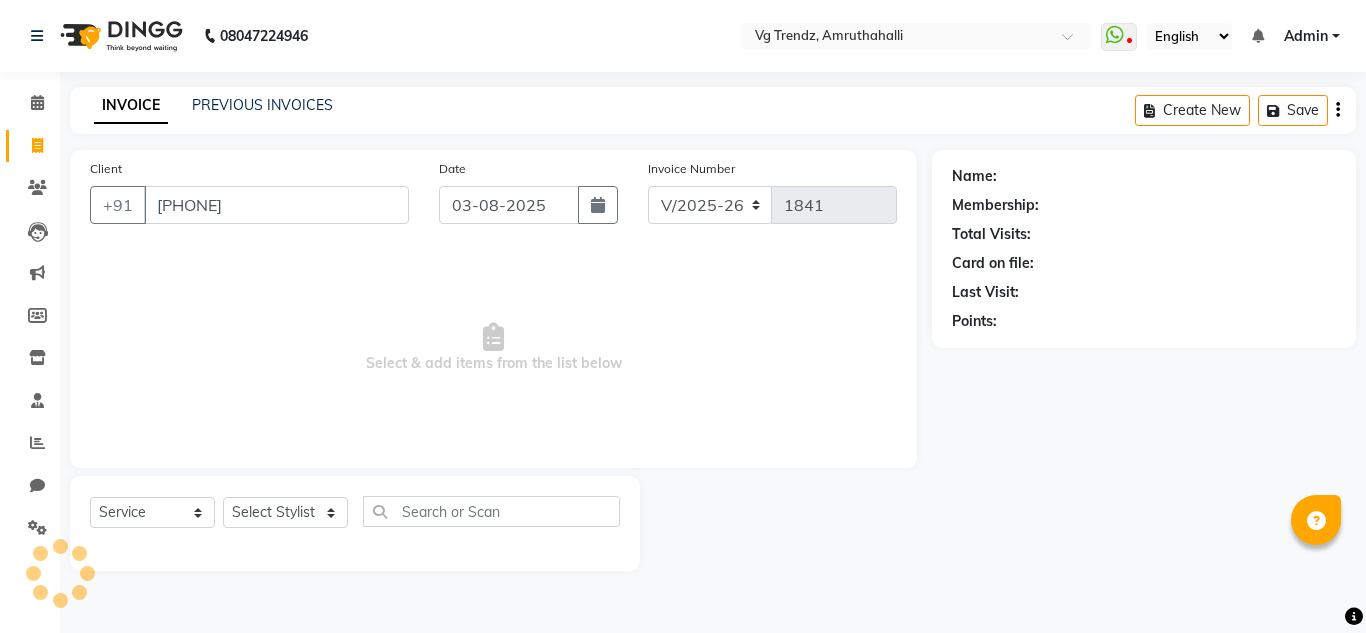type on "9036534115" 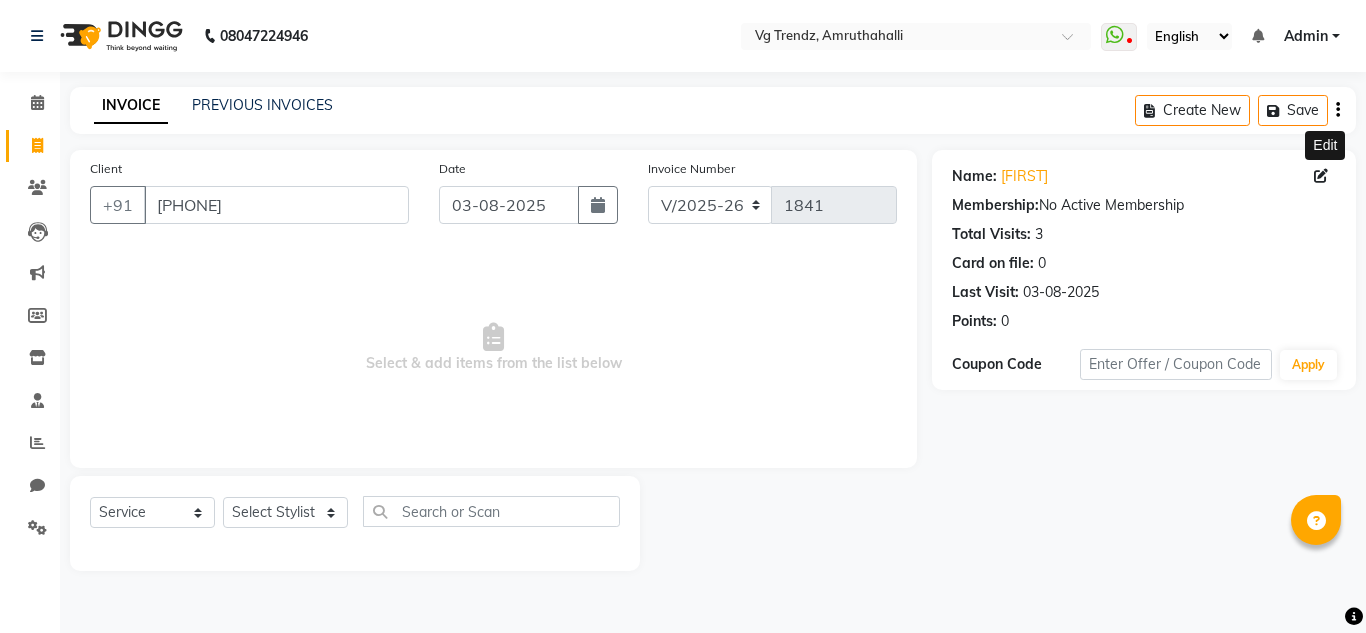 click 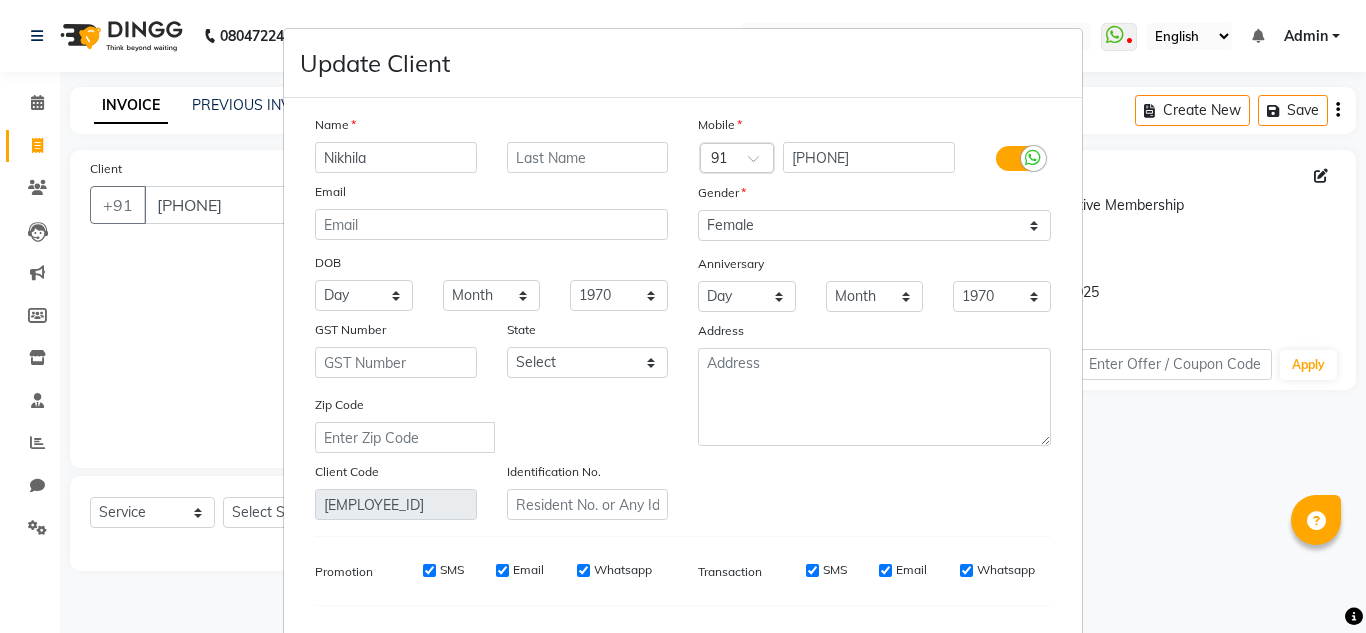 type on "Nikhila" 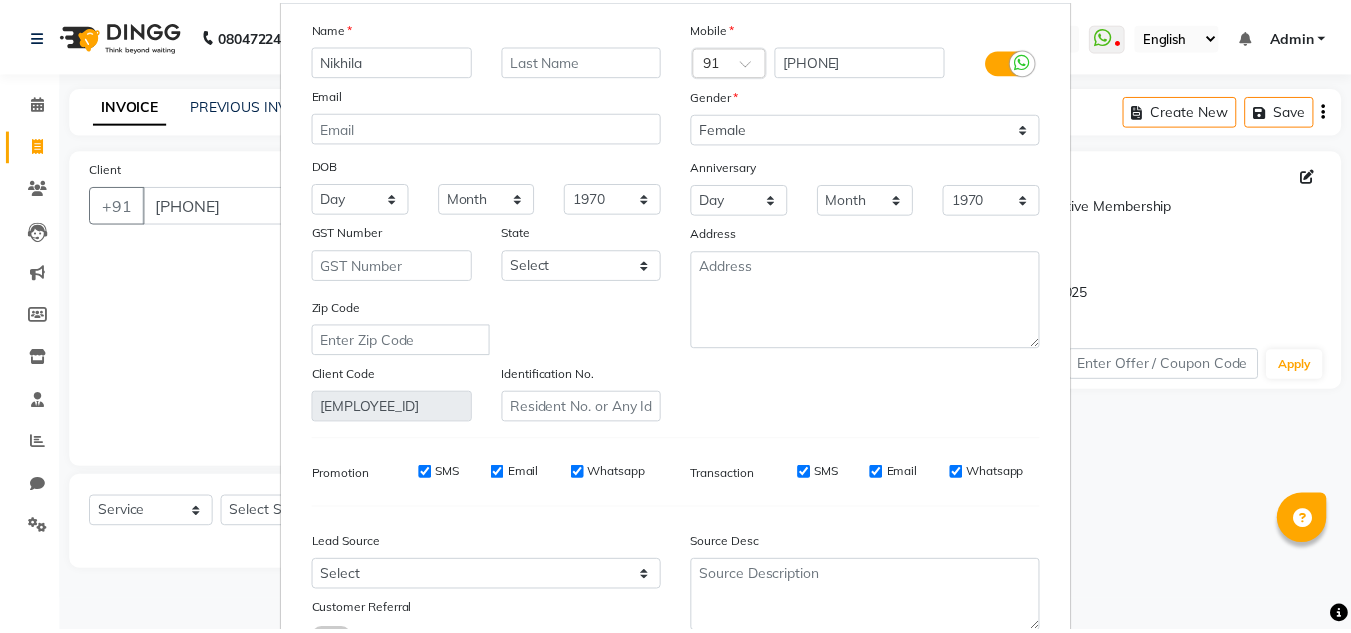 scroll, scrollTop: 254, scrollLeft: 0, axis: vertical 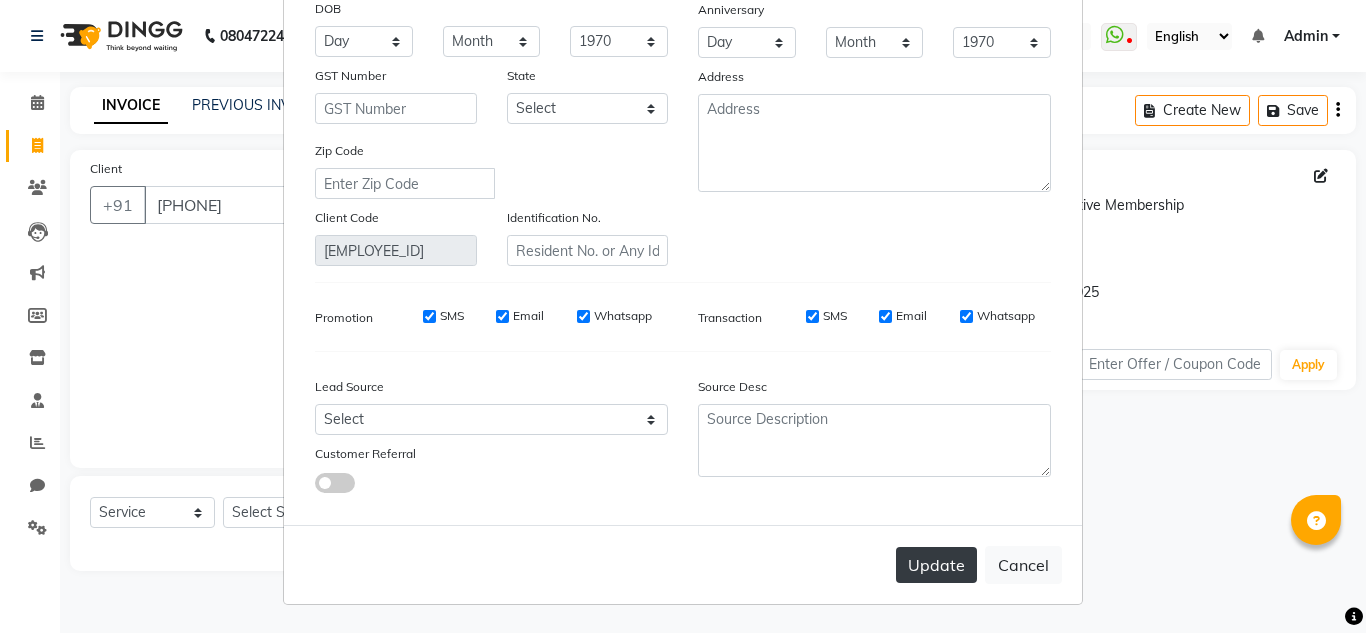 click on "Update" at bounding box center (936, 565) 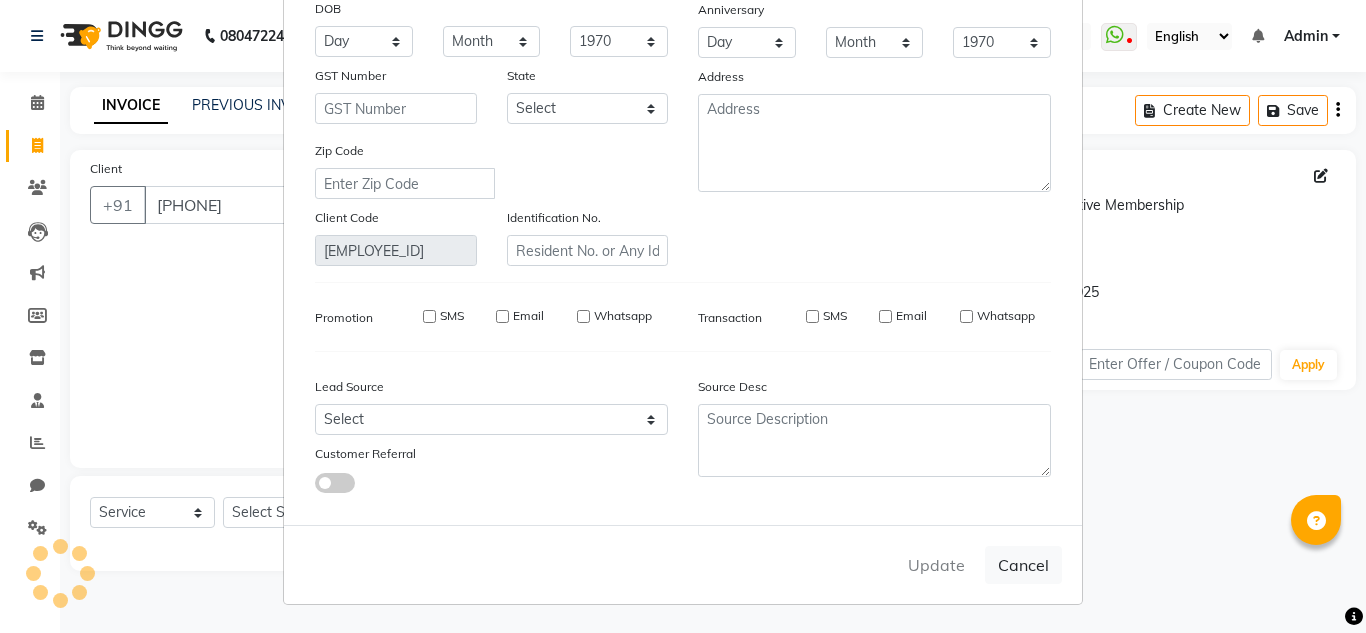 type 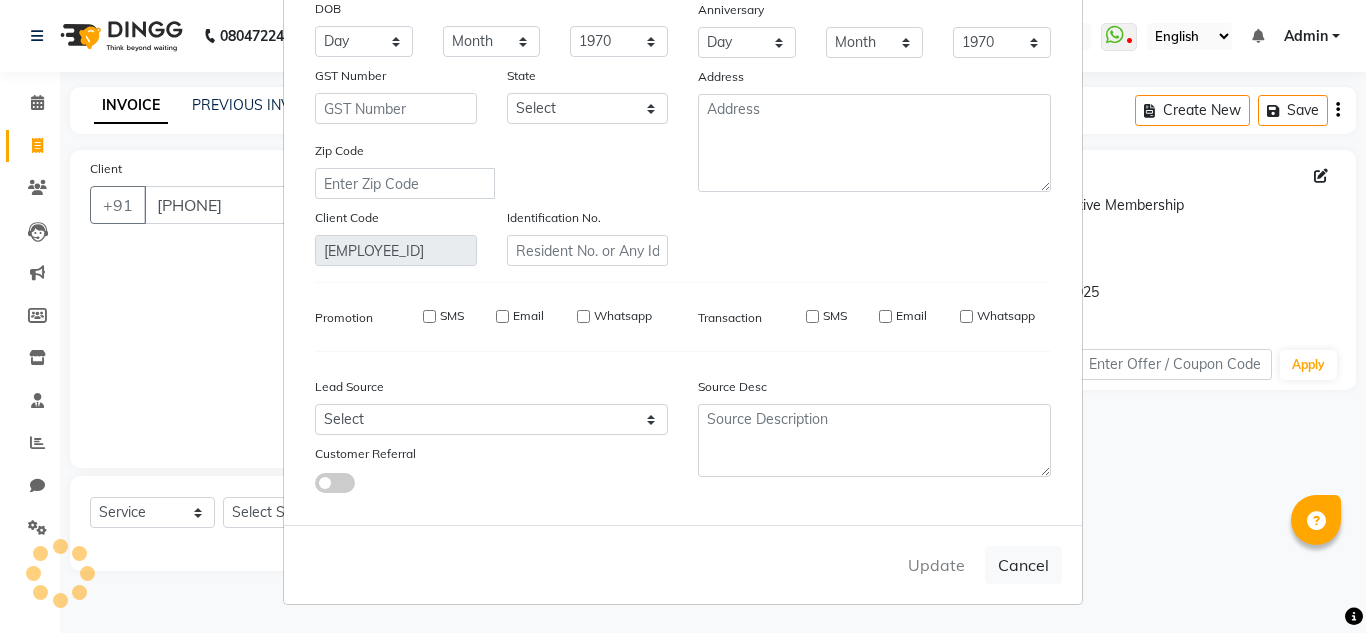 select 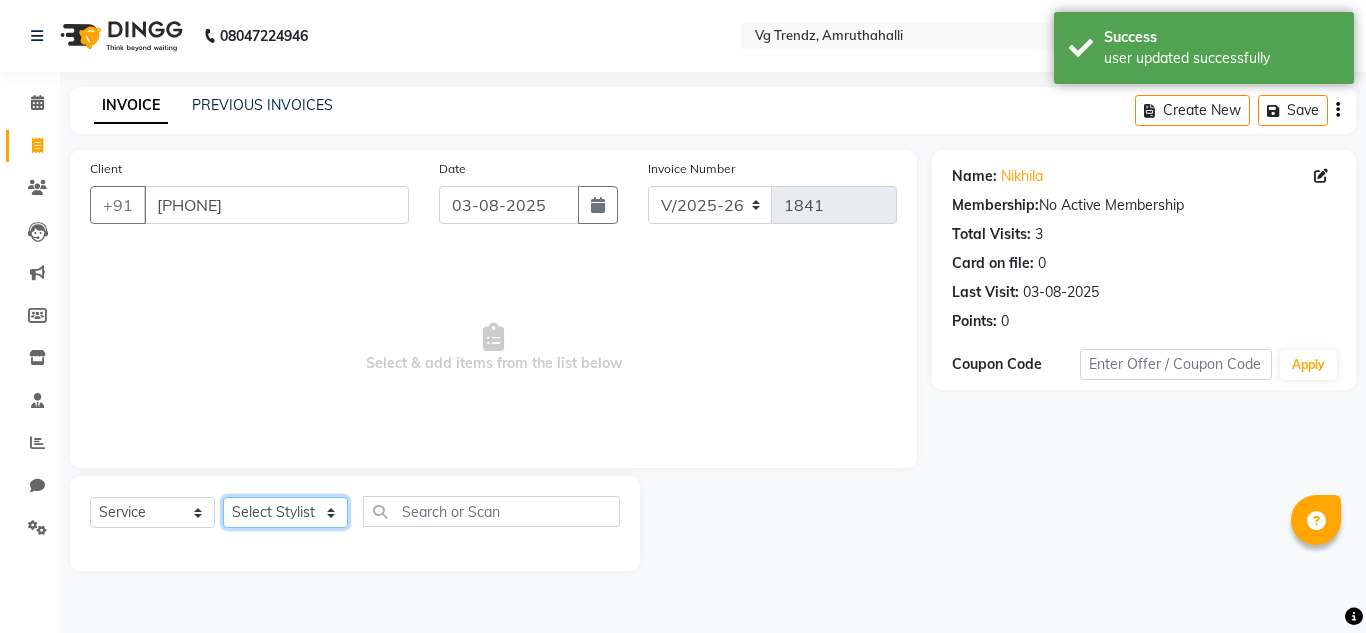 click on "Select Stylist [FIRST] [LAST] [FIRST] [LAST] [FIRST] [LAST] [FIRST] [LAST] [FIRST] [LAST] salon number [FIRST] [LAST] [LAST] [FIRST] [LAST]" 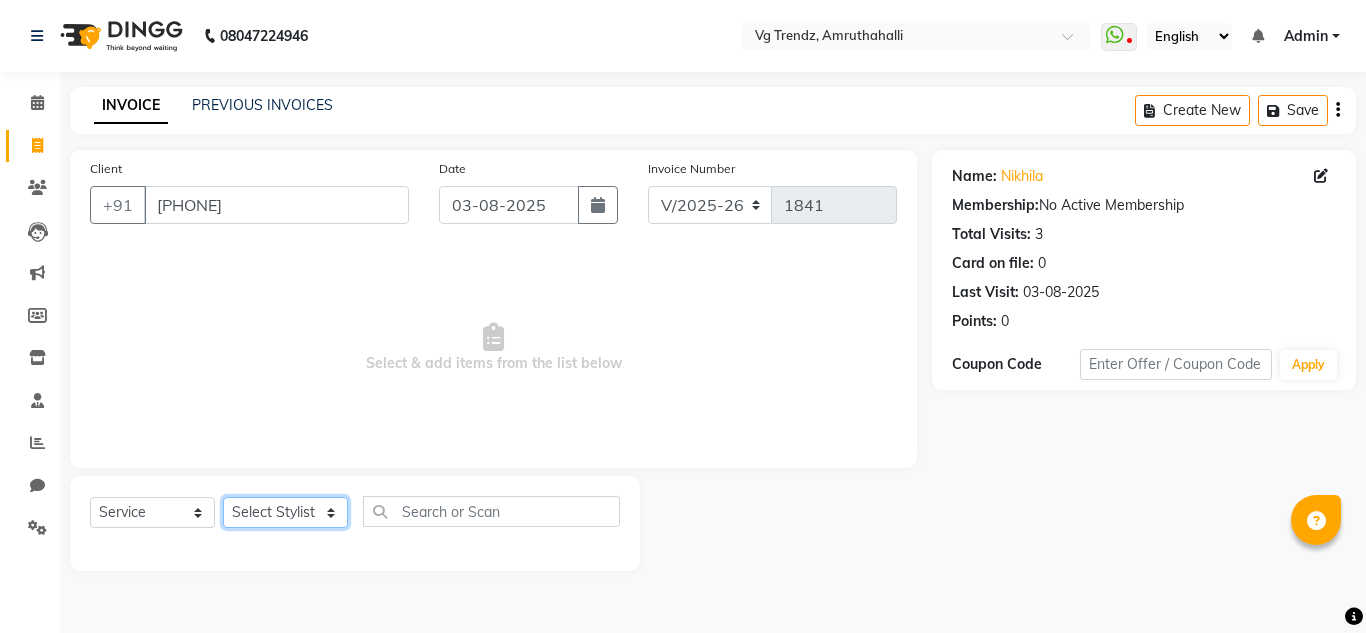 select on "85011" 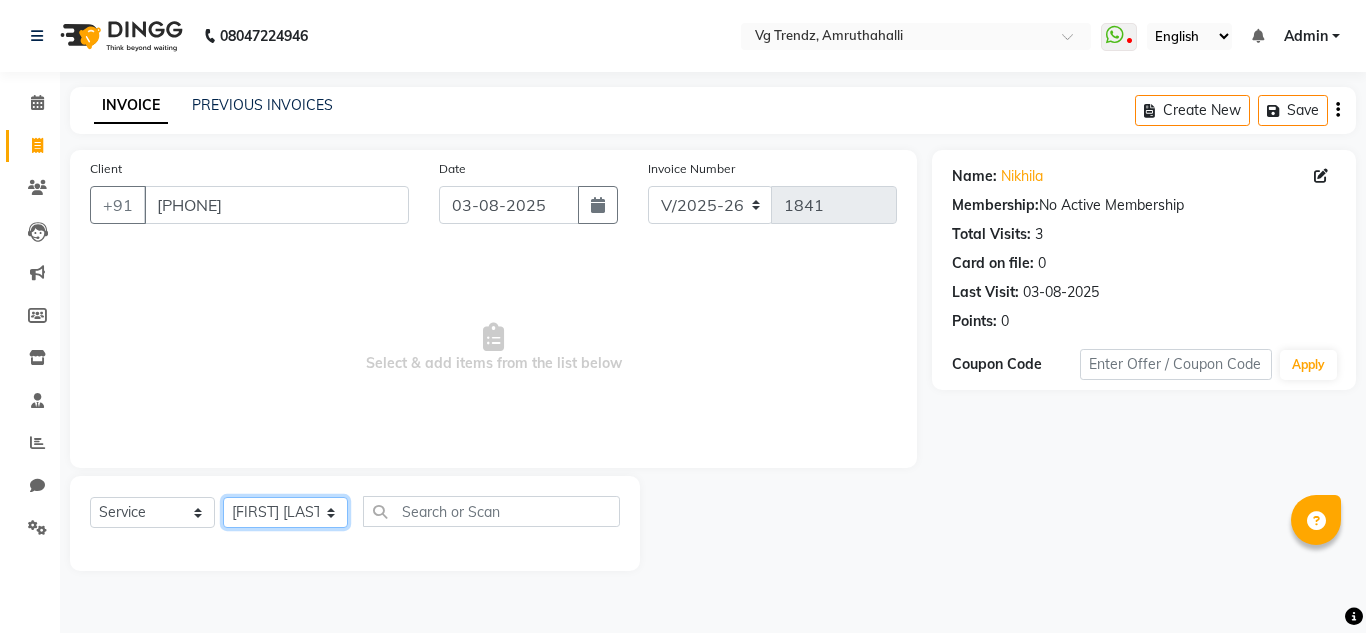 click on "Select Stylist [FIRST] [LAST] [FIRST] [LAST] [FIRST] [LAST] [FIRST] [LAST] [FIRST] [LAST] salon number [FIRST] [LAST] [LAST] [FIRST] [LAST]" 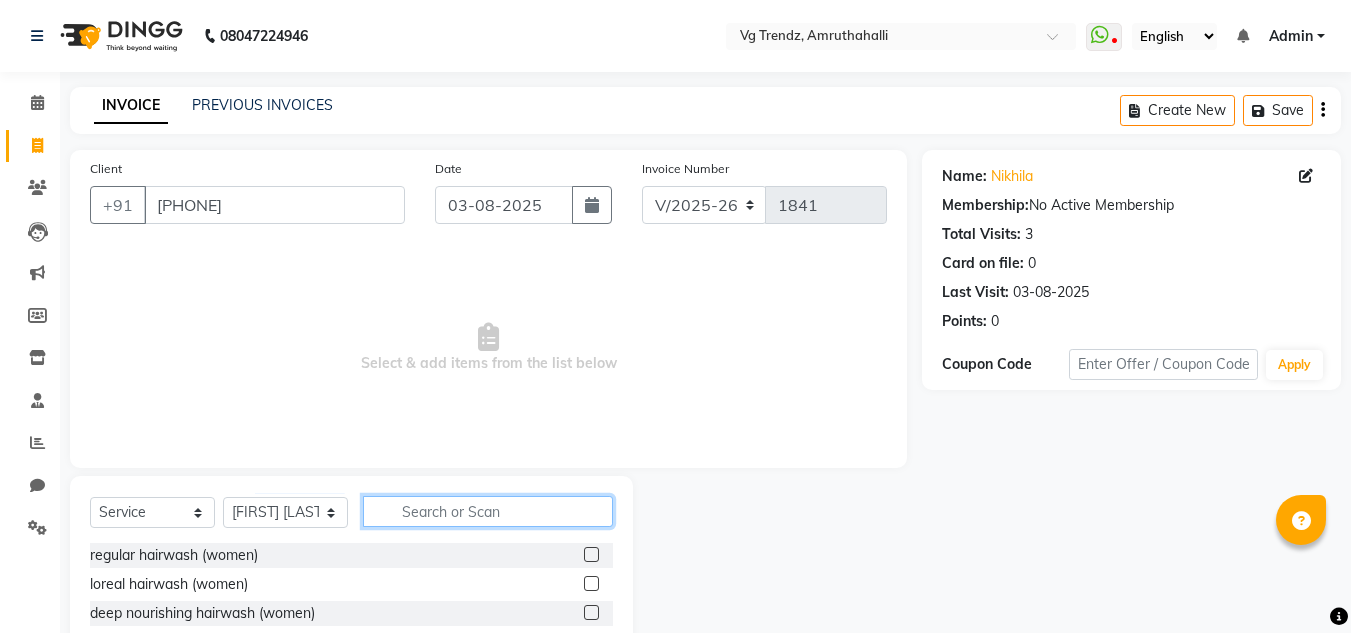 click 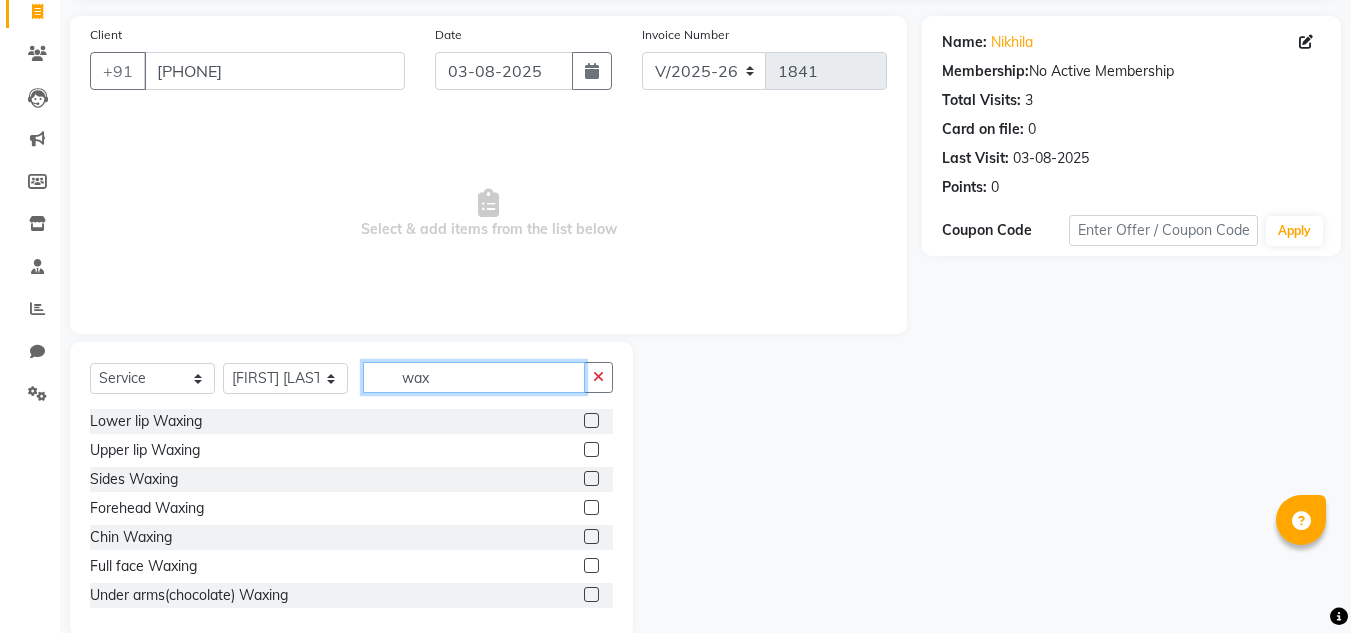 scroll, scrollTop: 168, scrollLeft: 0, axis: vertical 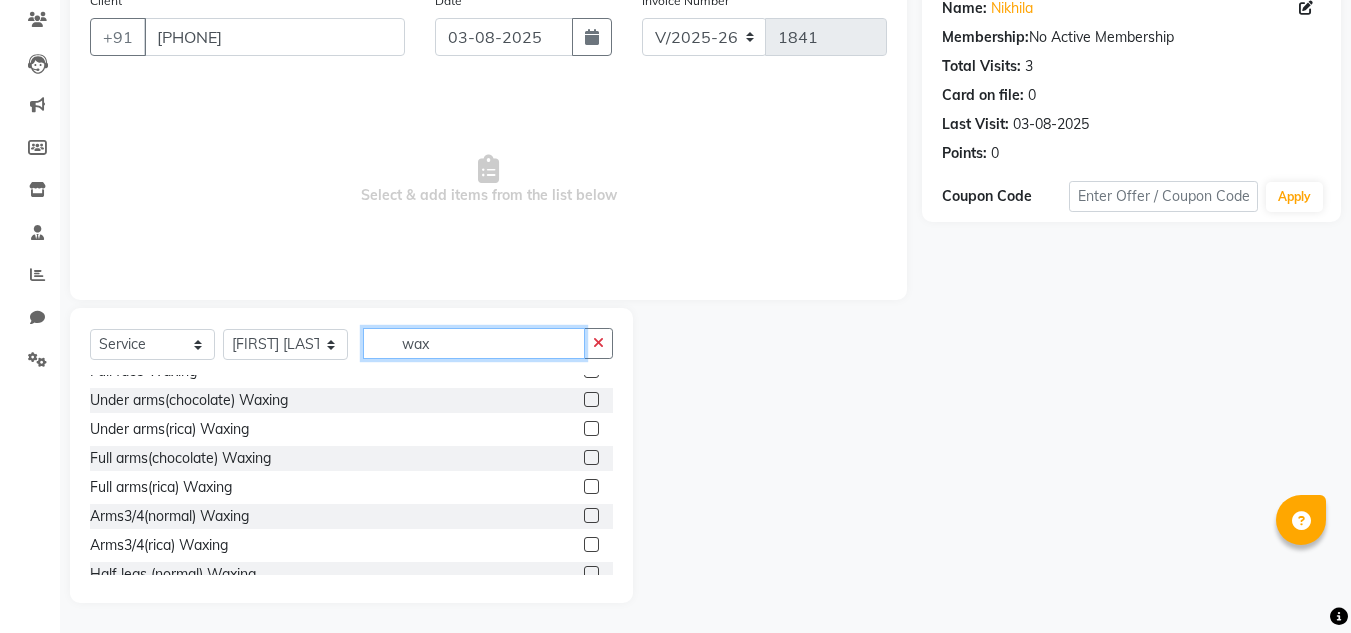 type on "wax" 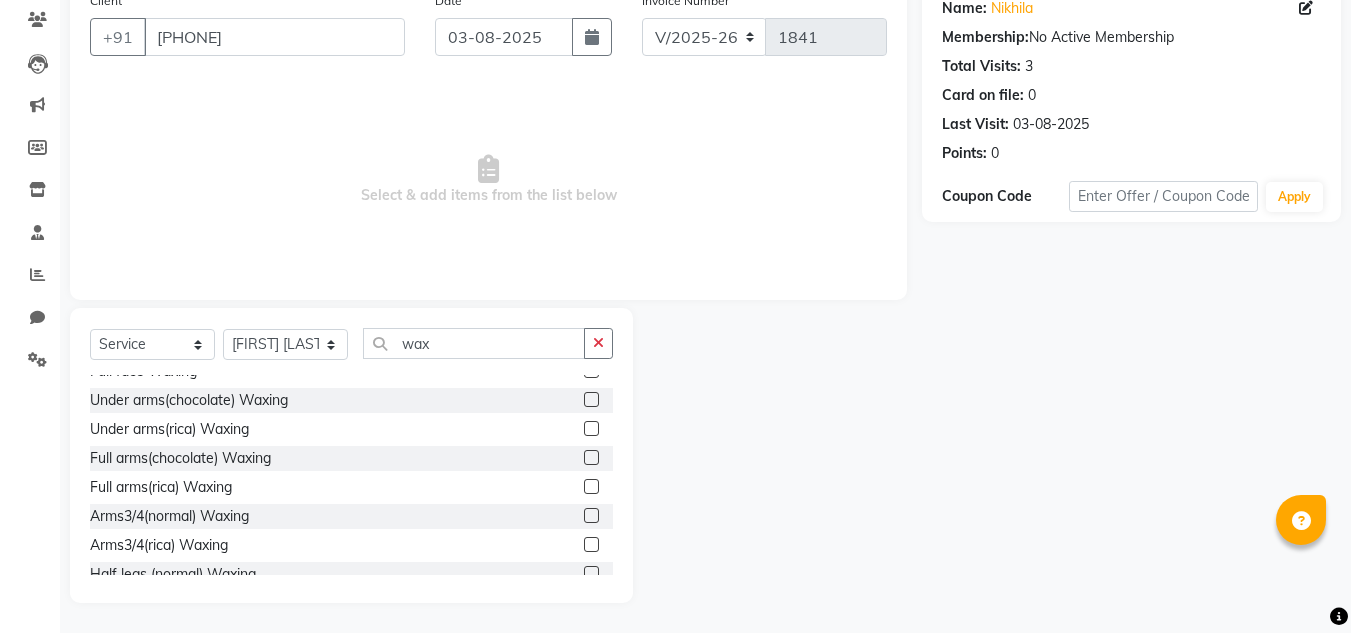 click 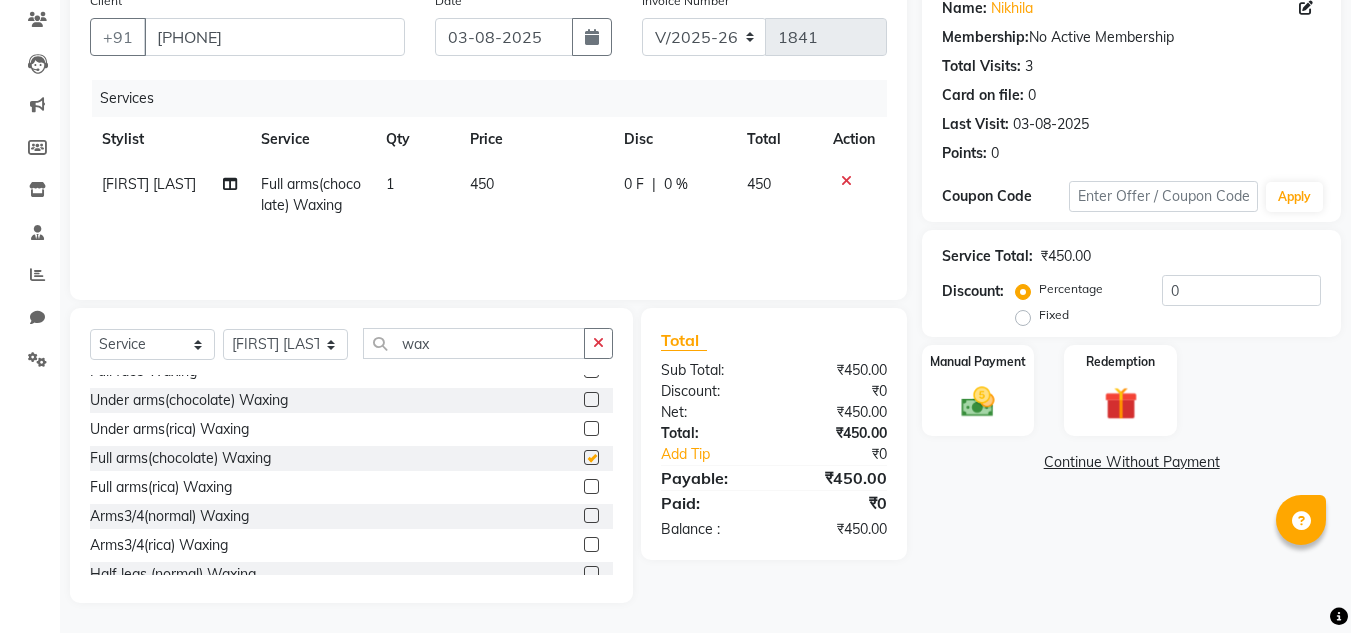 checkbox on "false" 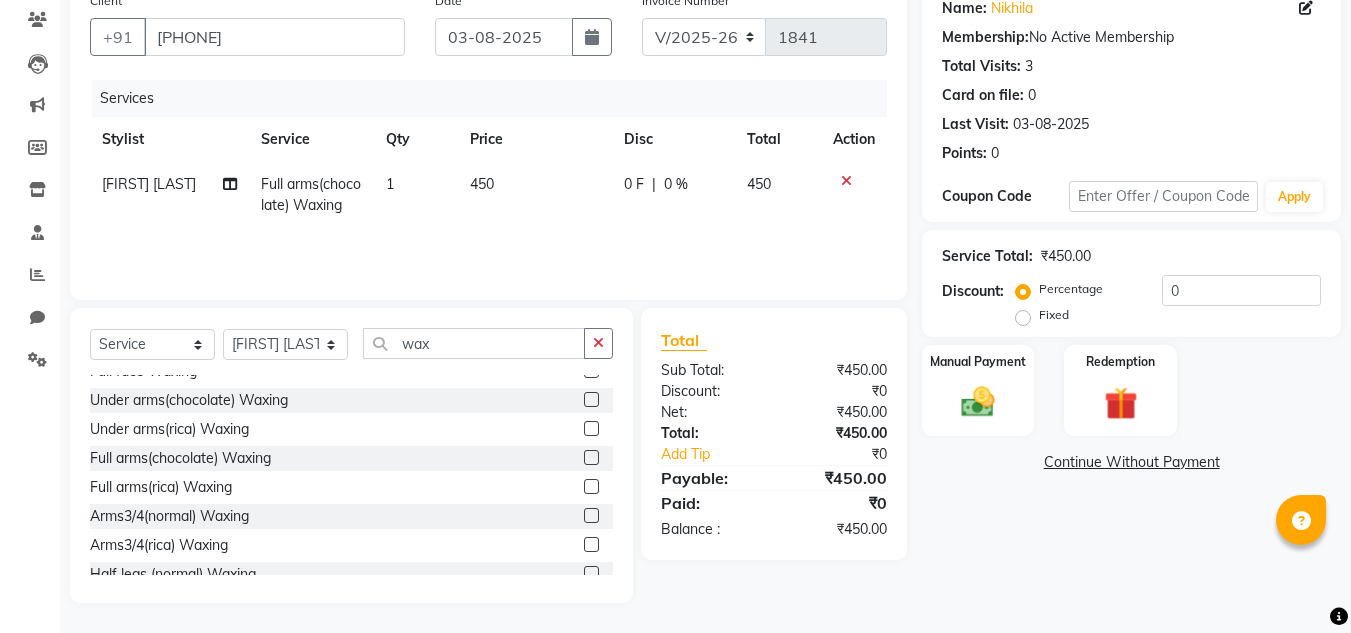 click 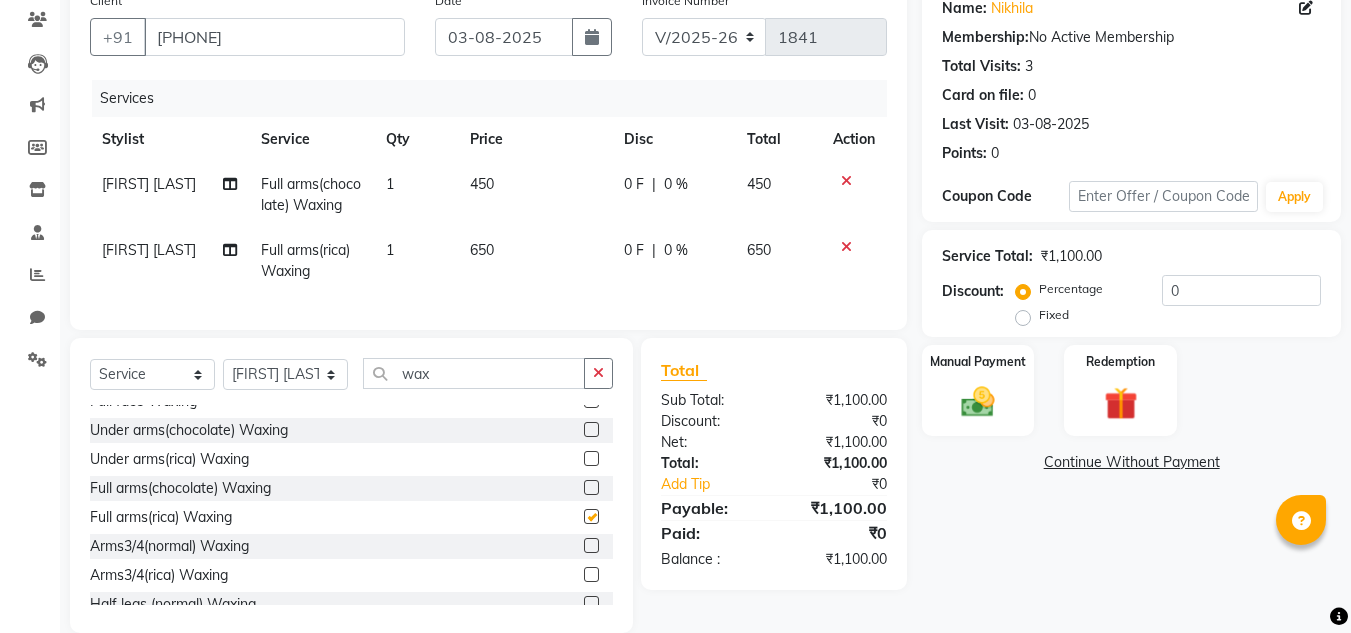 checkbox on "false" 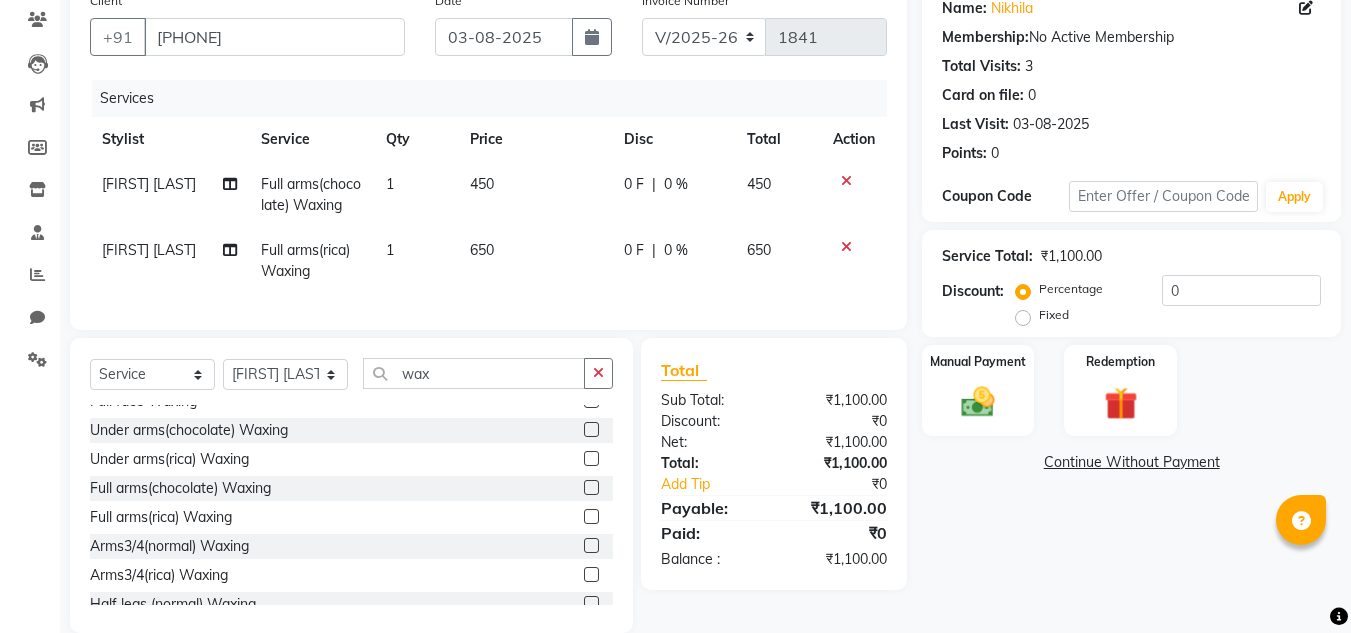 click 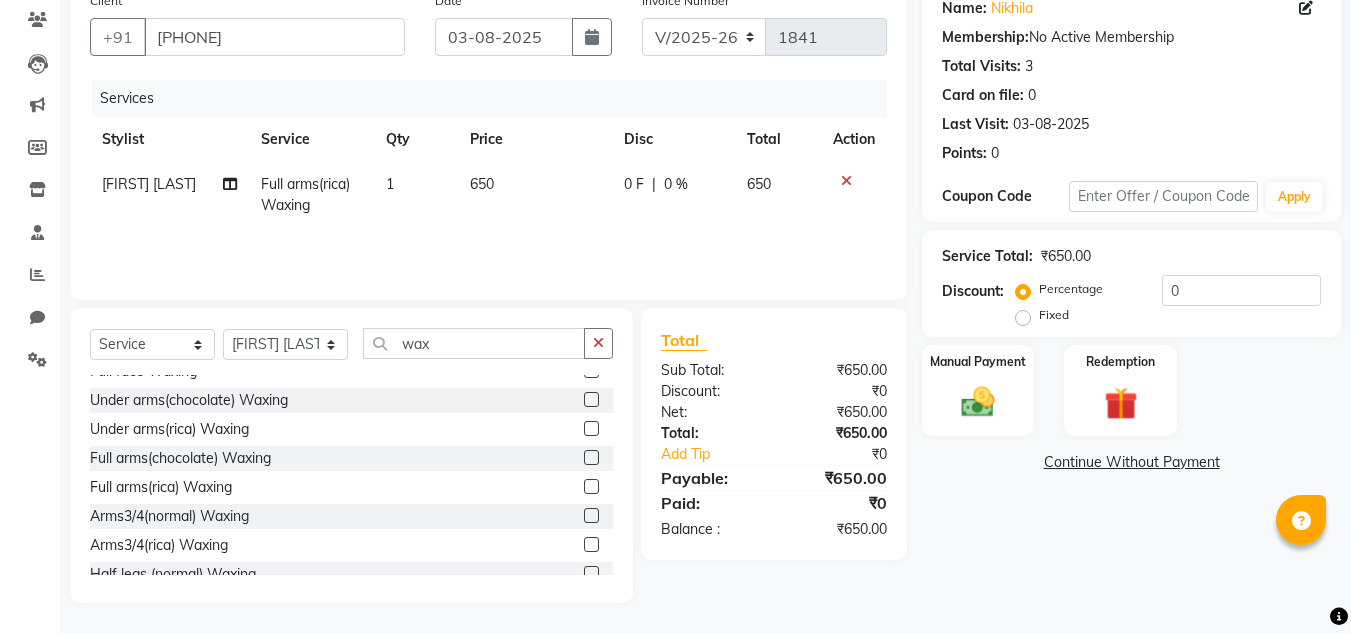 click on "650" 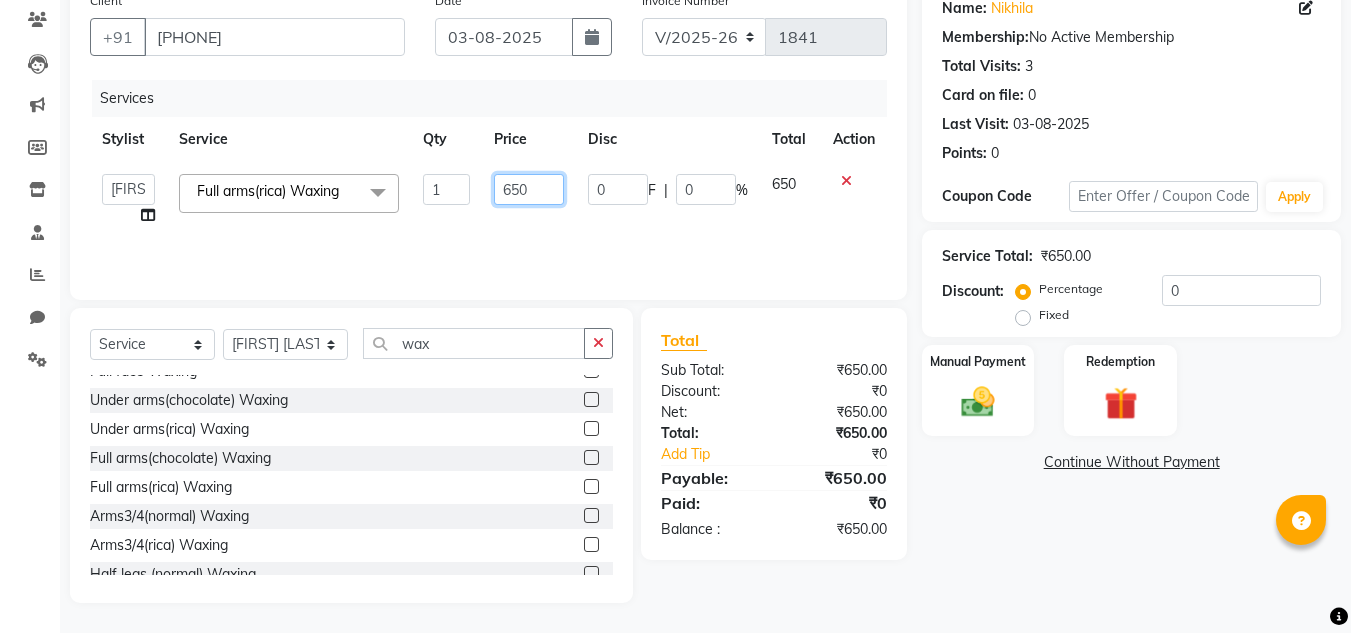 click on "650" 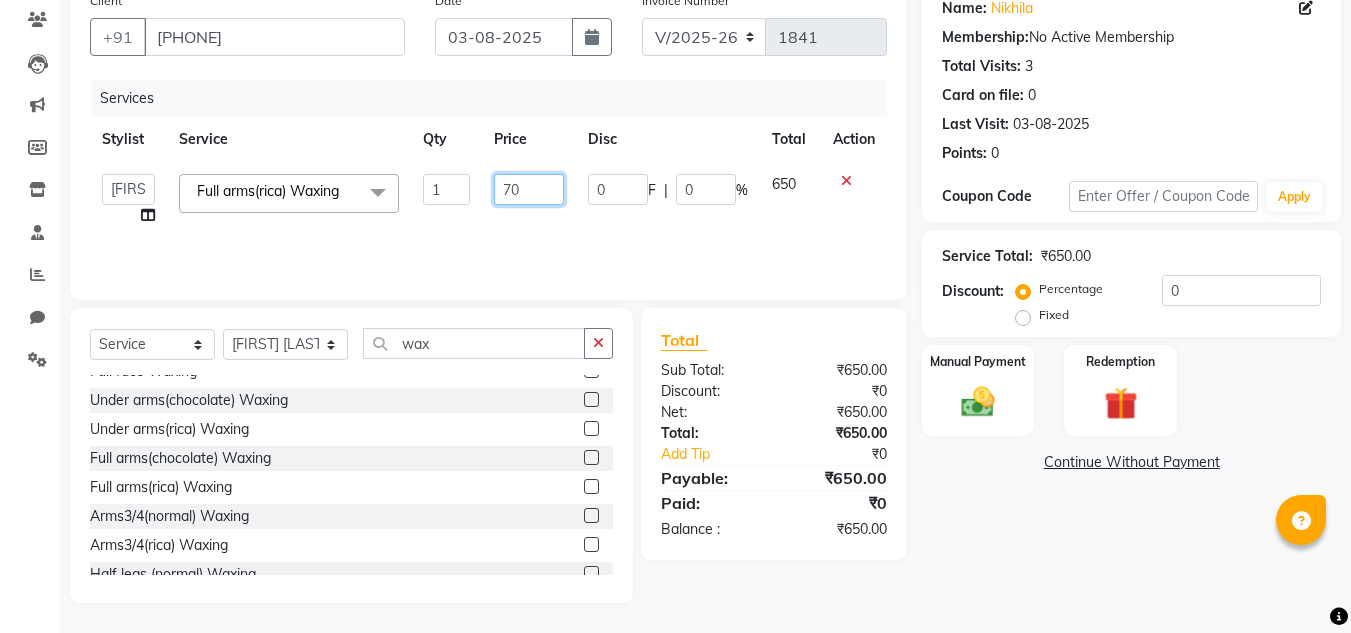 type on "700" 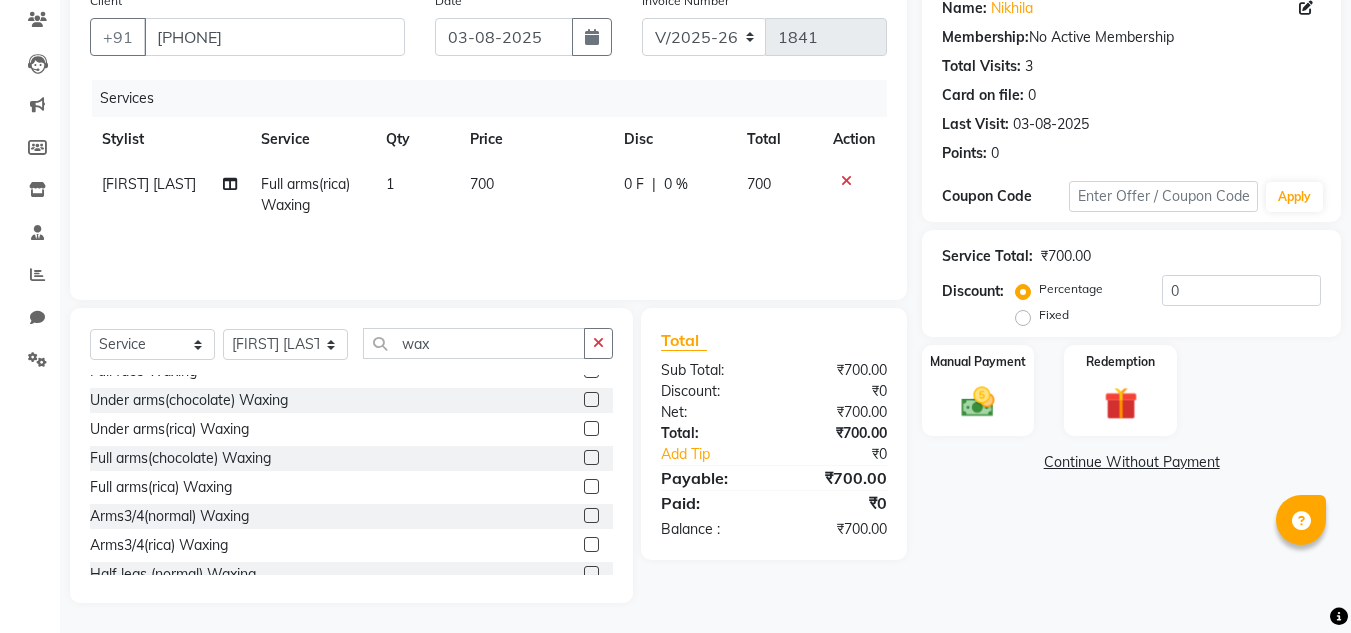 click on "Services Stylist Service Qty Price Disc Total Action Ashiwini N P Full arms(rica) Waxing 1 700 0 F | 0 % 700" 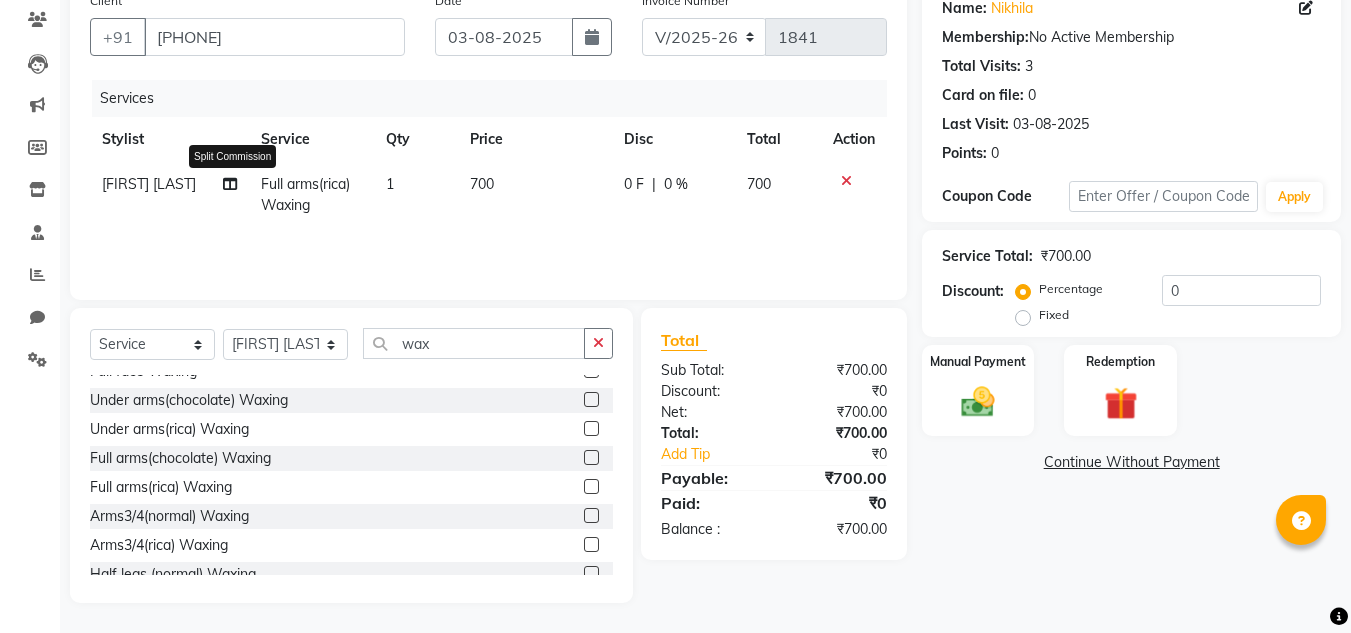 click 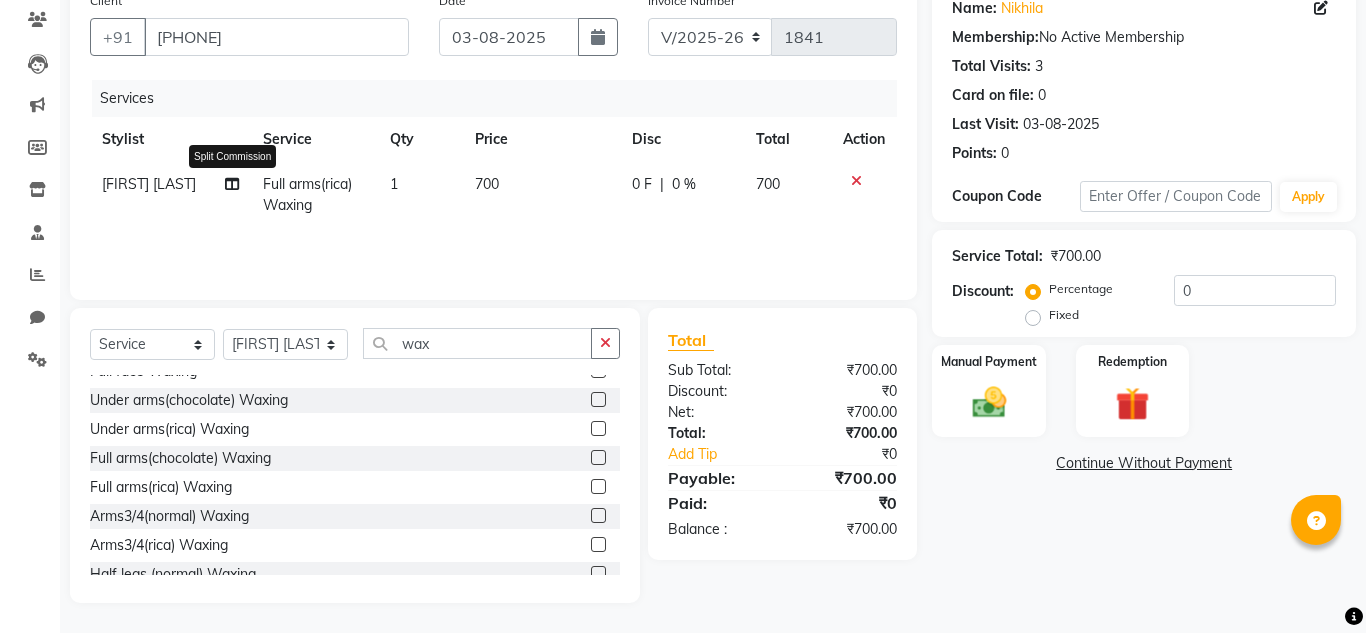 select on "85011" 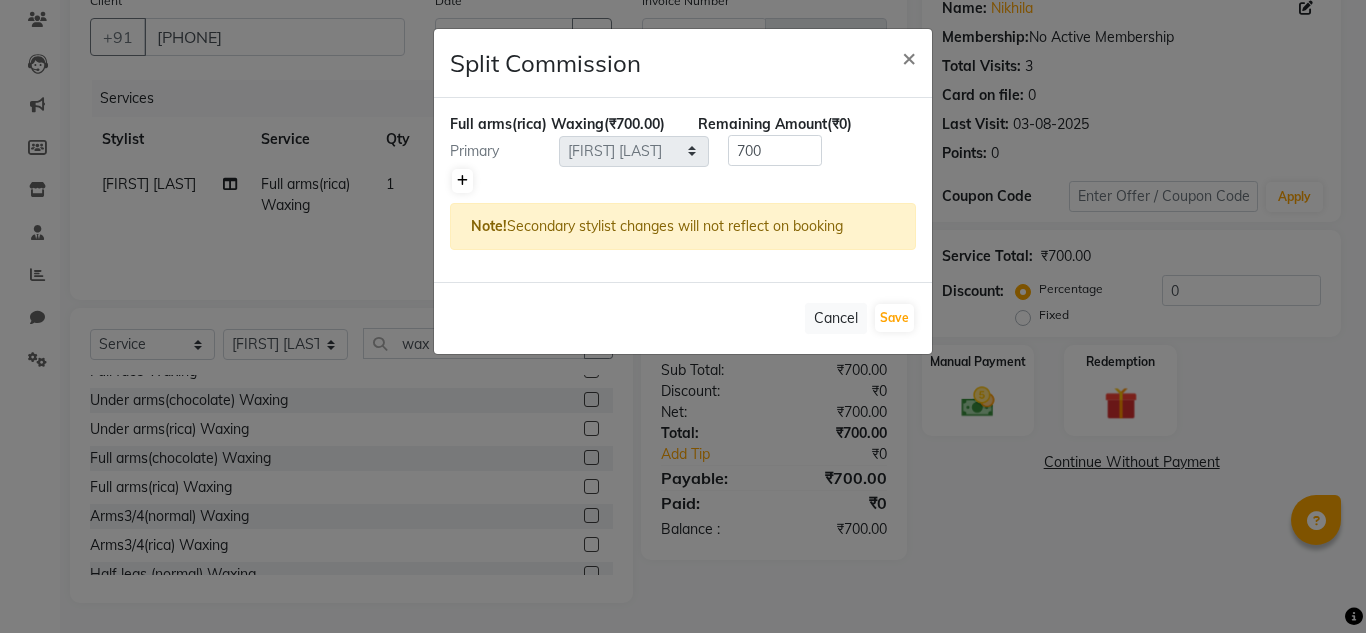 click 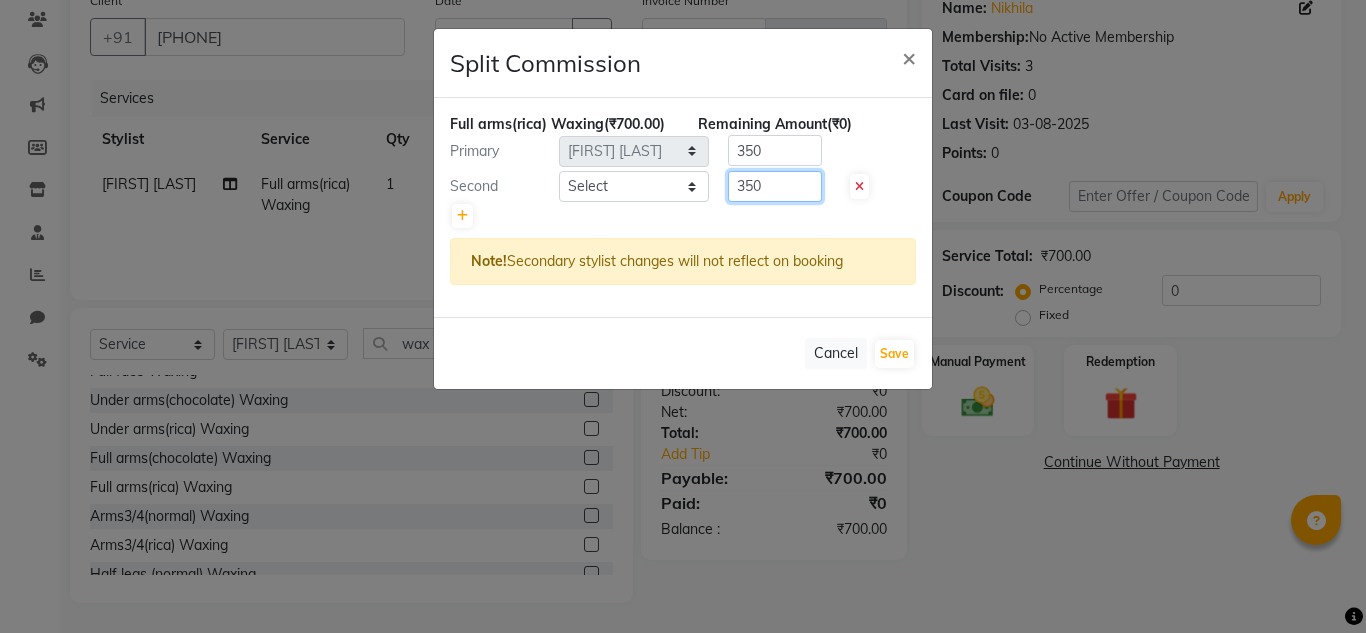 click on "350" 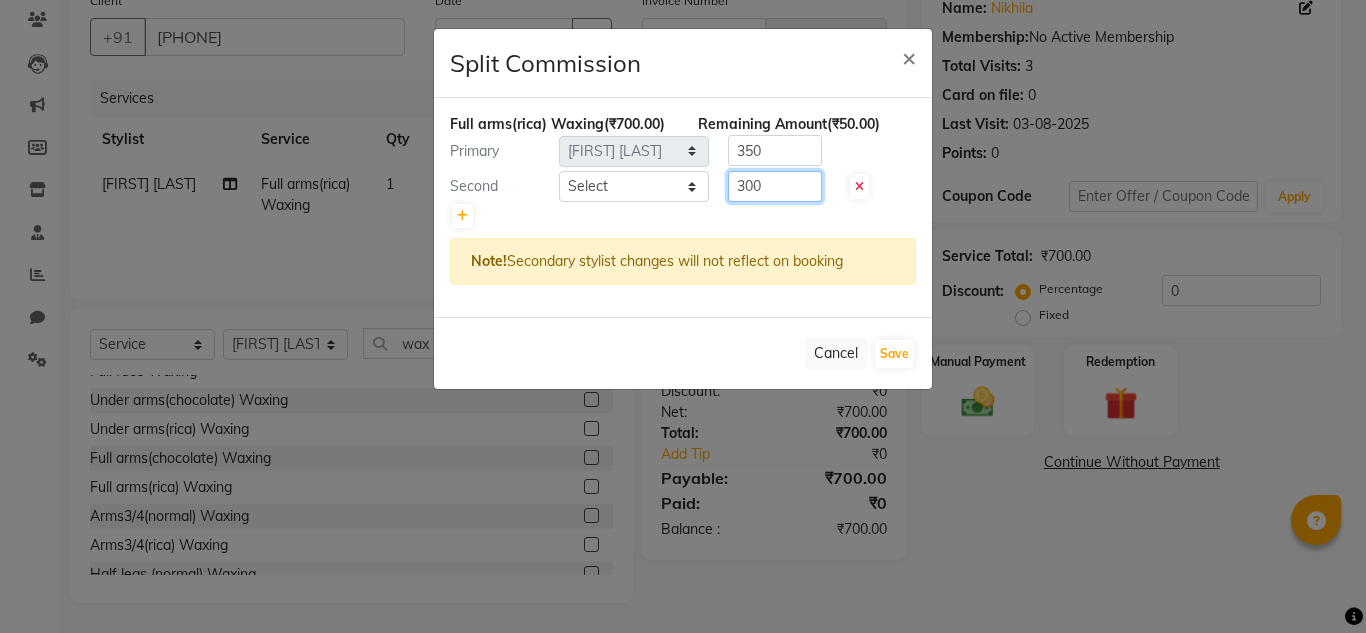 type on "300" 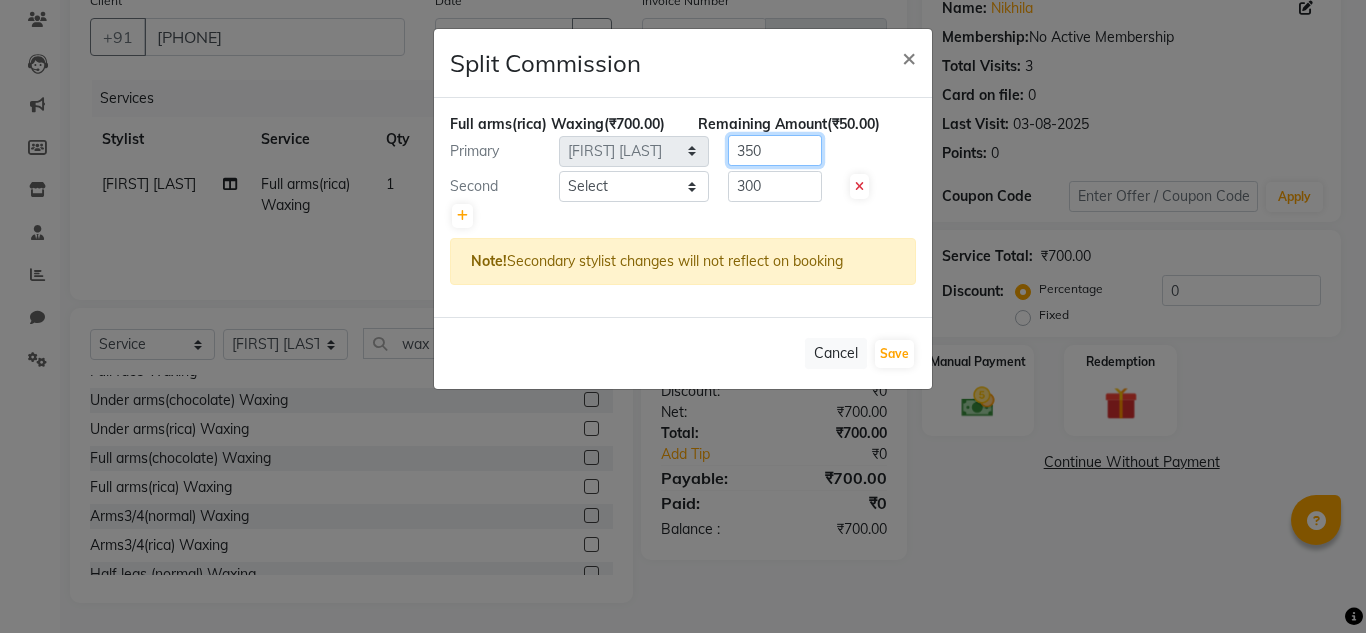 click on "350" 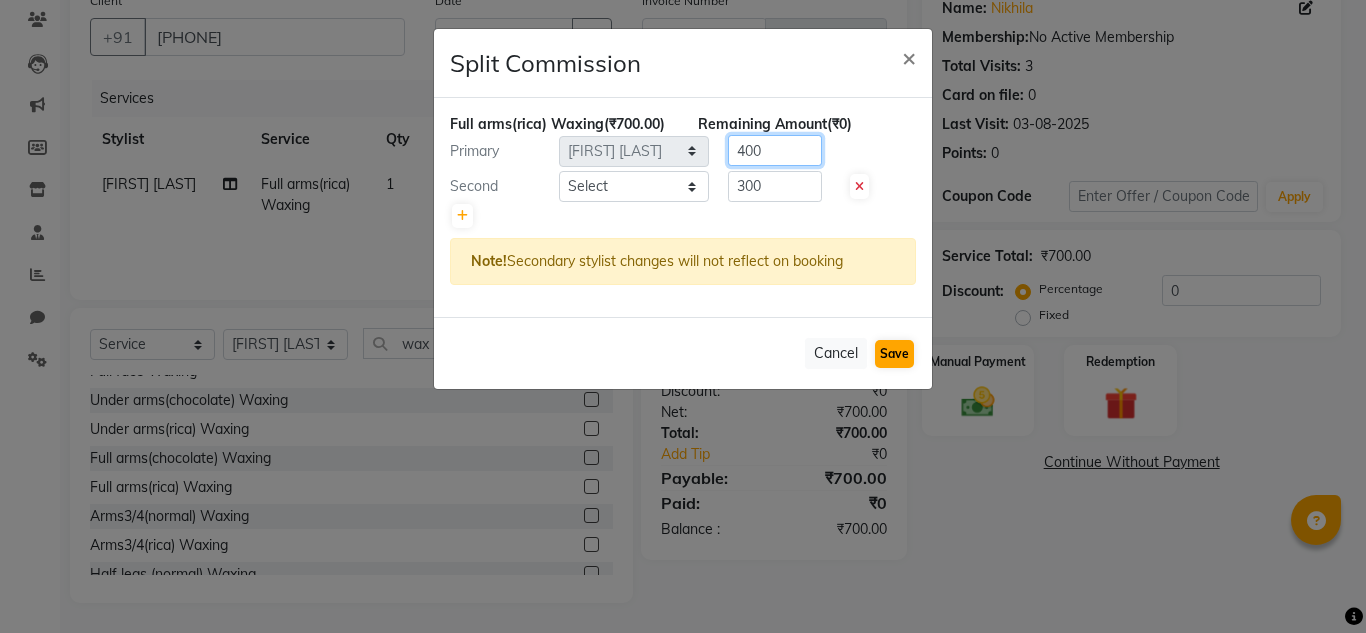 type on "400" 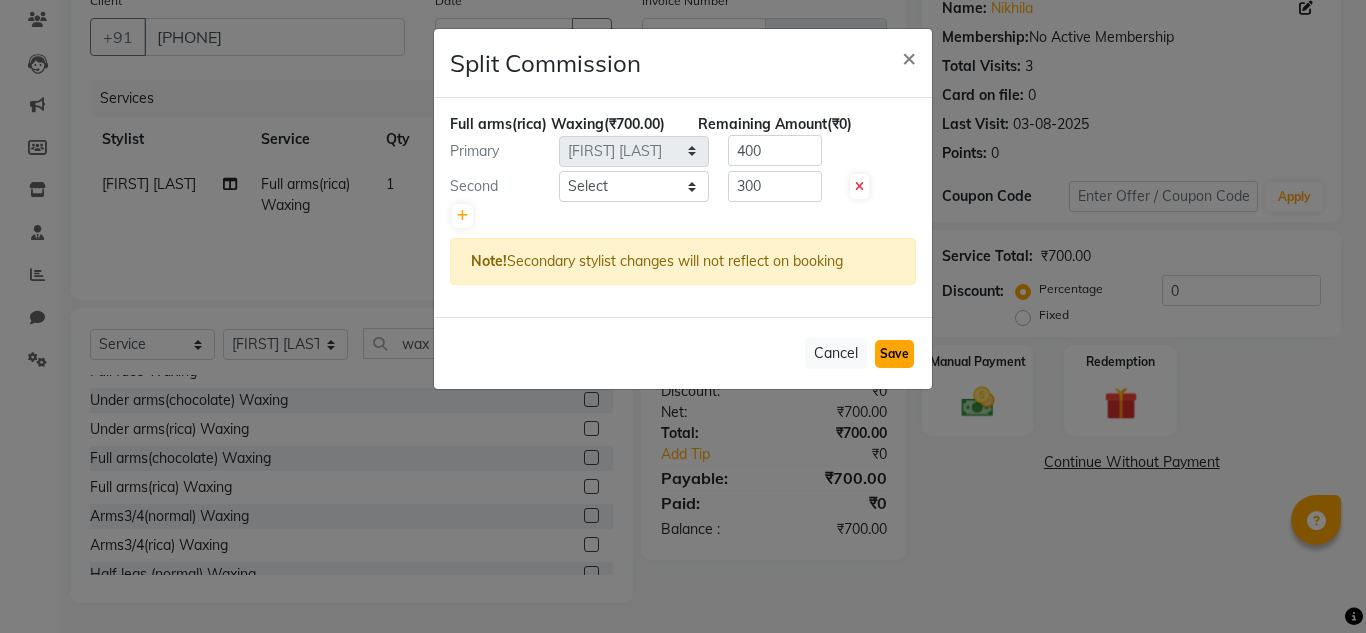 click on "Save" 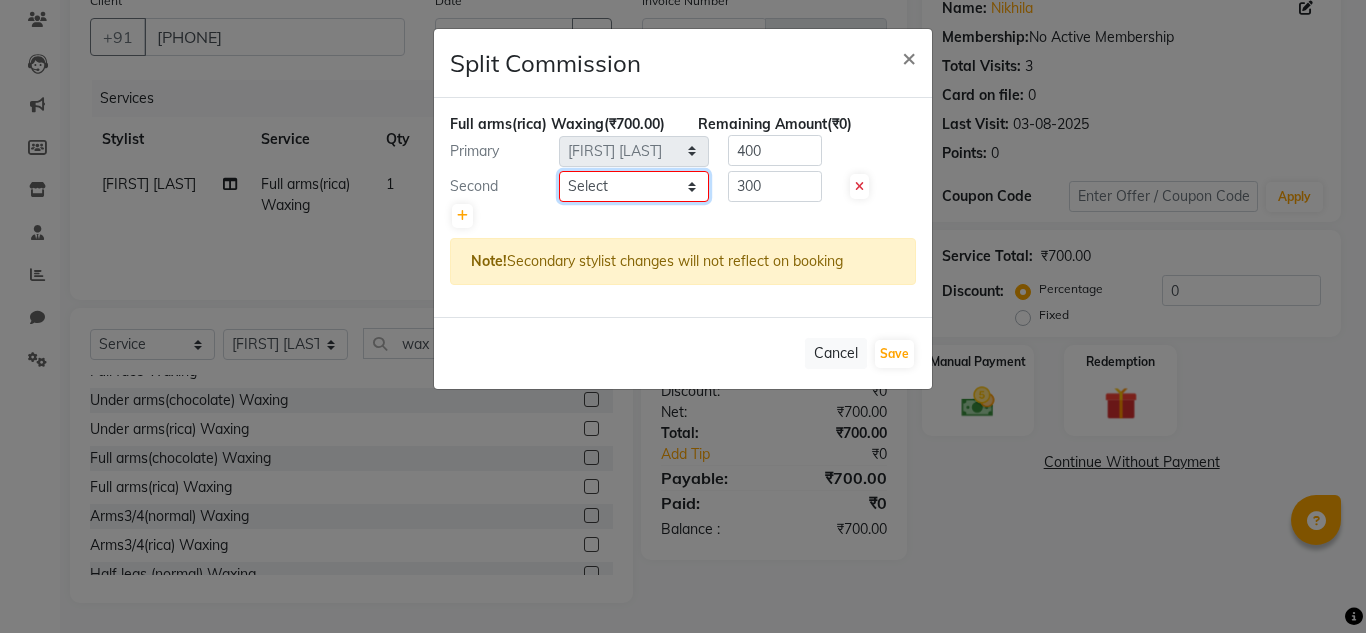 click on "Select  Ashiwini N P   Manjitha Chhetri   Manjula S   Mun Khan   Naveen Kumar   Rangashamaiah   salon number   Sandeep Sharma   Sharanamma   Sridevi   Vanitha v" 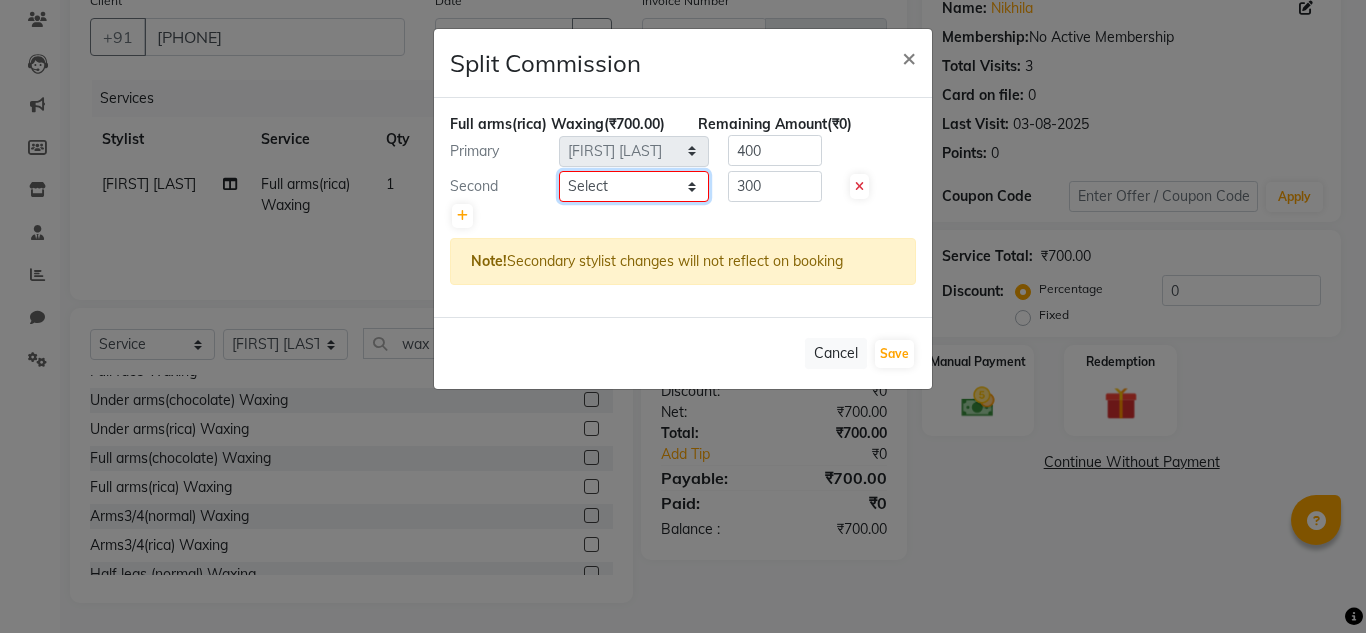 select on "[POSTAL CODE]" 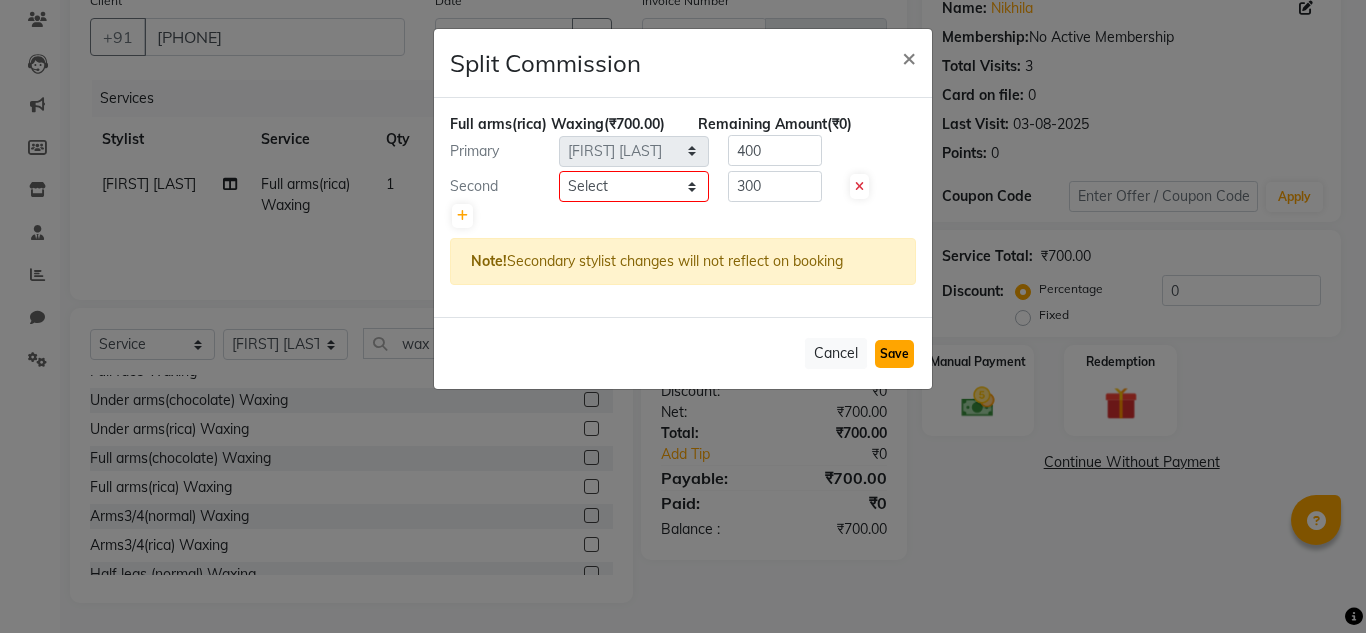 click on "Save" 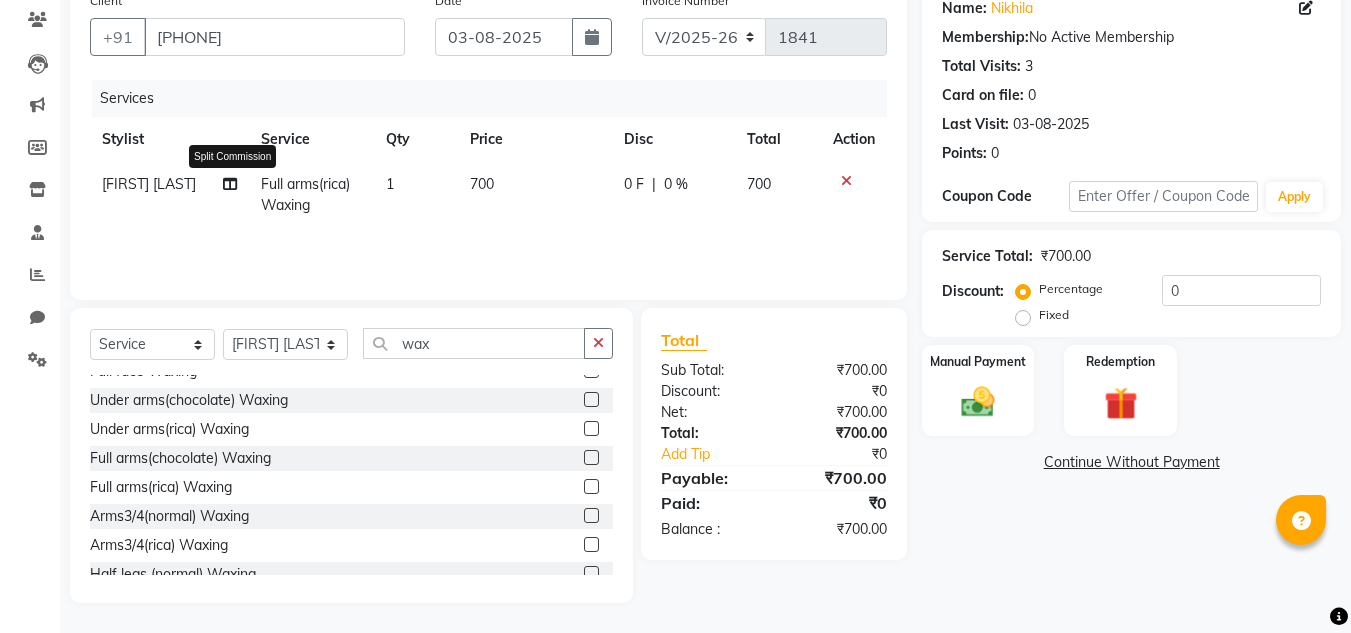 click 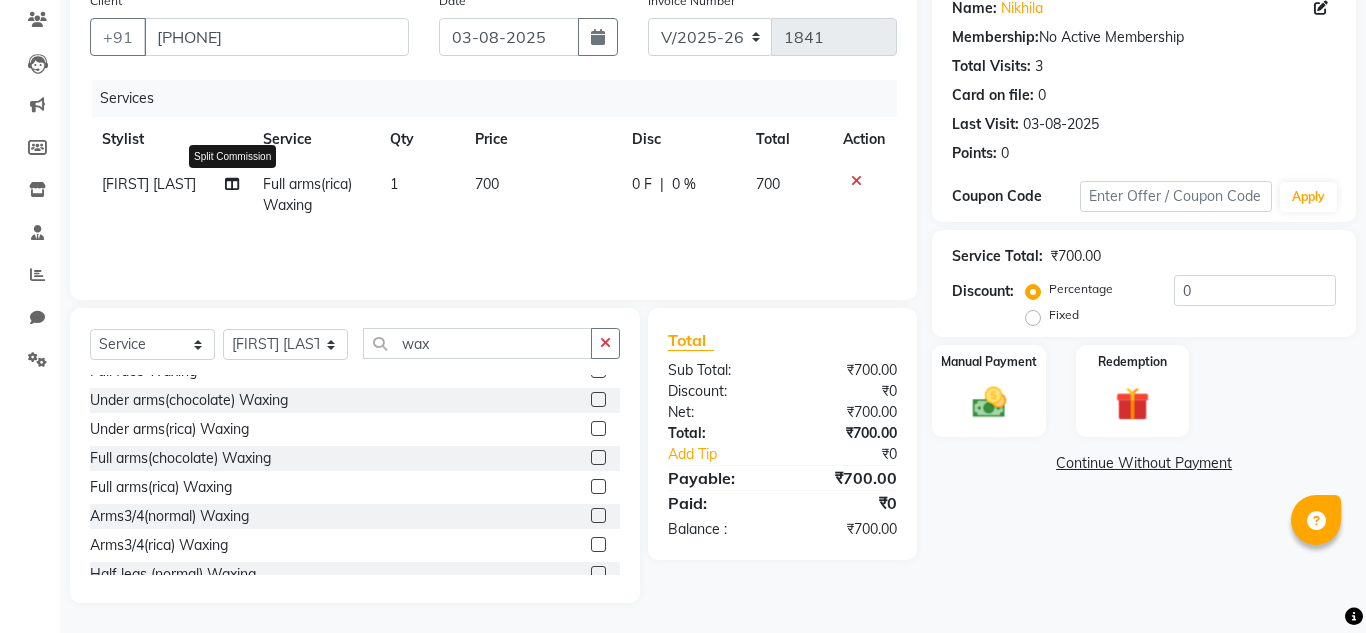 select on "85011" 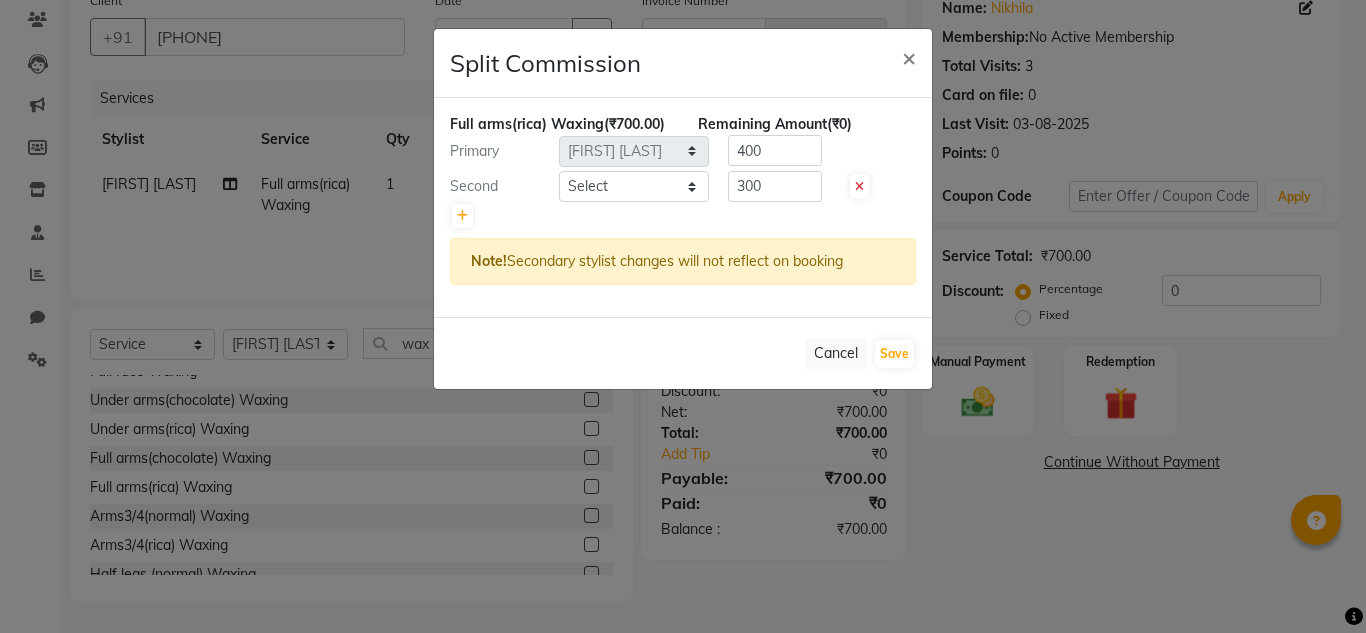 click on "Split Commission × Full arms(rica) Waxing  (₹700.00) Remaining Amount  (₹0) Primary Select  Ashiwini N P   Manjitha Chhetri   Manjula S   Mun Khan   Naveen Kumar   Rangashamaiah   salon number   Sandeep Sharma   Sharanamma   Sridevi   Vanitha v  400 Second Select  Ashiwini N P   Manjitha Chhetri   Manjula S   Mun Khan   Naveen Kumar   Rangashamaiah   salon number   Sandeep Sharma   Sharanamma   Sridevi   Vanitha v  300 Note!  Secondary stylist changes will not reflect on booking   Cancel   Save" 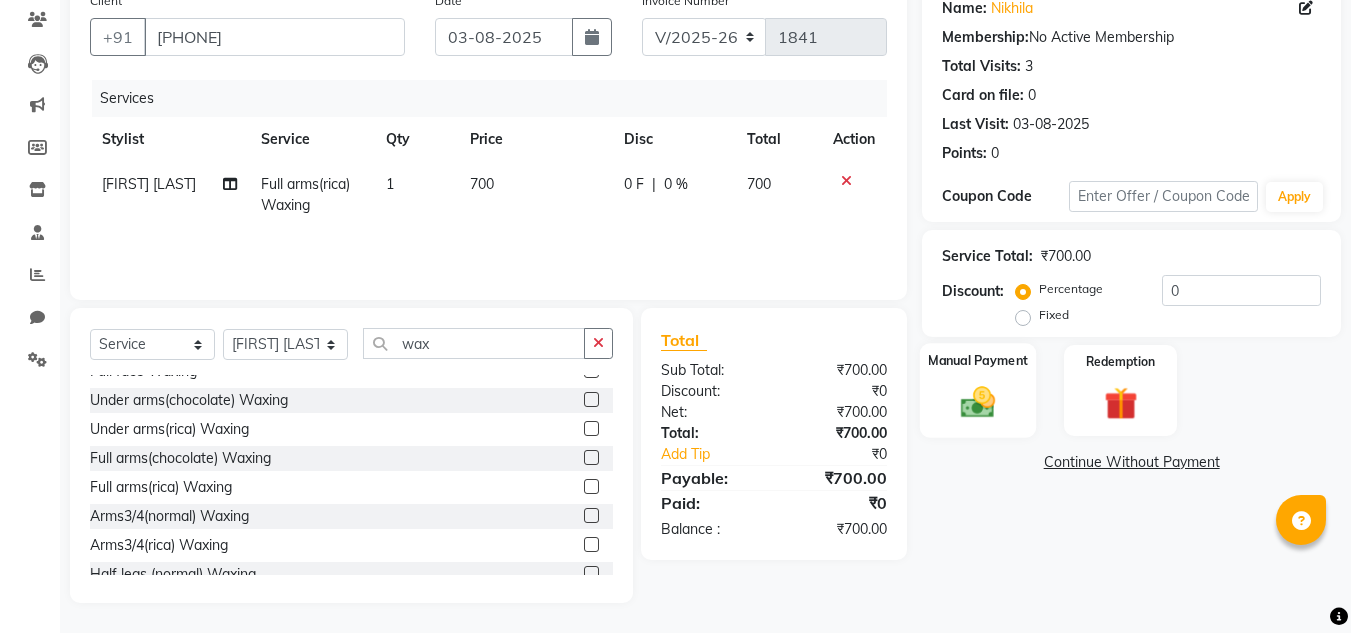 click on "Manual Payment" 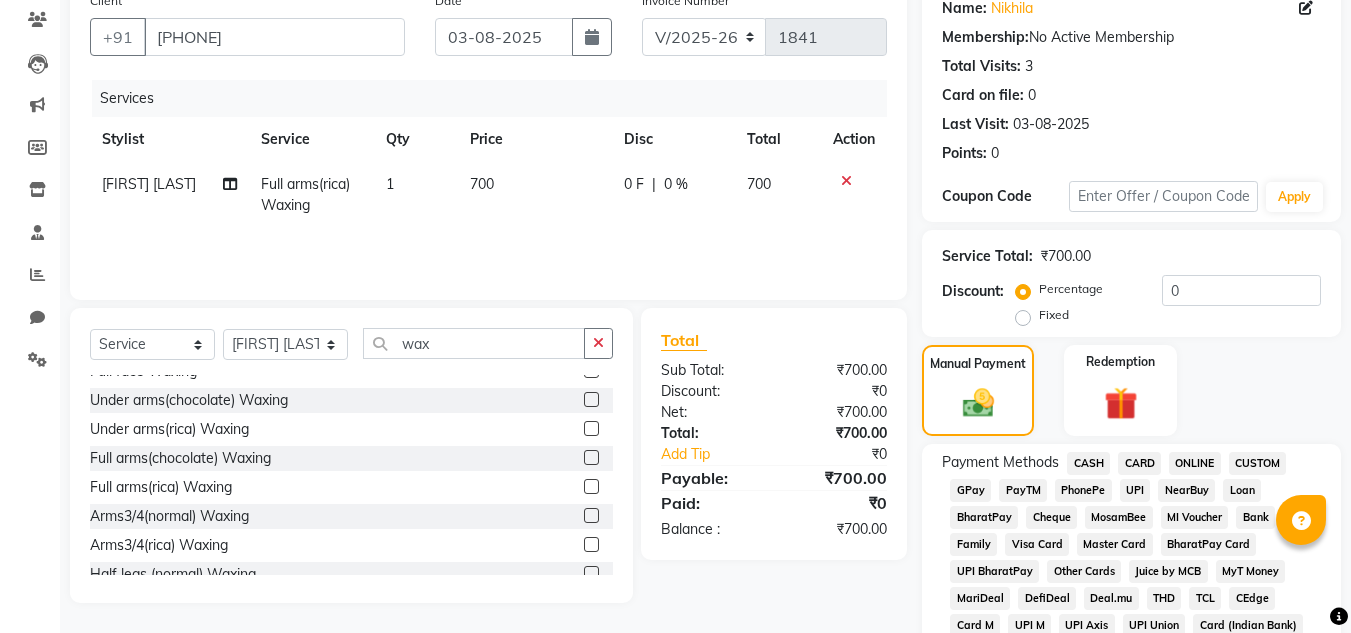 click on "CARD" 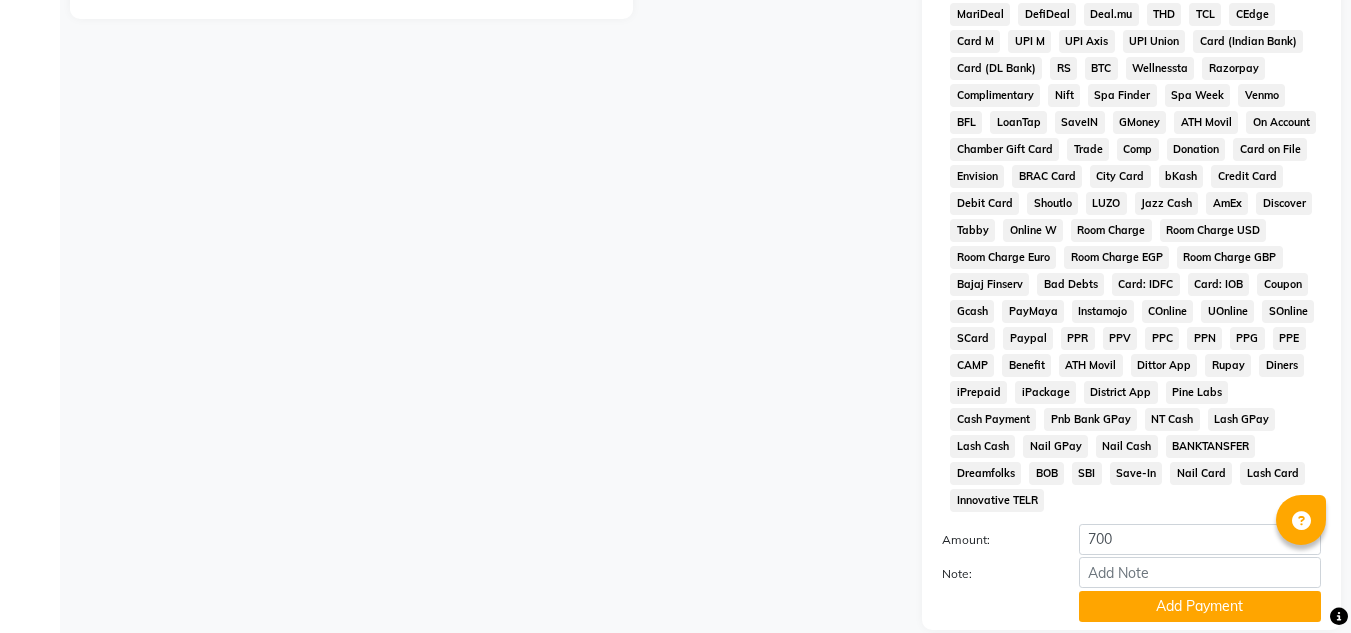 scroll, scrollTop: 869, scrollLeft: 0, axis: vertical 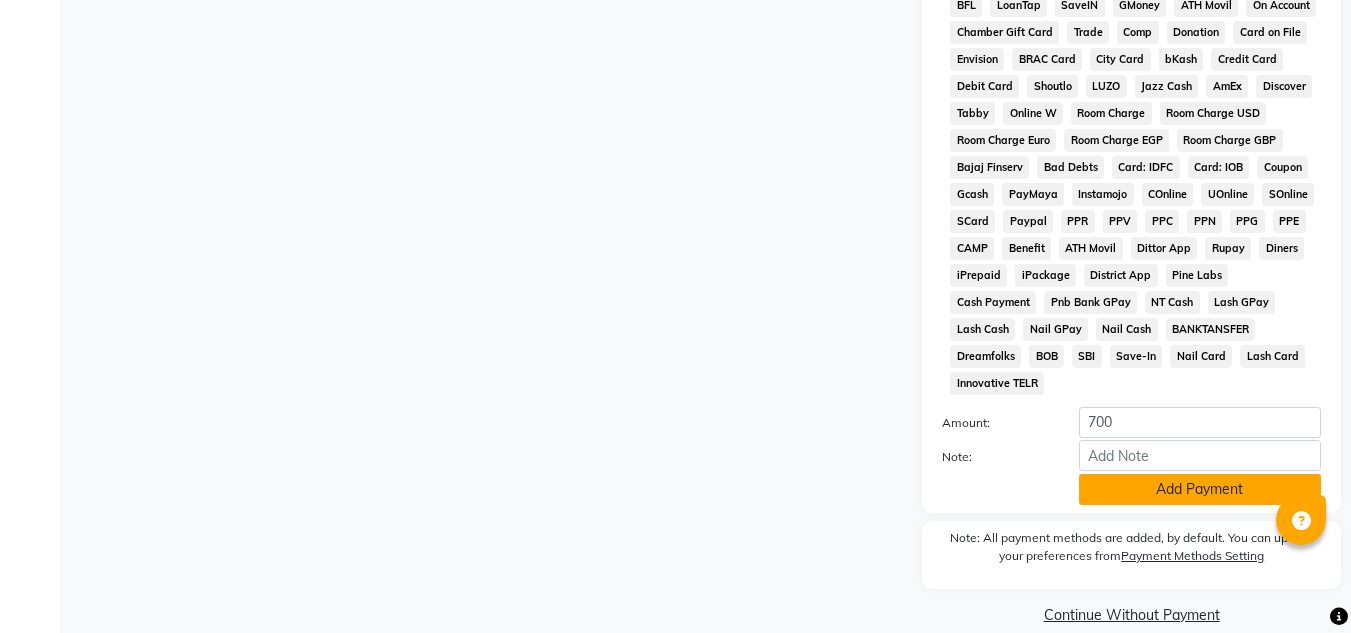 click on "Add Payment" 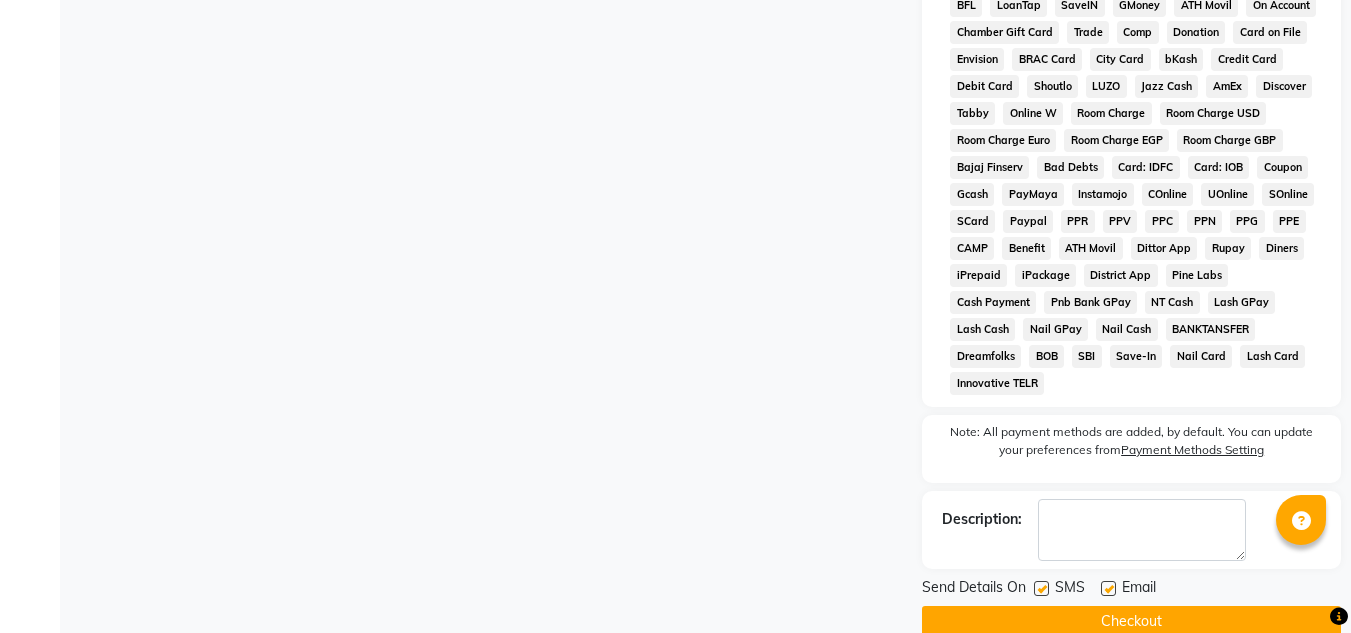 click 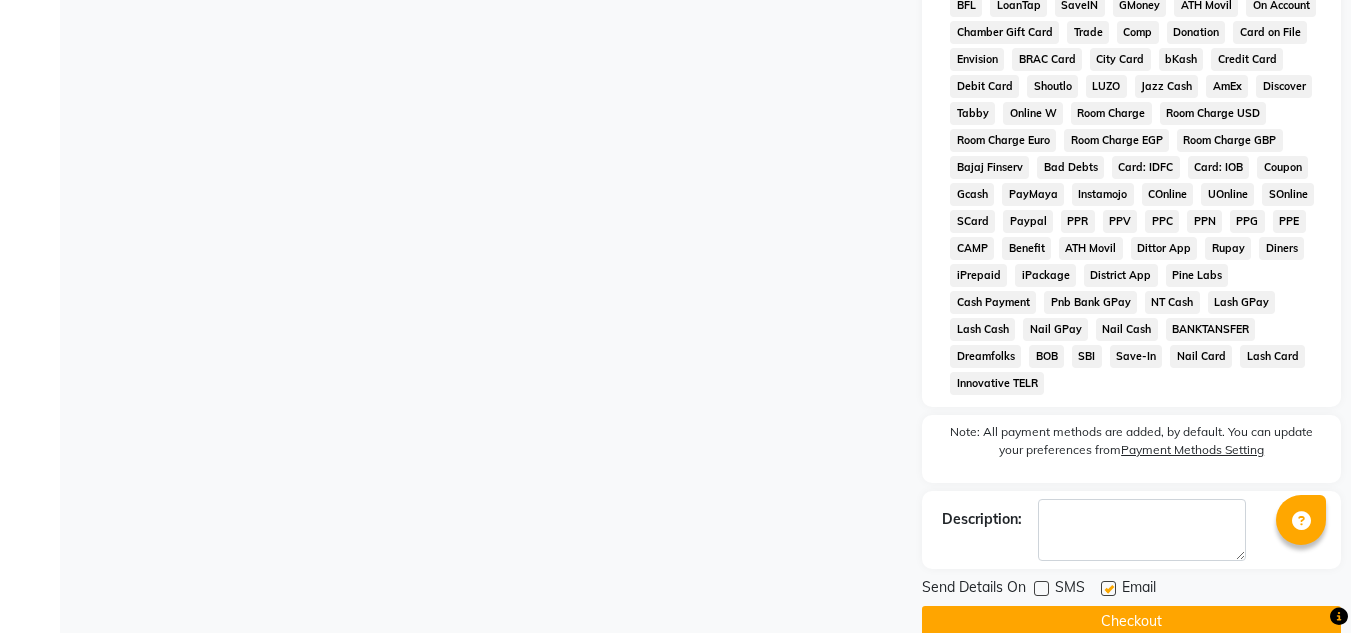 click 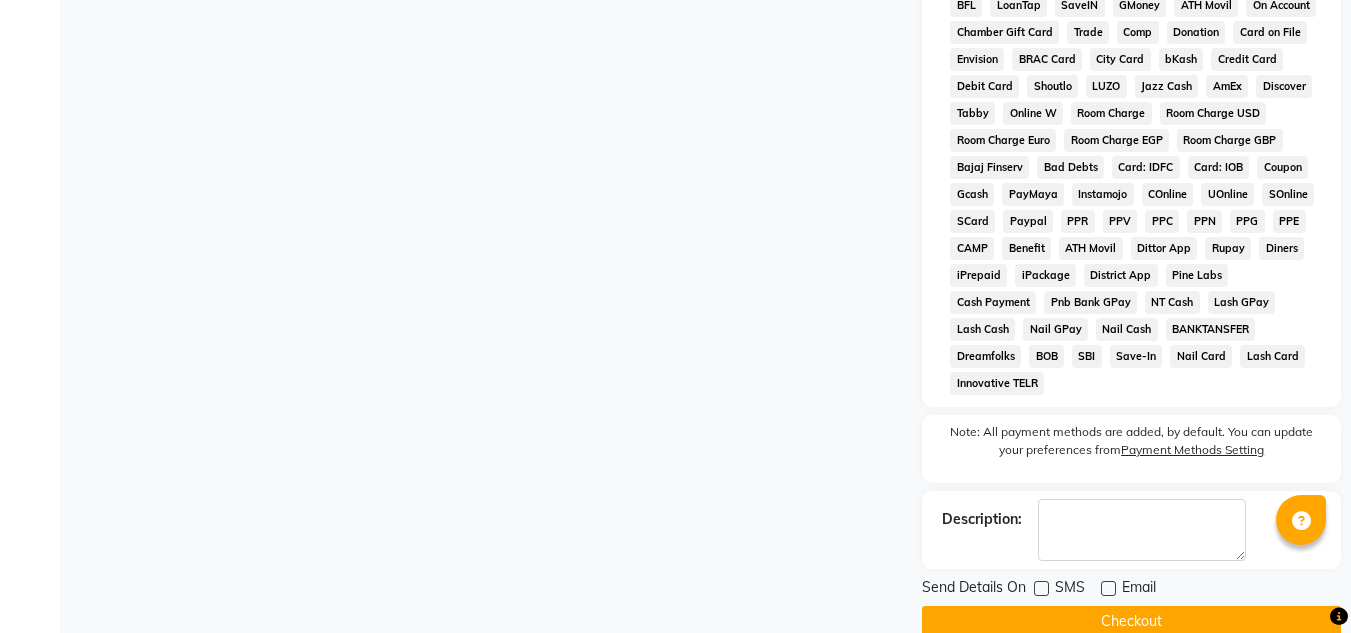 click on "Checkout" 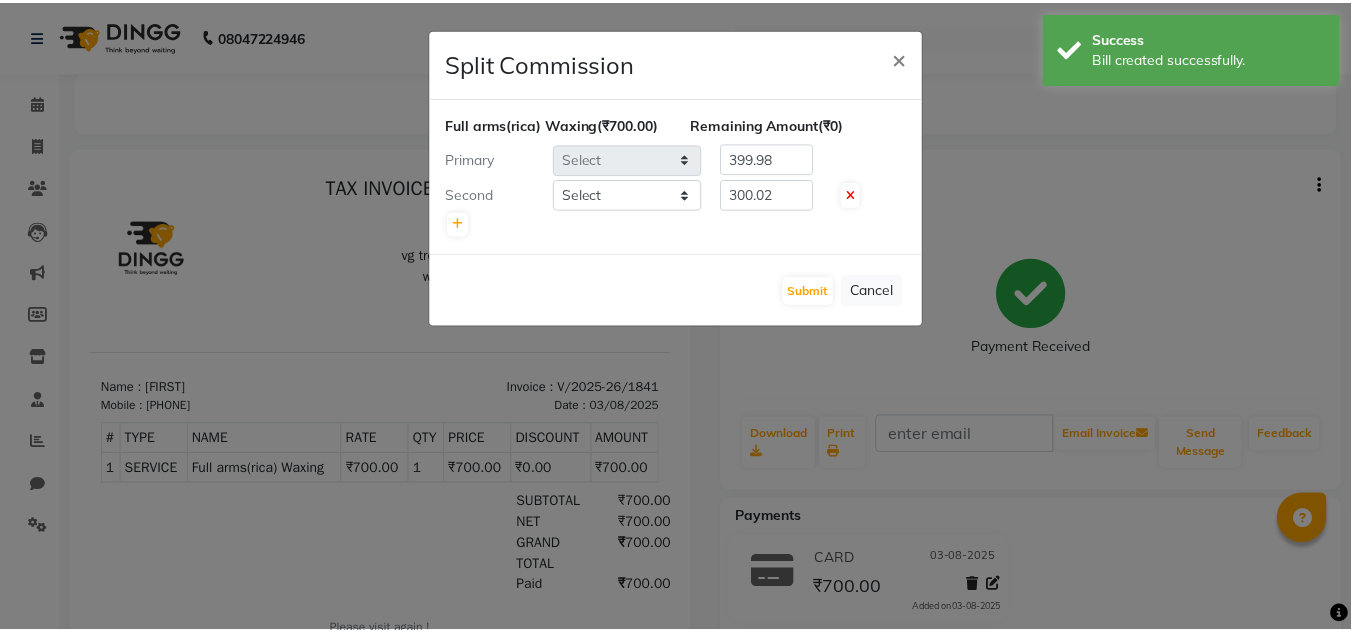 scroll, scrollTop: 0, scrollLeft: 0, axis: both 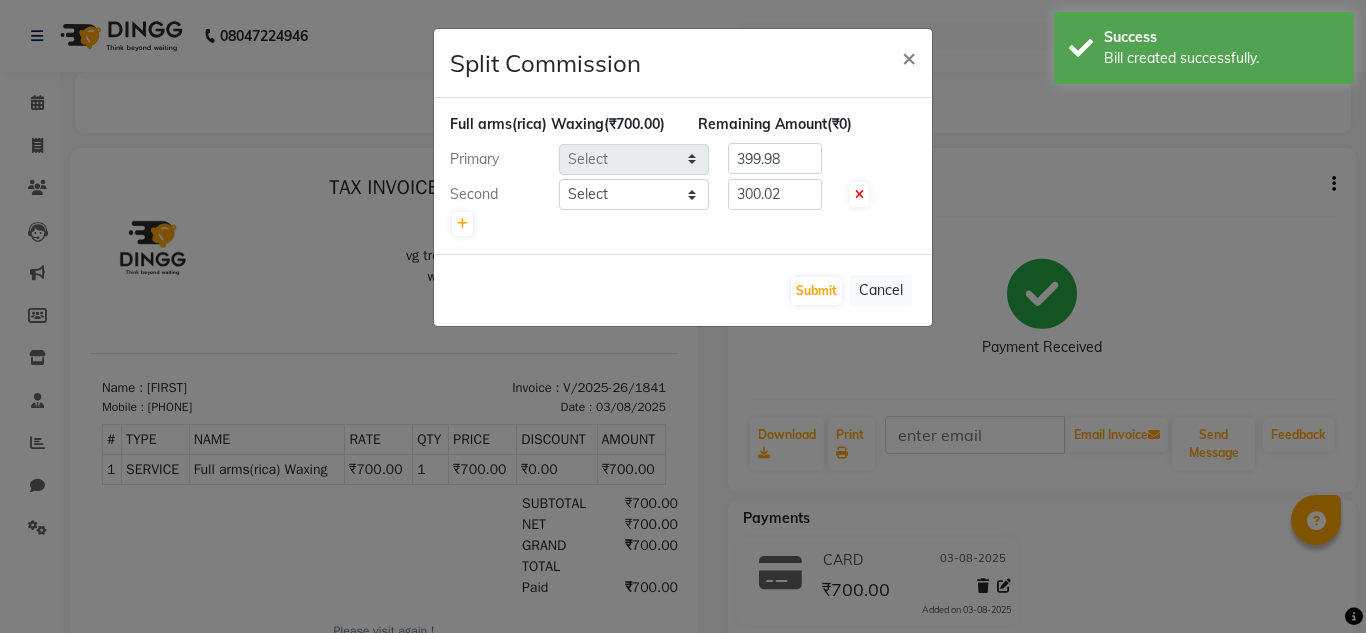 select on "85011" 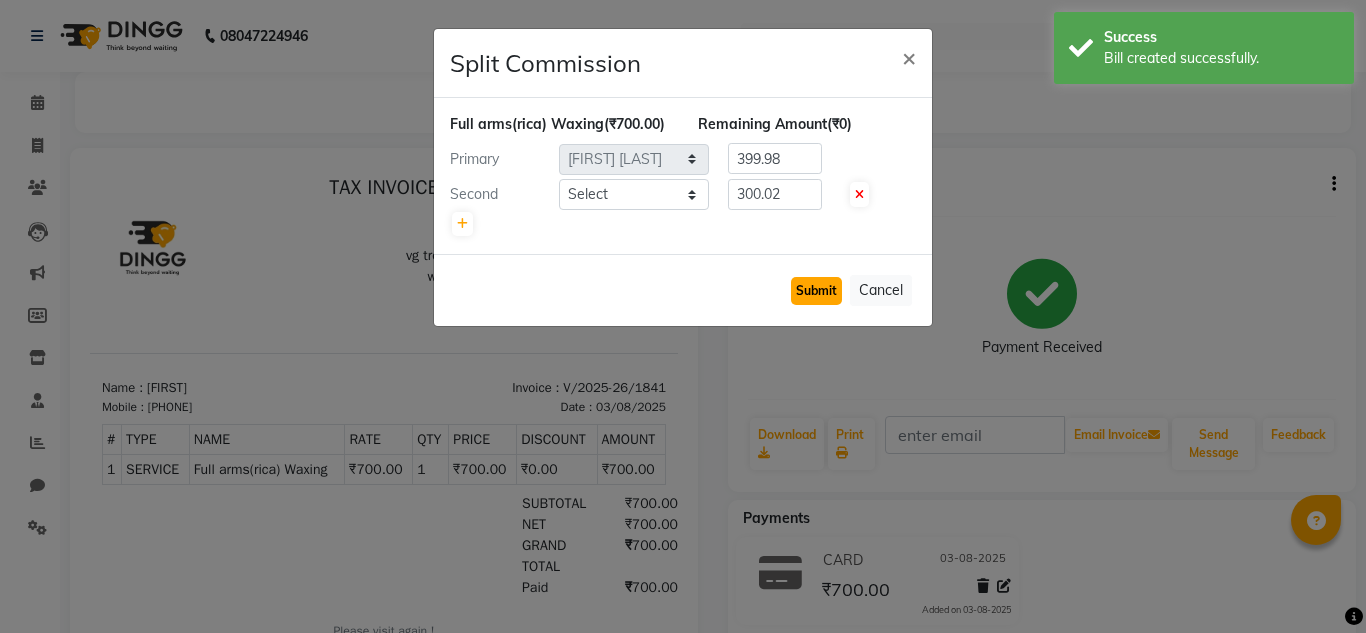 click on "Submit" 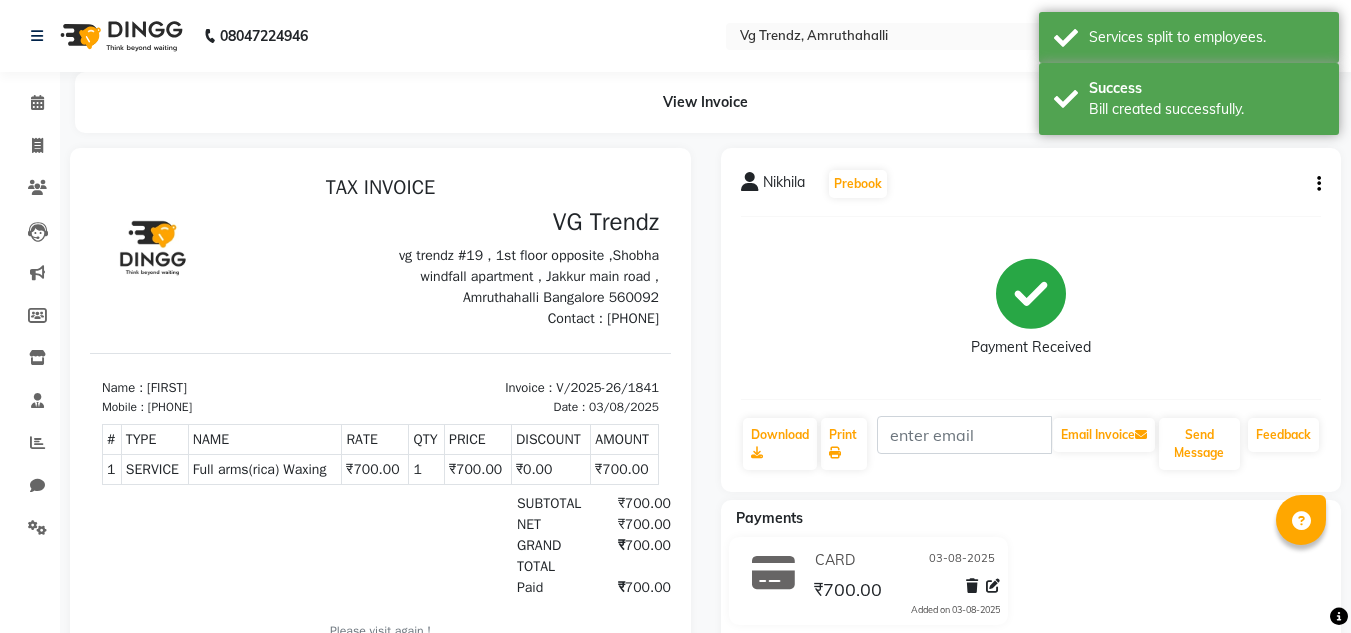 select on "service" 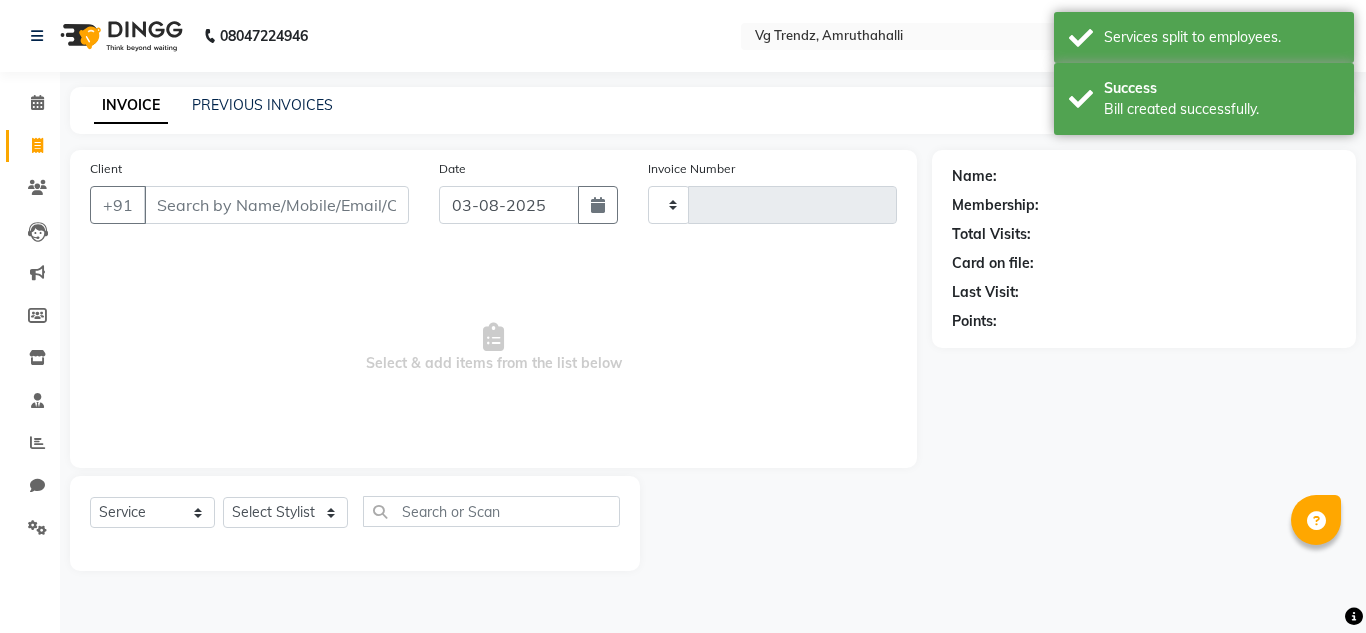 type on "1842" 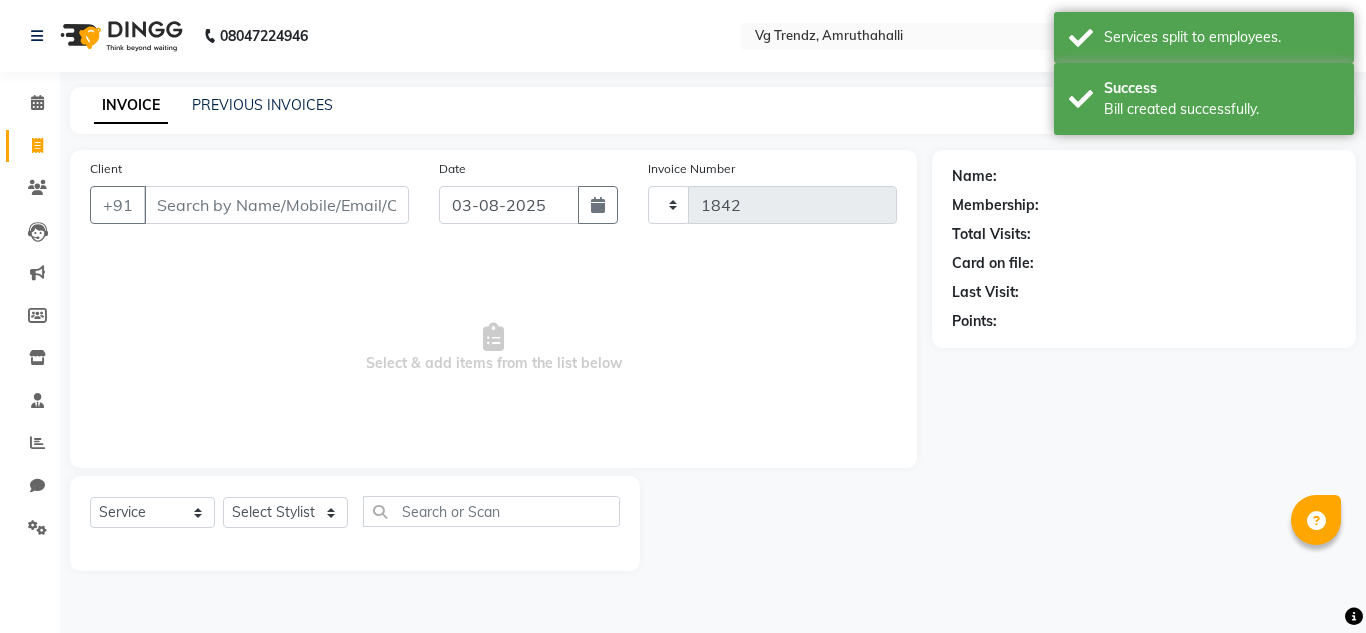 select on "5536" 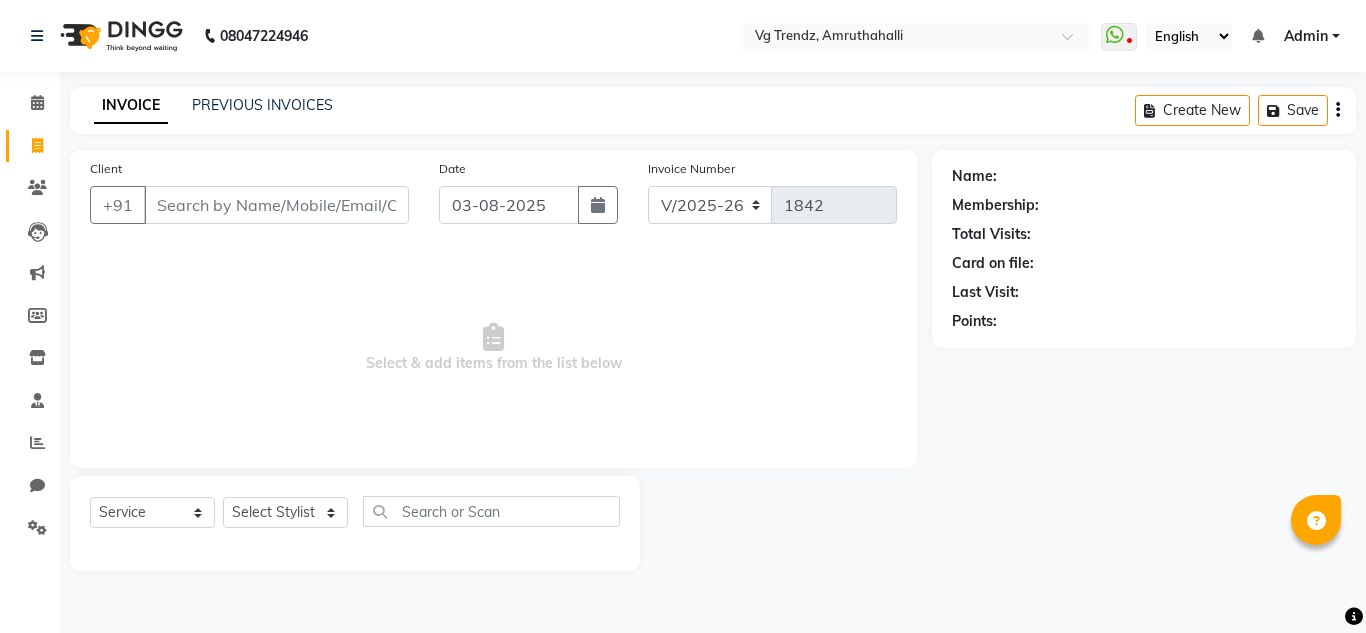 drag, startPoint x: 364, startPoint y: 6, endPoint x: 403, endPoint y: 251, distance: 248.08466 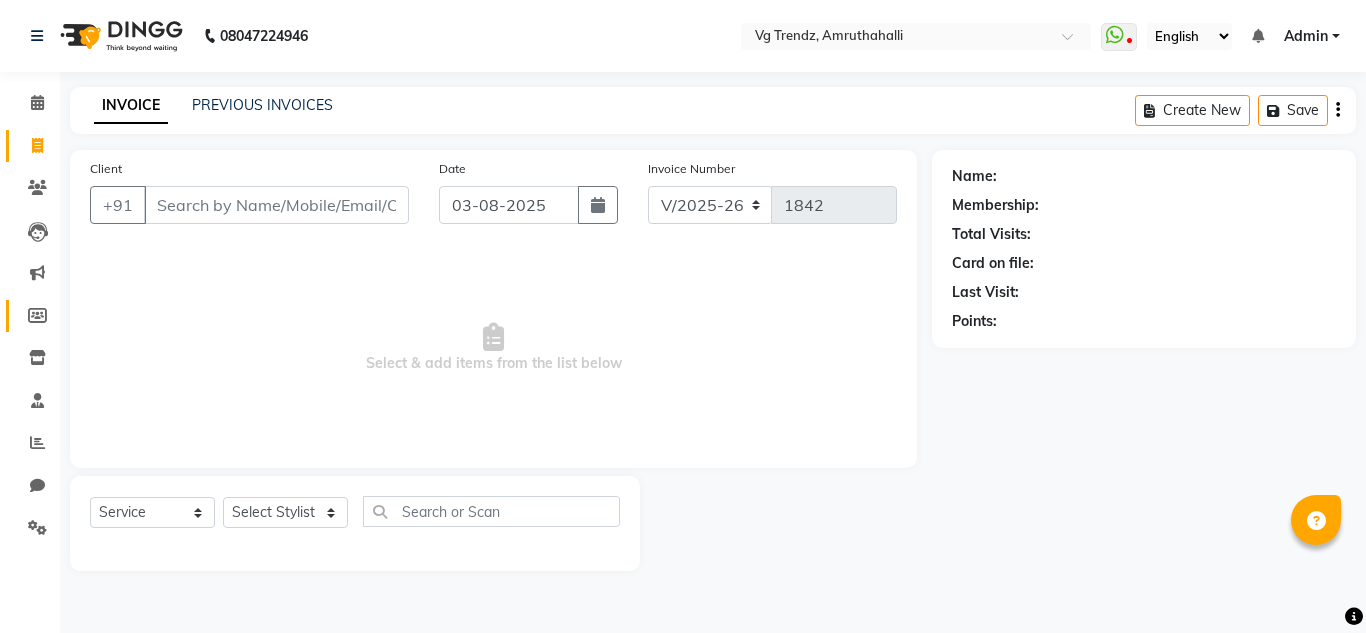 click on "Members" 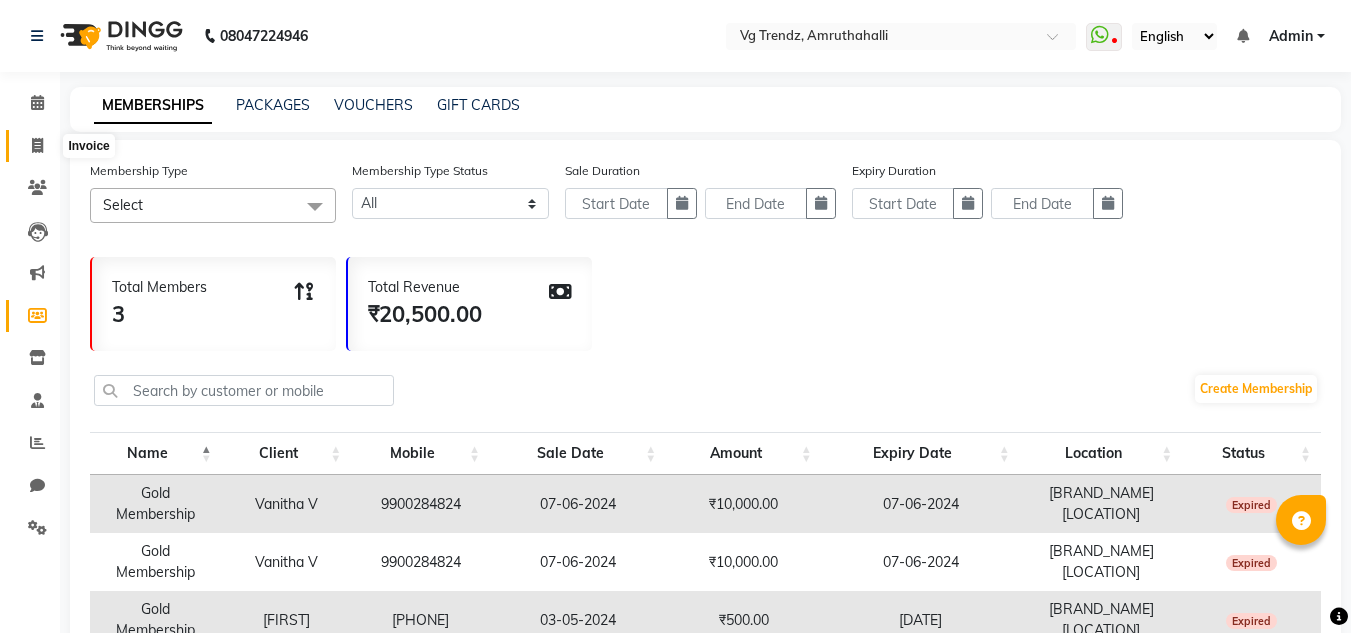 click 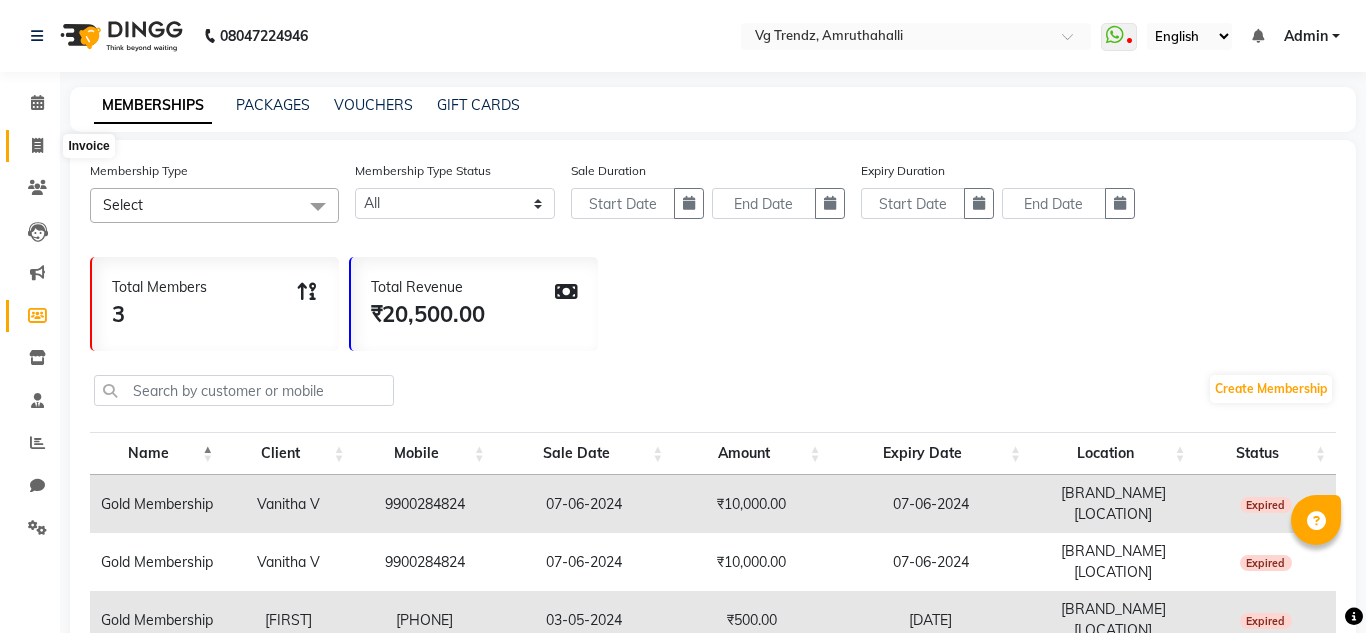 select on "service" 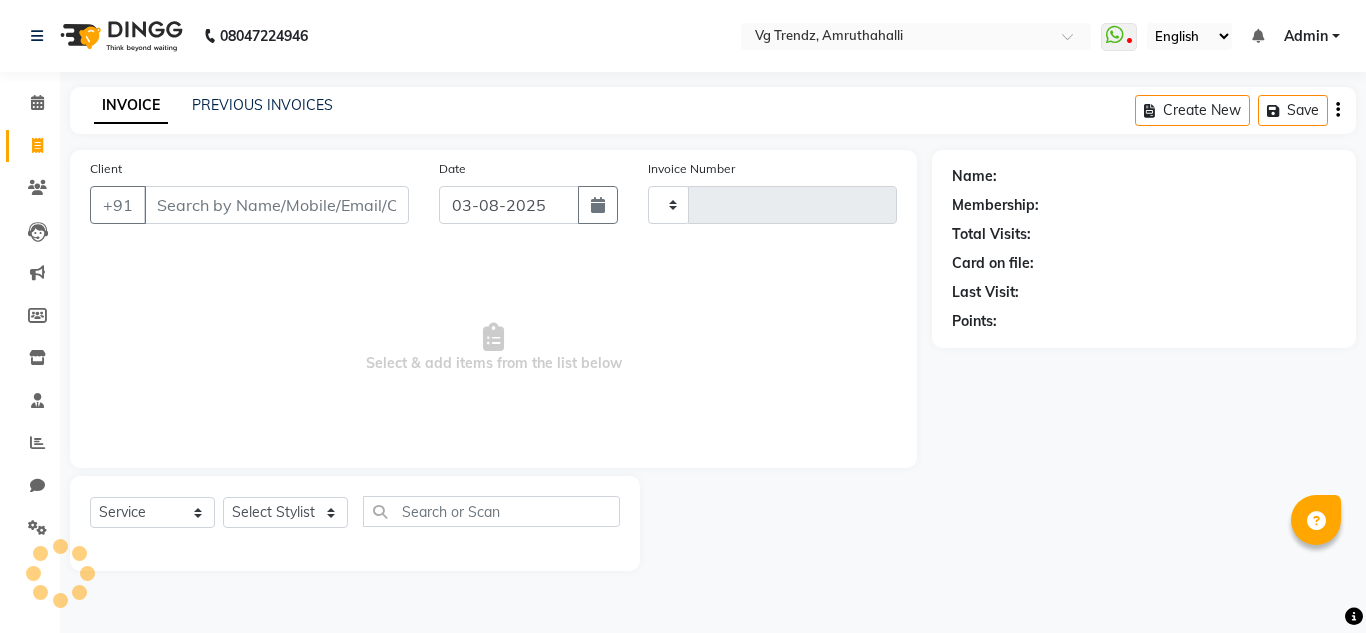 type on "1842" 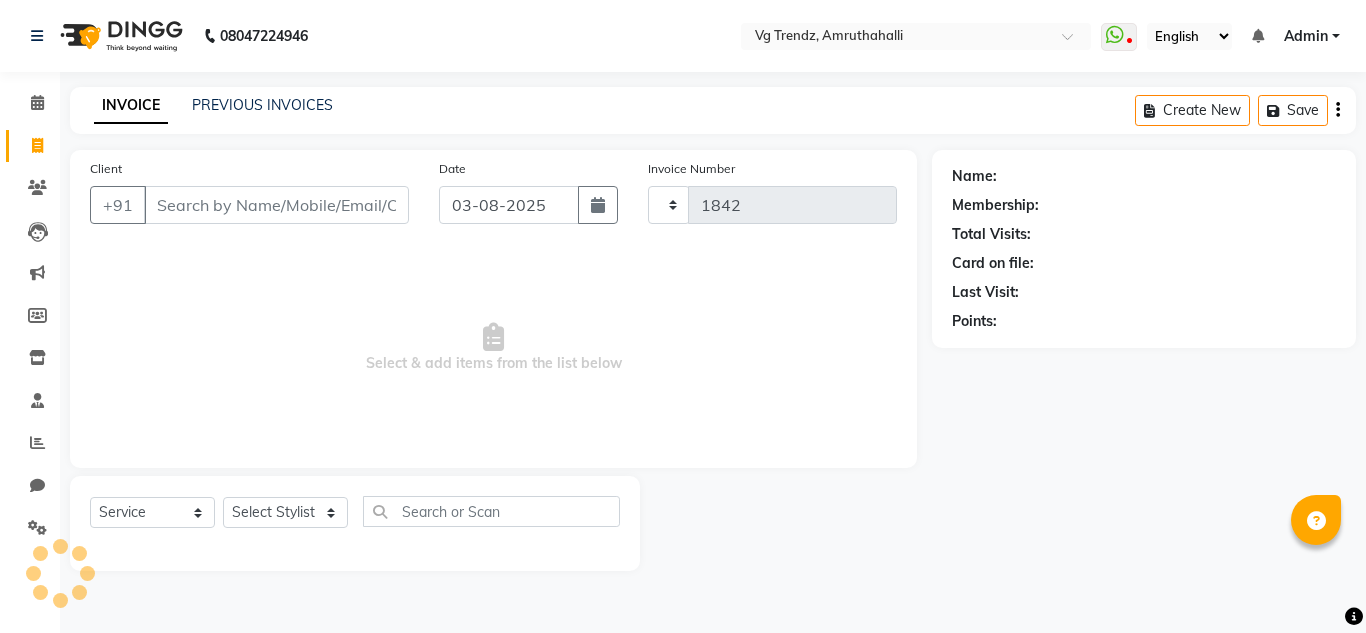 select on "5536" 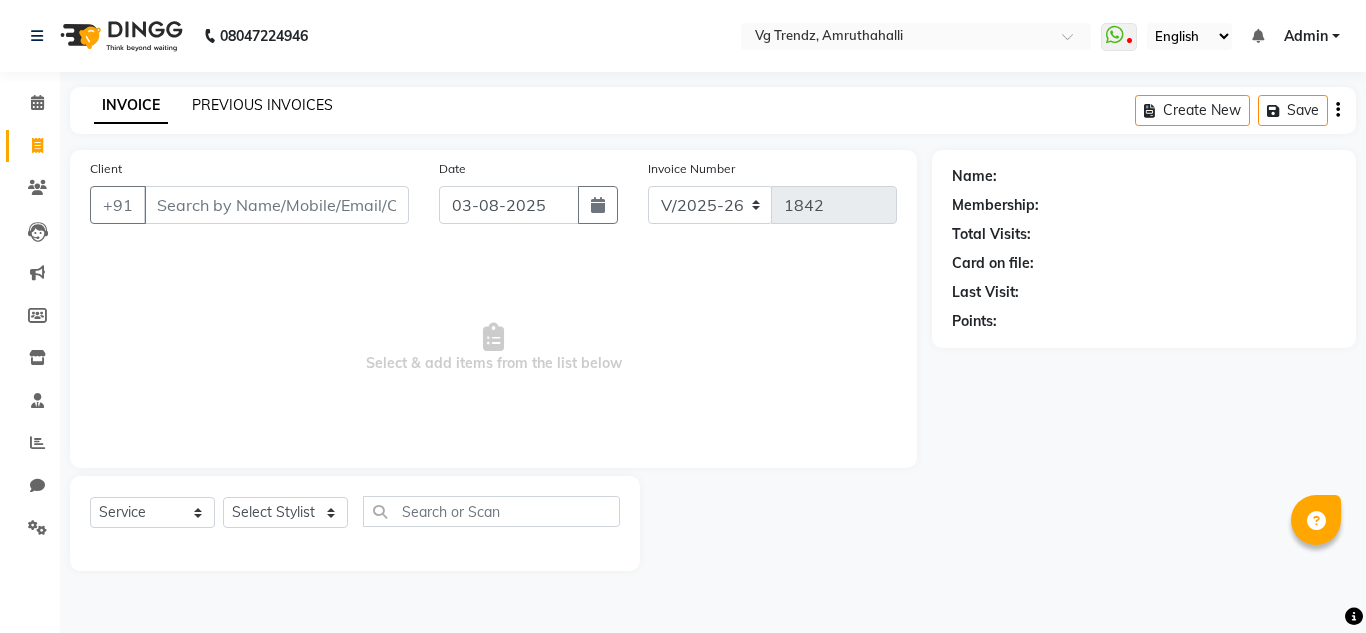 click on "PREVIOUS INVOICES" 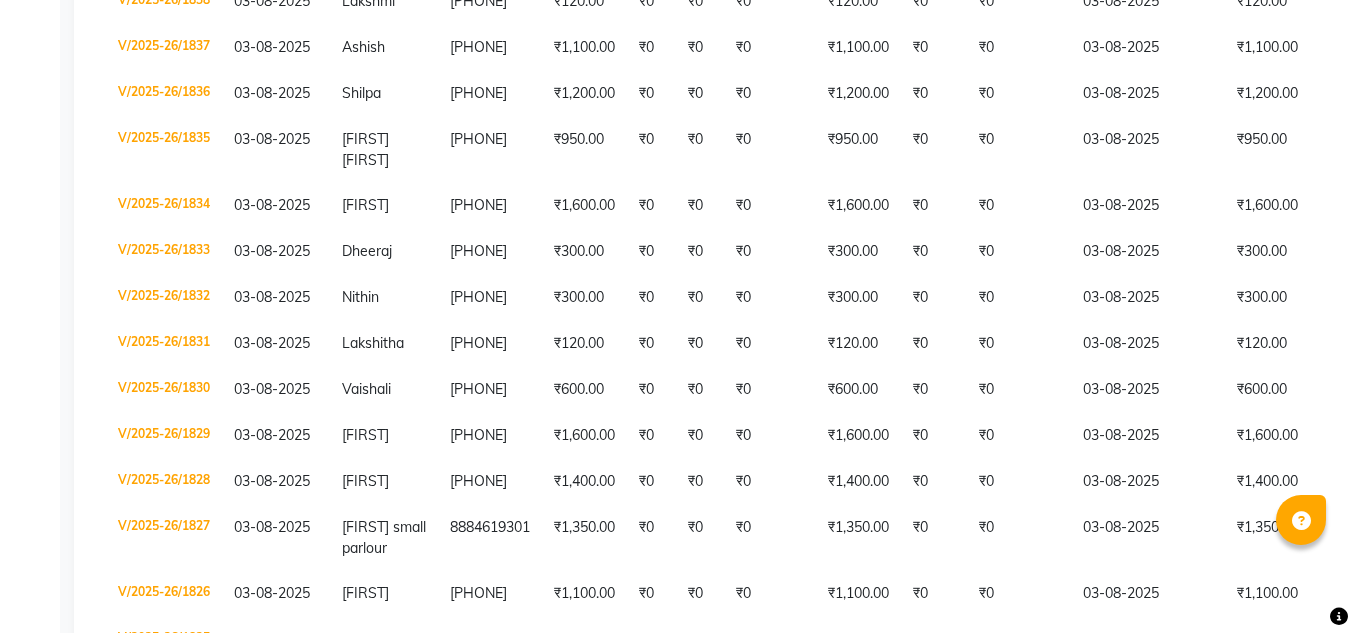 scroll, scrollTop: 1106, scrollLeft: 0, axis: vertical 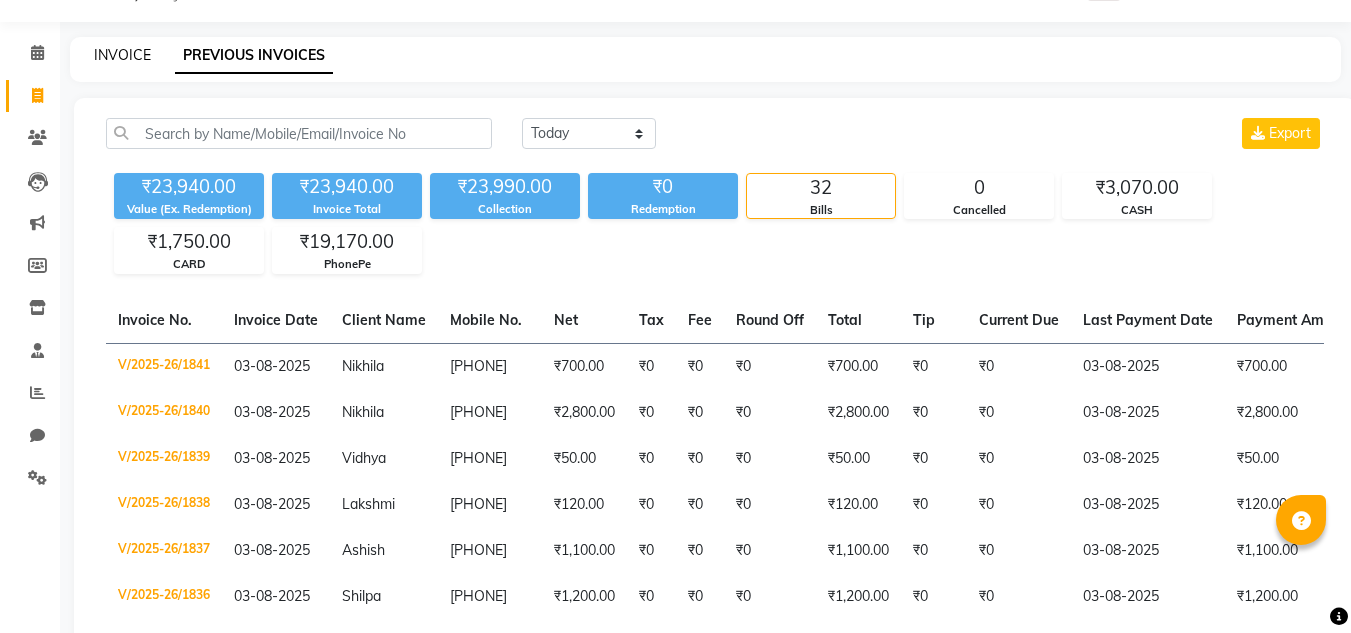 click on "INVOICE" 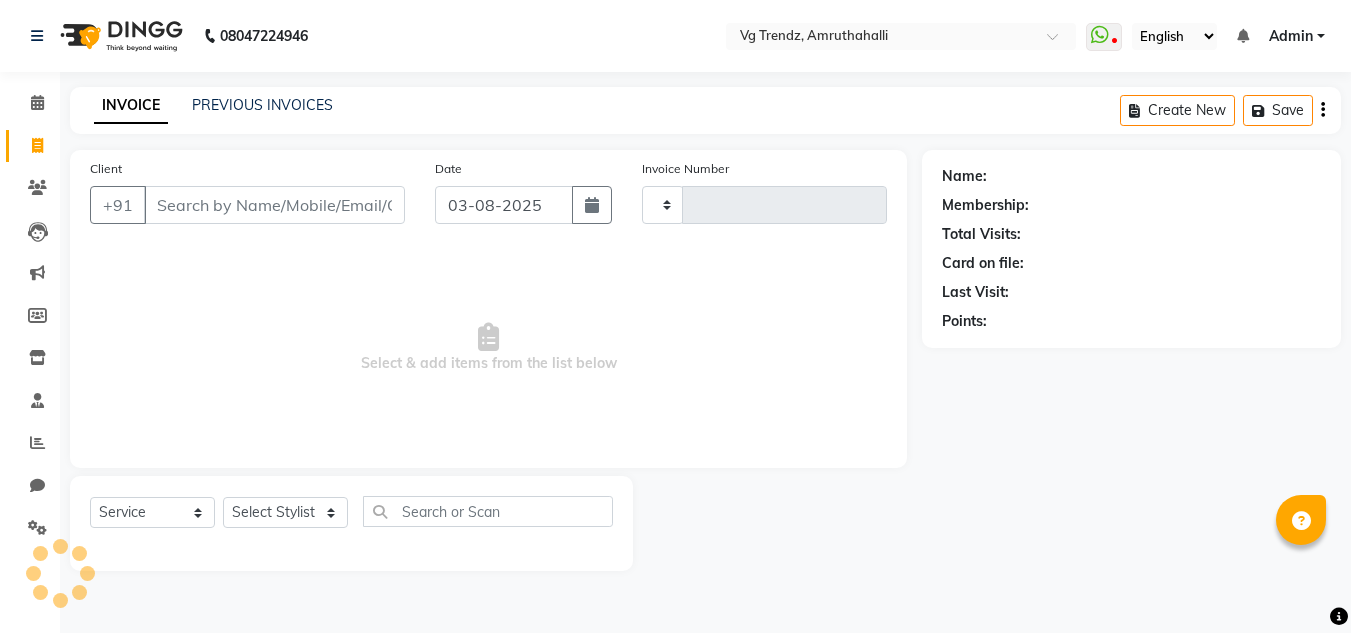 scroll, scrollTop: 0, scrollLeft: 0, axis: both 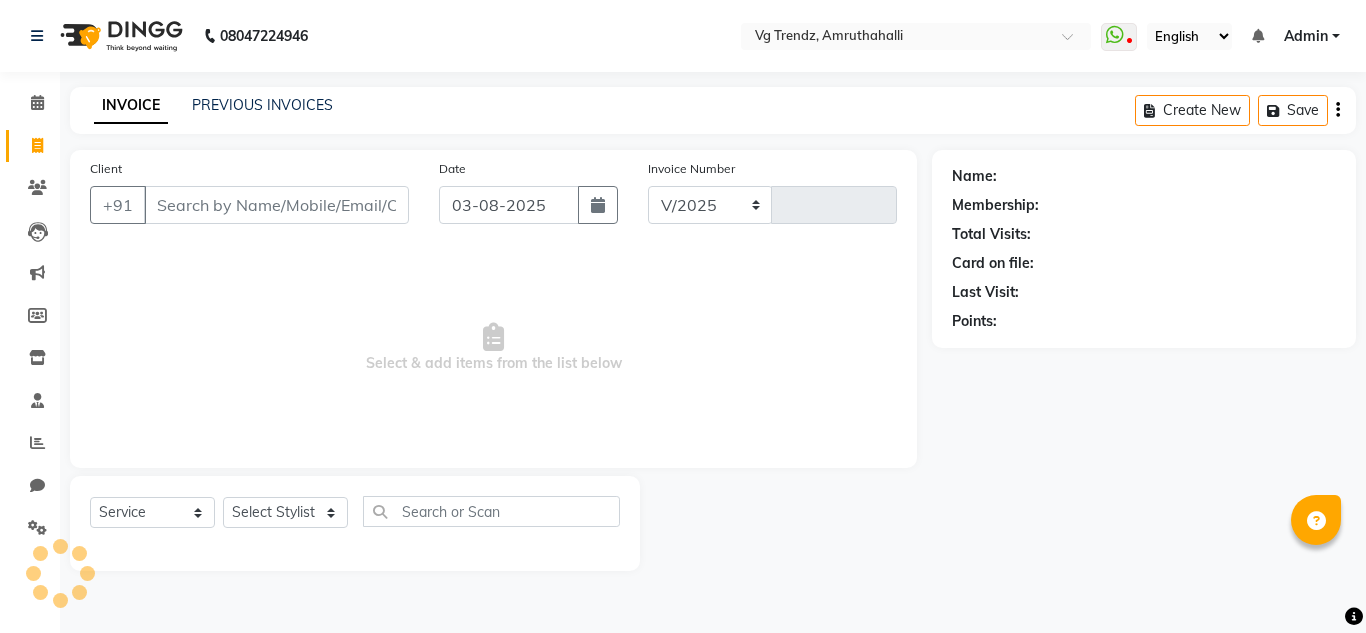 select on "5536" 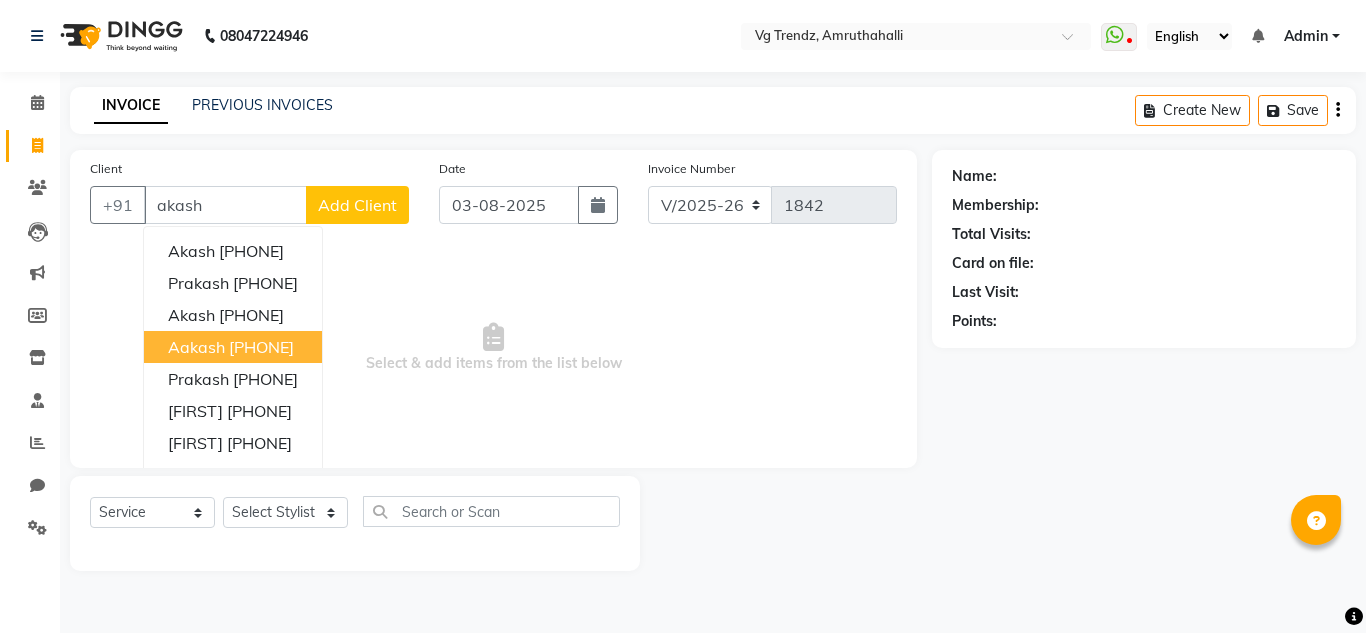 click on "9620307473" at bounding box center [261, 347] 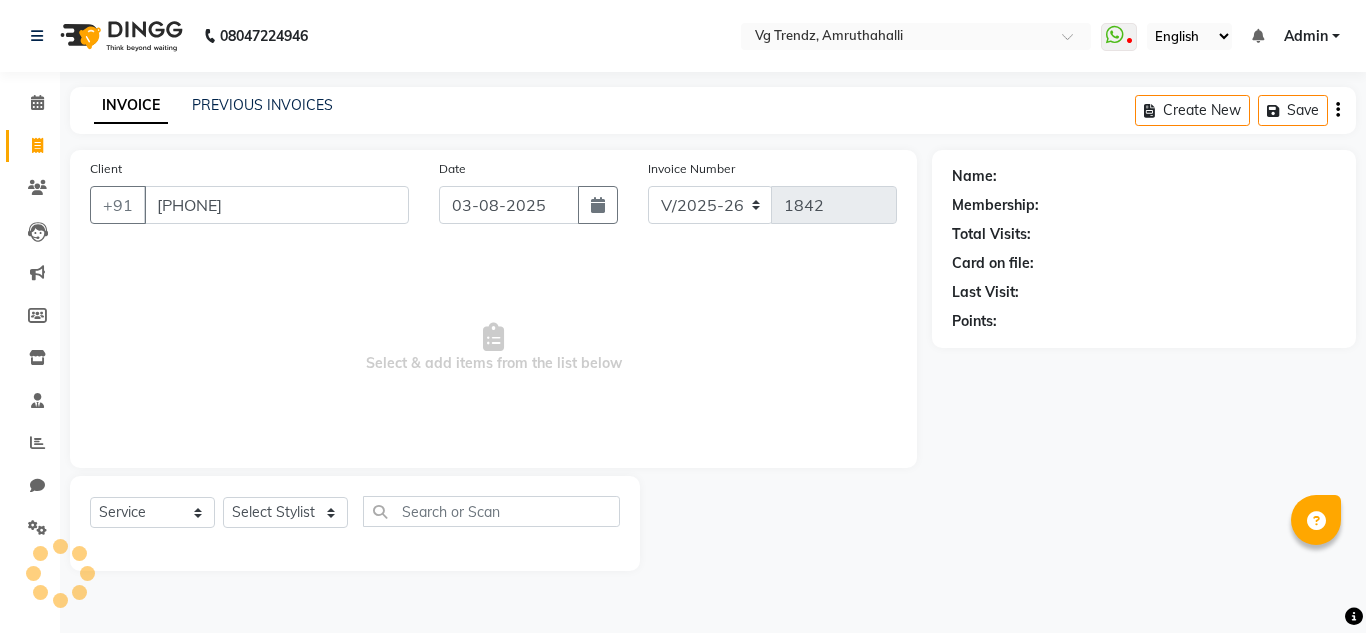 type on "9620307473" 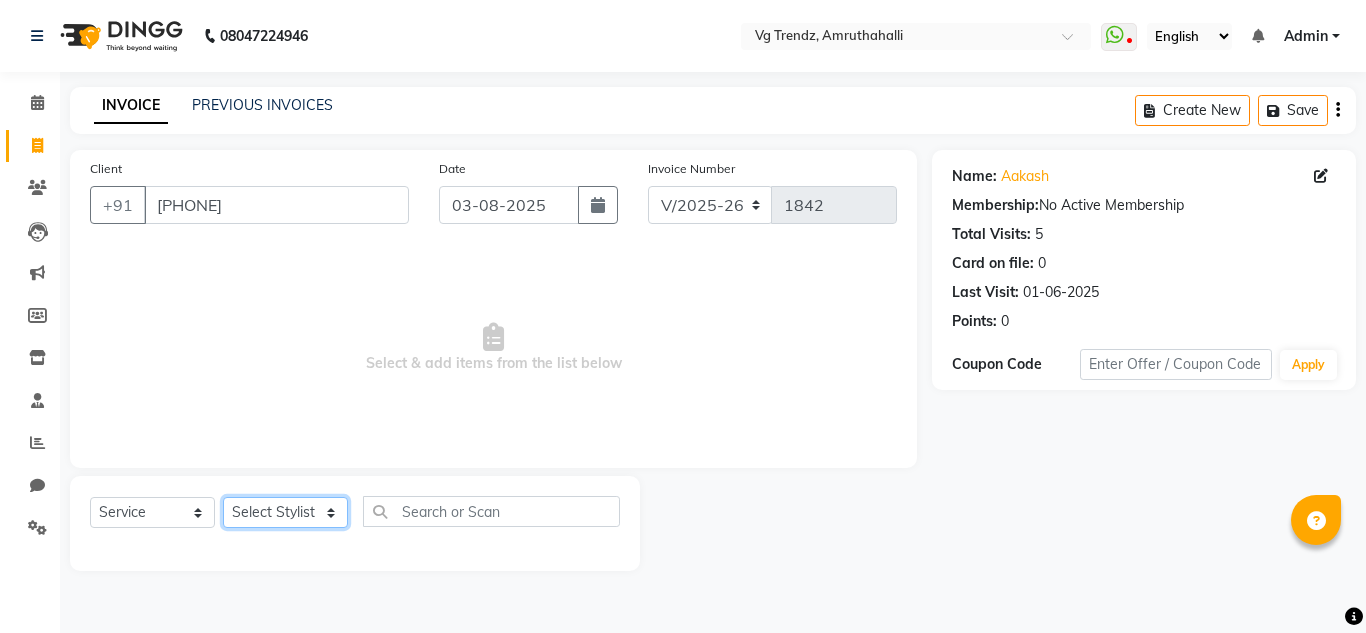 click on "Select Stylist [FIRST] [LAST] [FIRST] [LAST] [FIRST] [LAST] [FIRST] [LAST] [FIRST] [LAST] salon number [FIRST] [LAST] [LAST] [FIRST] [LAST]" 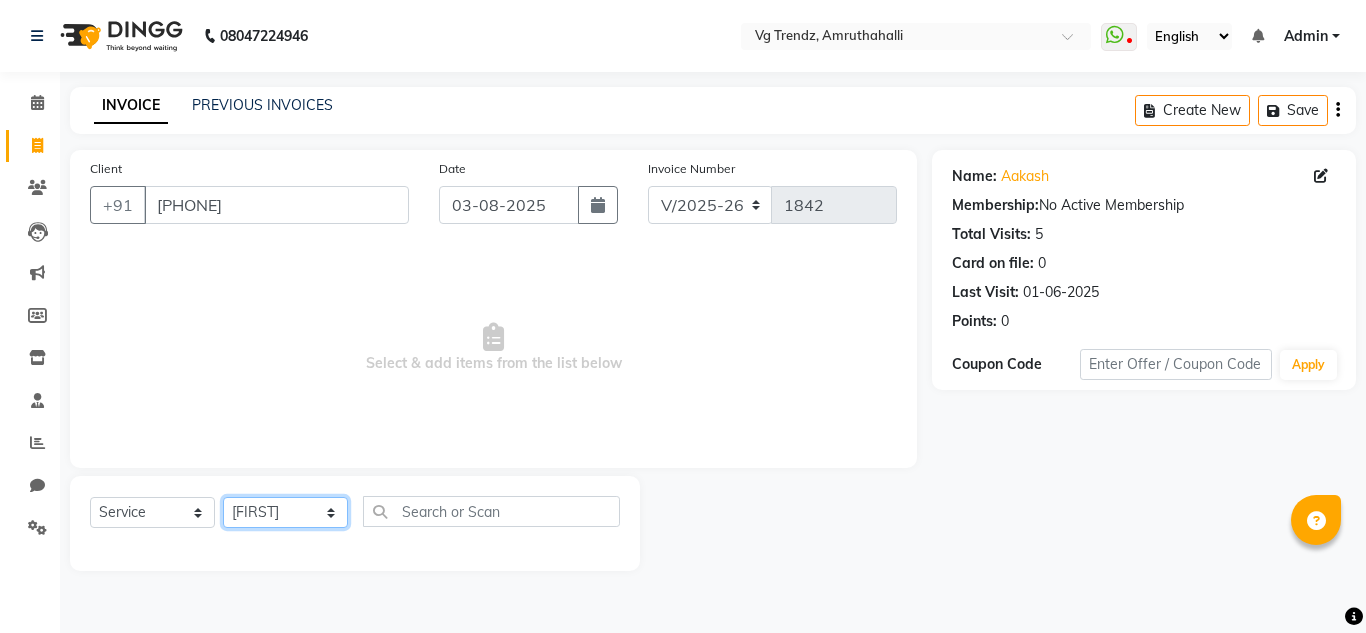 click on "Select Stylist [FIRST] [LAST] [FIRST] [LAST] [FIRST] [LAST] [FIRST] [LAST] [FIRST] [LAST] salon number [FIRST] [LAST] [LAST] [FIRST] [LAST]" 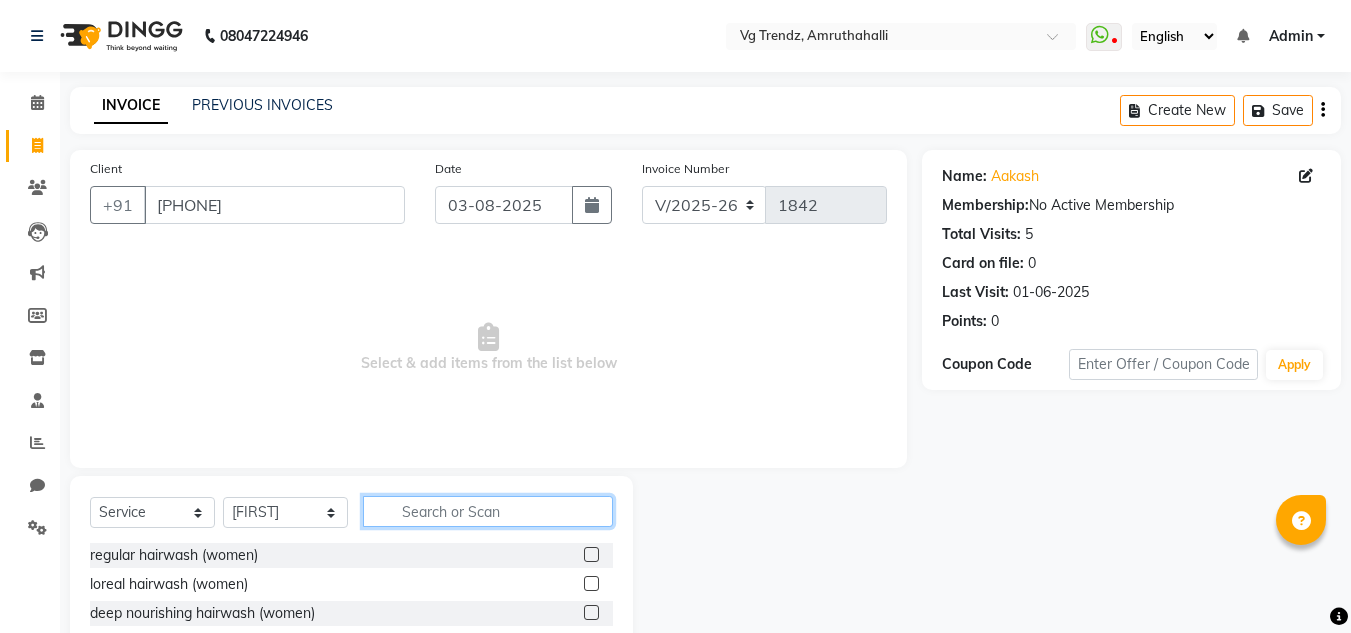 click 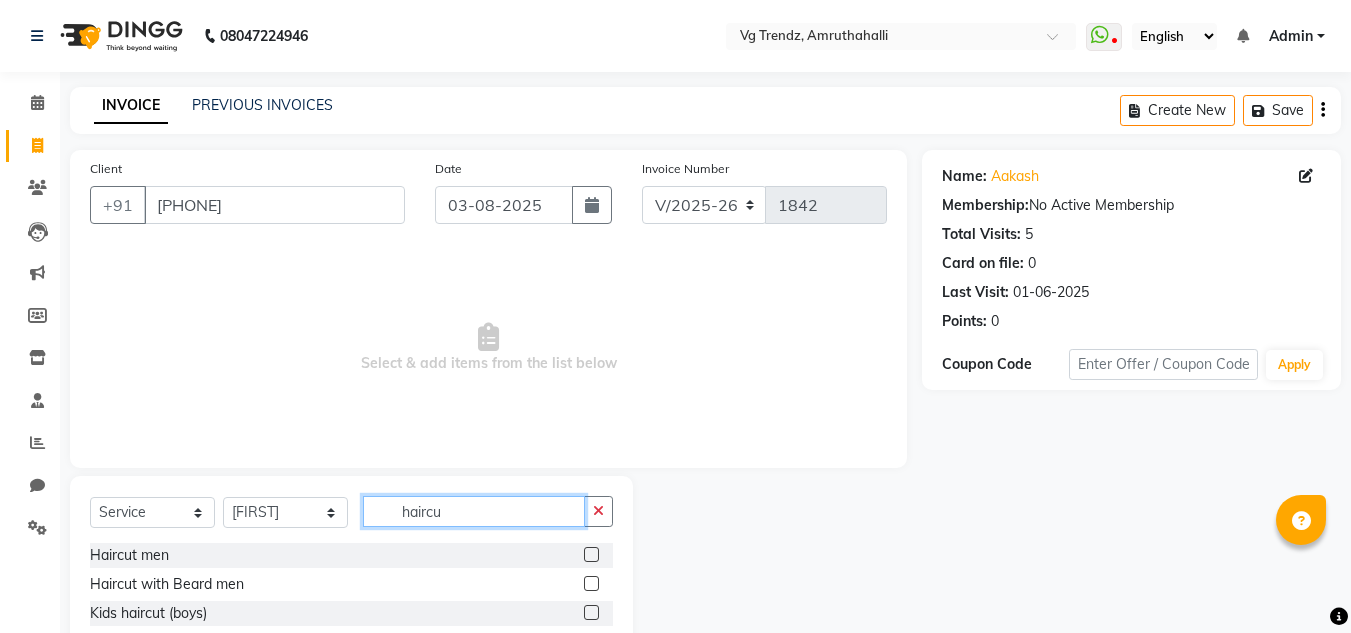 type on "haircu" 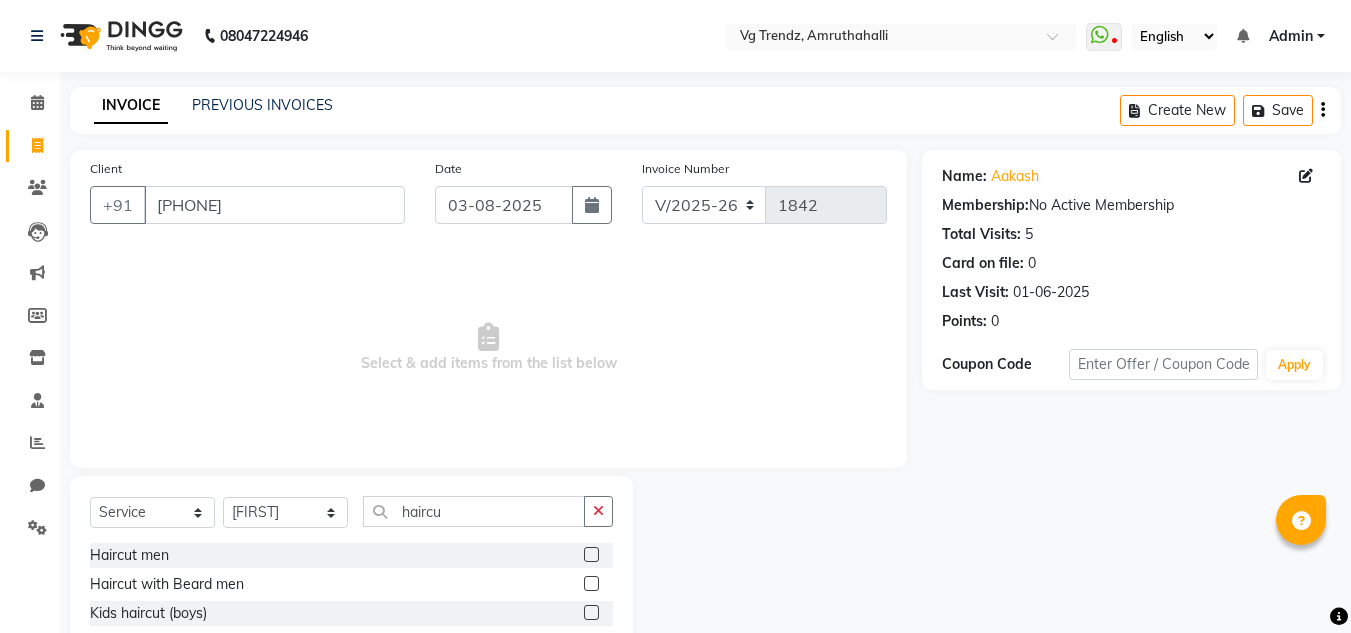 click 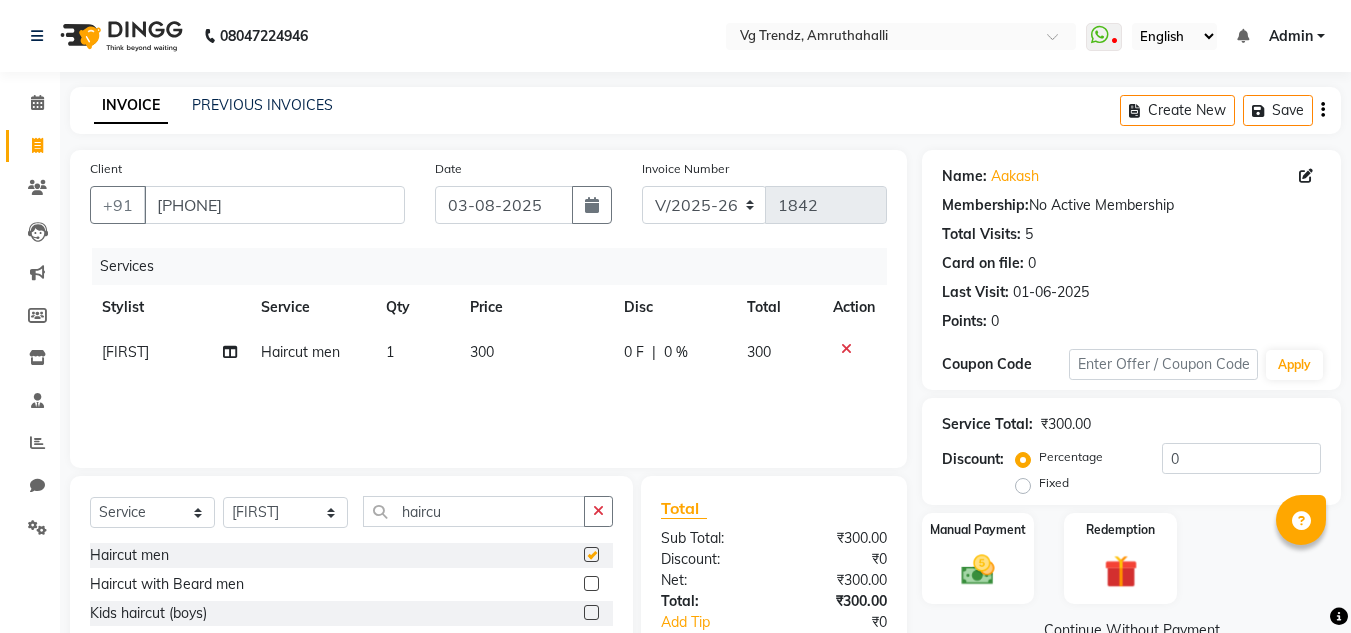 checkbox on "false" 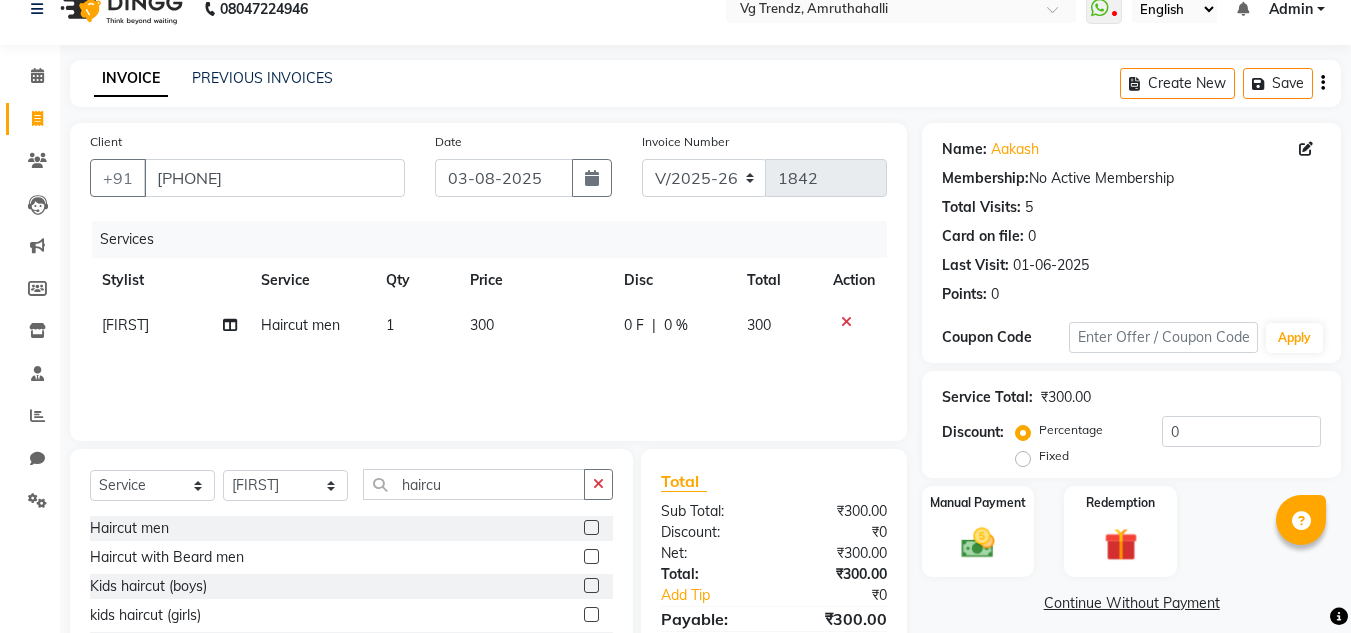 scroll, scrollTop: 168, scrollLeft: 0, axis: vertical 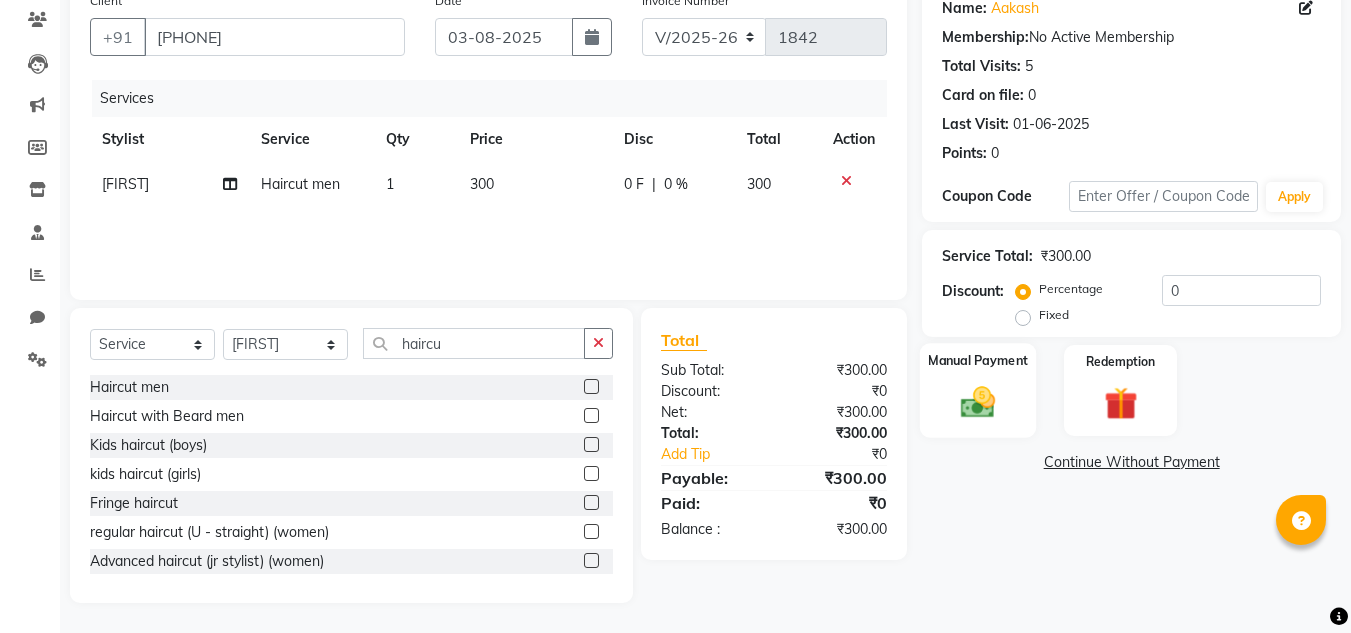 click on "Manual Payment" 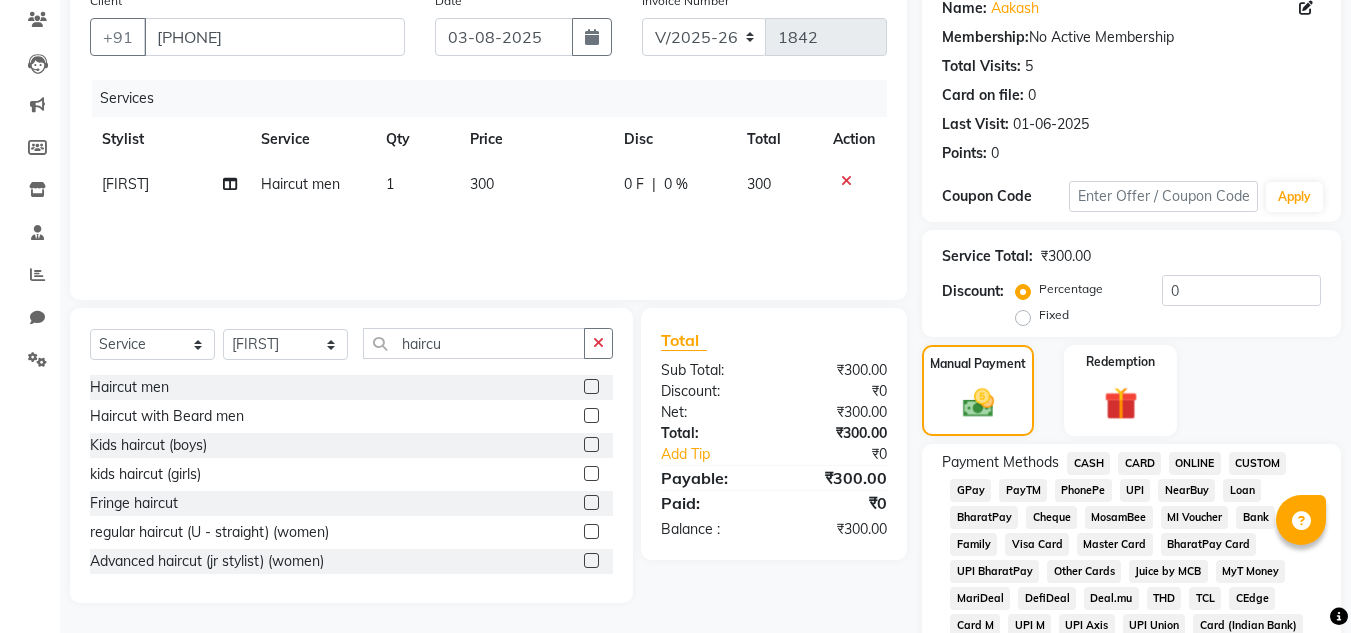click on "PhonePe" 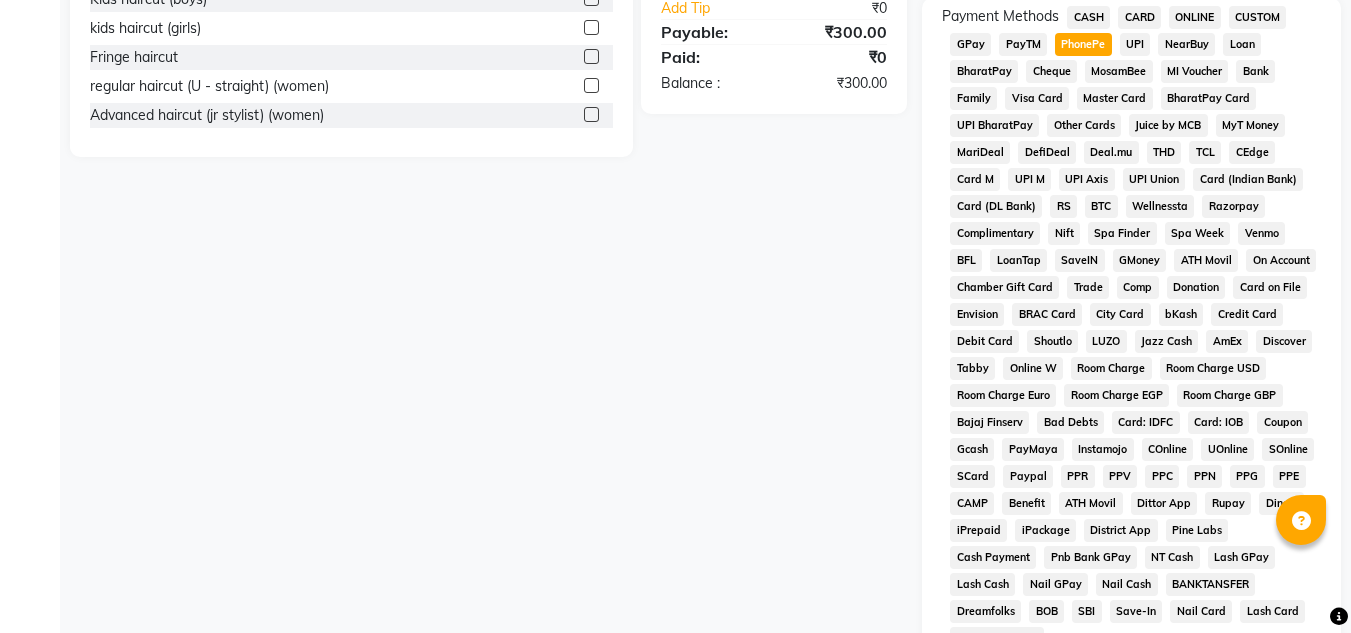 scroll, scrollTop: 869, scrollLeft: 0, axis: vertical 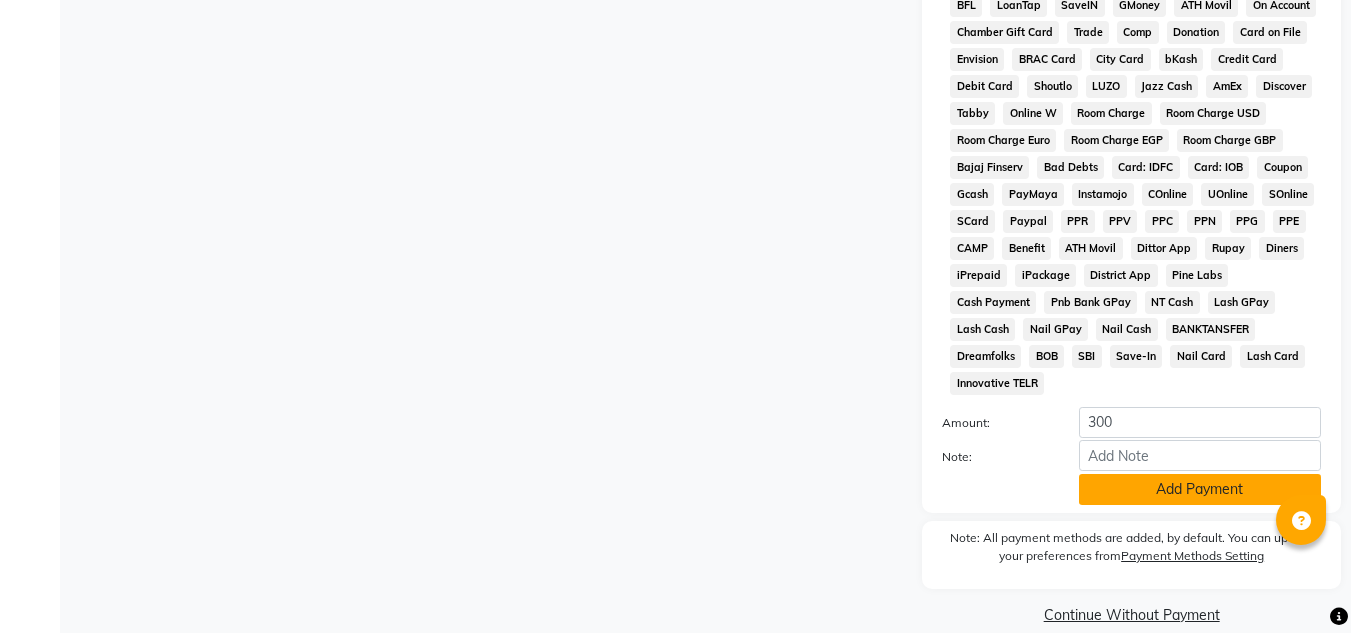 click on "Add Payment" 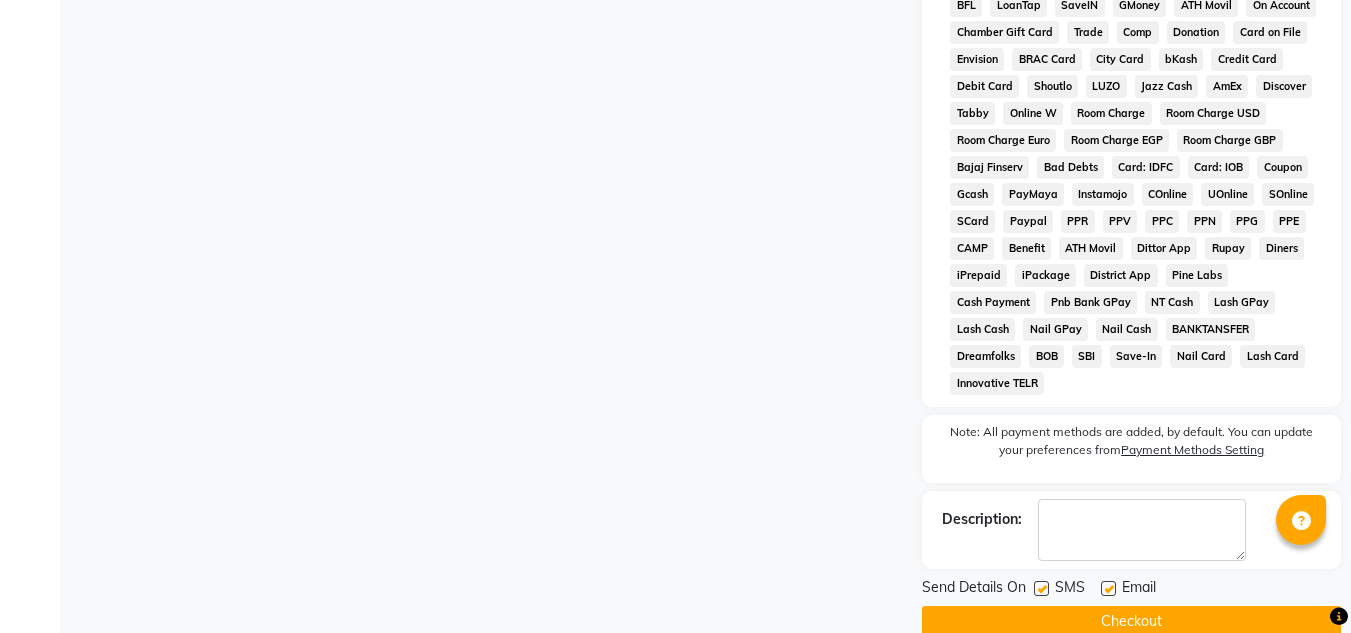 click 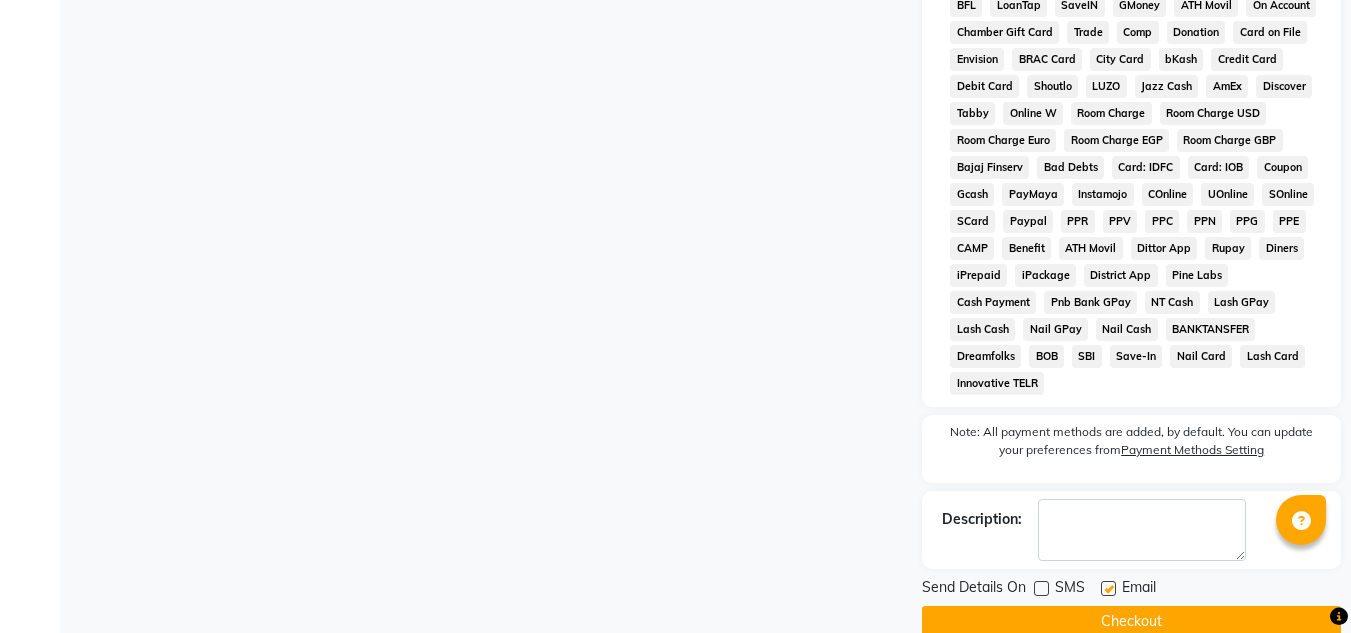 click 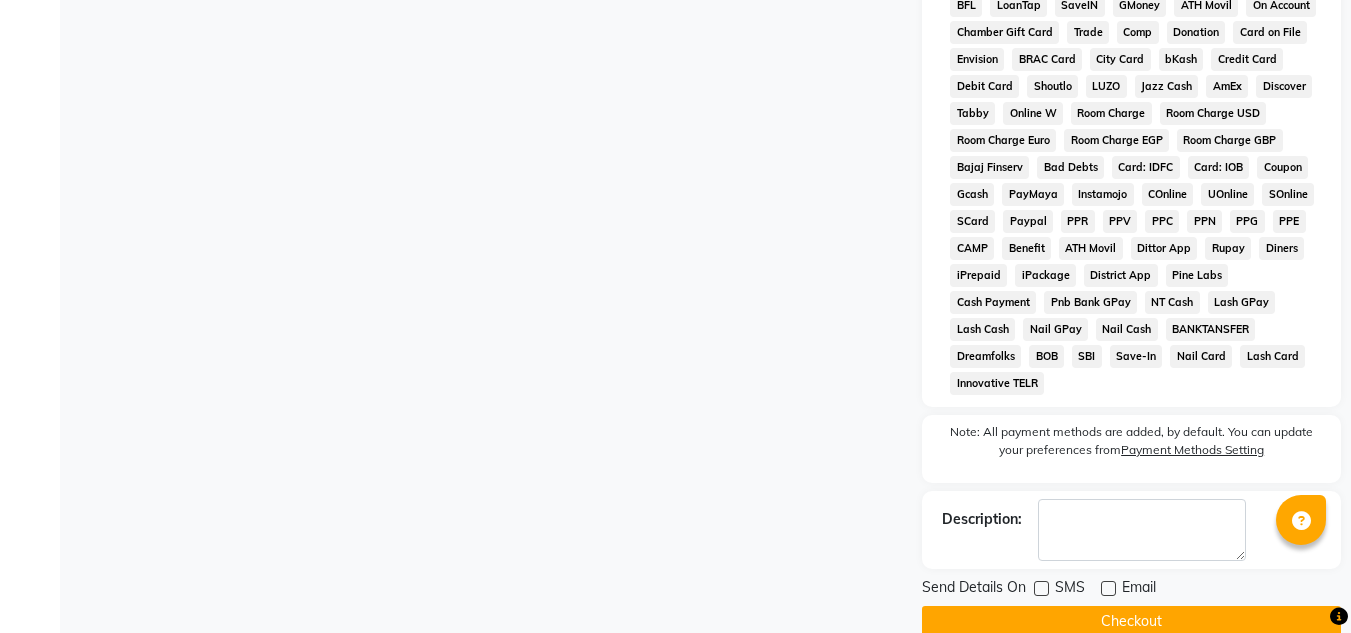 click on "Checkout" 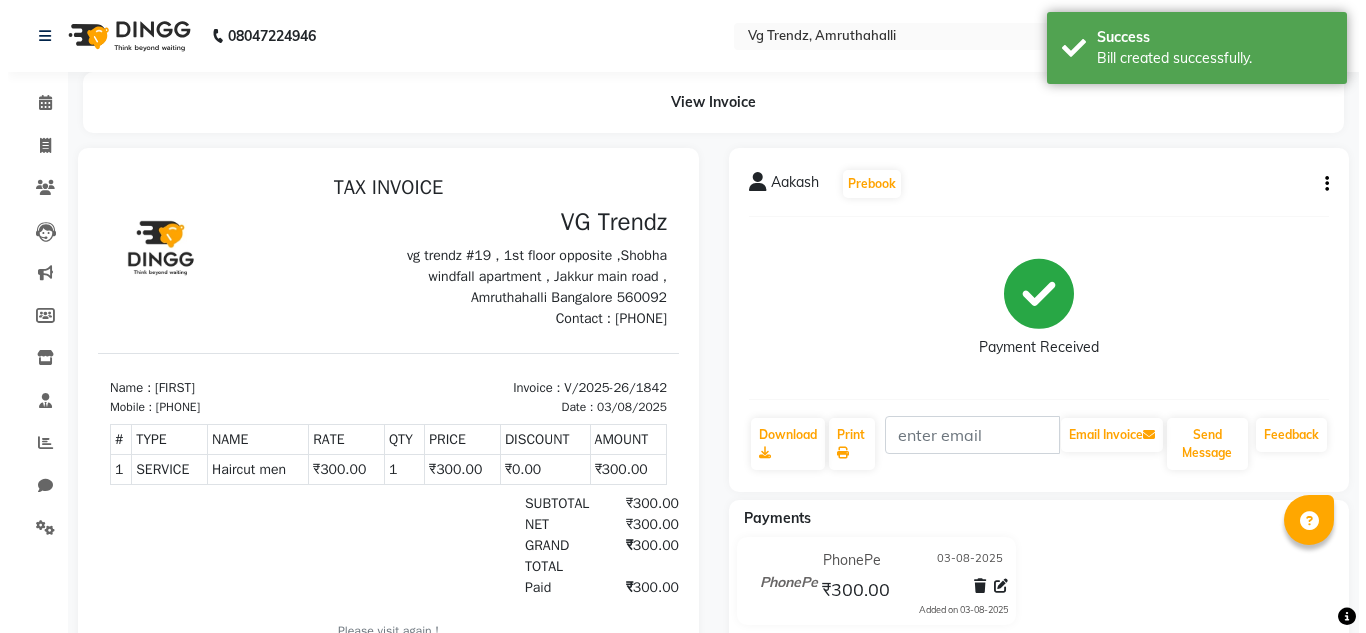 scroll, scrollTop: 0, scrollLeft: 0, axis: both 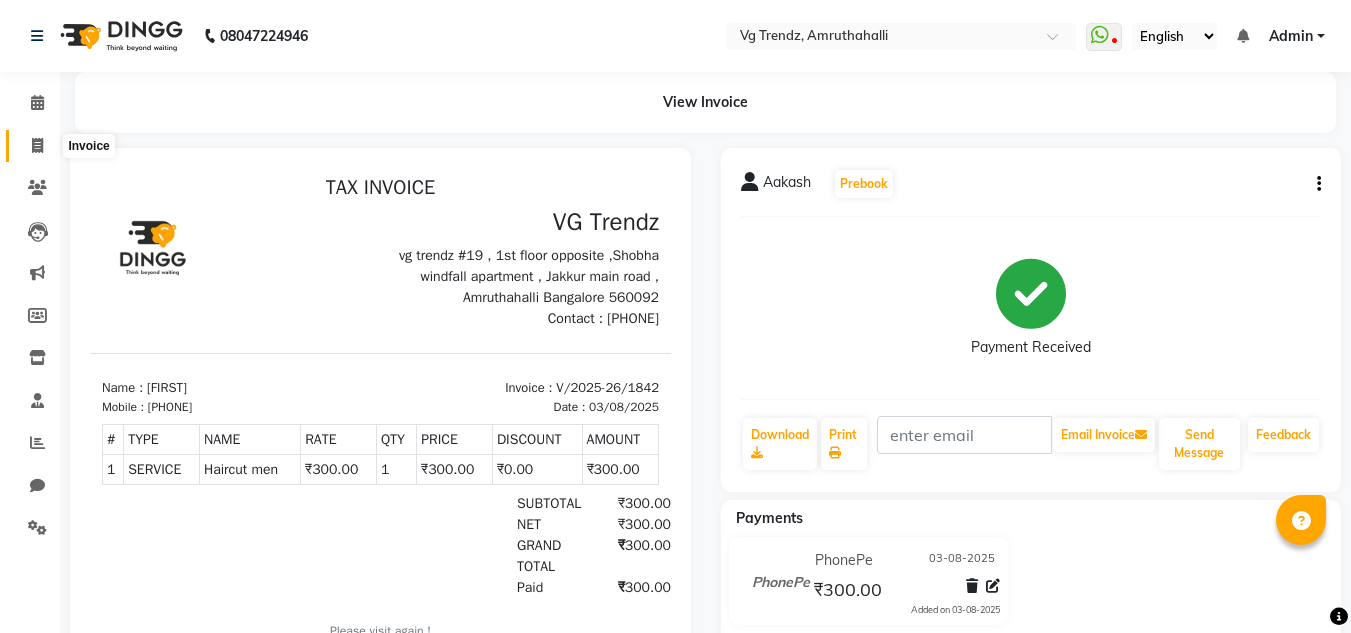 click 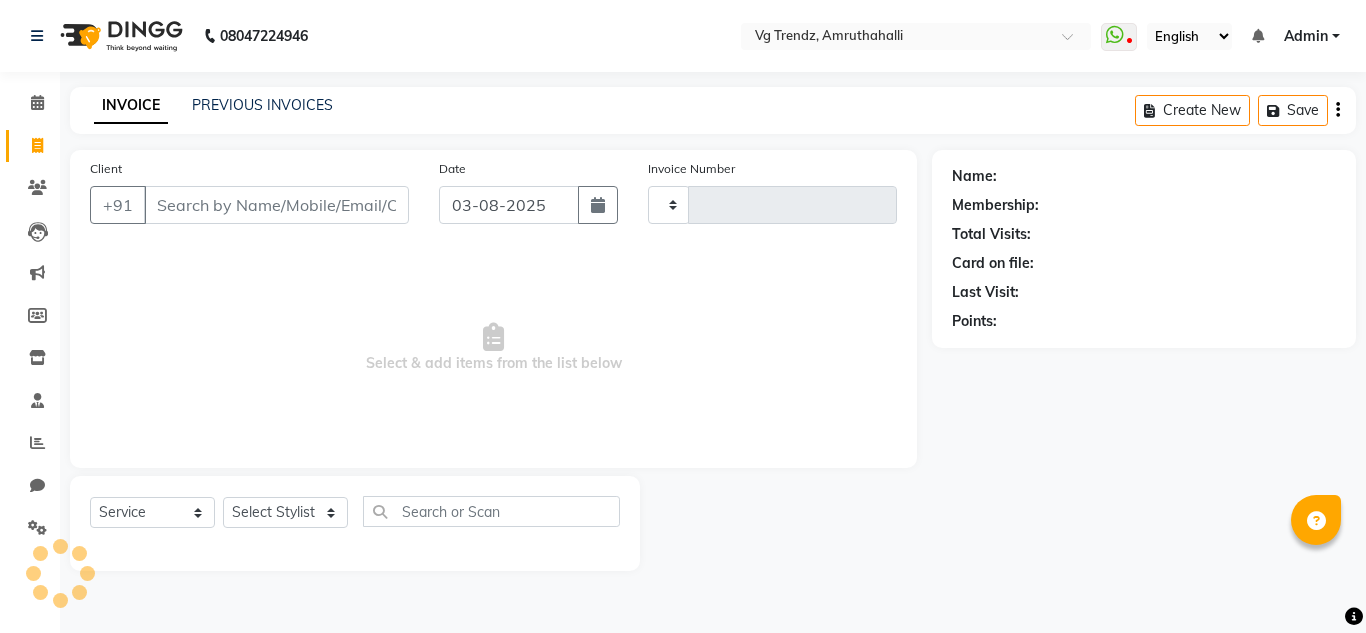 type on "1843" 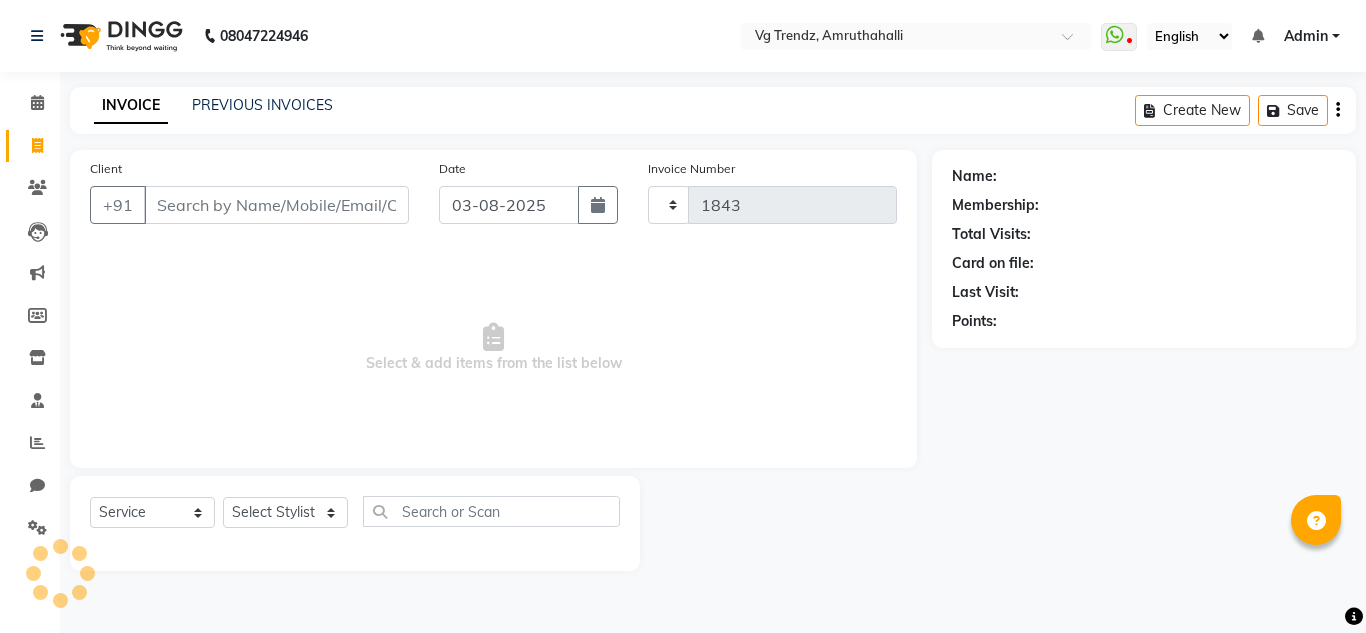 select on "5536" 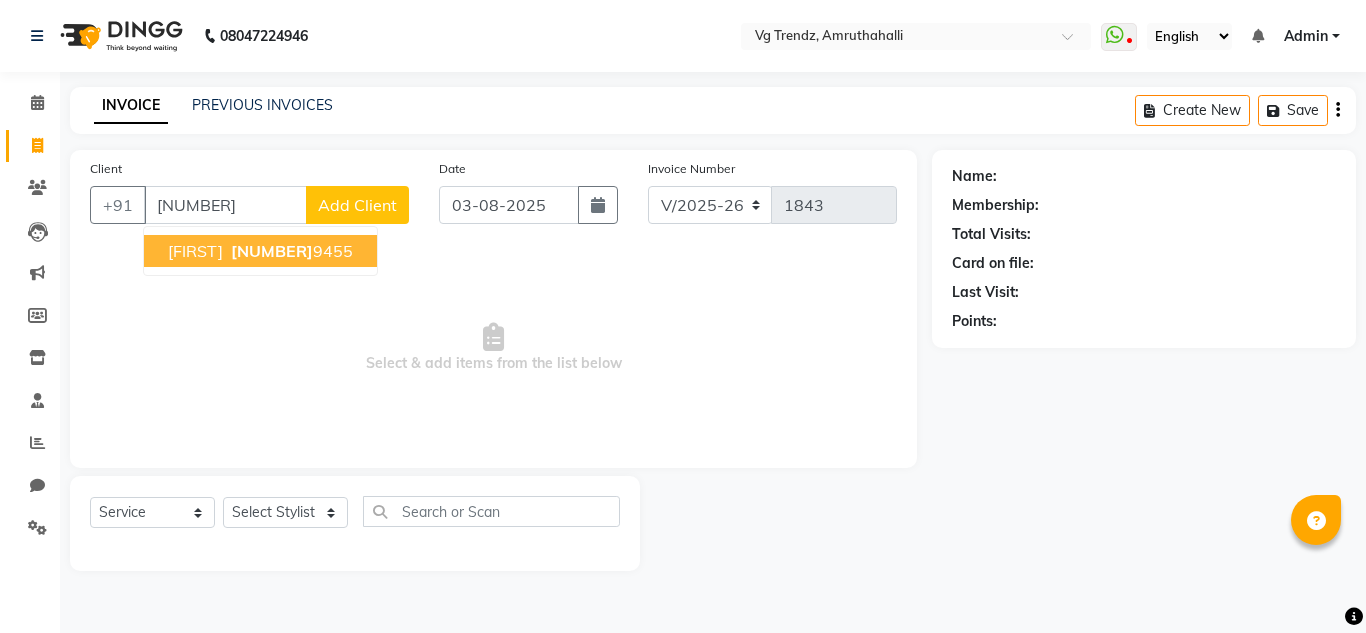click on "bimala" at bounding box center [195, 251] 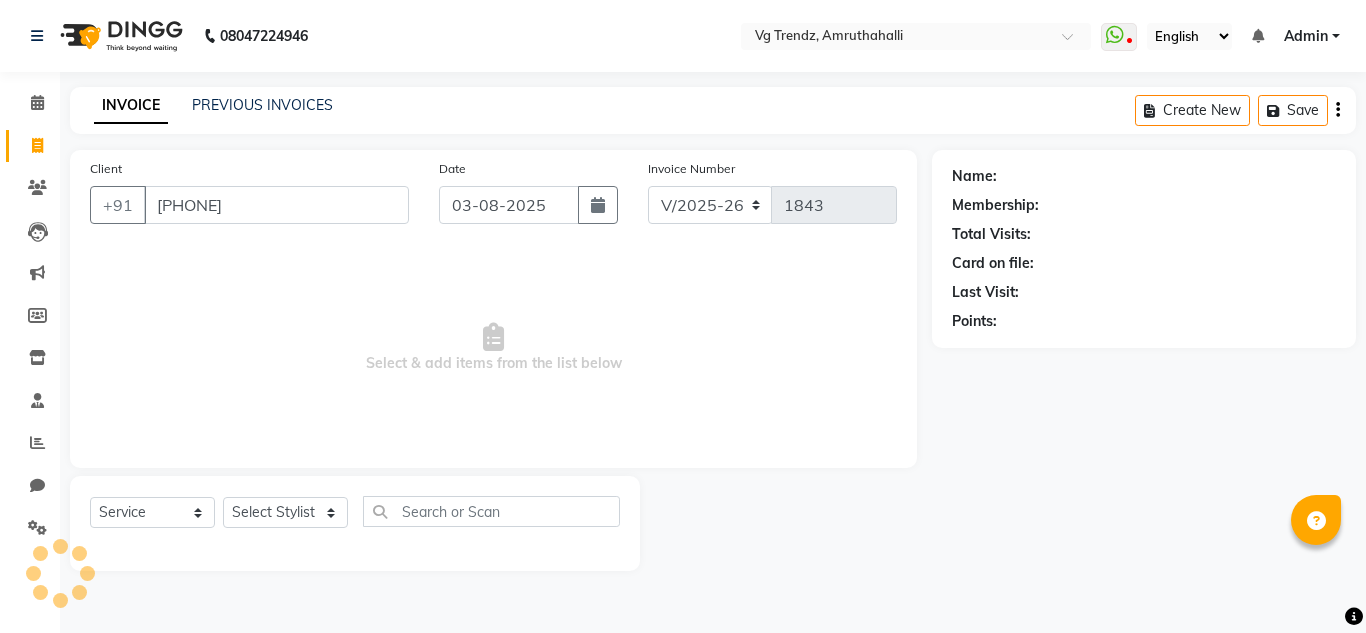type on "9480709455" 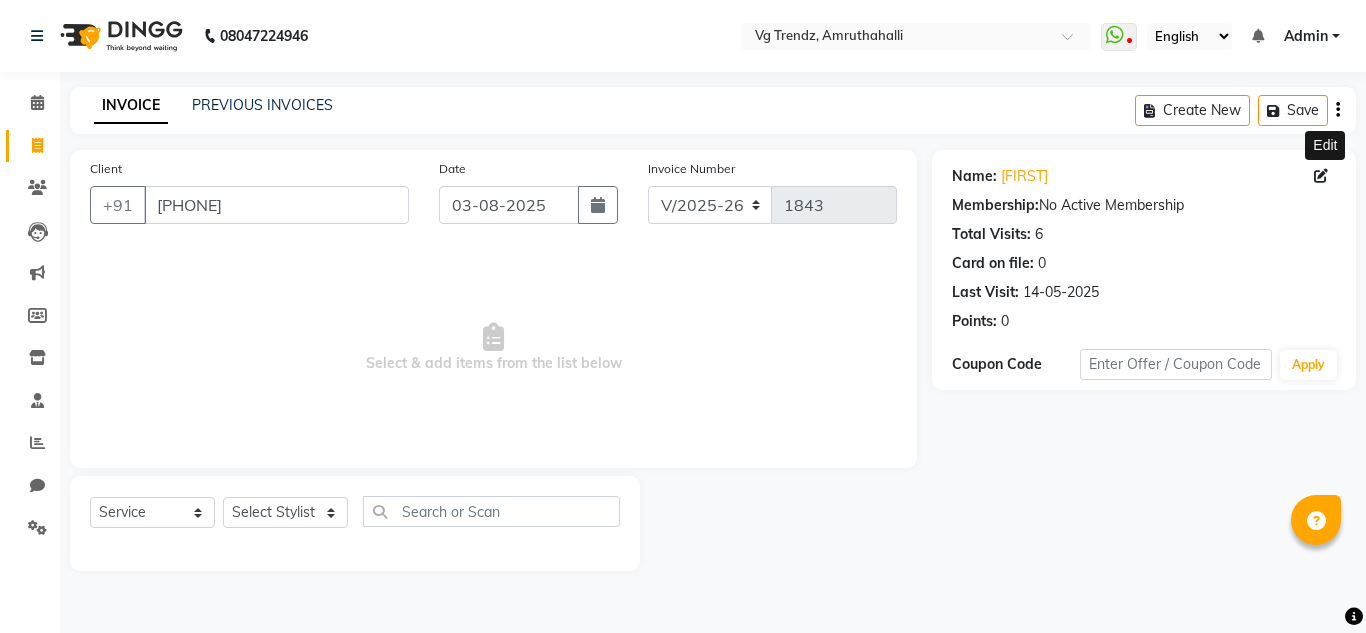 click 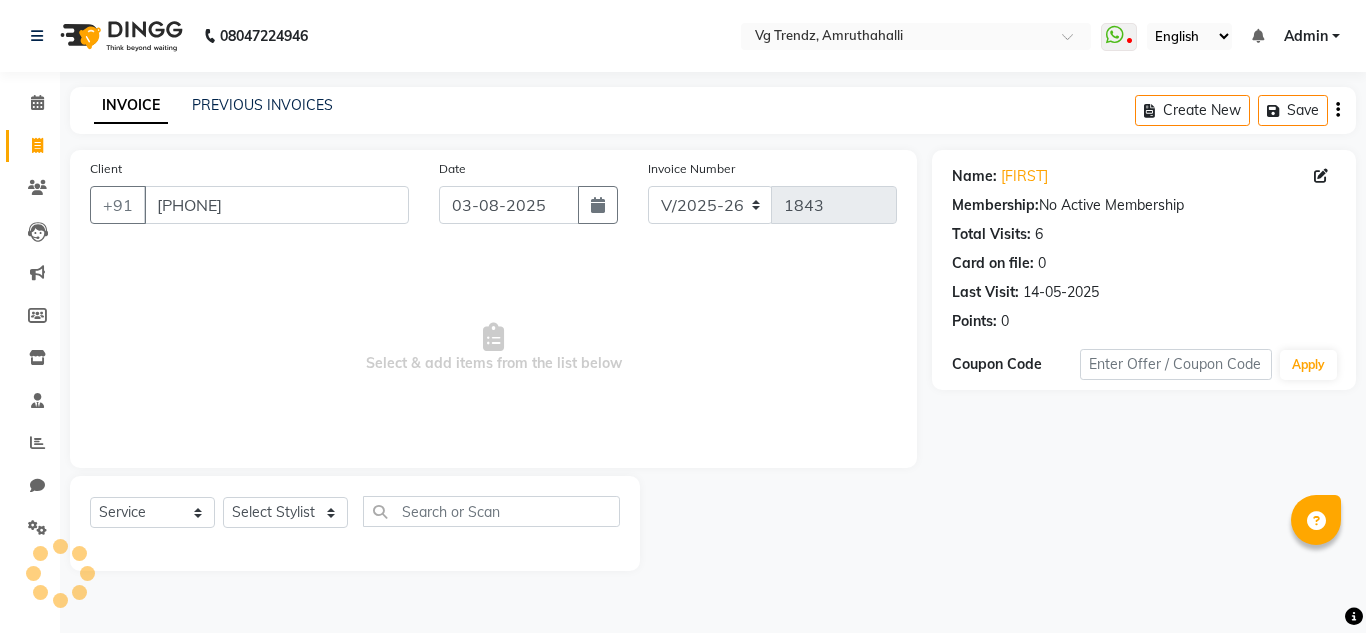 select on "female" 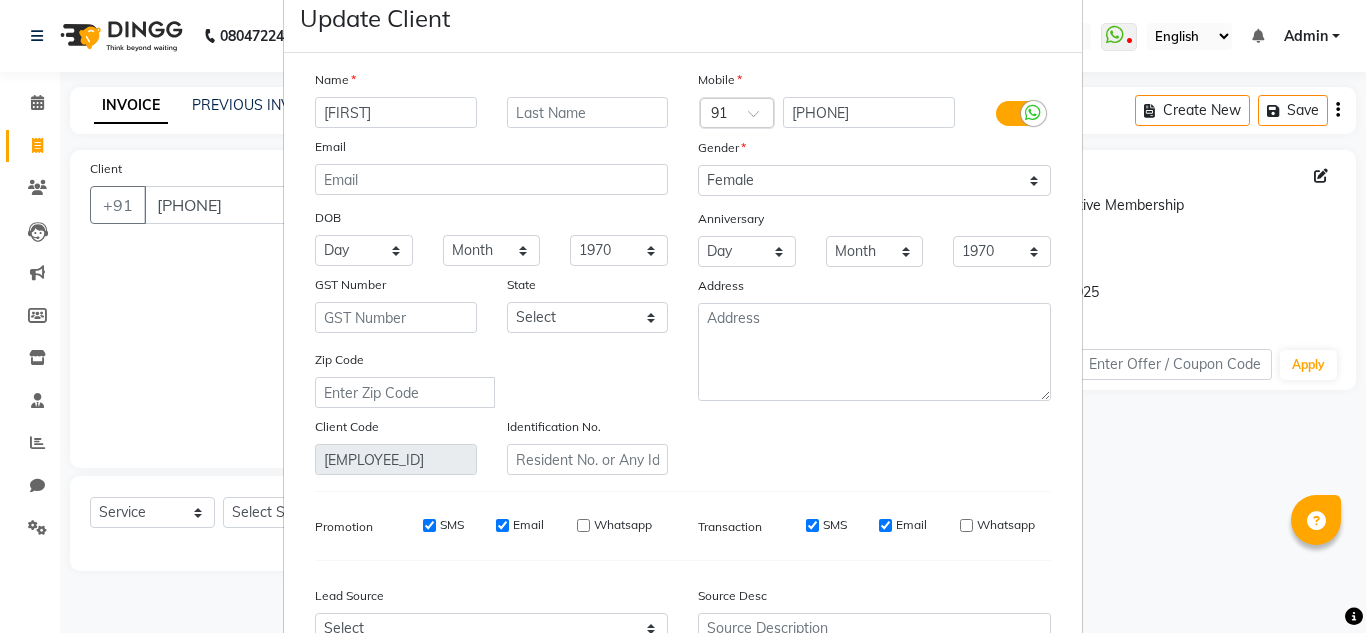 scroll, scrollTop: 48, scrollLeft: 0, axis: vertical 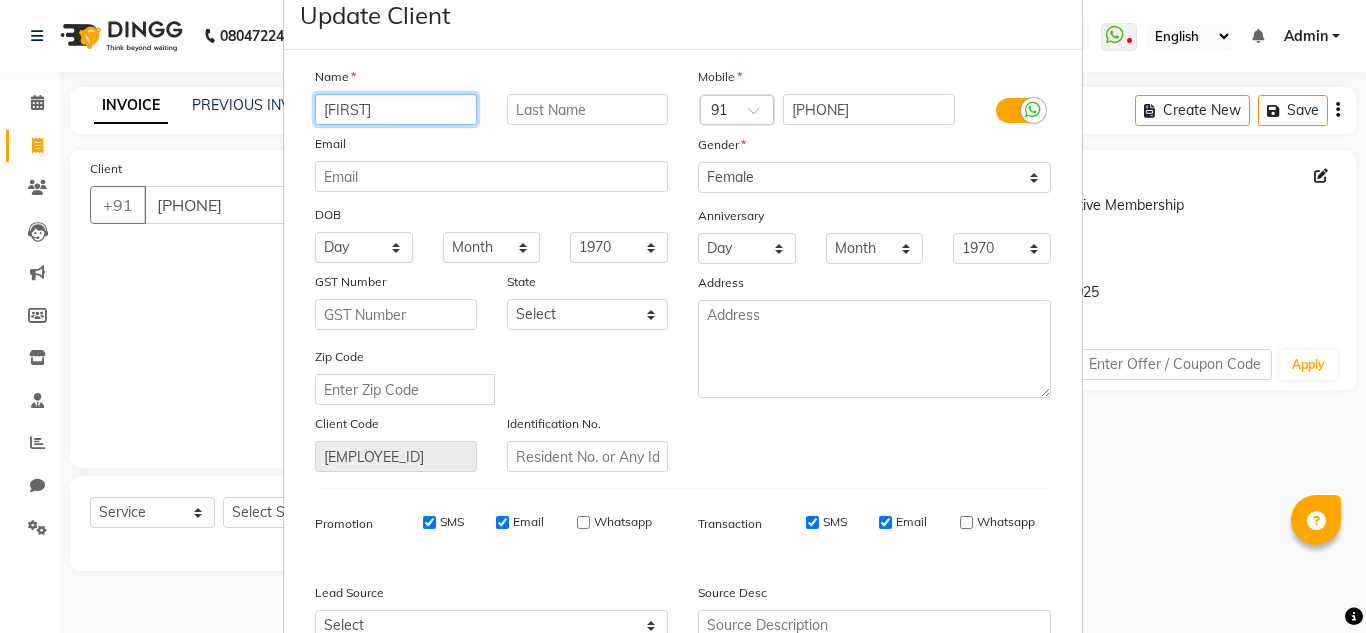 click on "Vimala" at bounding box center (396, 109) 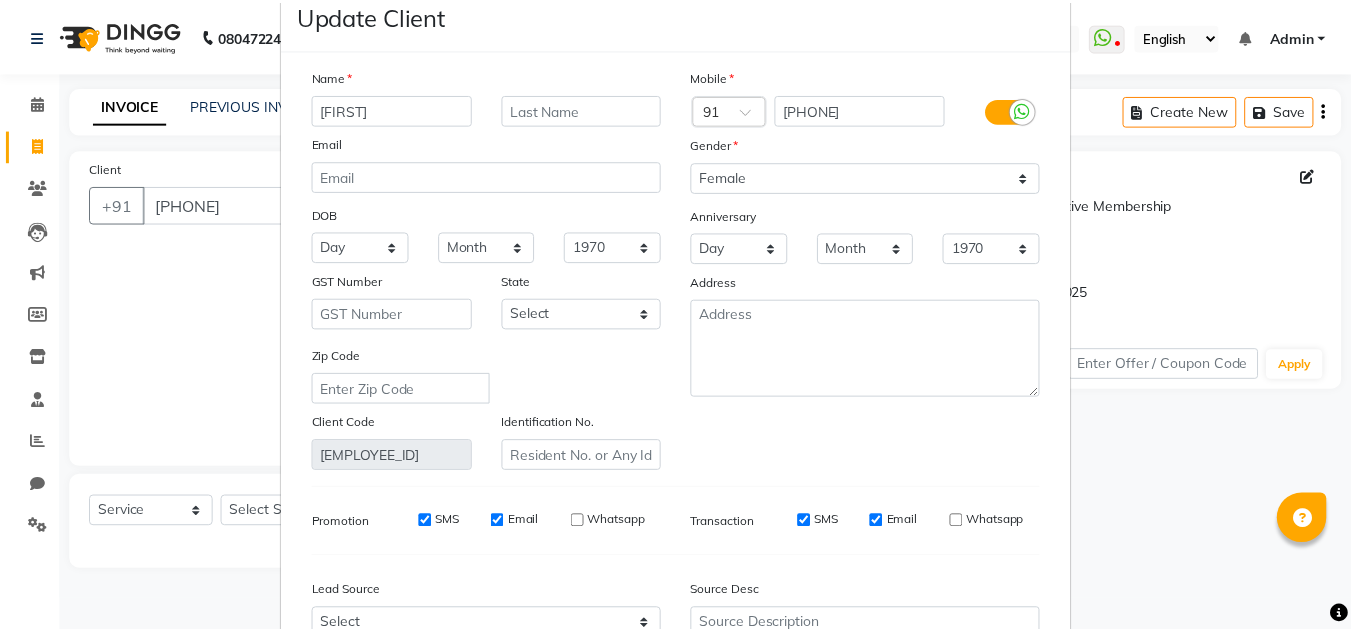 scroll, scrollTop: 254, scrollLeft: 0, axis: vertical 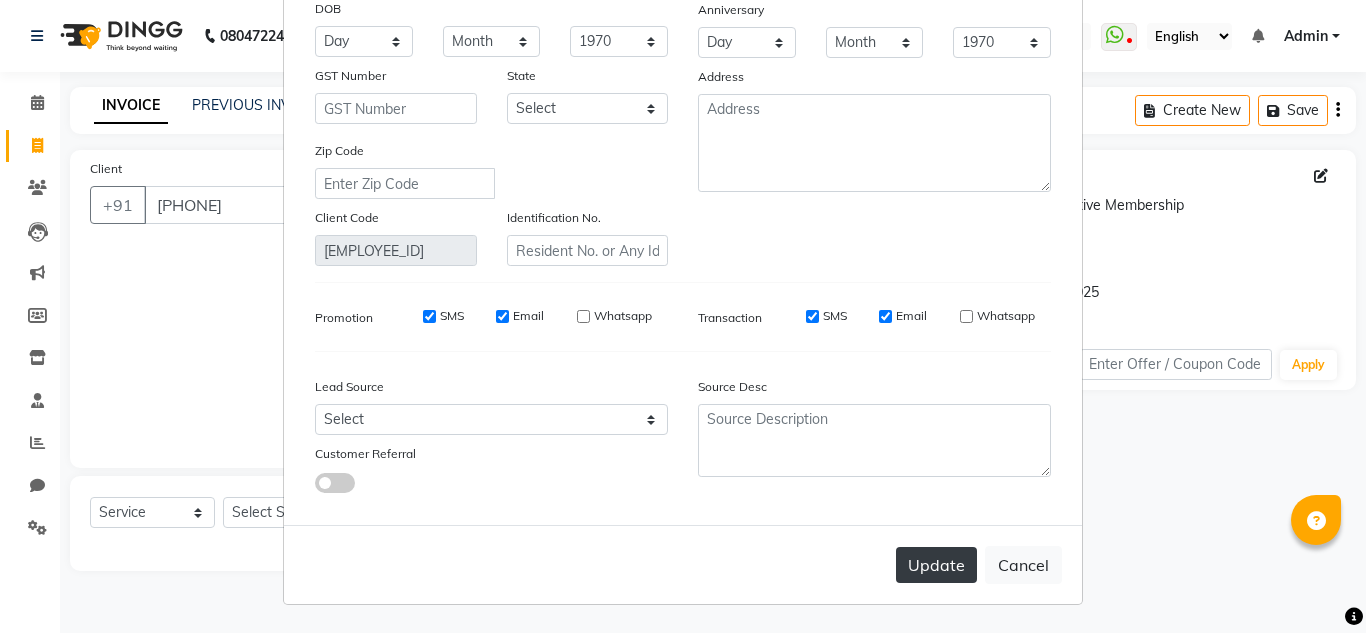 click on "Update" at bounding box center [936, 565] 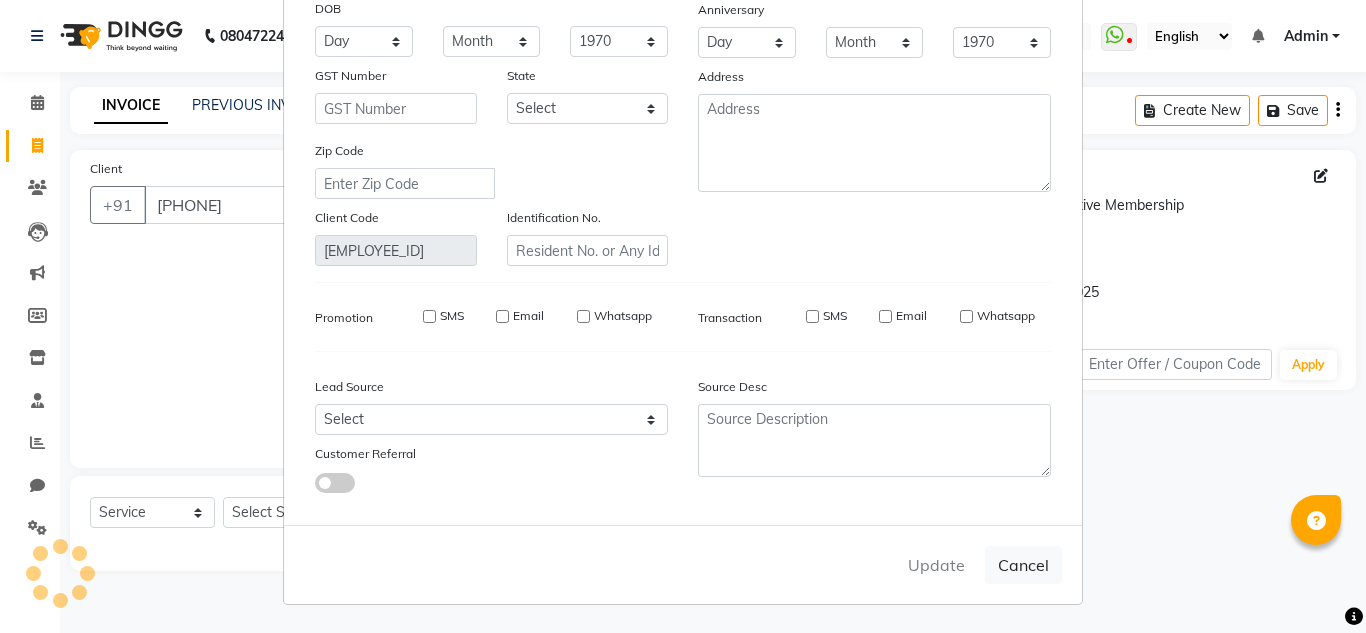 type 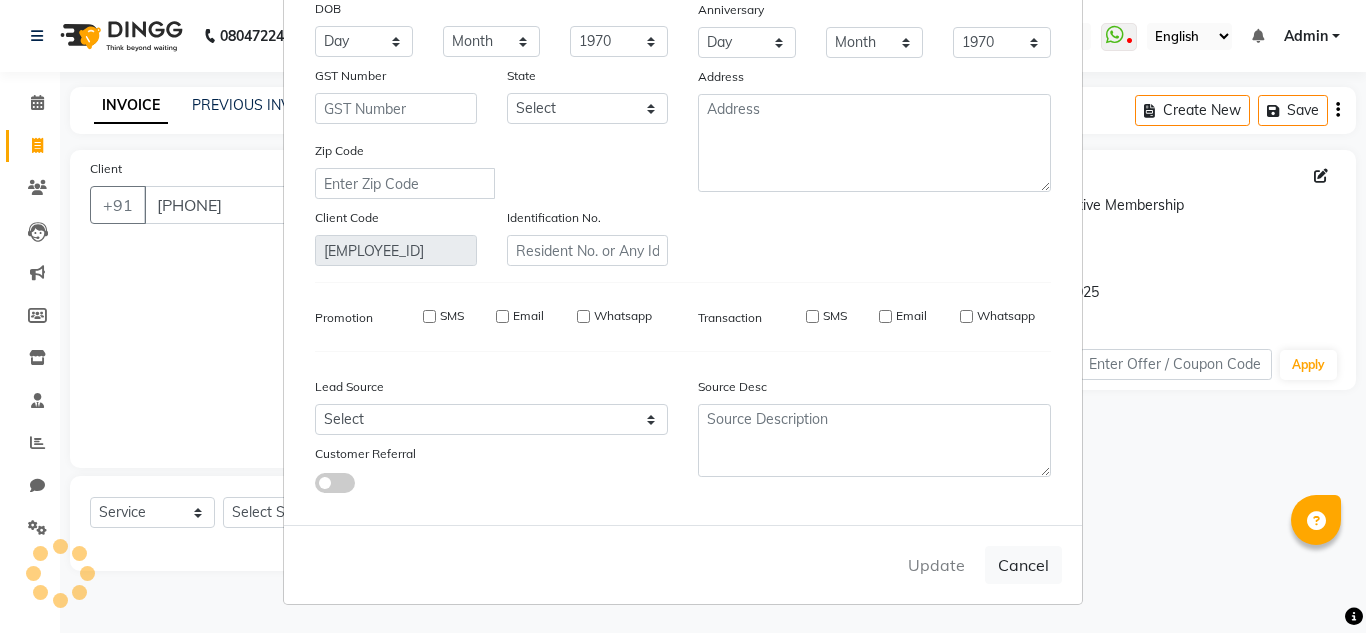 select 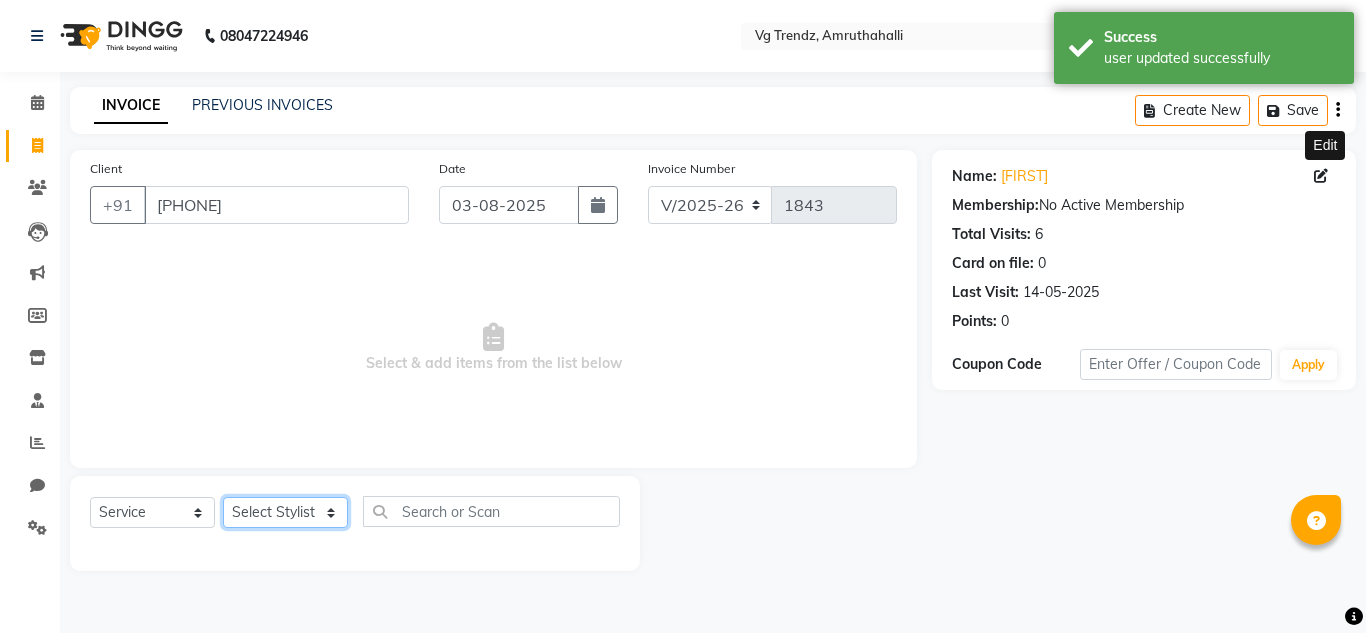 click on "Select Stylist [FIRST] [LAST] [FIRST] [LAST] [FIRST] [LAST] [FIRST] [LAST] [FIRST] [LAST] salon number [FIRST] [LAST] [LAST] [FIRST] [LAST]" 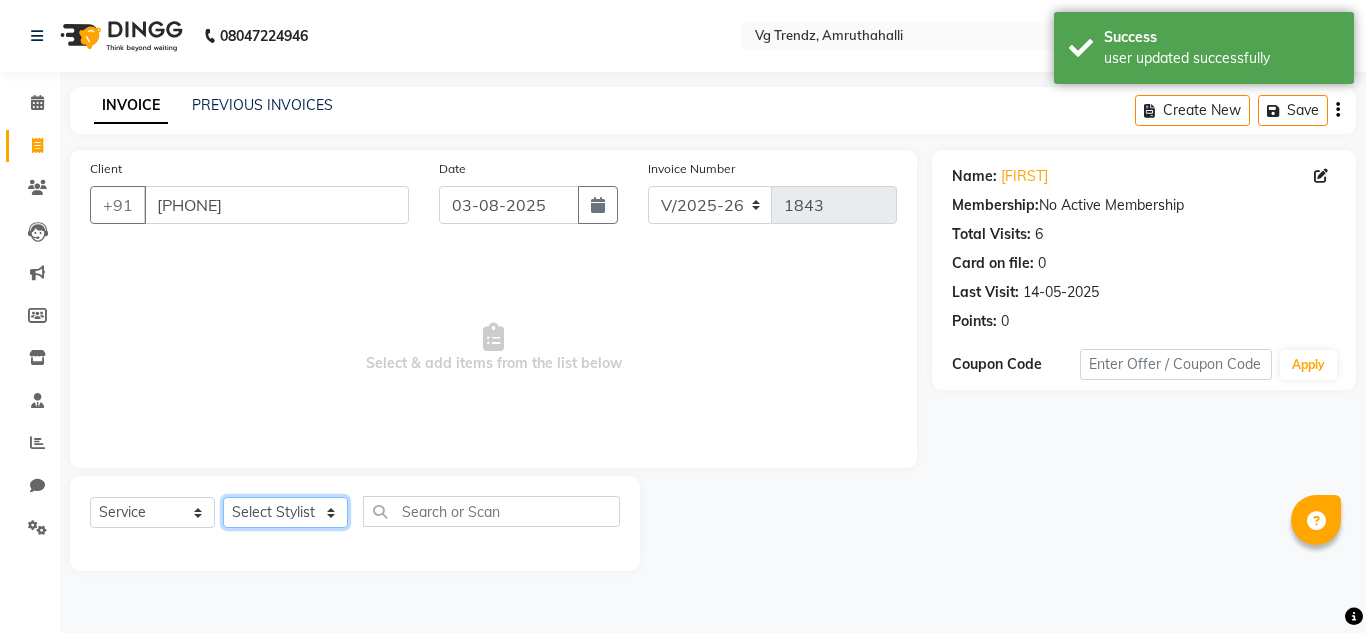 select on "86015" 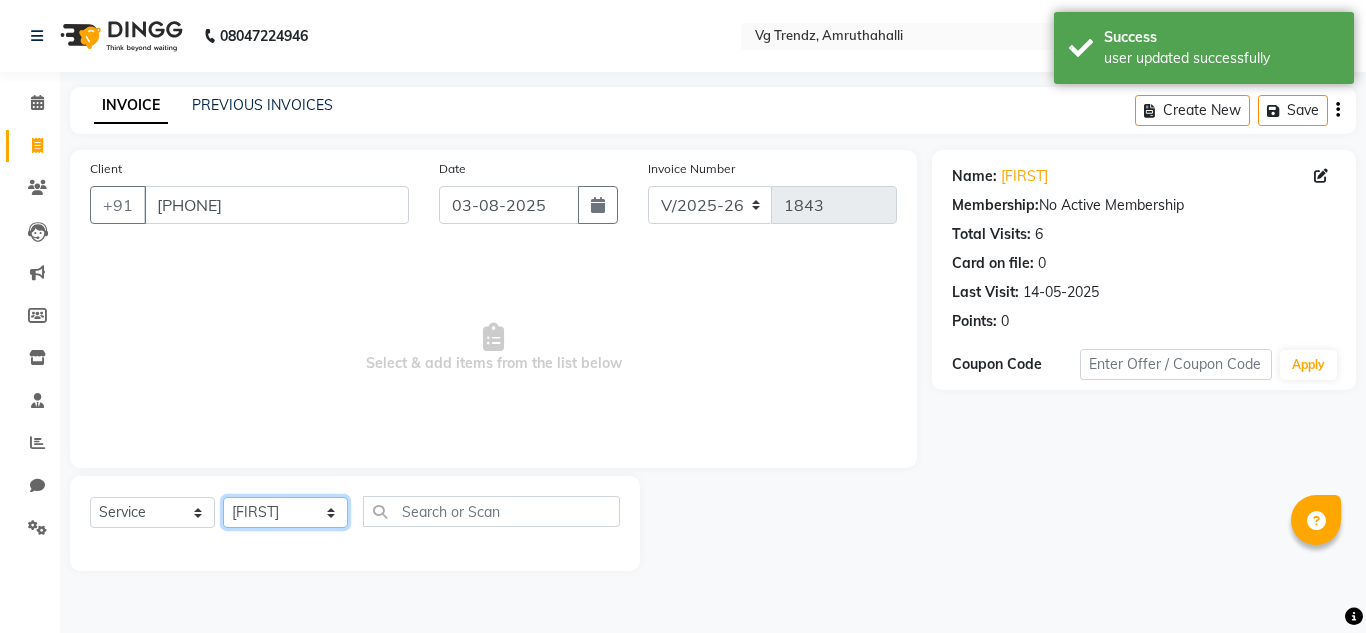 click on "Select Stylist [FIRST] [LAST] [FIRST] [LAST] [FIRST] [LAST] [FIRST] [LAST] [FIRST] [LAST] salon number [FIRST] [LAST] [LAST] [FIRST] [LAST]" 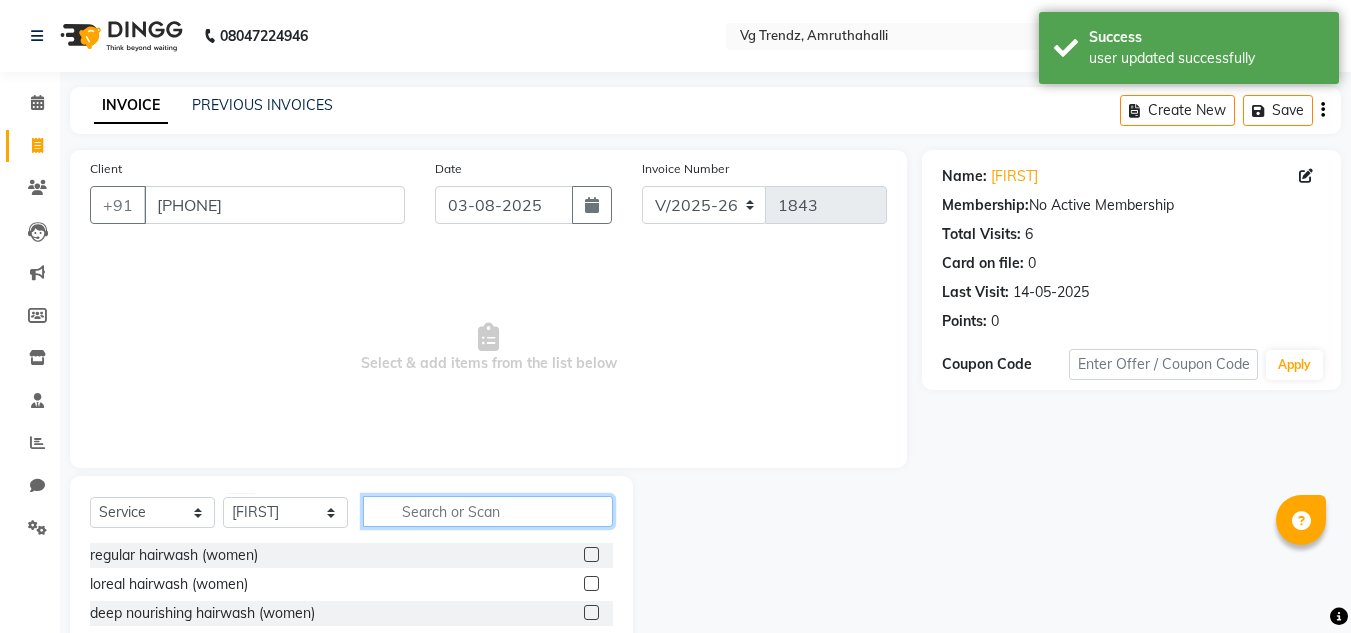 click 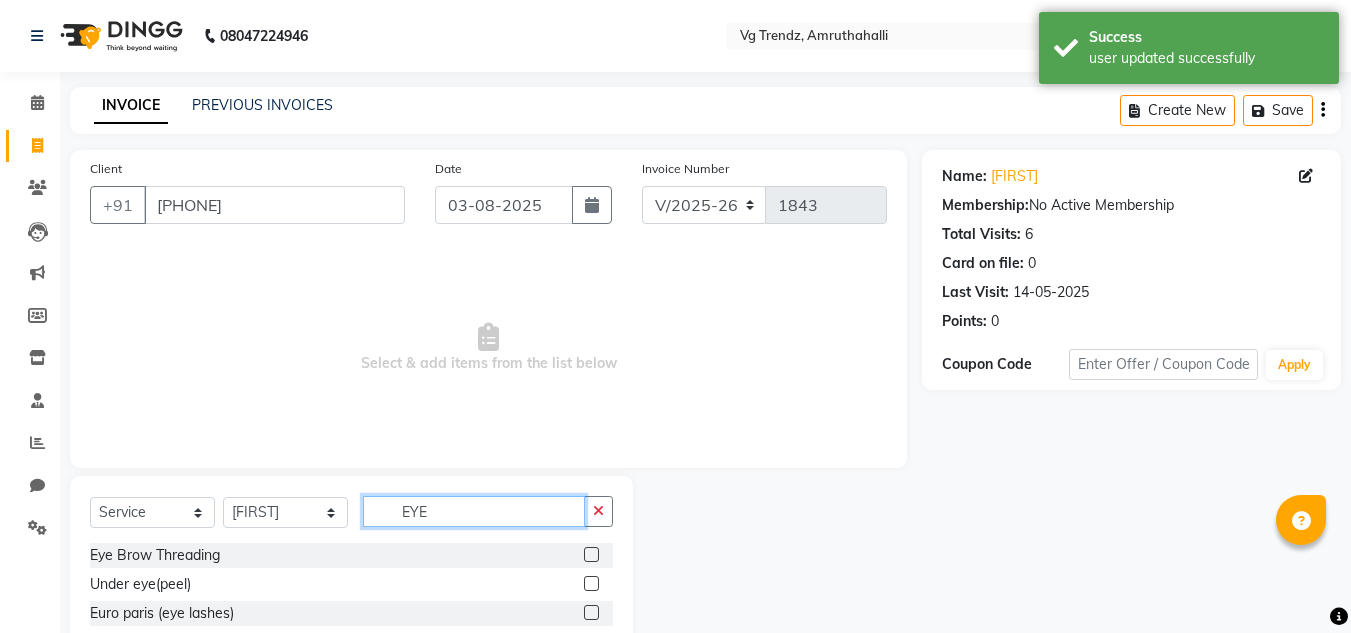type on "EYE" 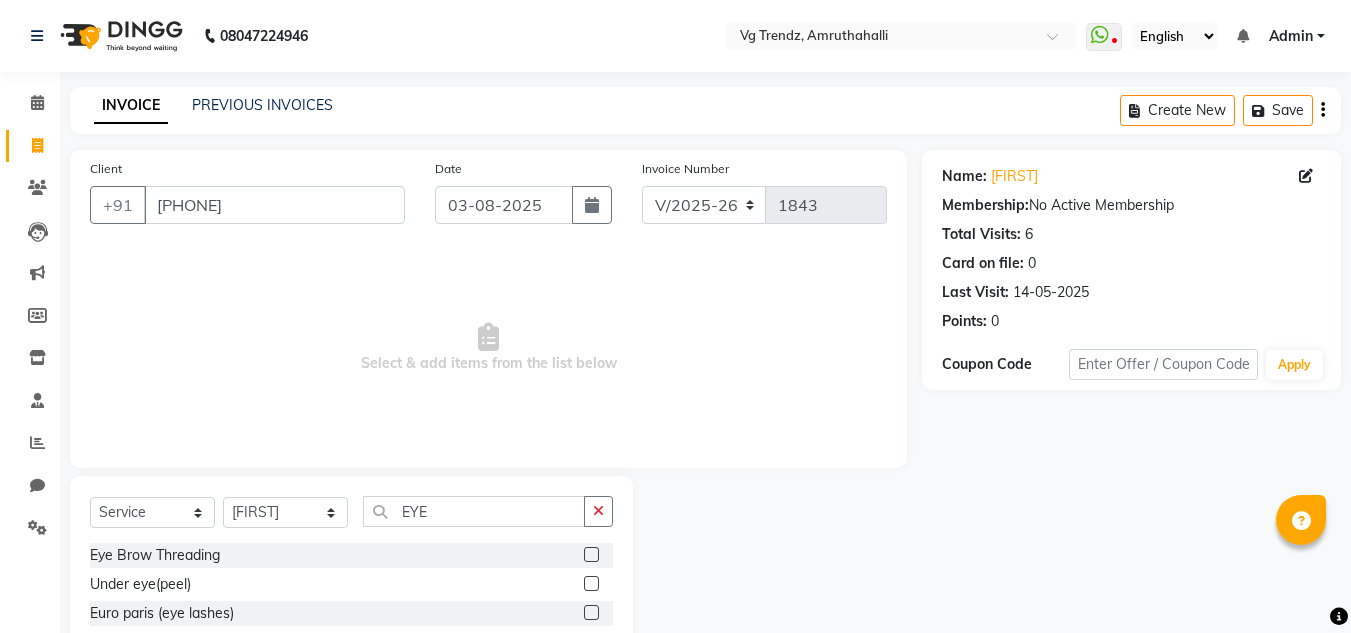 click 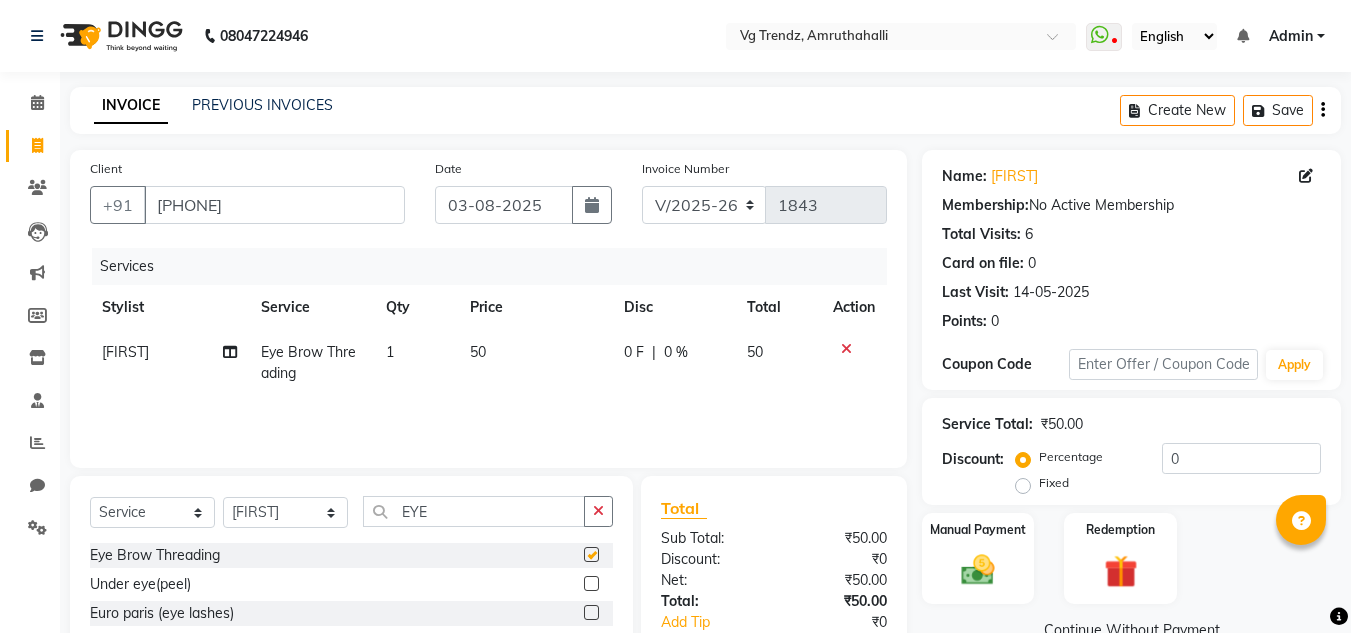 checkbox on "false" 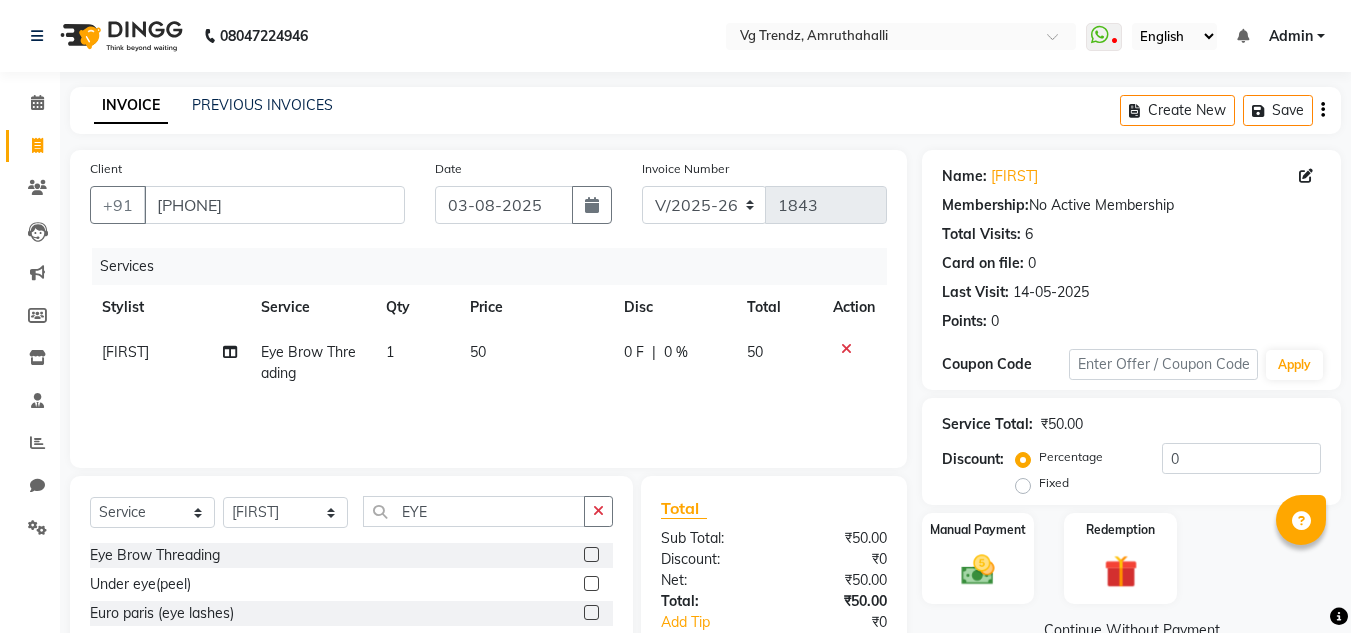 scroll, scrollTop: 125, scrollLeft: 0, axis: vertical 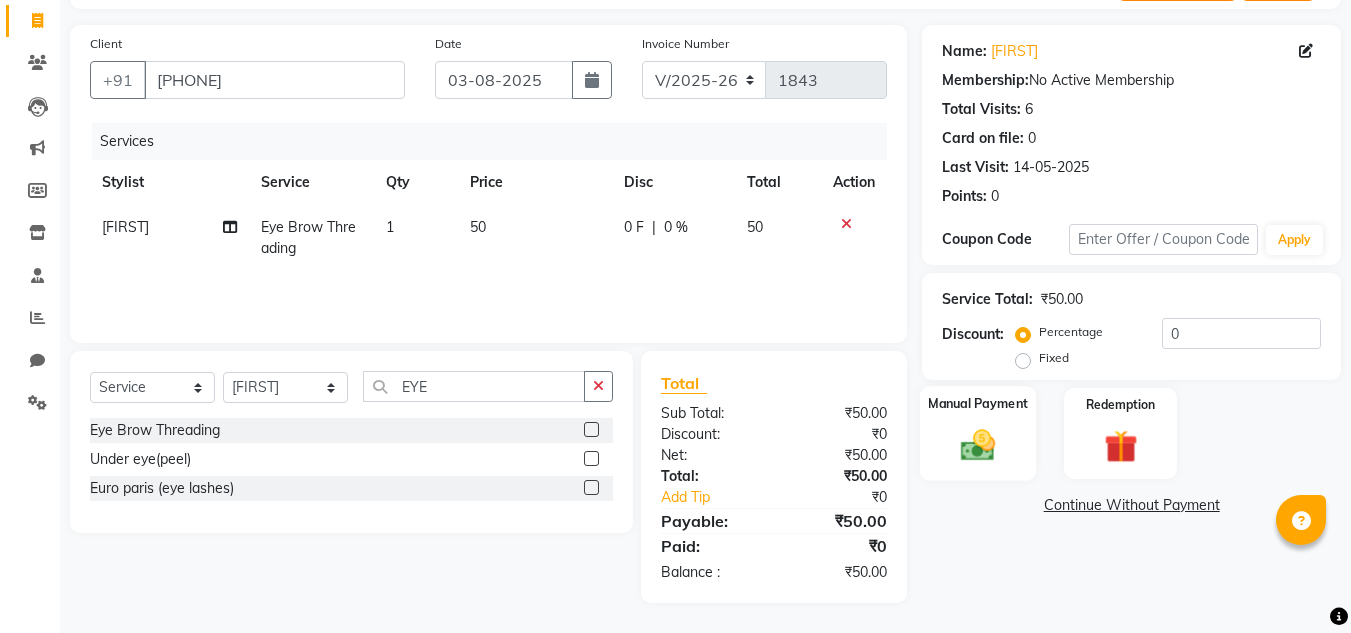click on "Manual Payment" 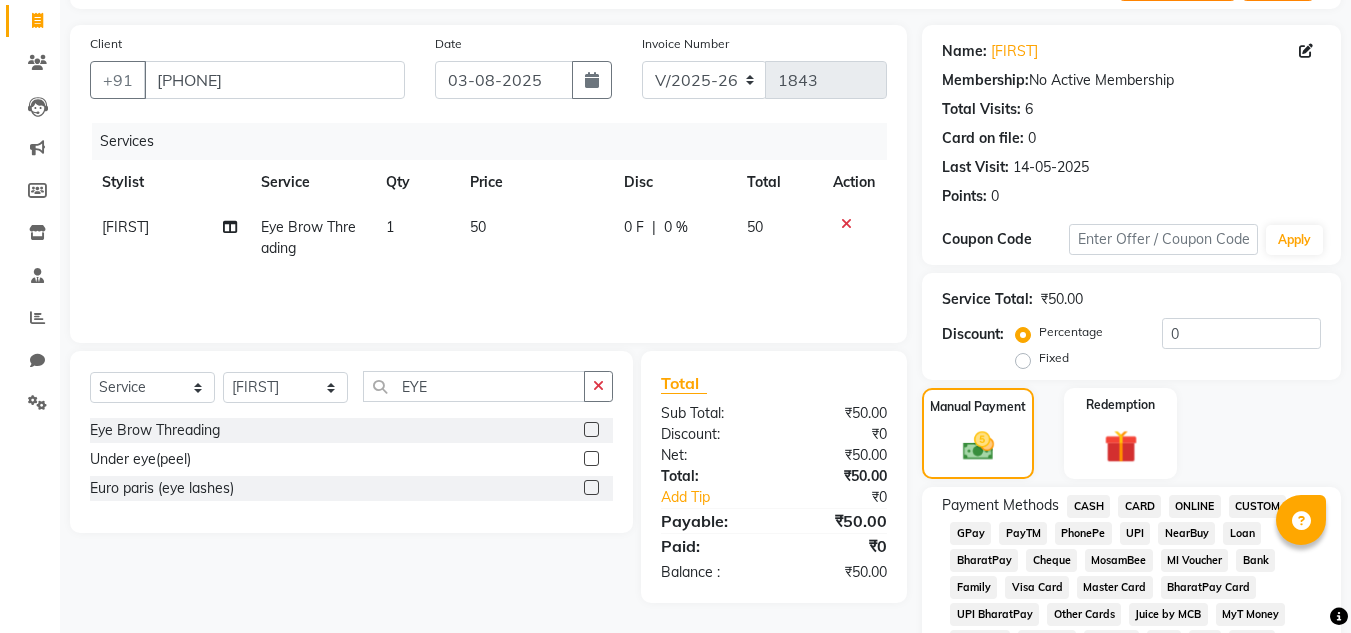 click on "CASH" 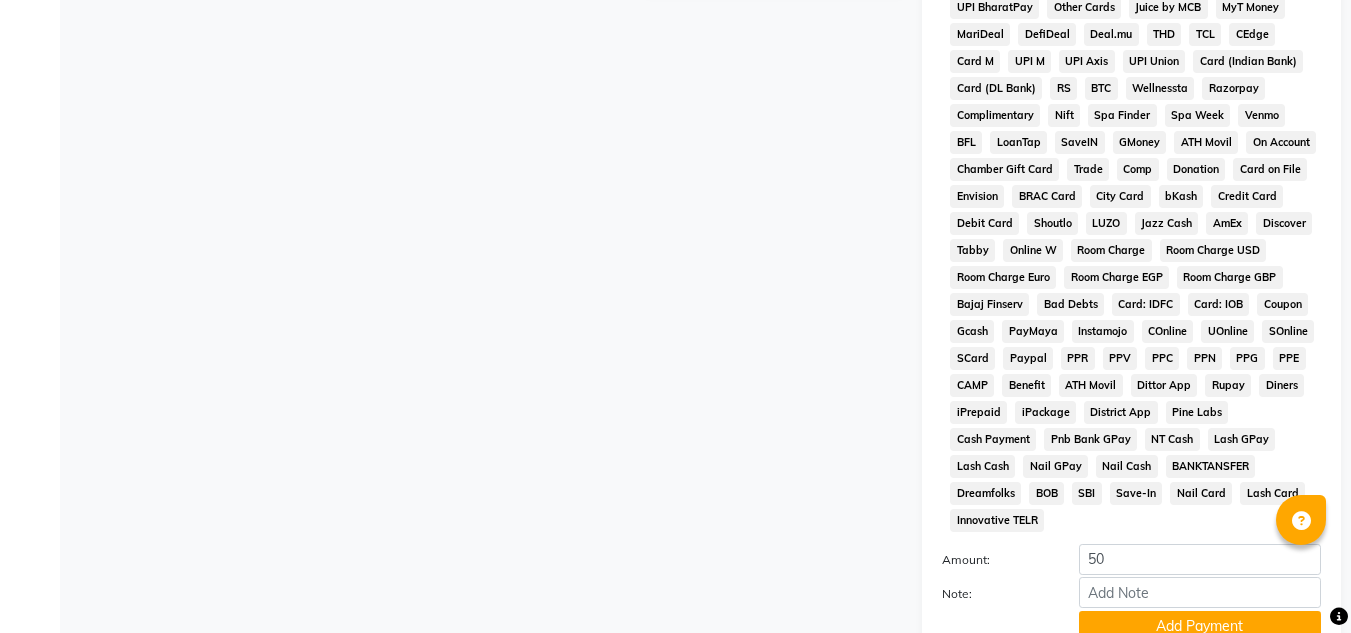 scroll, scrollTop: 869, scrollLeft: 0, axis: vertical 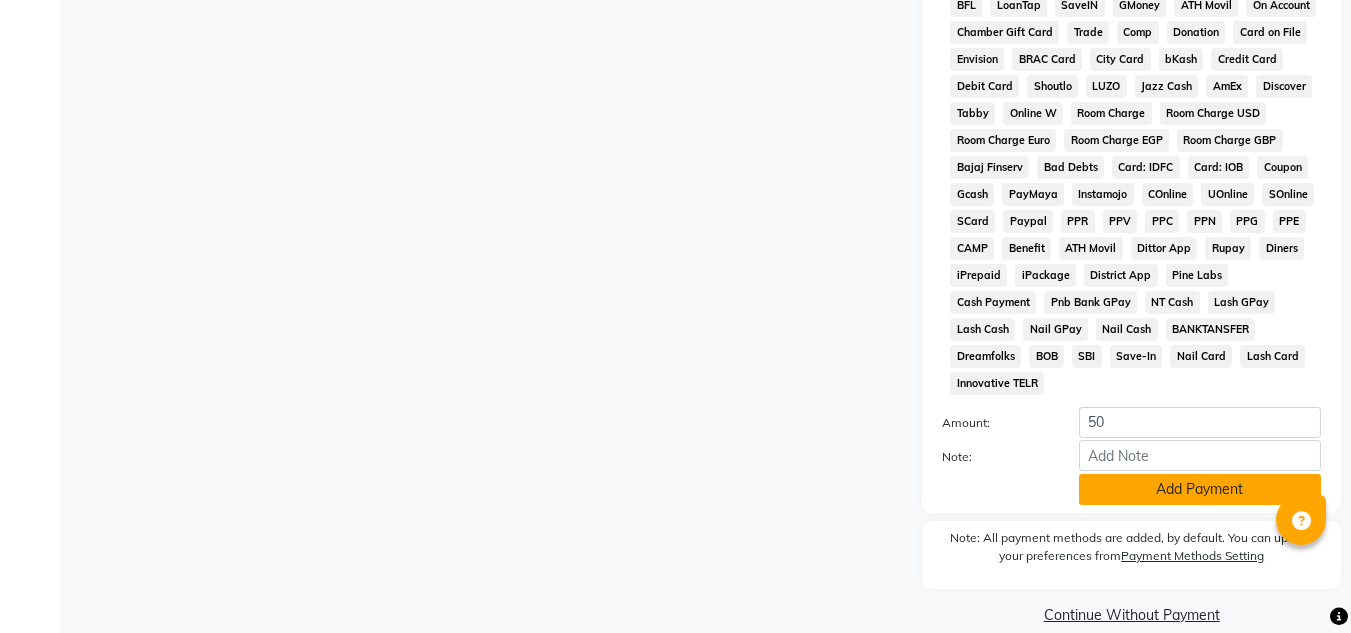 click on "Add Payment" 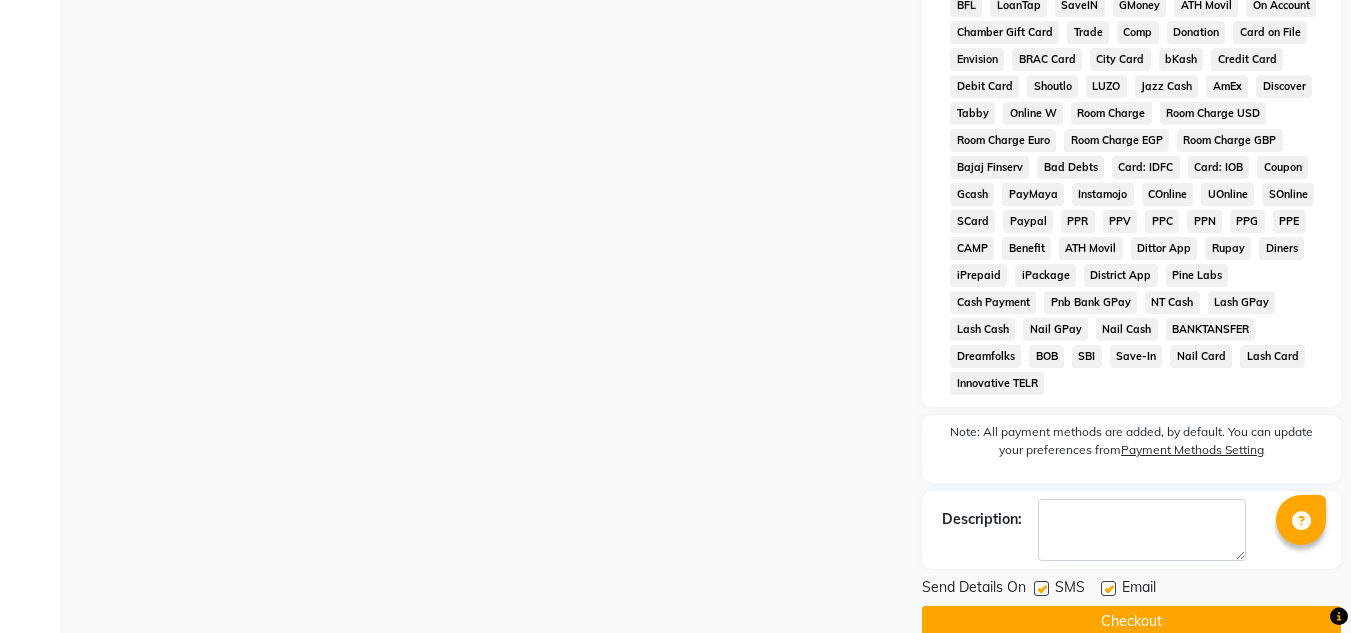 click 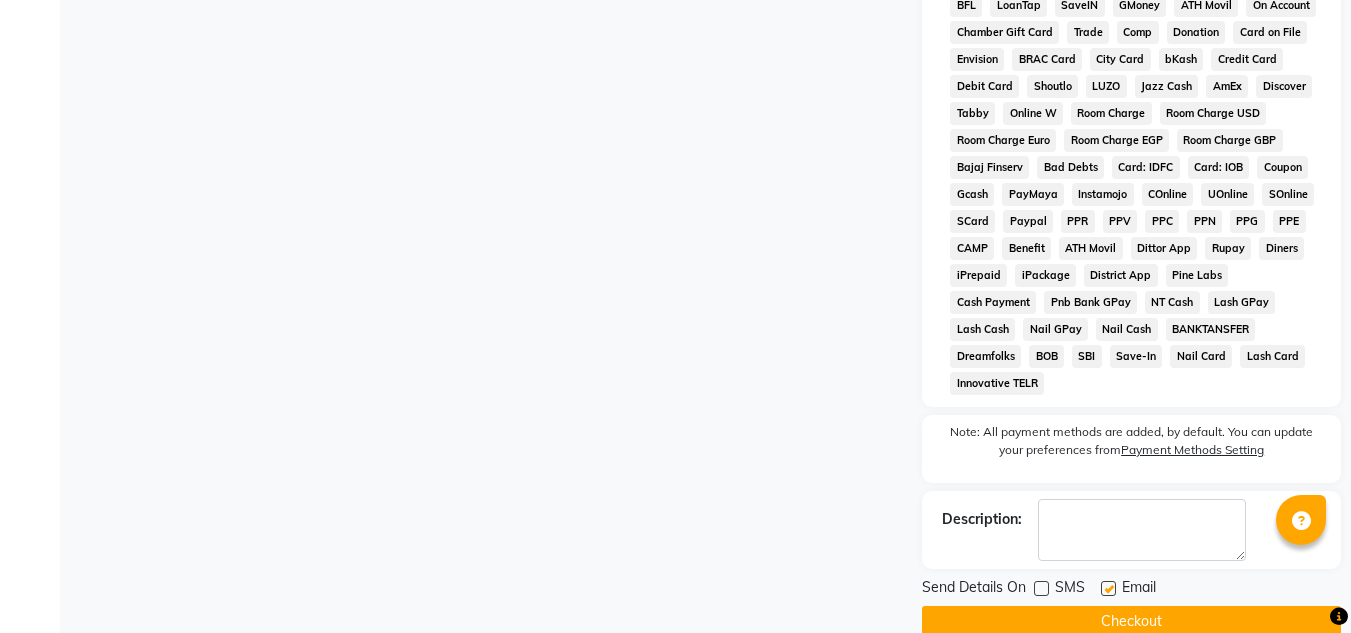 click 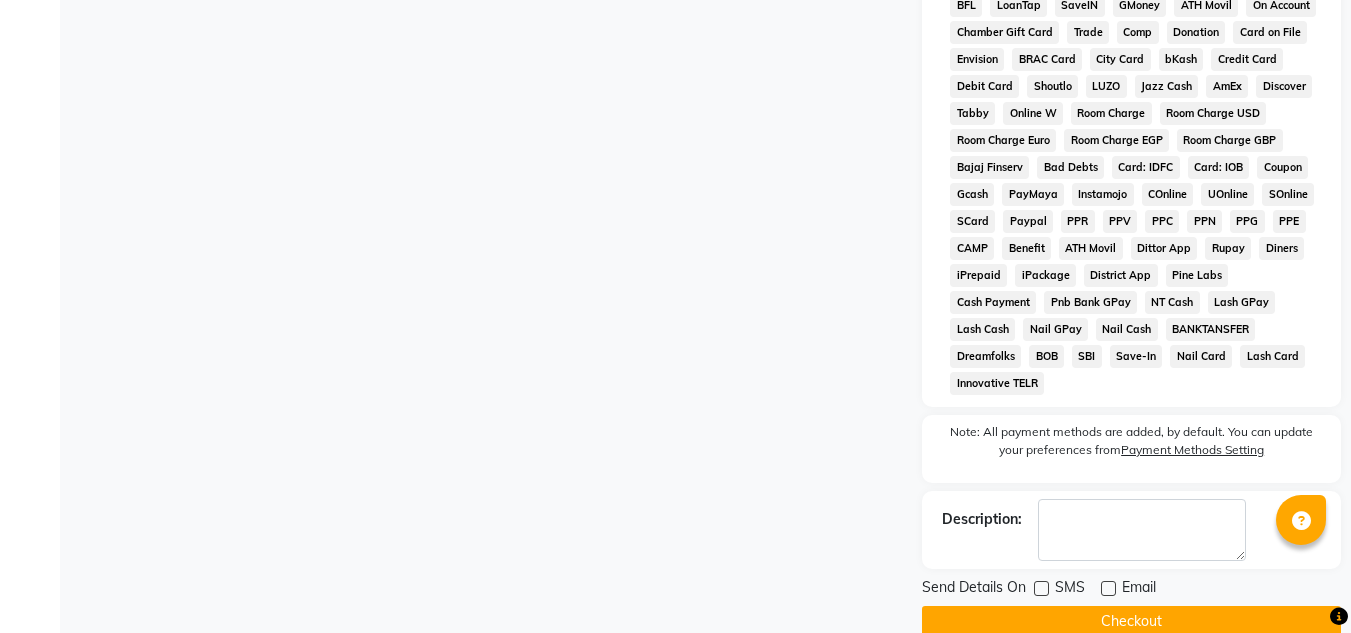 click on "Checkout" 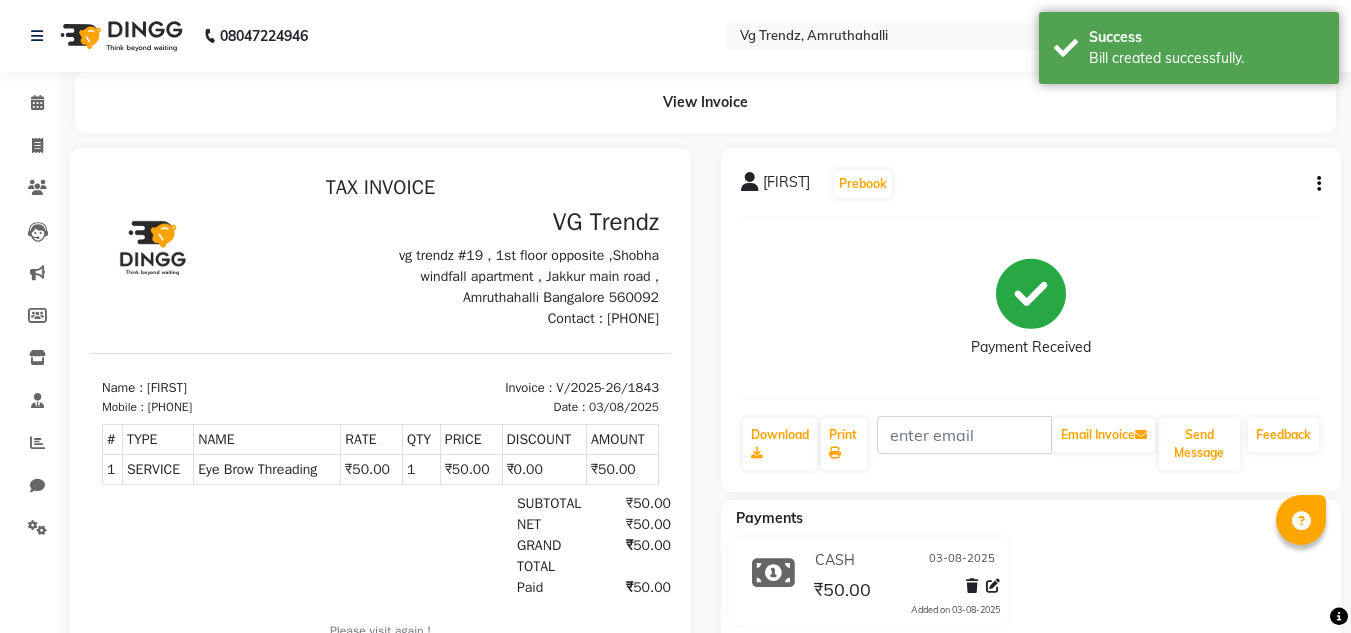 scroll, scrollTop: 0, scrollLeft: 0, axis: both 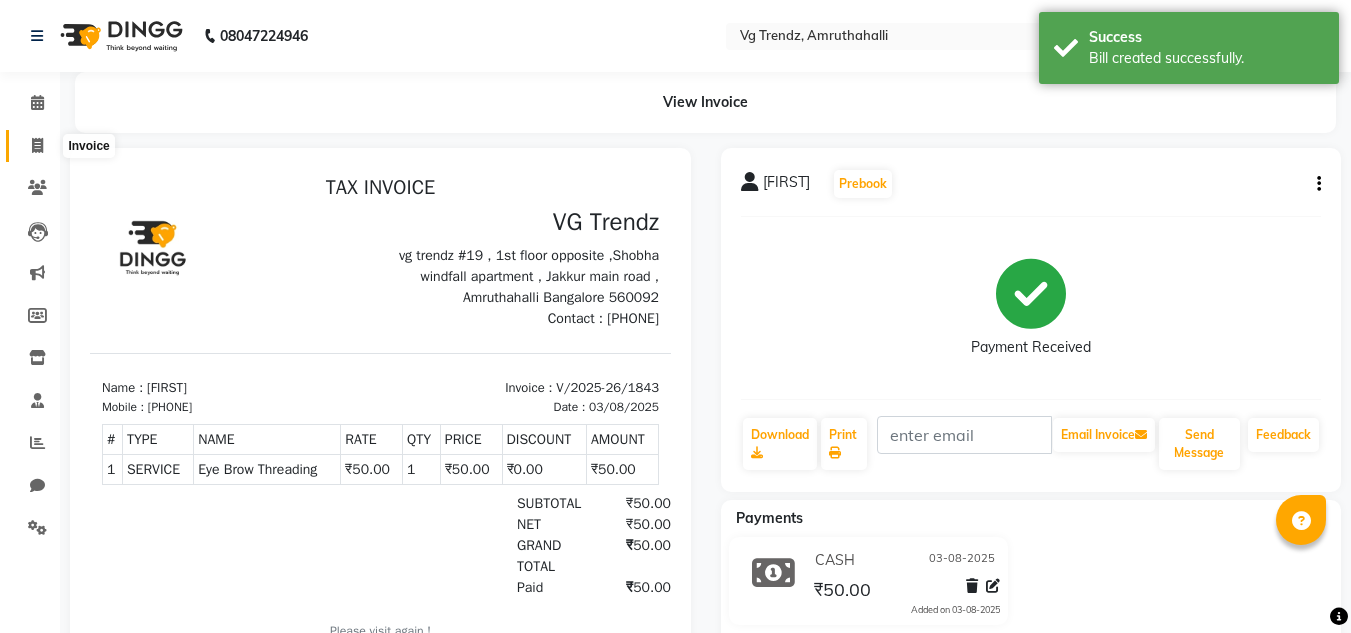 click 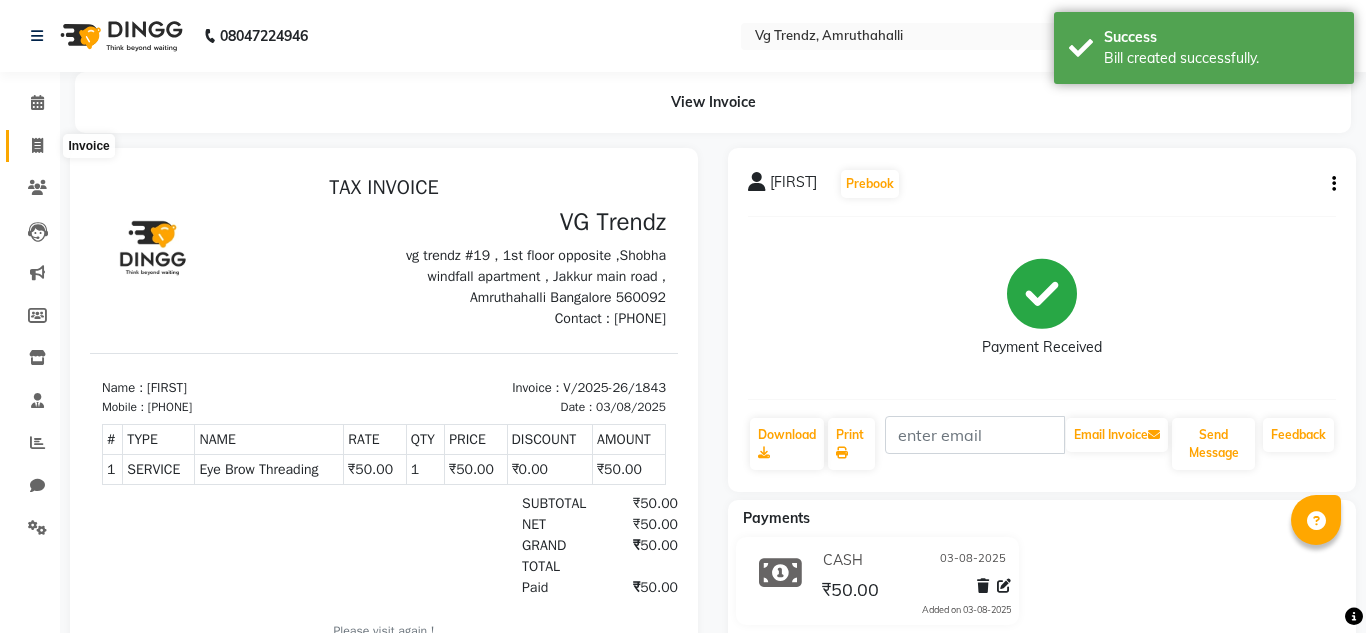 select on "service" 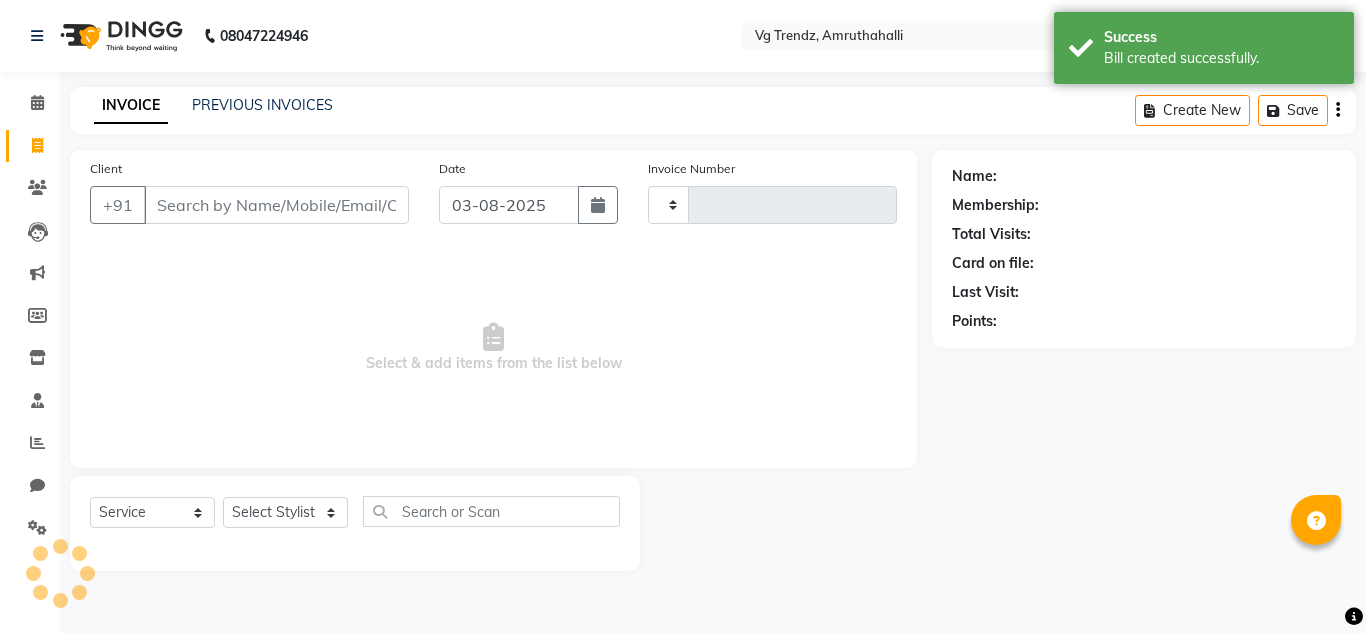 type on "1844" 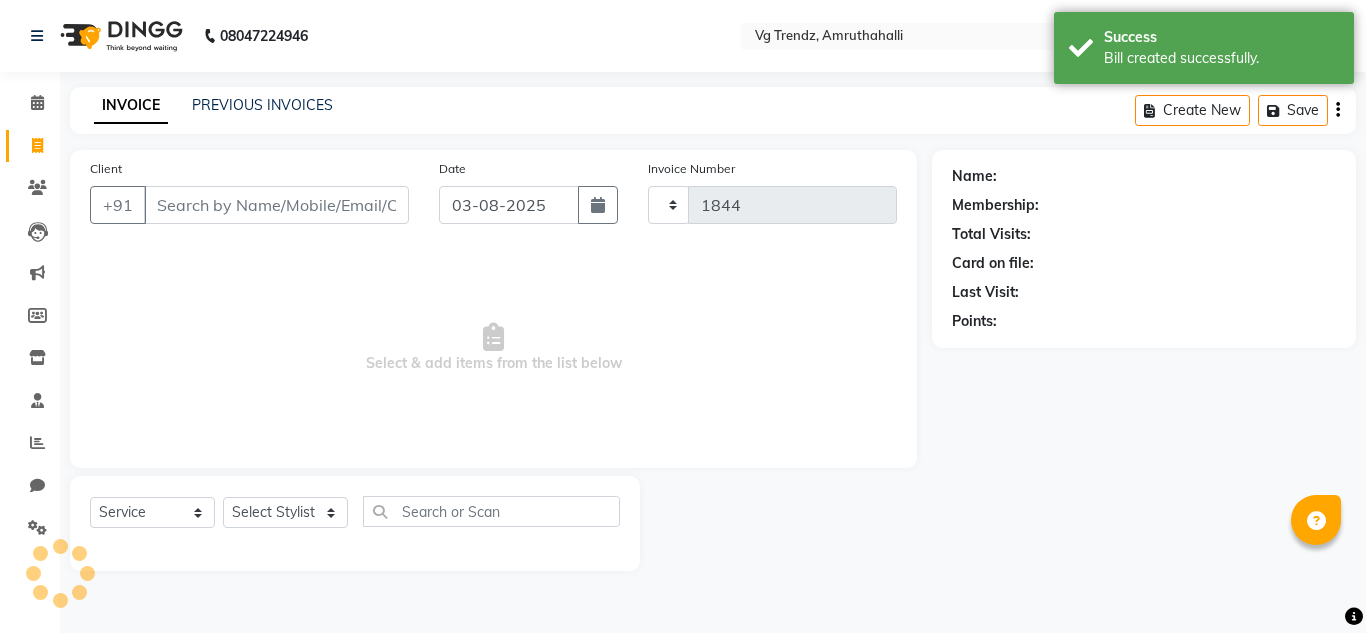 select on "5536" 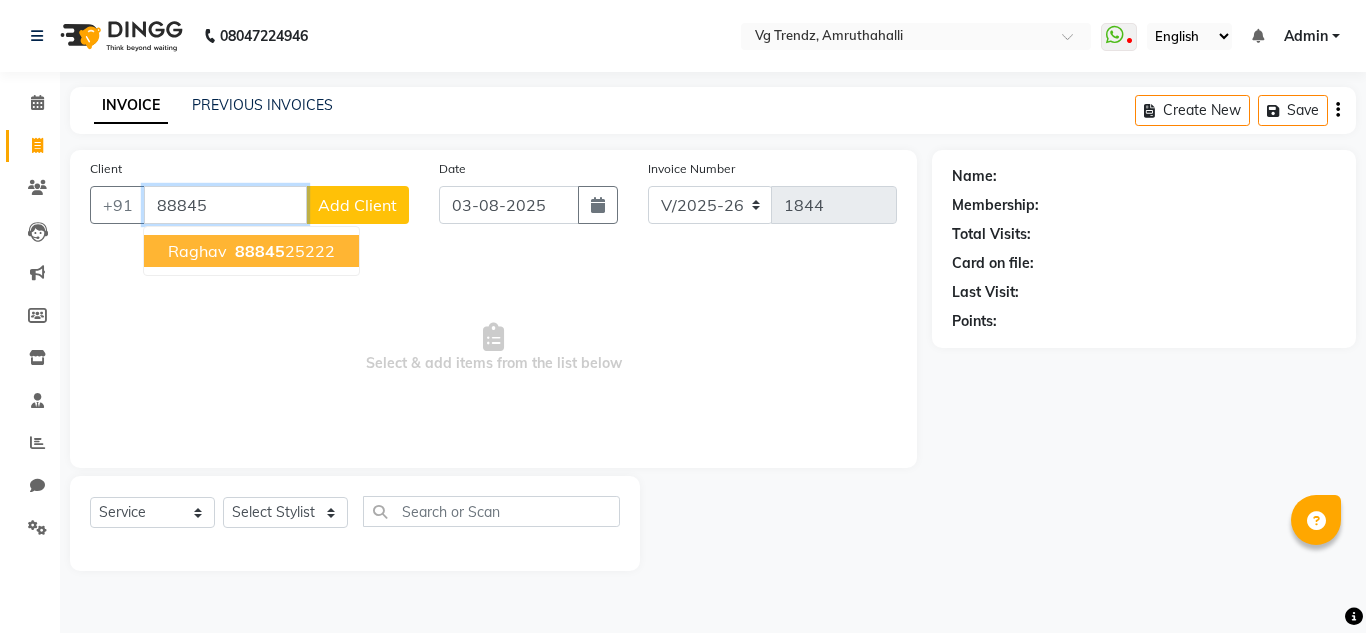 click on "Raghav   88845 25222" at bounding box center (251, 251) 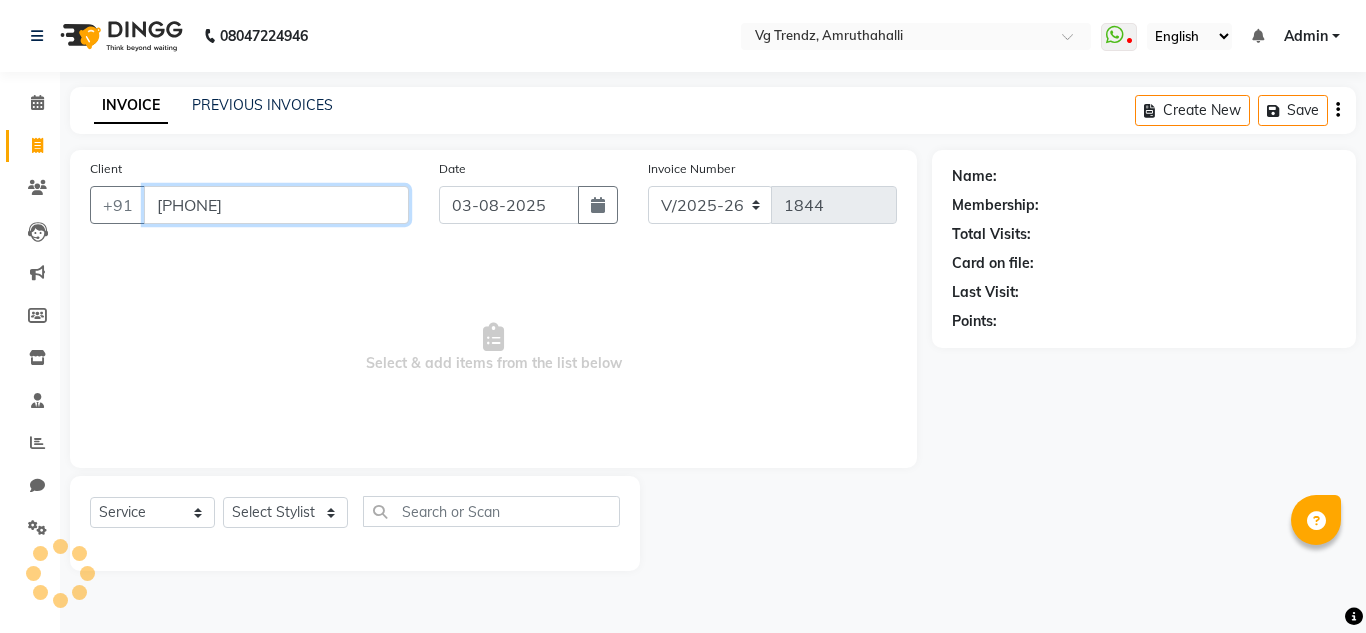 type on "8884525222" 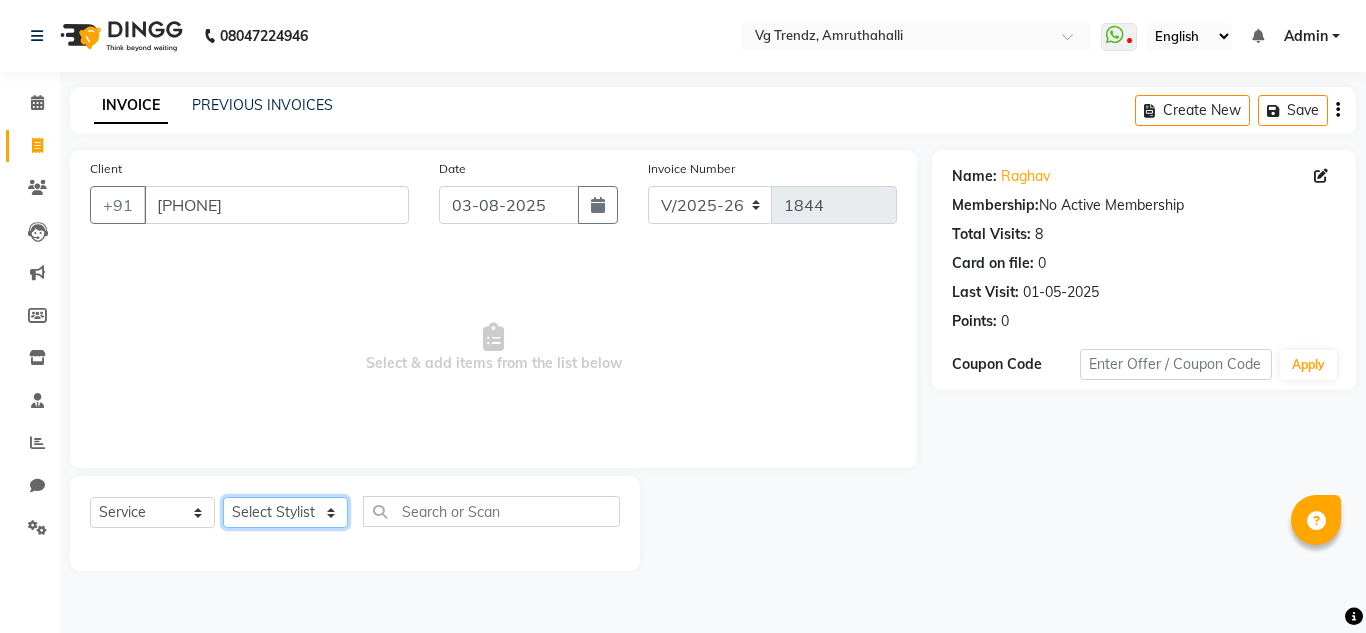 click on "Select Stylist [FIRST] [LAST] [FIRST] [LAST] [FIRST] [LAST] [FIRST] [LAST] [FIRST] [LAST] salon number [FIRST] [LAST] [LAST] [FIRST] [LAST]" 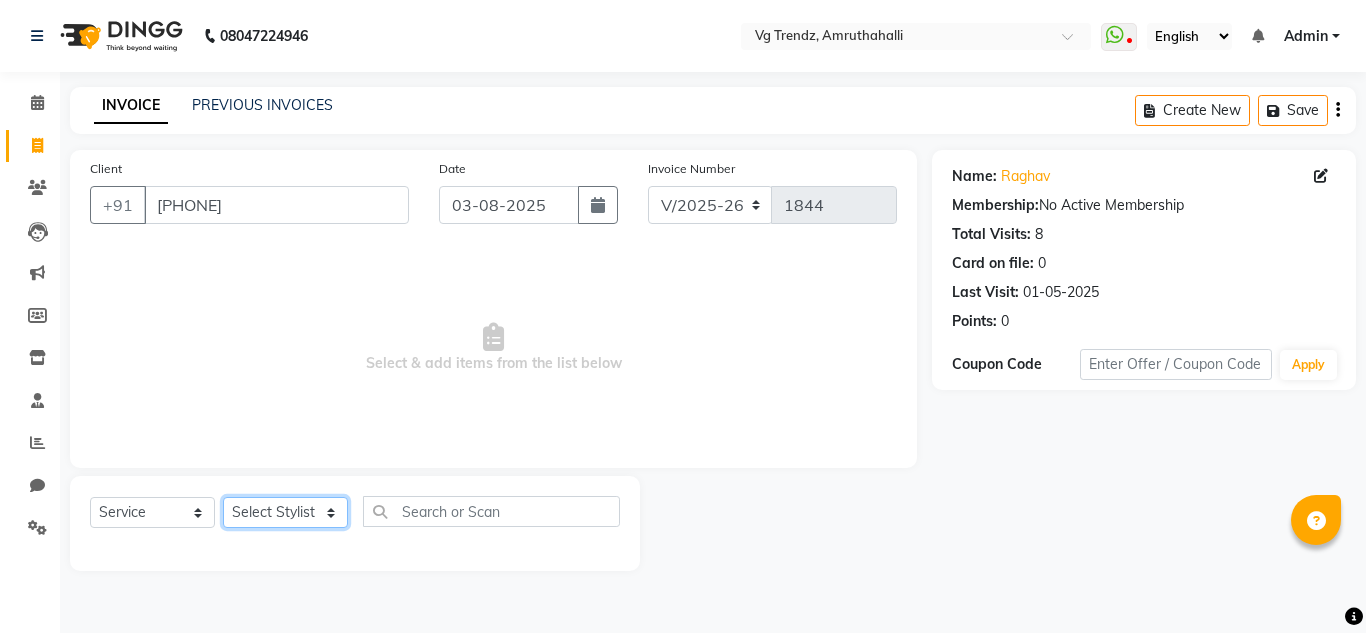 select on "84659" 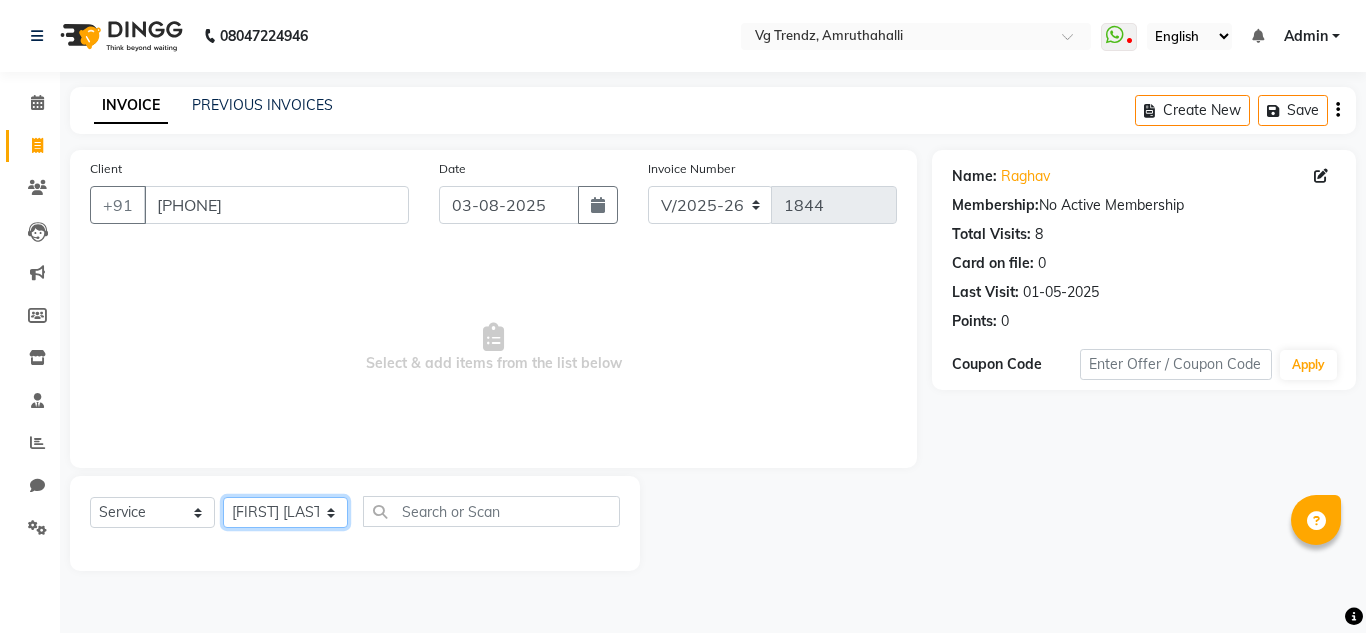 click on "Select Stylist [FIRST] [LAST] [FIRST] [LAST] [FIRST] [LAST] [FIRST] [LAST] [FIRST] [LAST] salon number [FIRST] [LAST] [LAST] [FIRST] [LAST]" 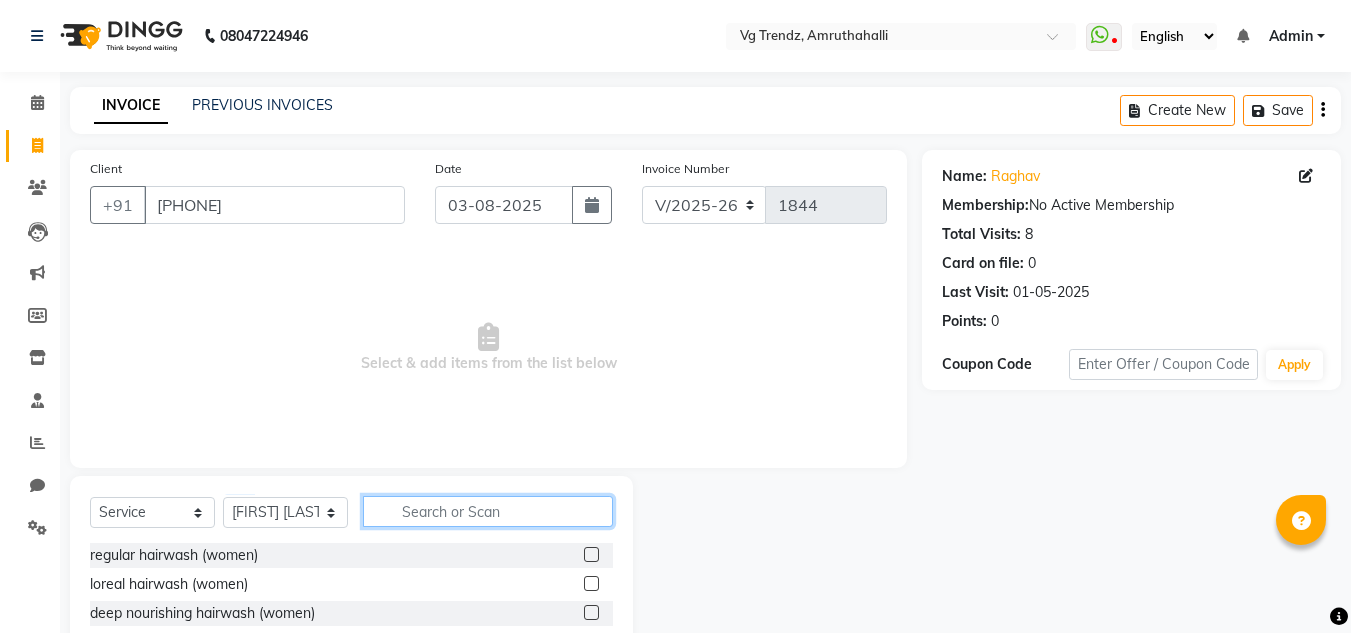 click 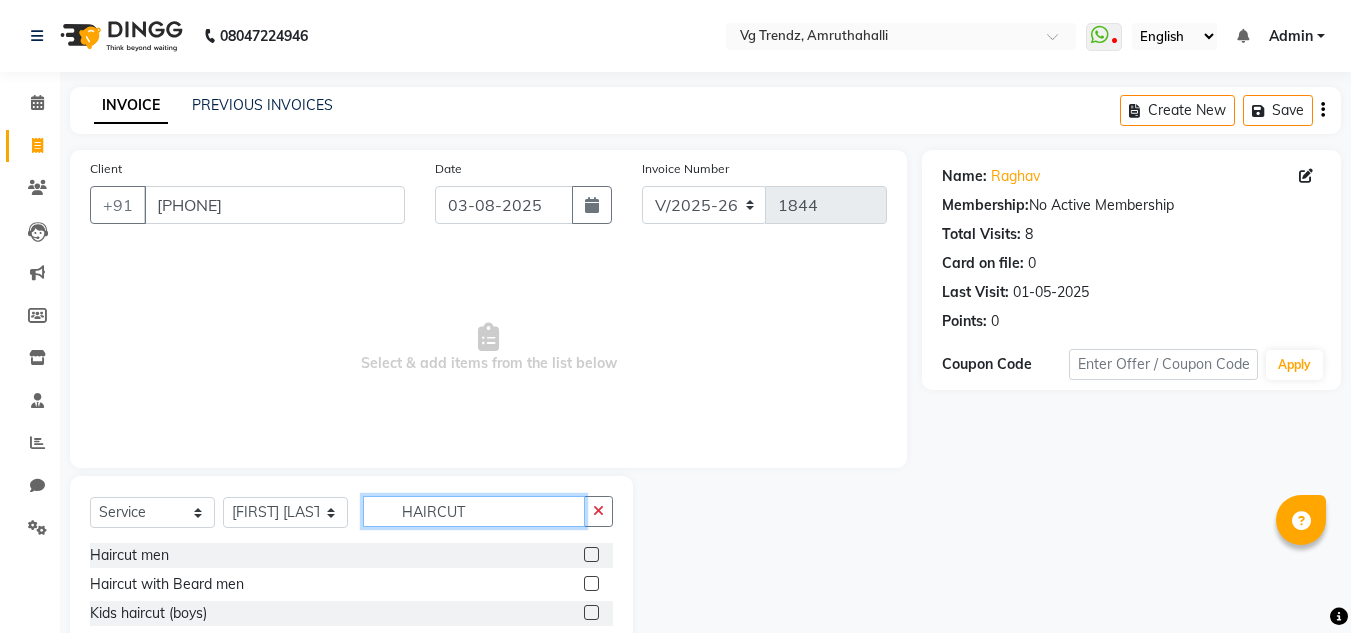 type on "HAIRCUT" 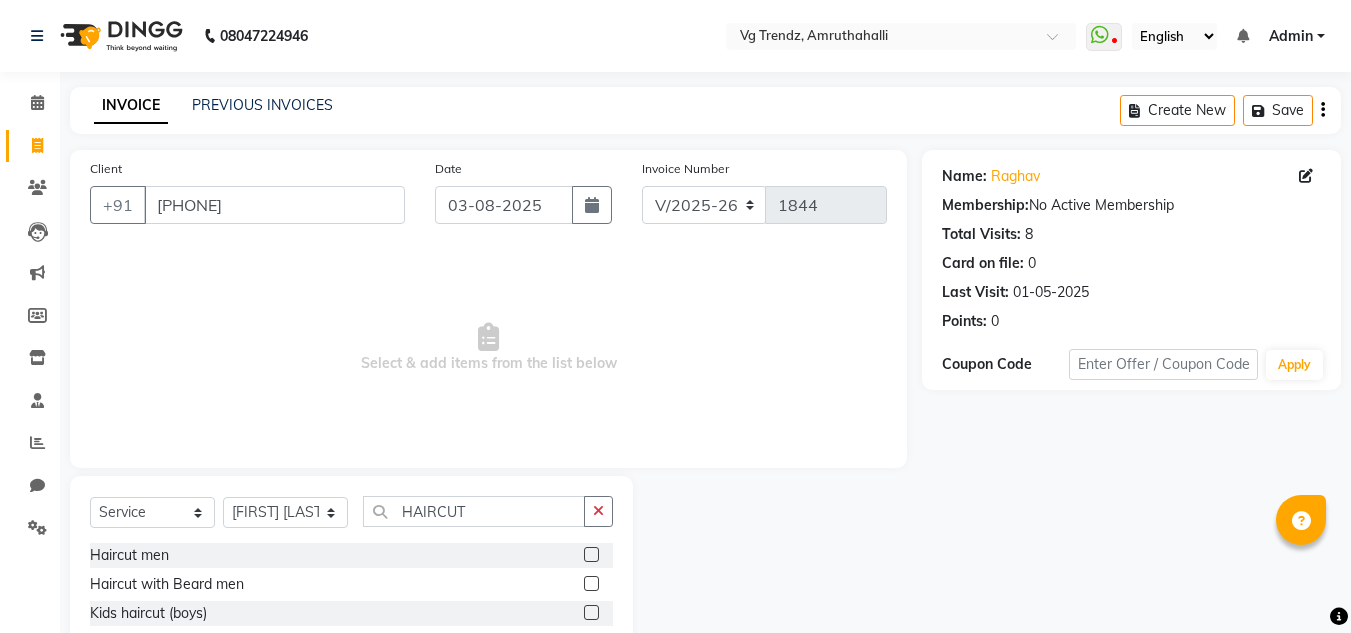 click 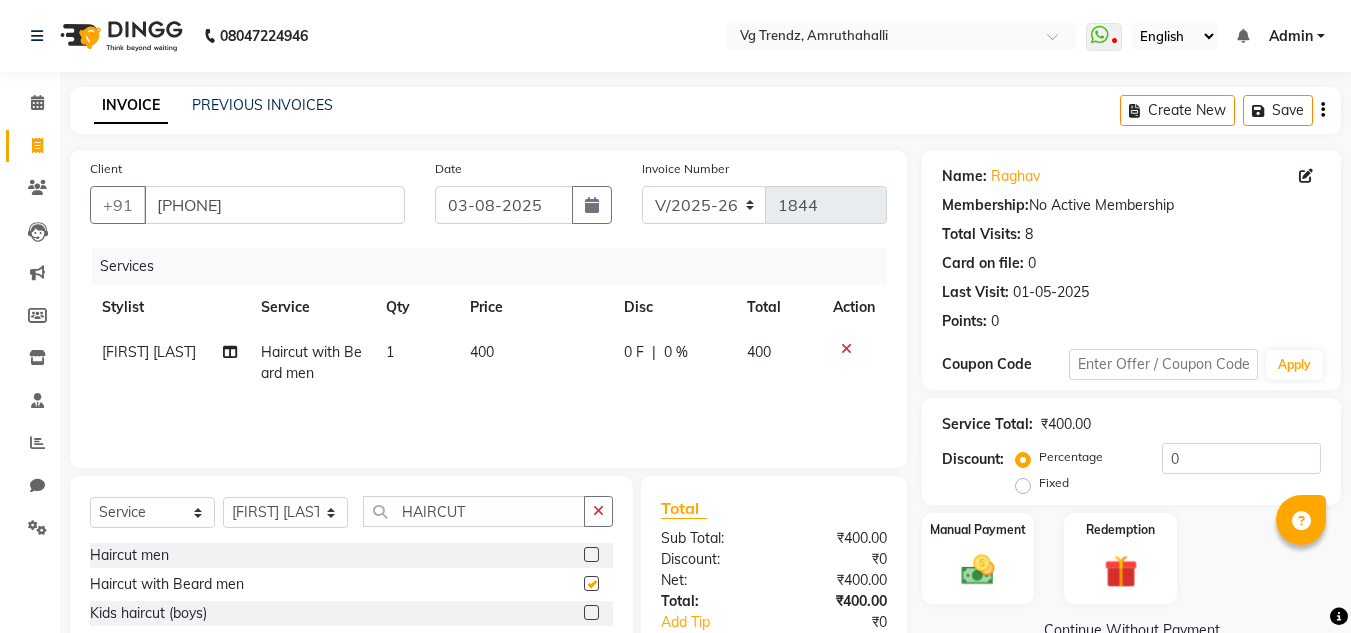 checkbox on "false" 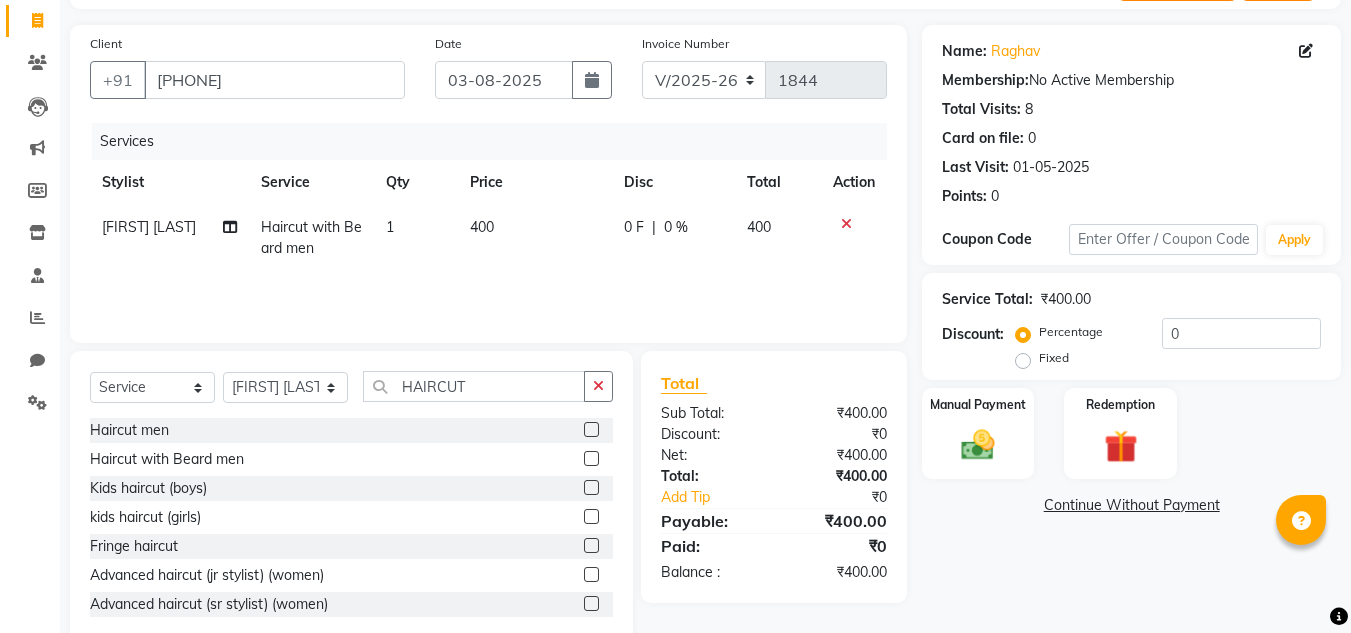 scroll, scrollTop: 168, scrollLeft: 0, axis: vertical 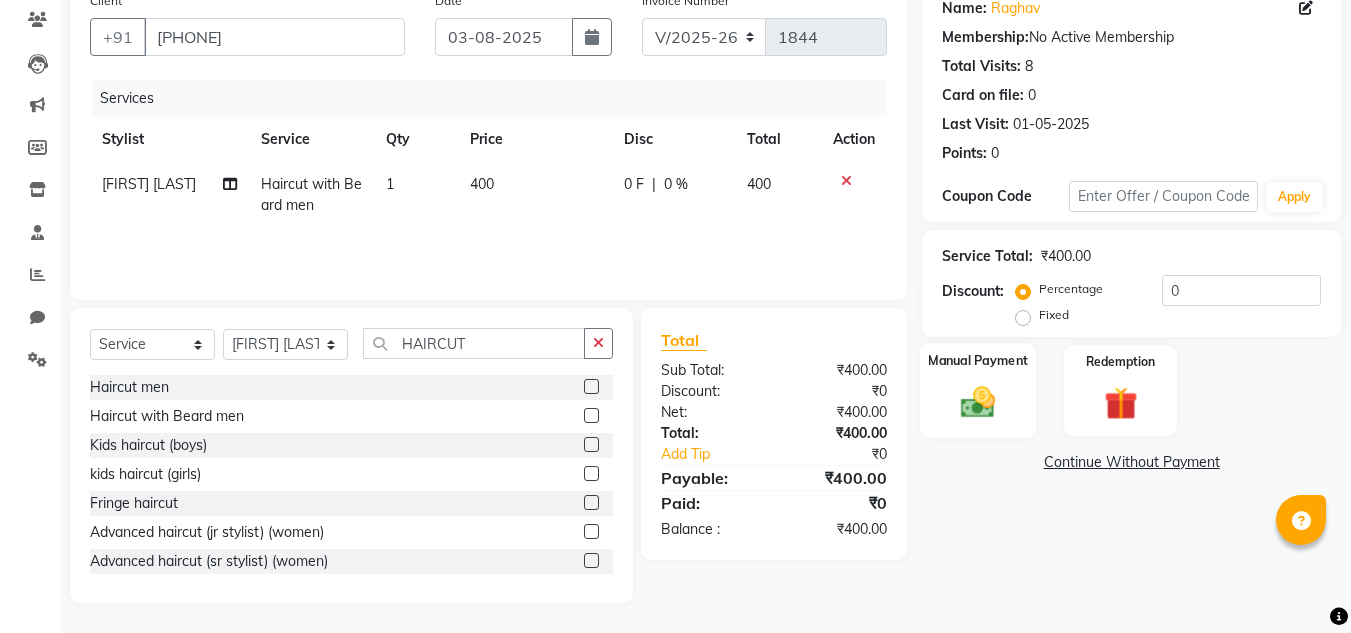 click 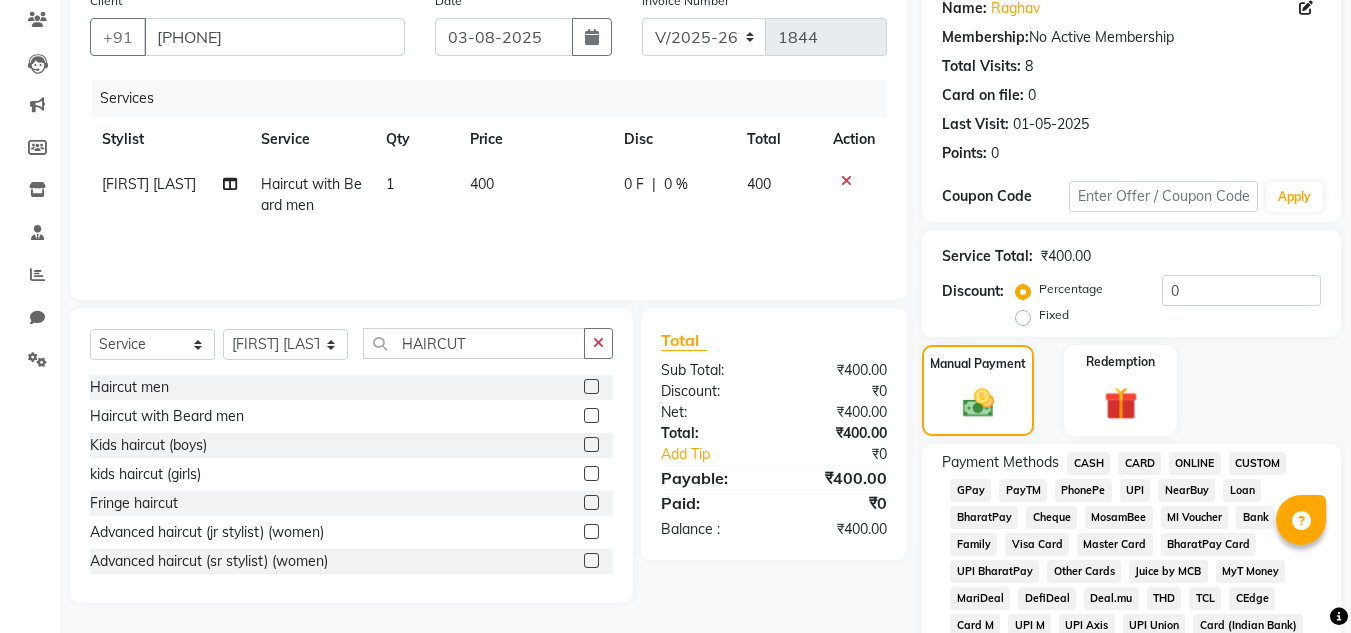 click on "PhonePe" 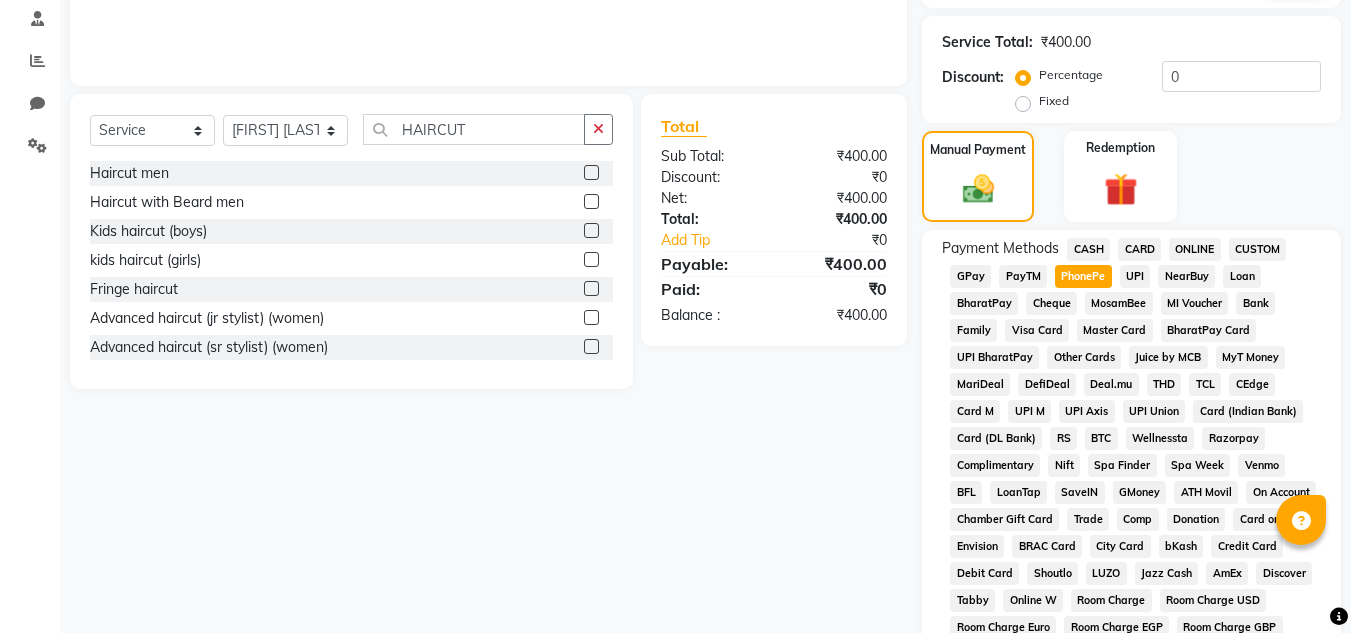 scroll, scrollTop: 869, scrollLeft: 0, axis: vertical 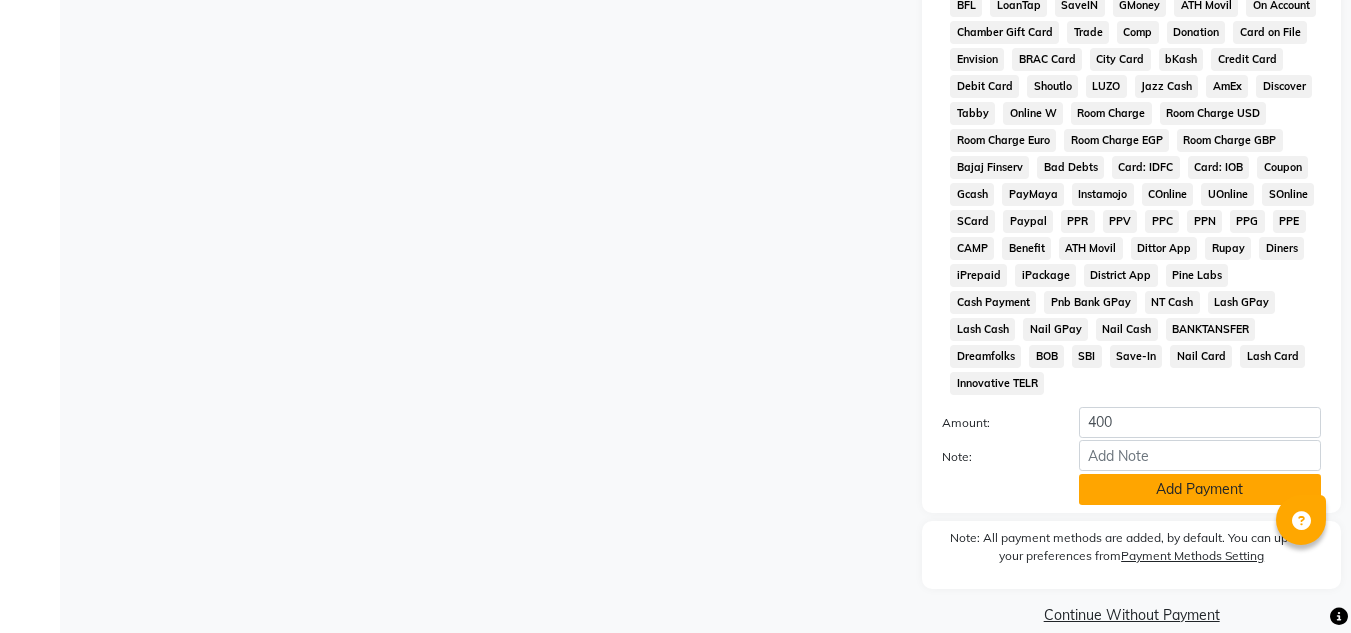 click on "Add Payment" 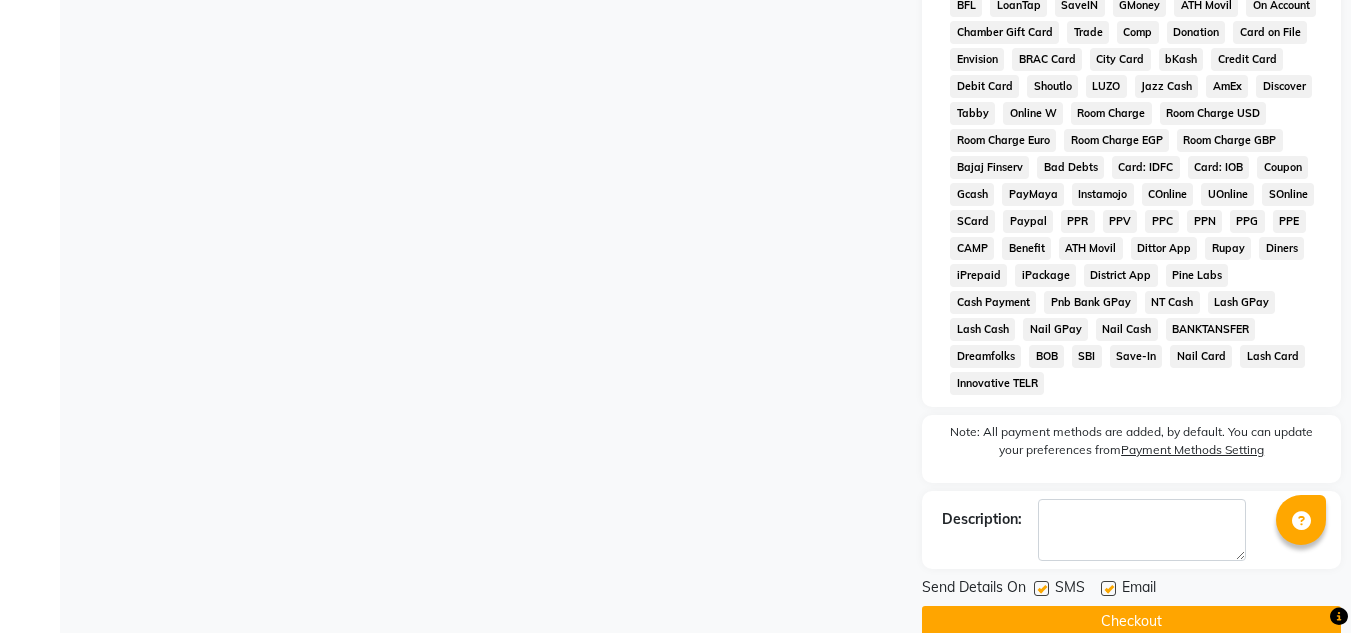 click 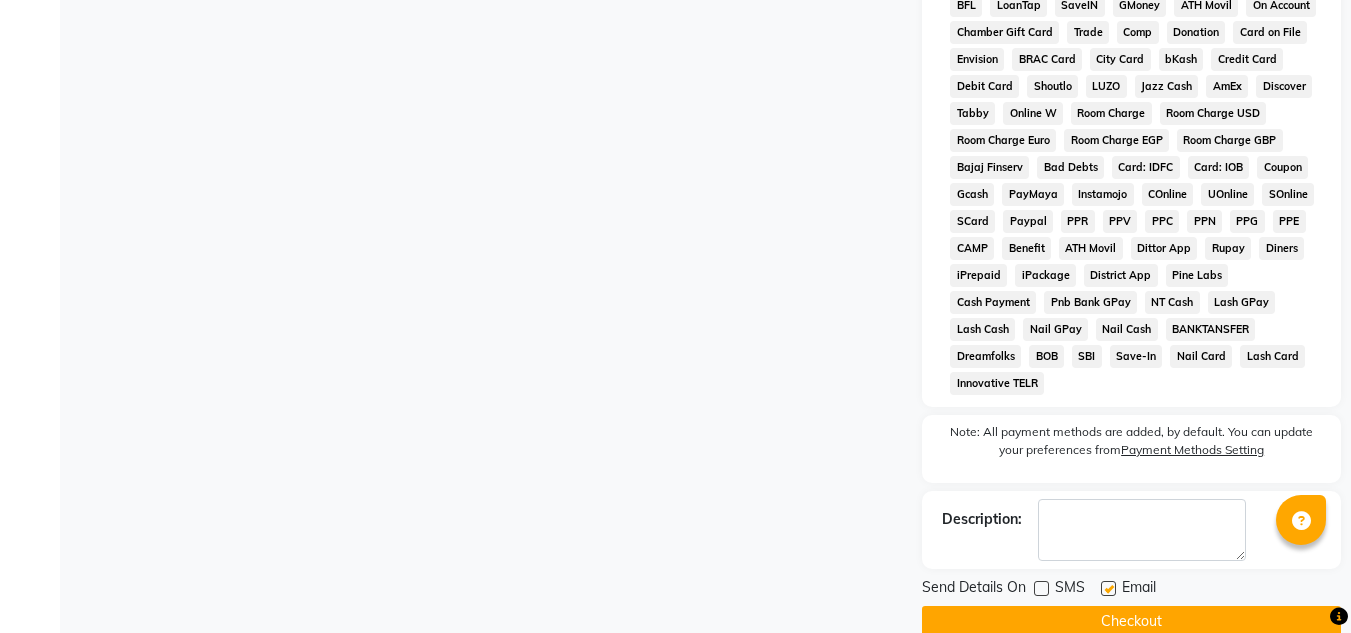 click 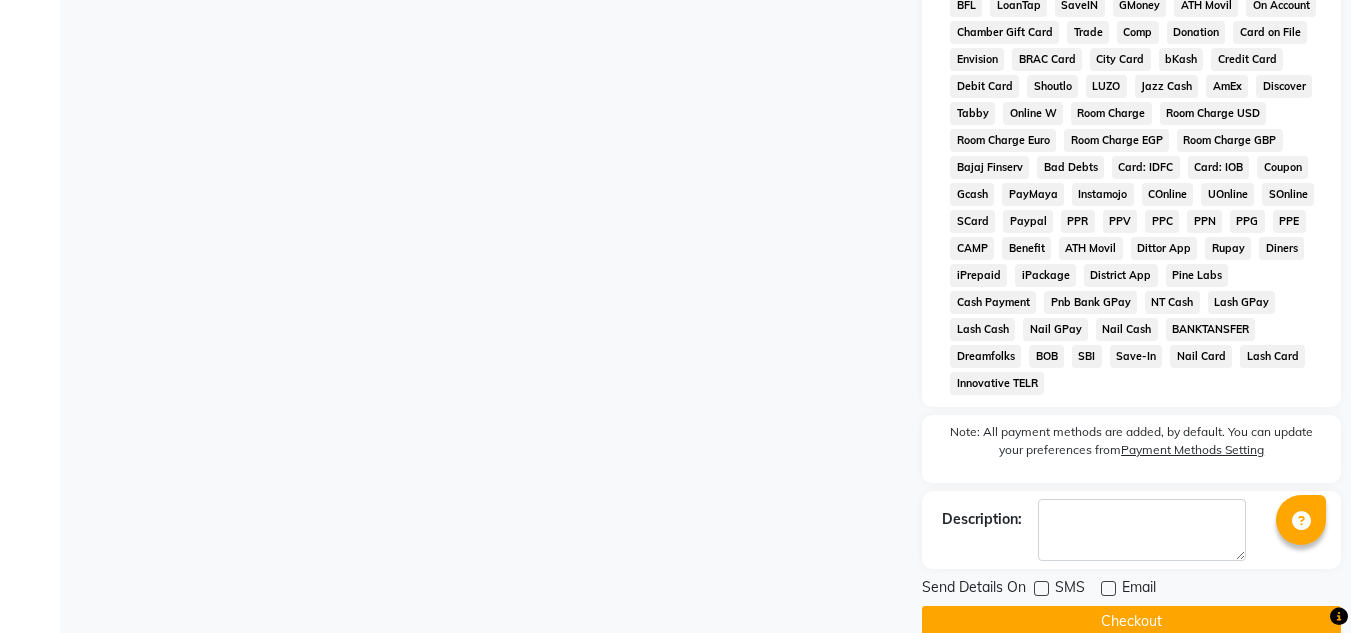 click on "Checkout" 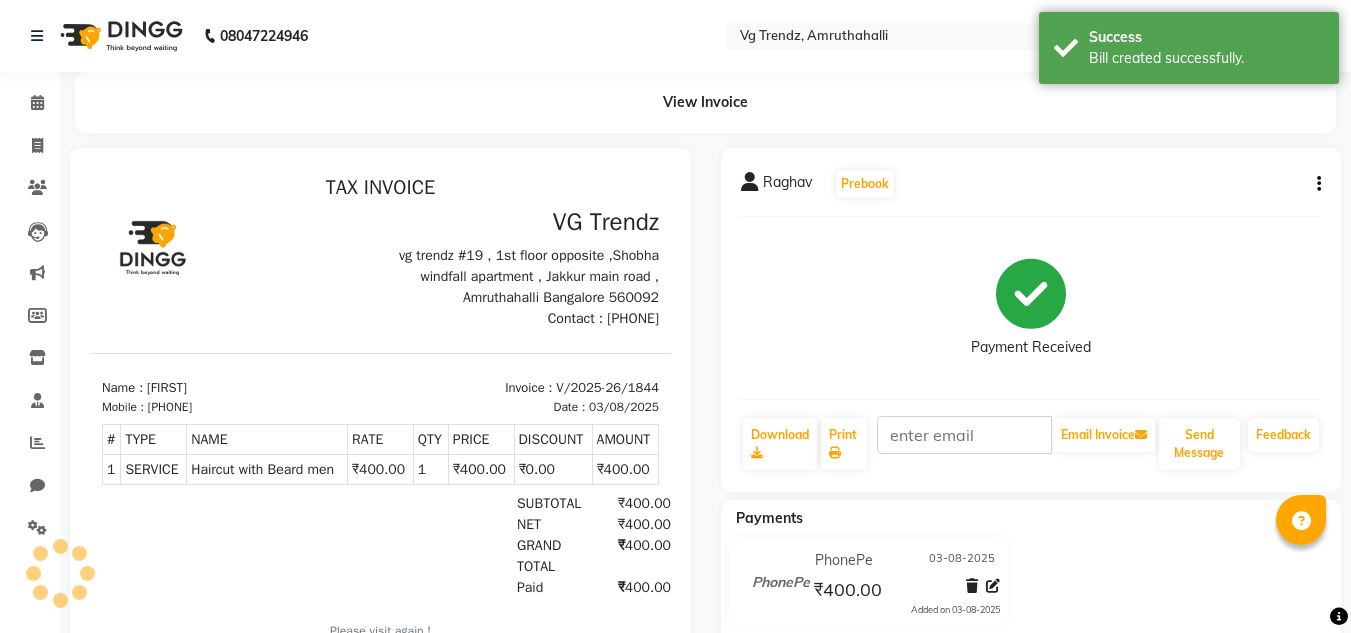 scroll, scrollTop: 0, scrollLeft: 0, axis: both 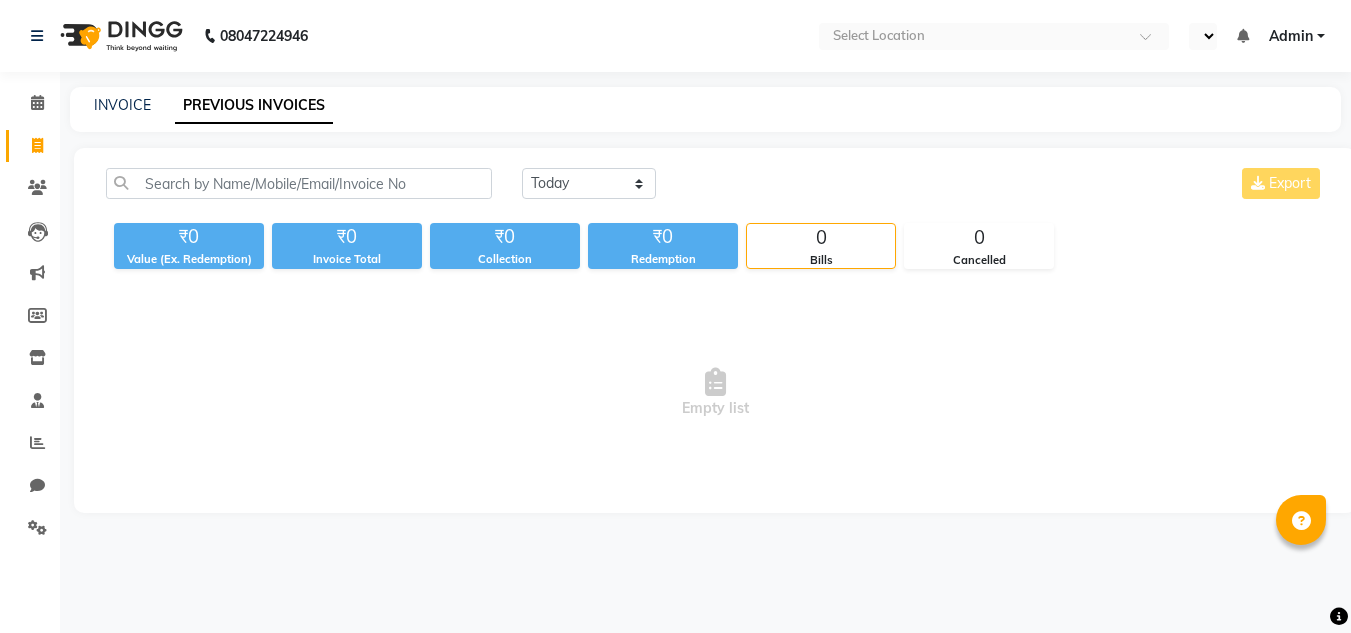 select on "en" 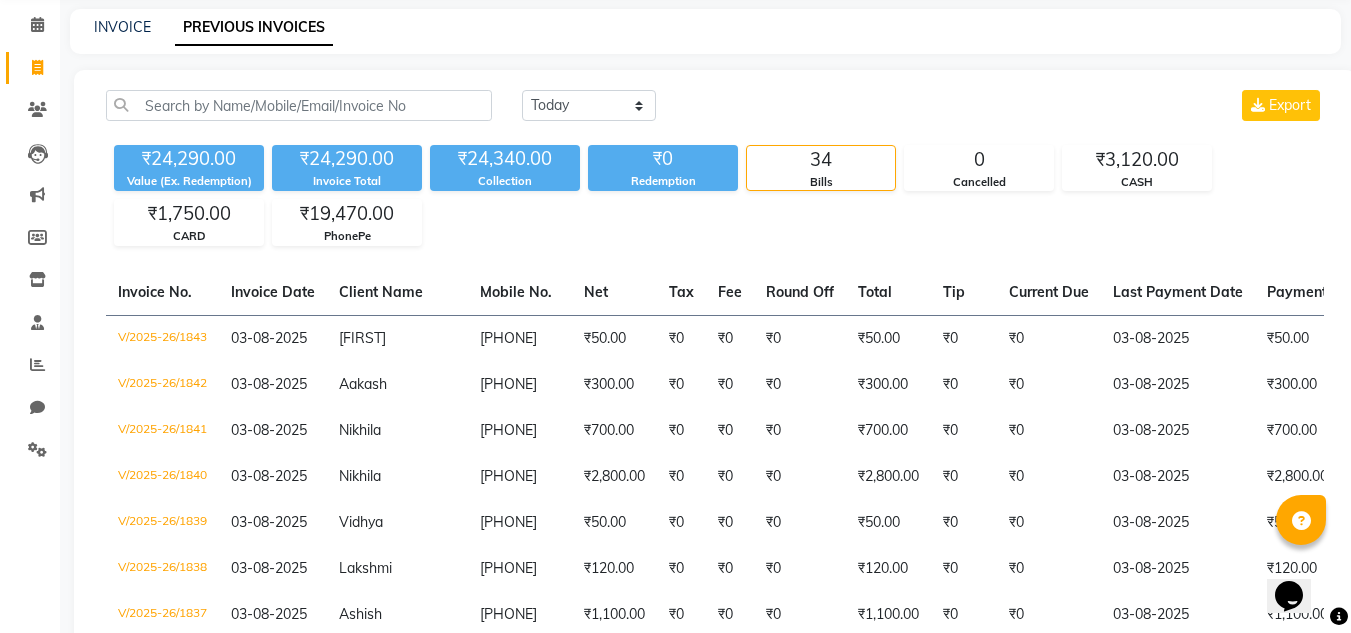 scroll, scrollTop: 0, scrollLeft: 0, axis: both 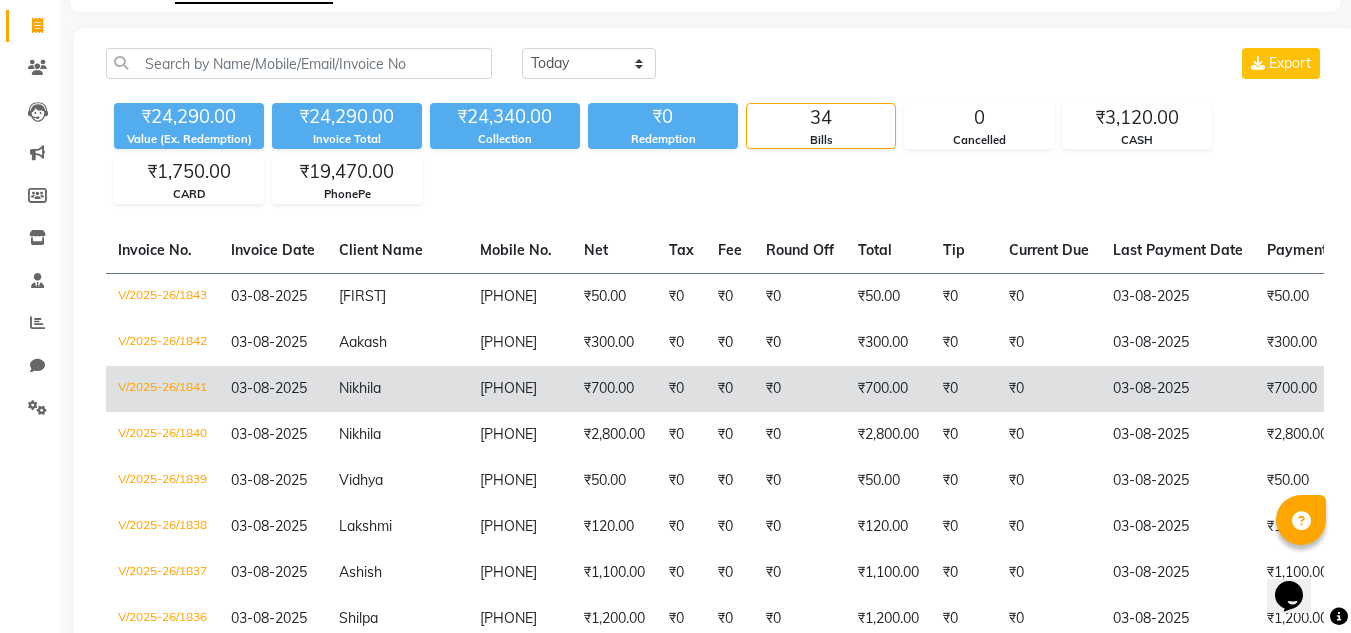 click on "Nikhila" 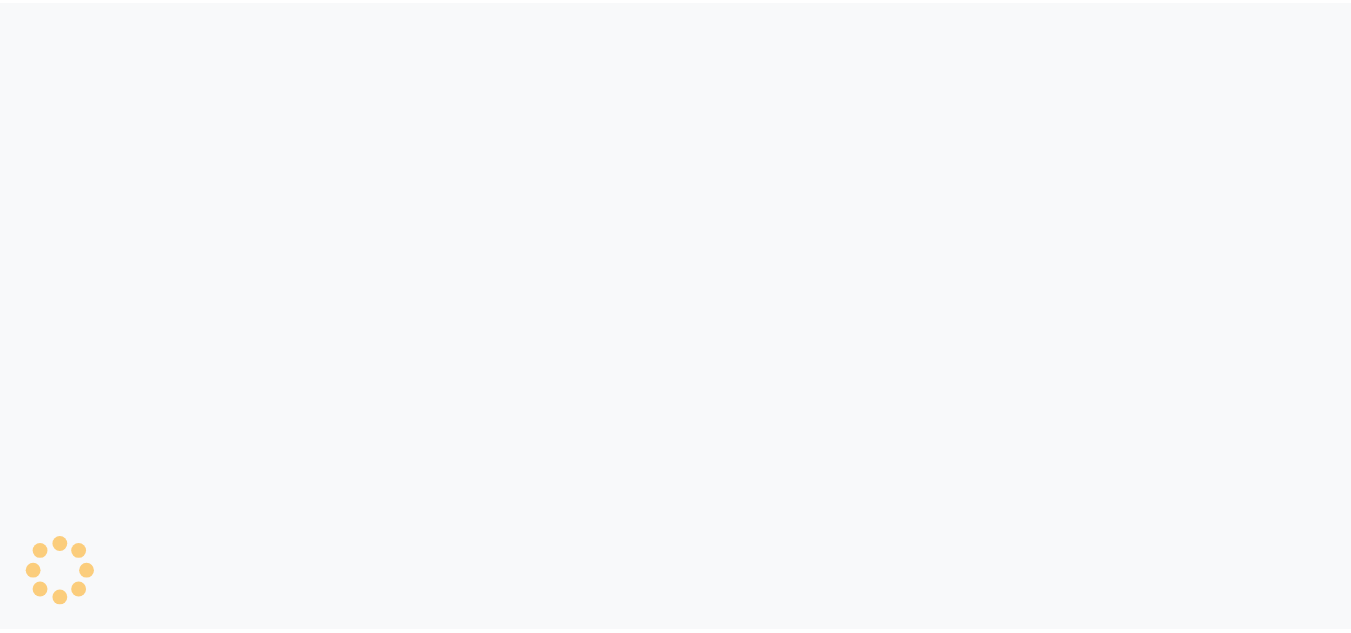 scroll, scrollTop: 0, scrollLeft: 0, axis: both 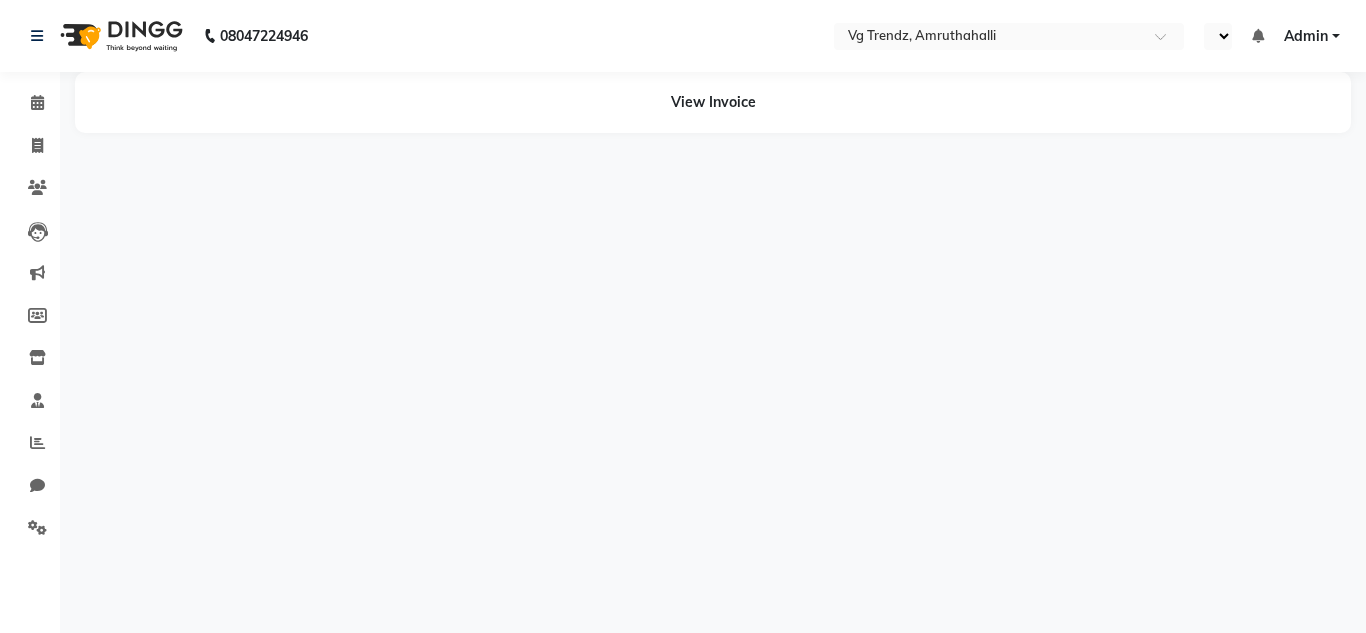 select on "en" 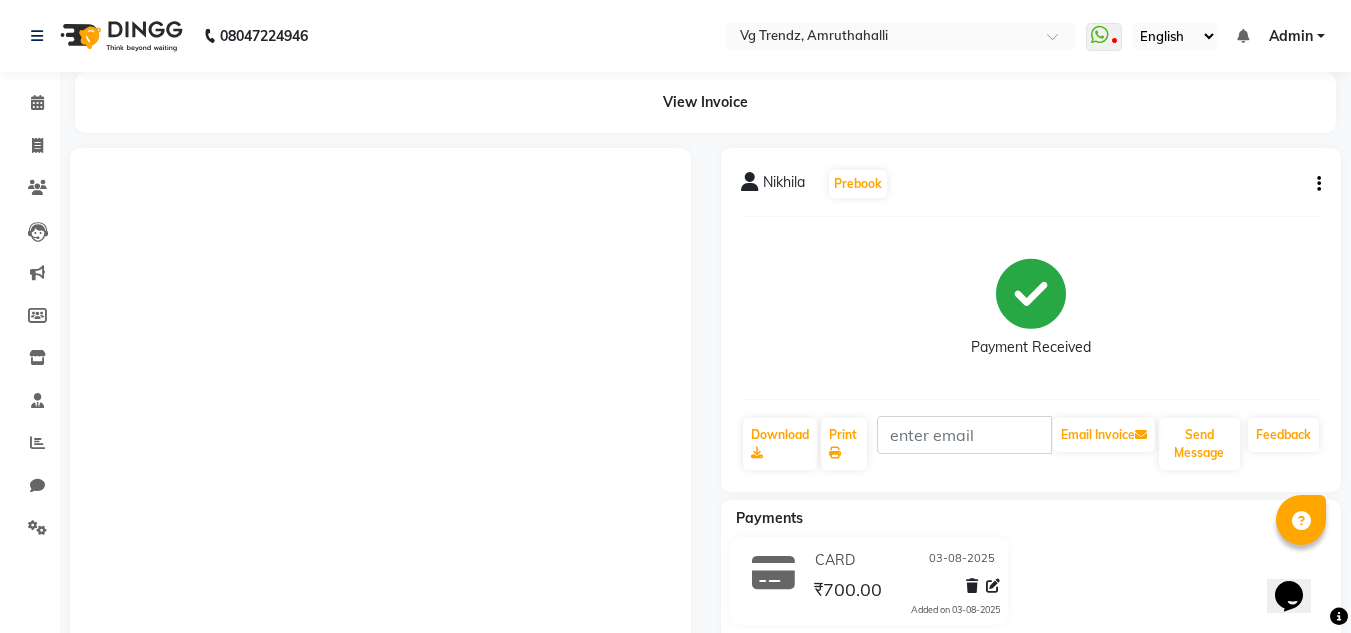scroll, scrollTop: 0, scrollLeft: 0, axis: both 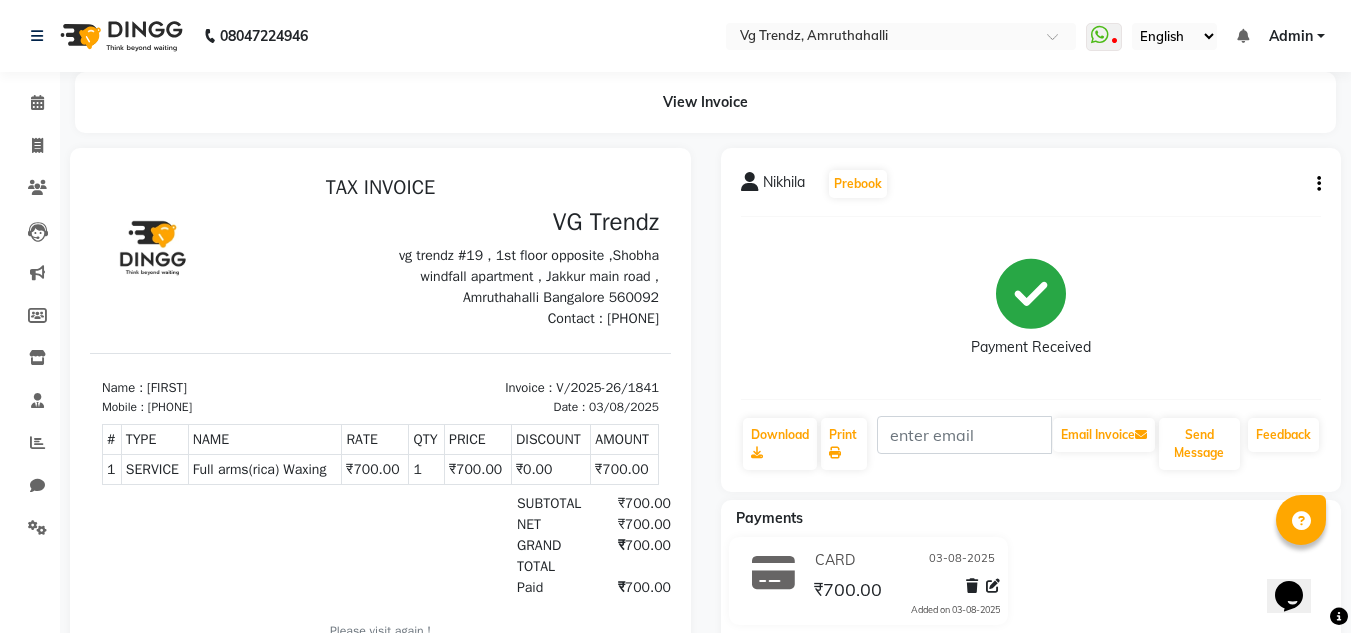 click on "[FIRST]   Prebook   Payment Received  Download  Print   Email Invoice   Send Message Feedback" 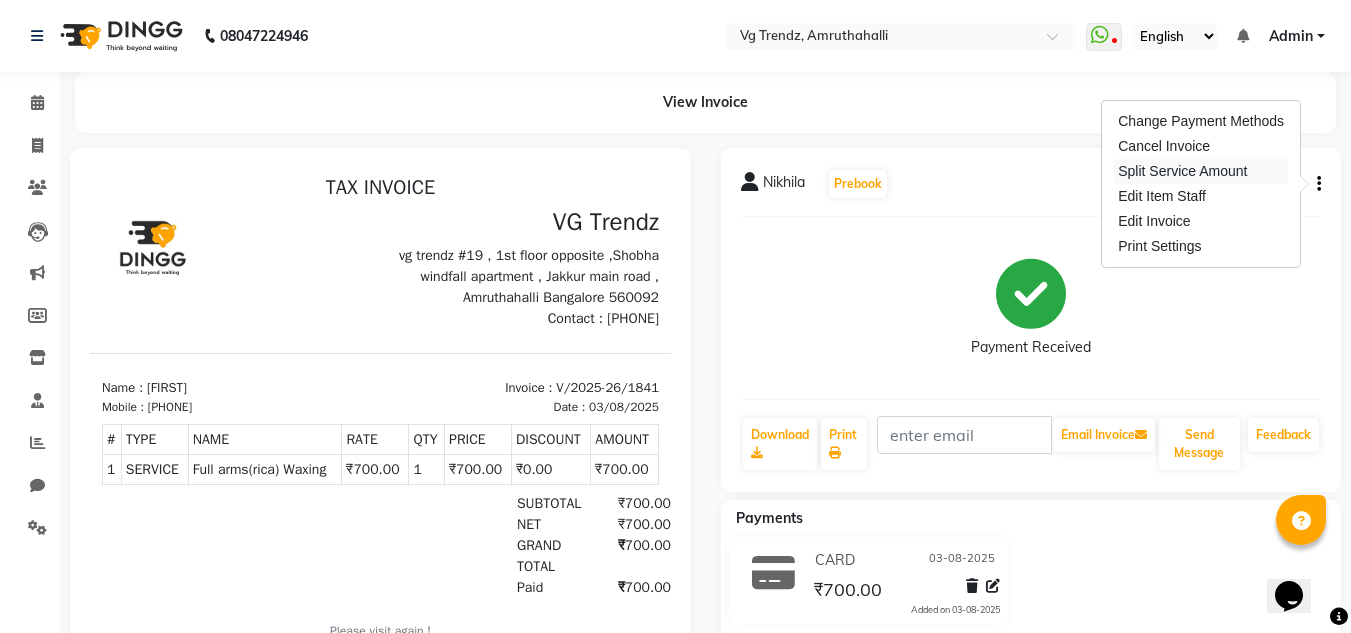 click on "Split Service Amount" at bounding box center (1201, 171) 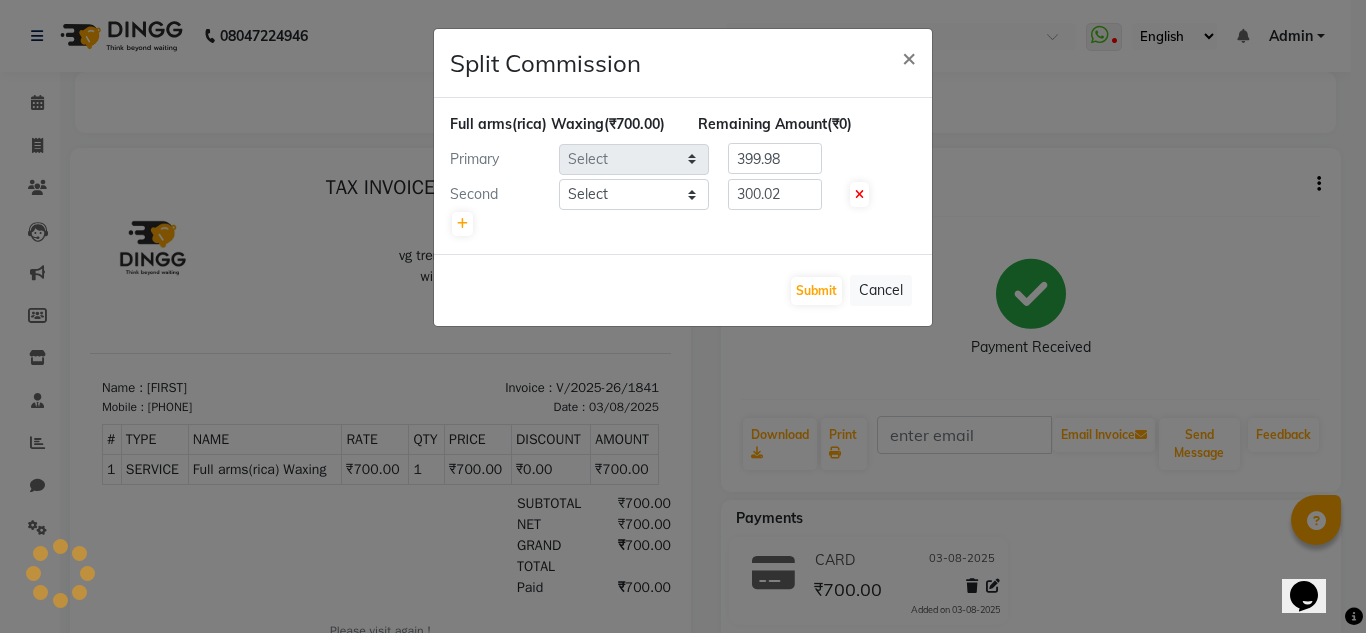 select on "85011" 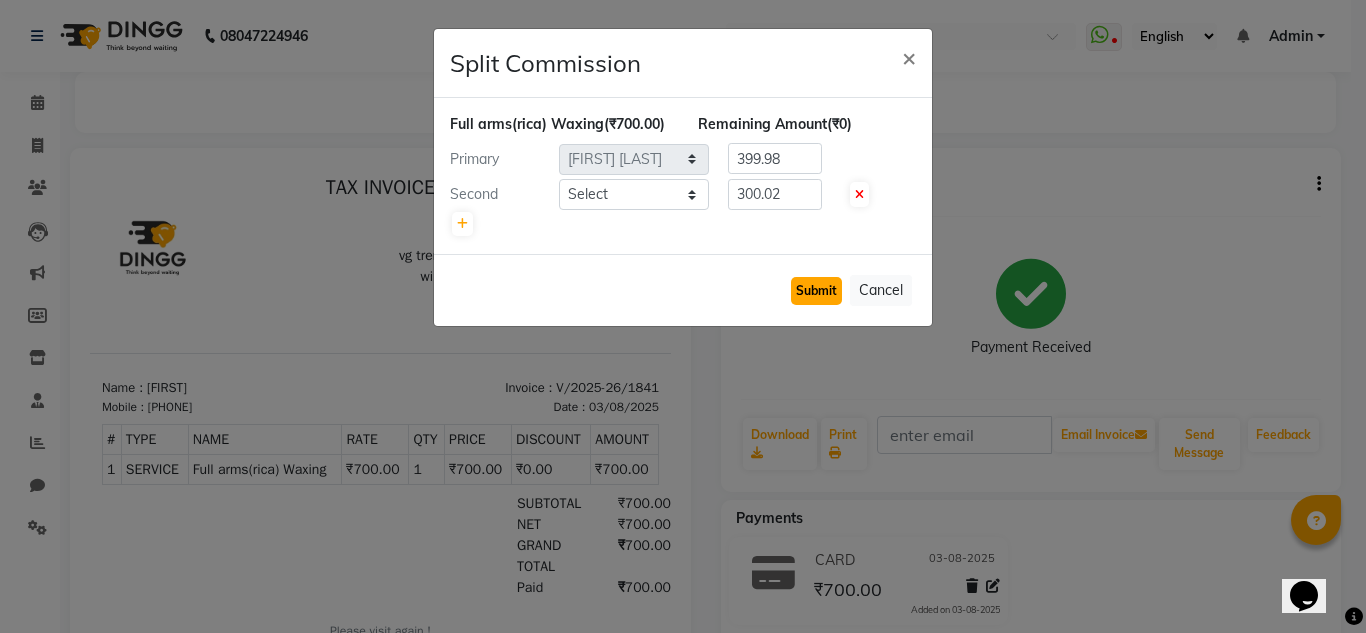 click on "Submit" 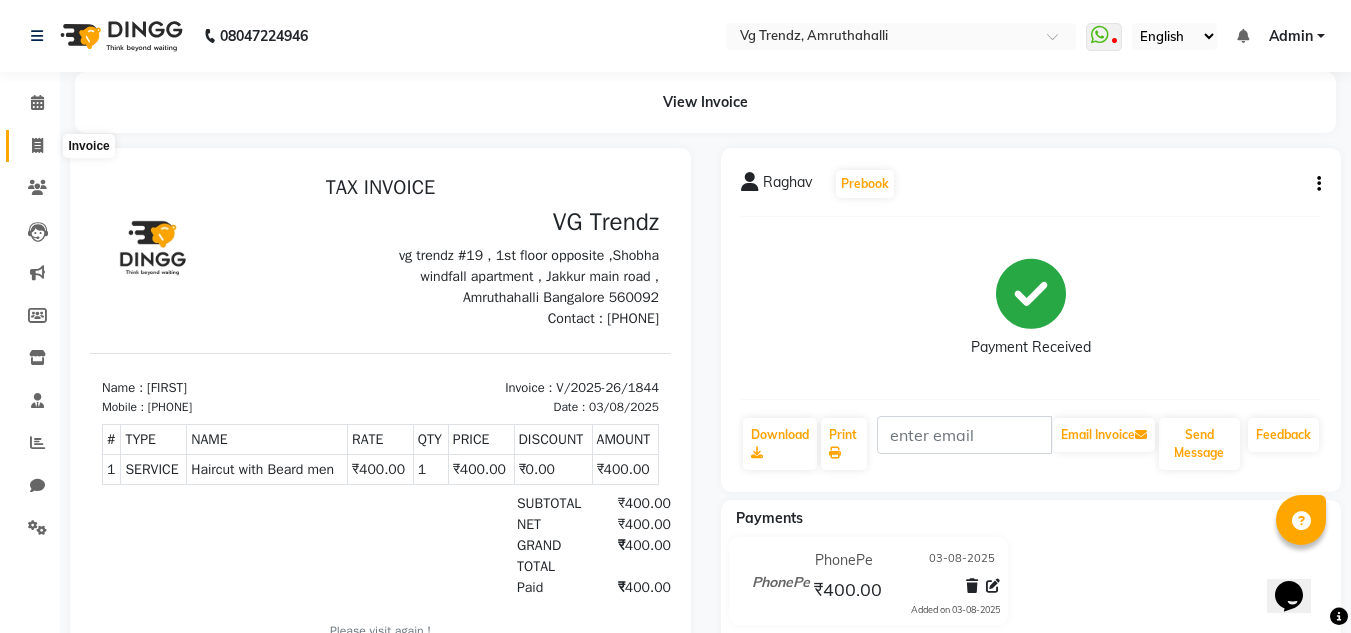 scroll, scrollTop: 0, scrollLeft: 0, axis: both 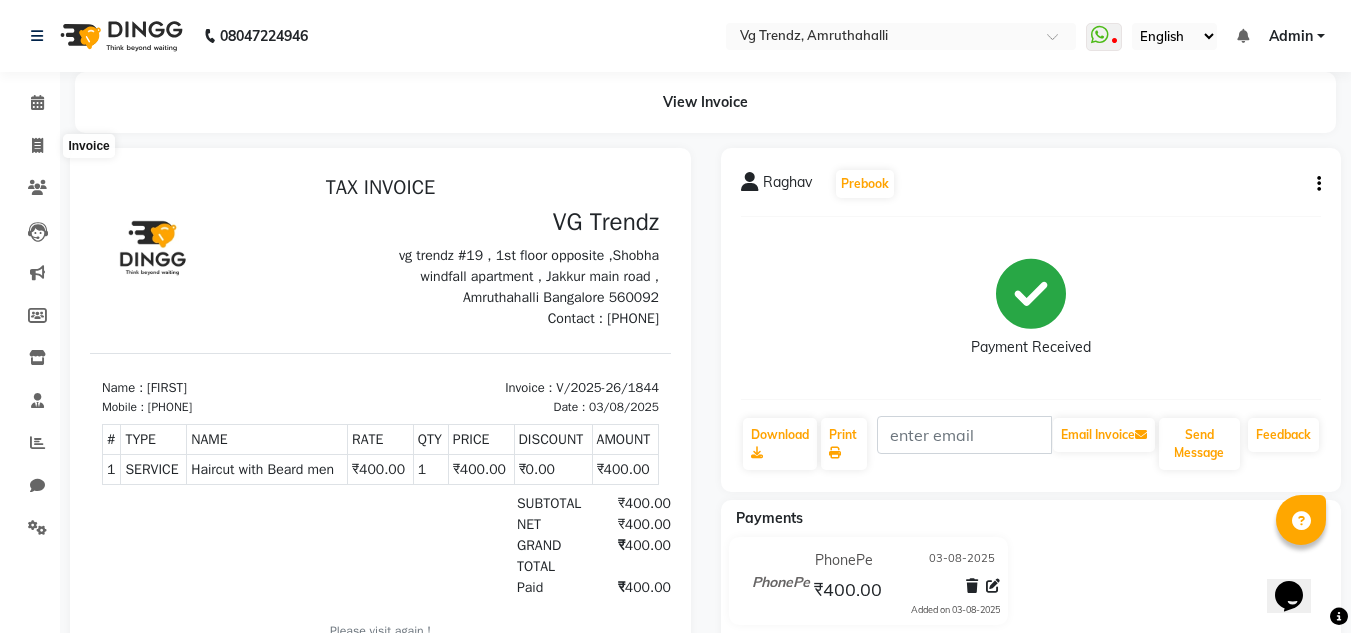 select on "5536" 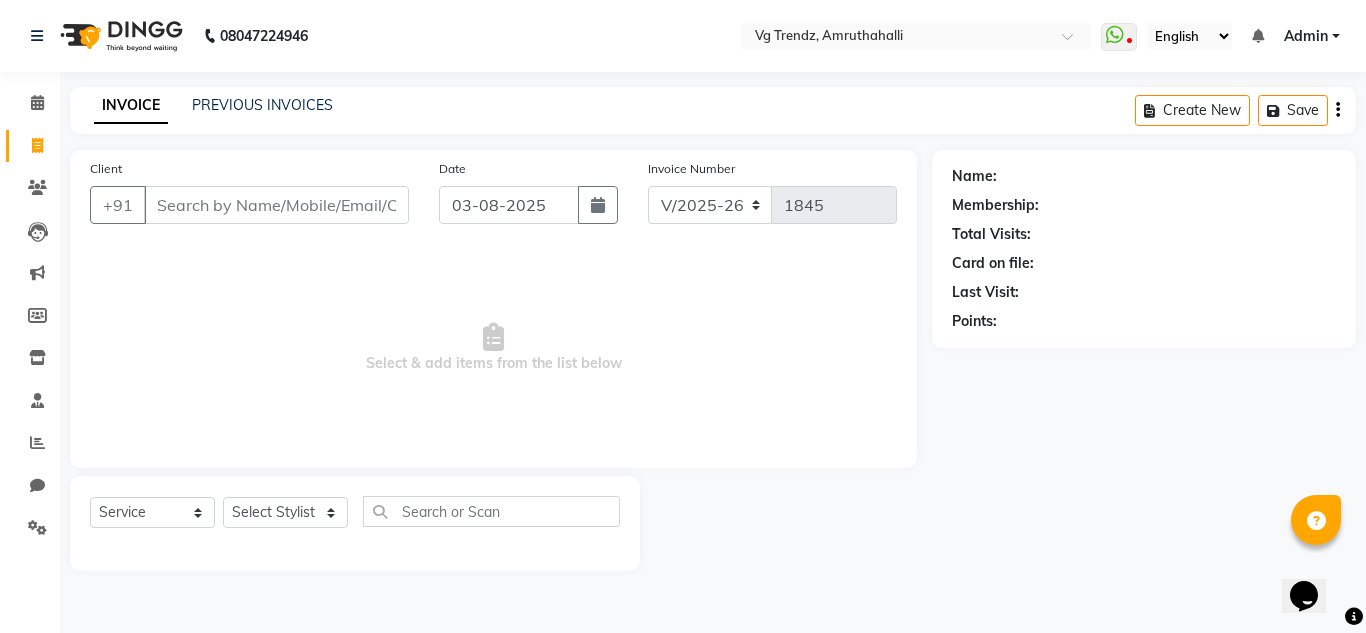 click on "Client" at bounding box center (276, 205) 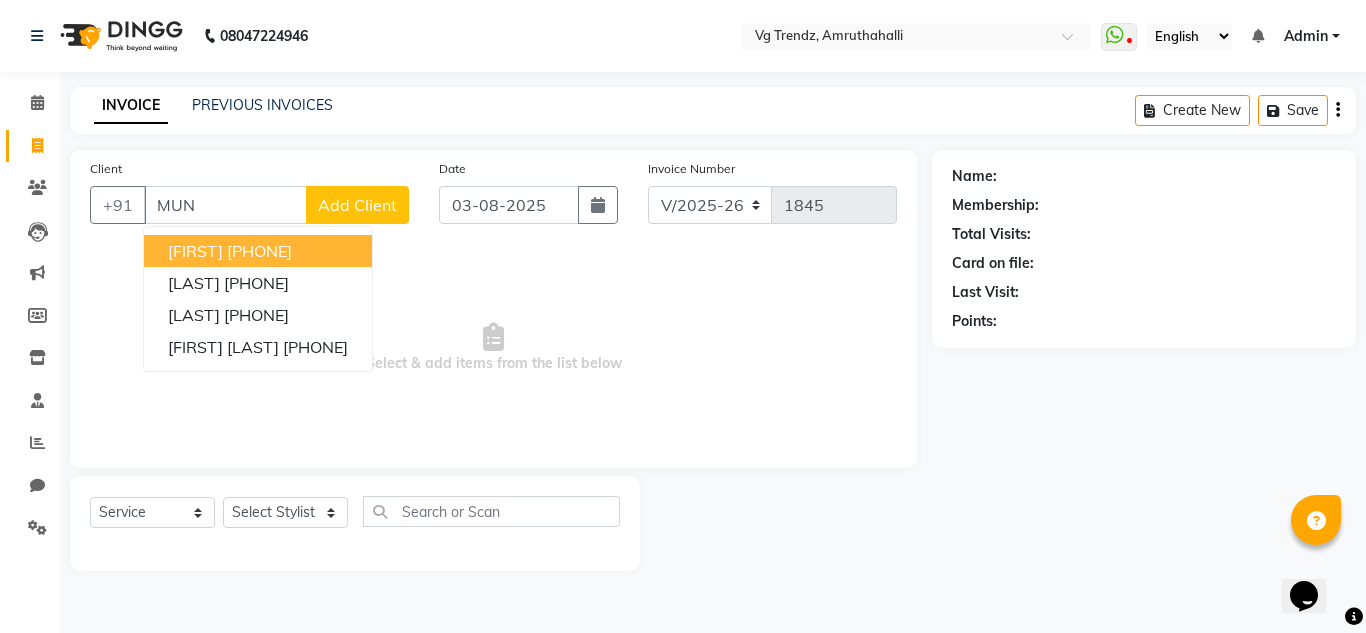click on "[FIRST]  [PHONE]" at bounding box center (258, 251) 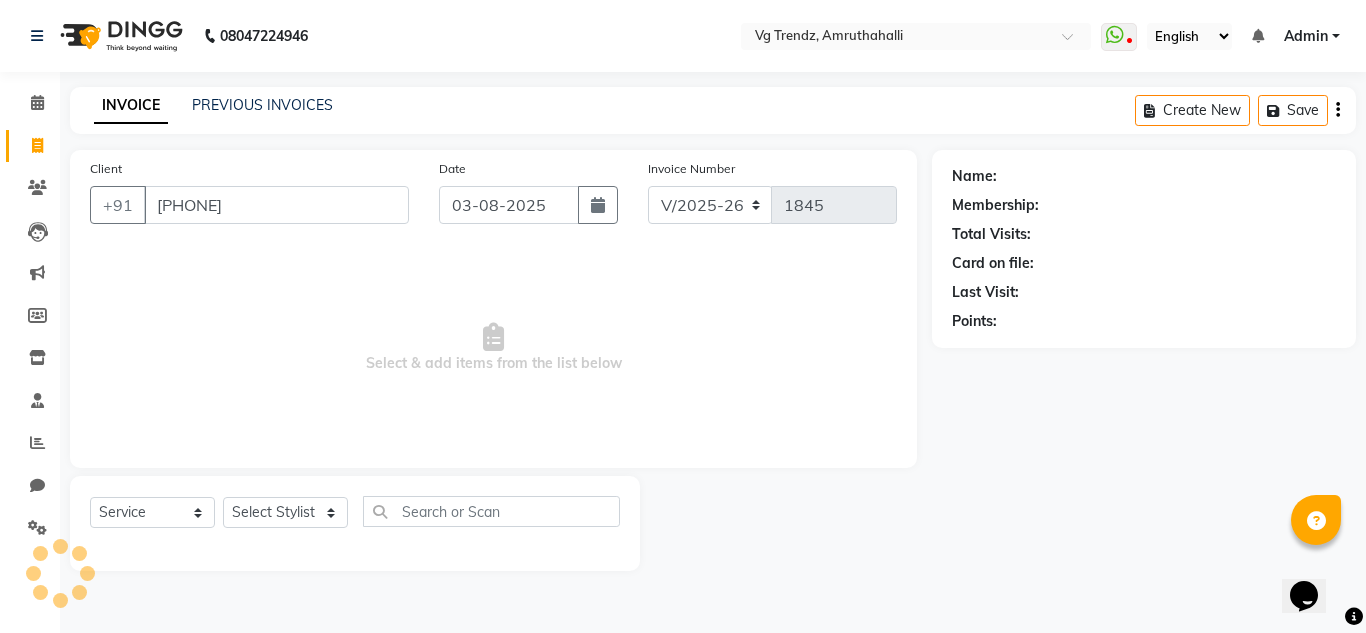 type on "[PHONE]" 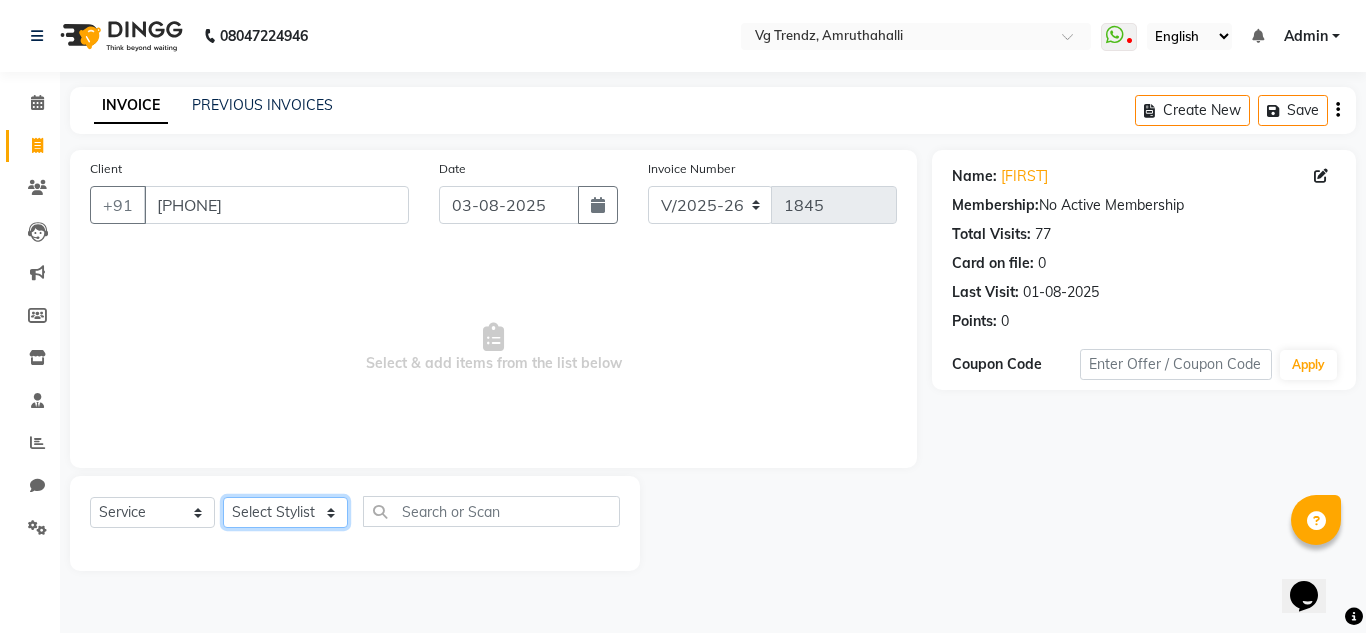 click on "Select Stylist [FIRST] [LAST] [FIRST] [LAST] [FIRST] [LAST] [FIRST] [LAST] [FIRST] [LAST] salon number [FIRST] [LAST] [LAST] [FIRST] [LAST]" 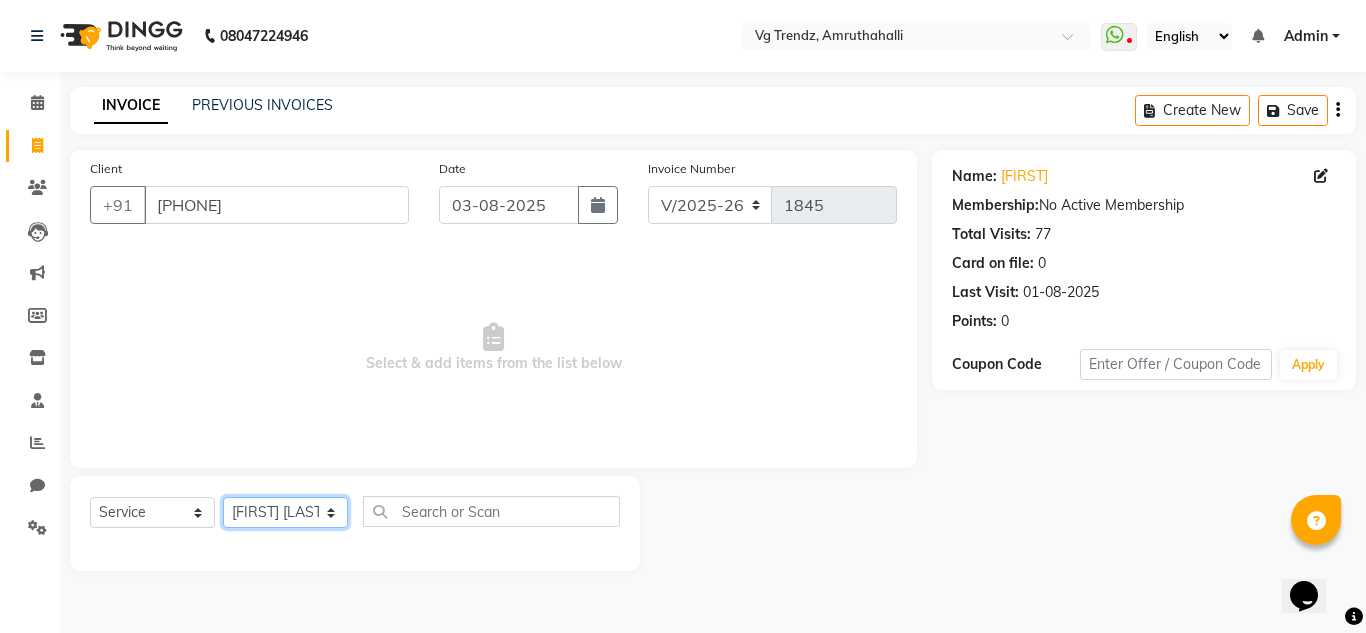 click on "Select Stylist [FIRST] [LAST] [FIRST] [LAST] [FIRST] [LAST] [FIRST] [LAST] [FIRST] [LAST] salon number [FIRST] [LAST] [LAST] [FIRST] [LAST]" 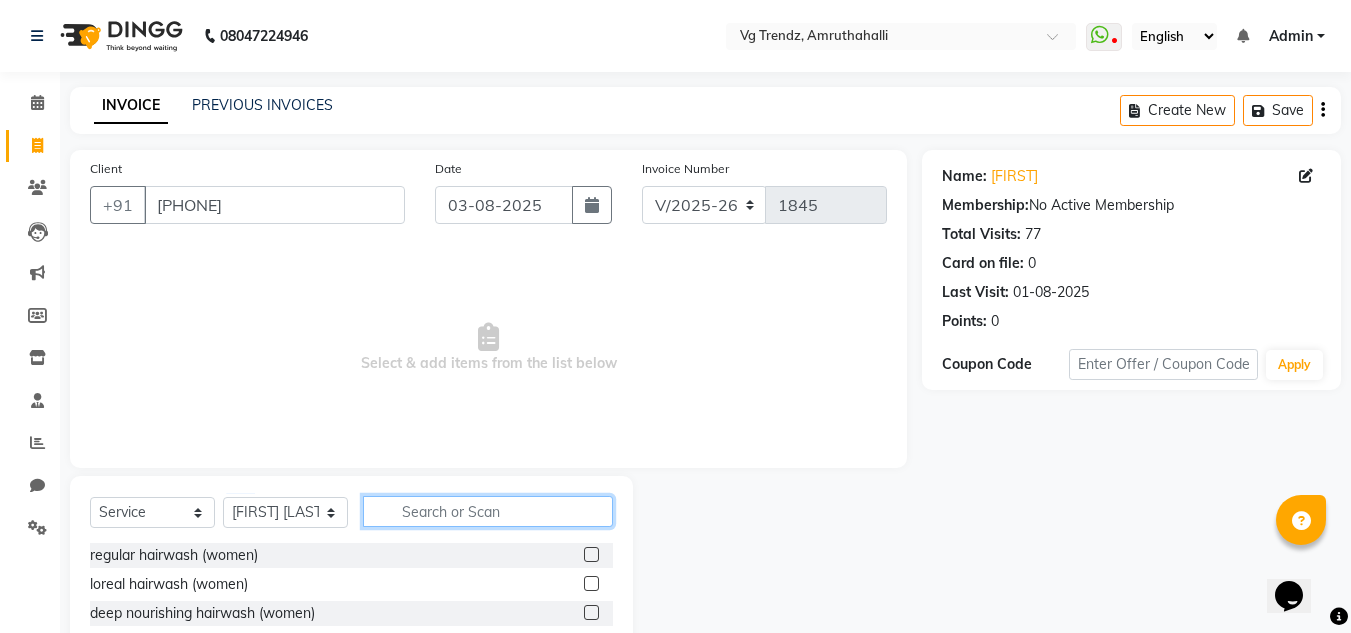 click 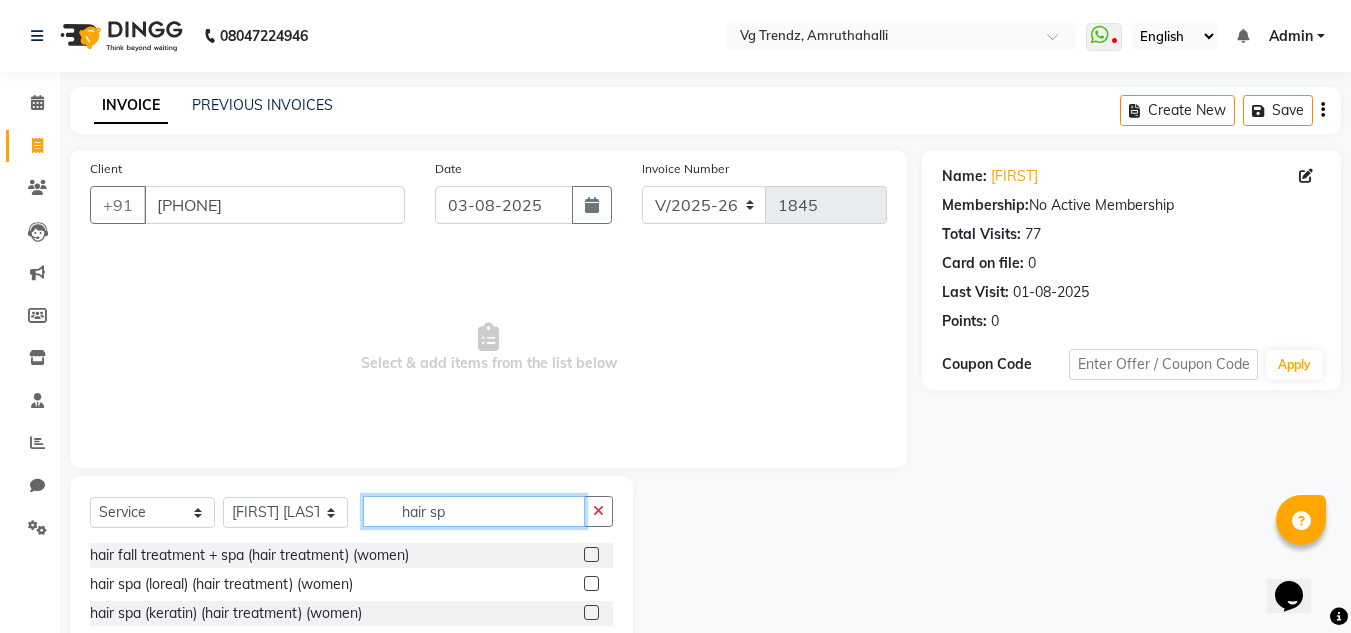 type on "hair sp" 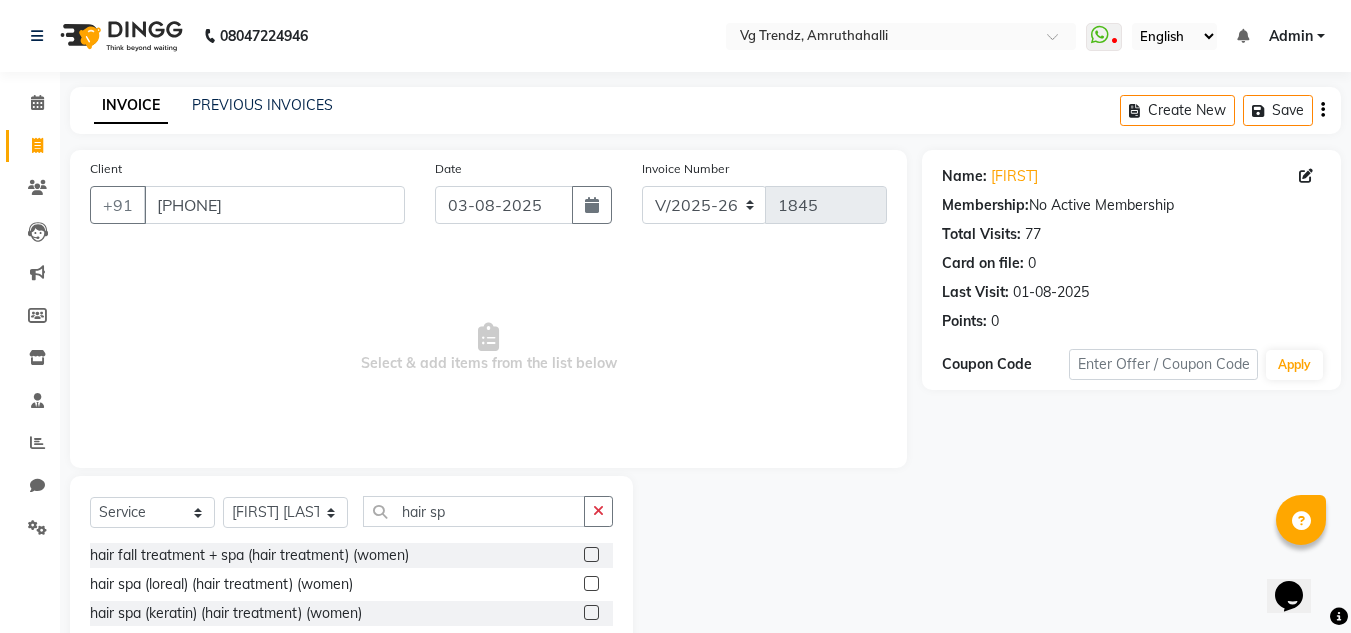 click 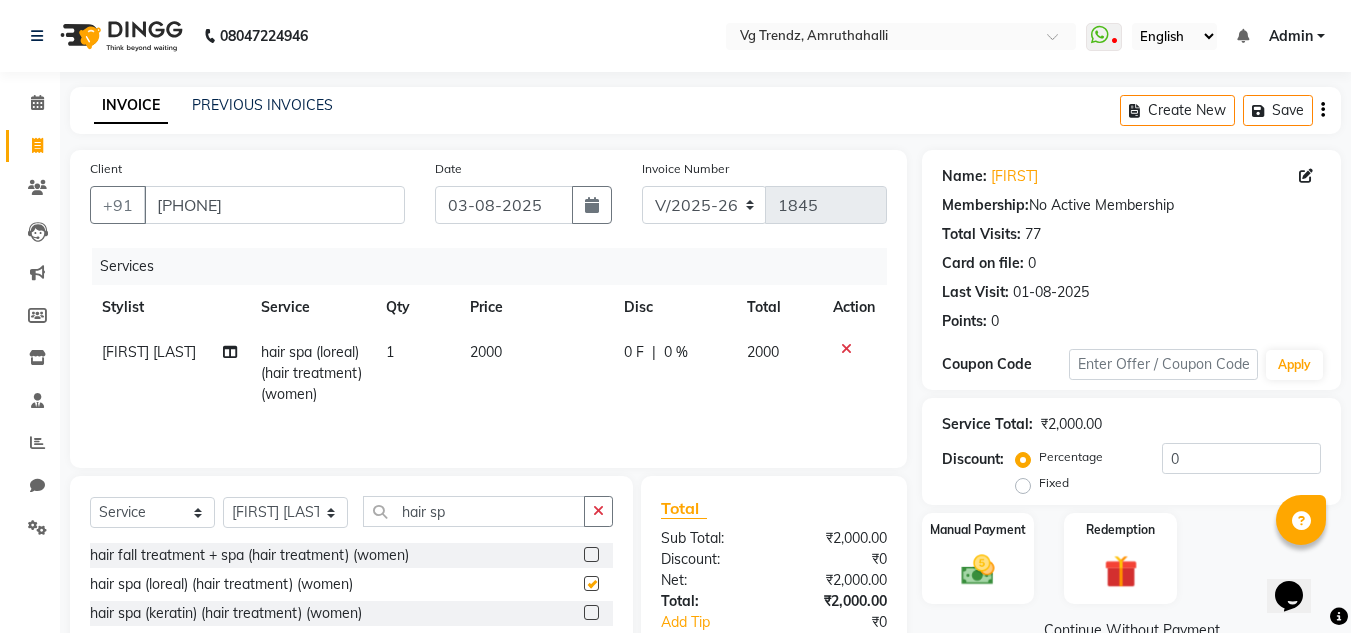 checkbox on "false" 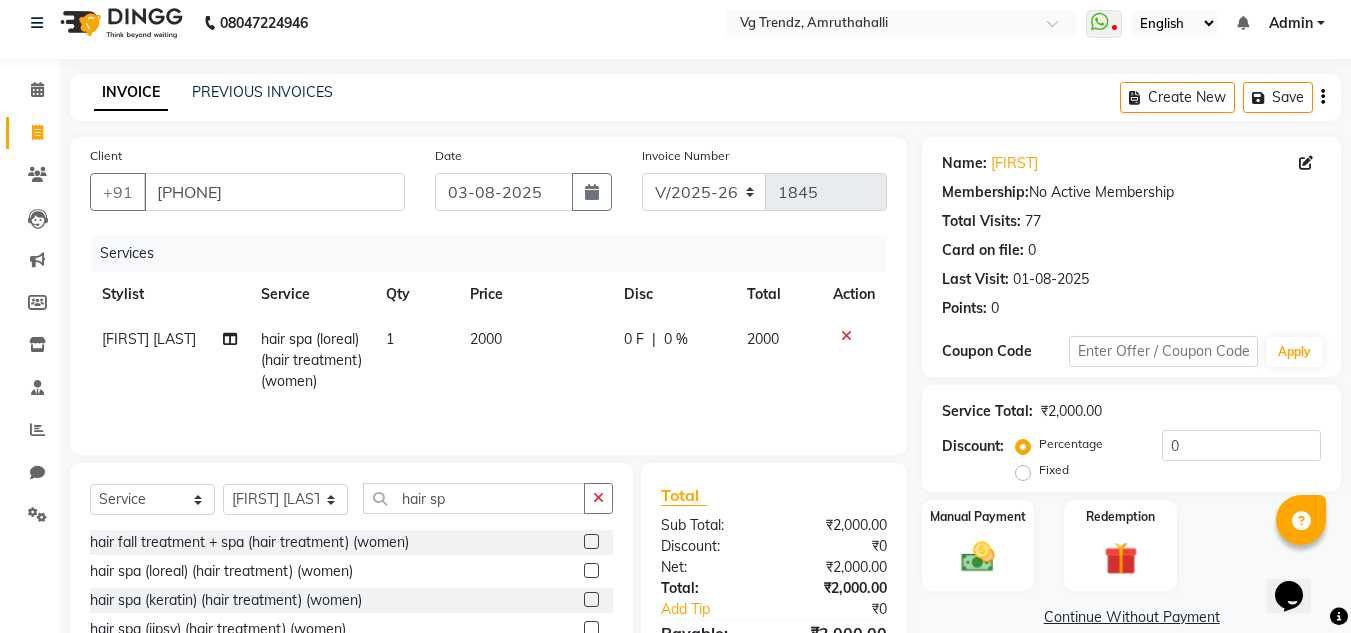 scroll, scrollTop: 125, scrollLeft: 0, axis: vertical 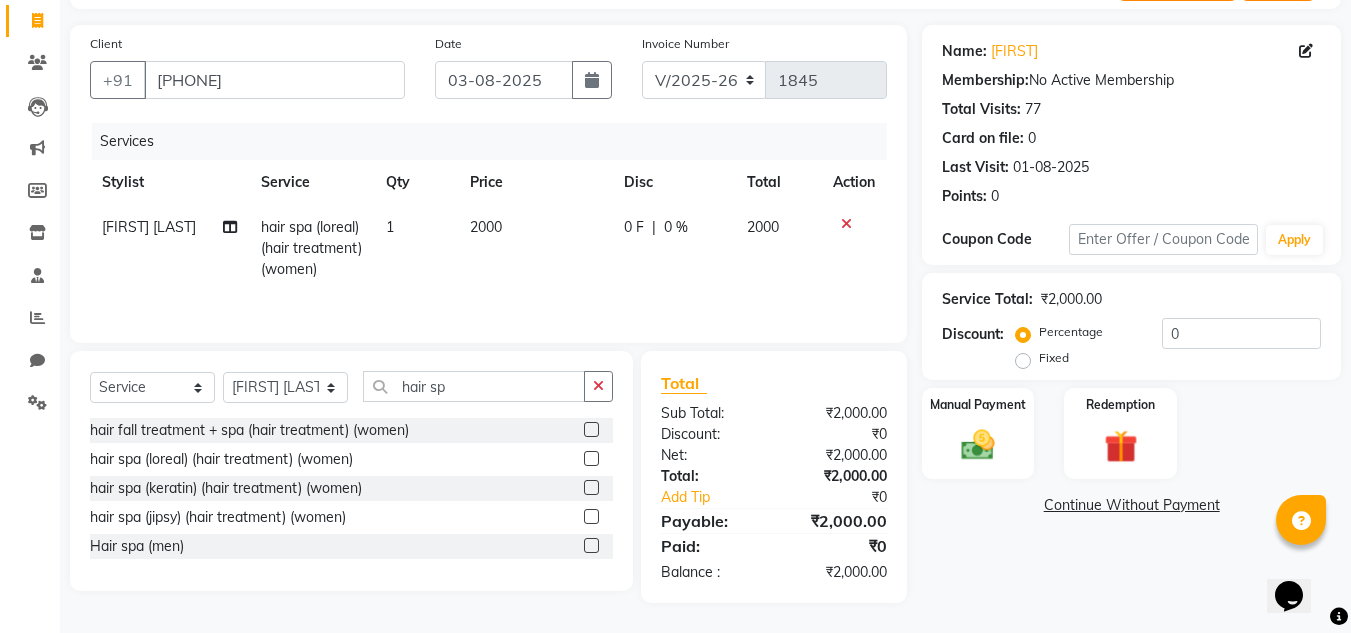 click 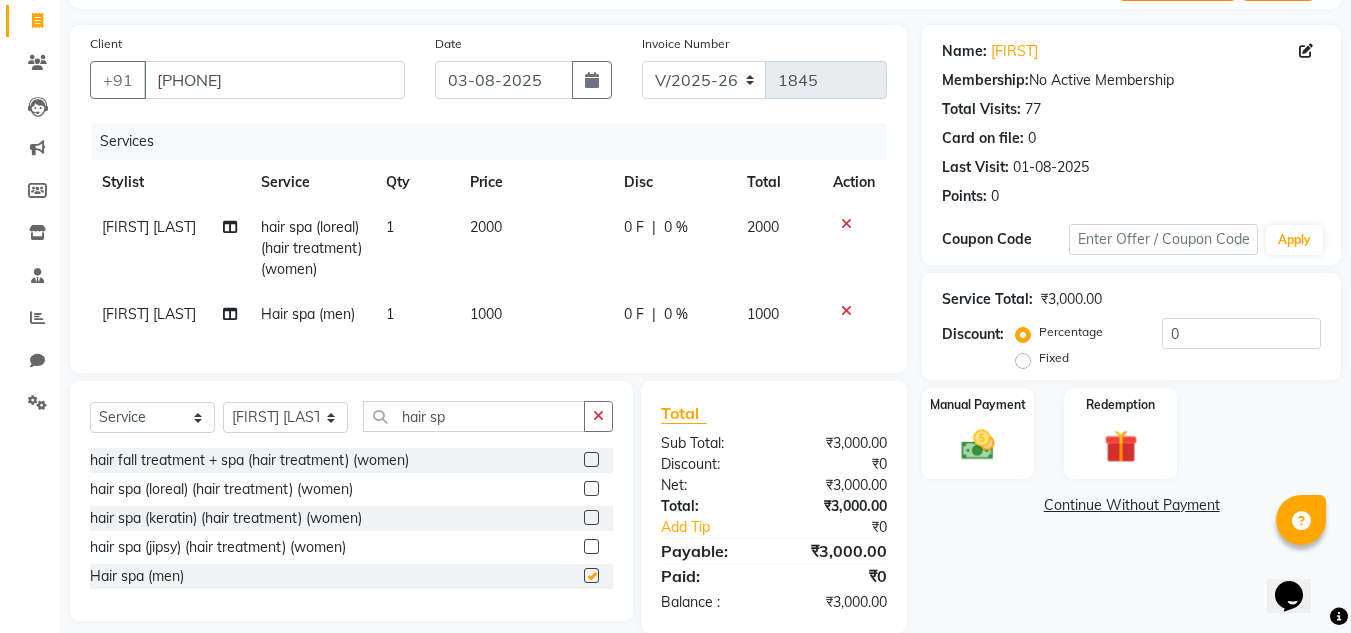 checkbox on "false" 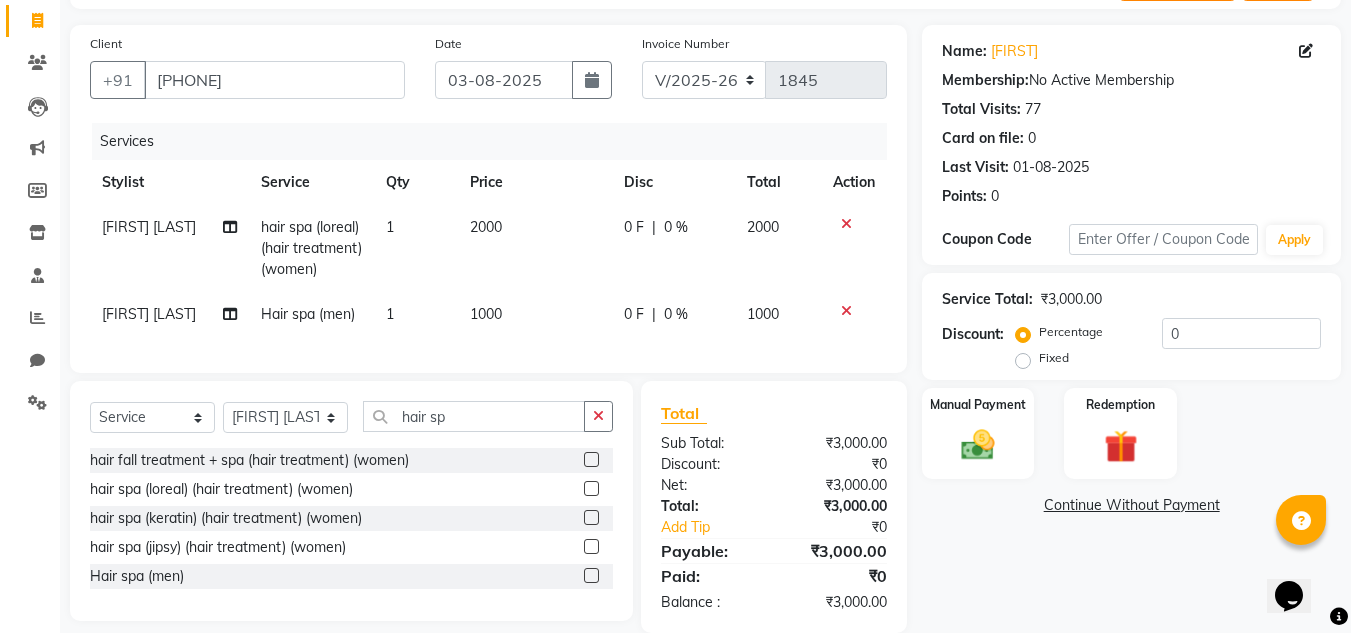 click 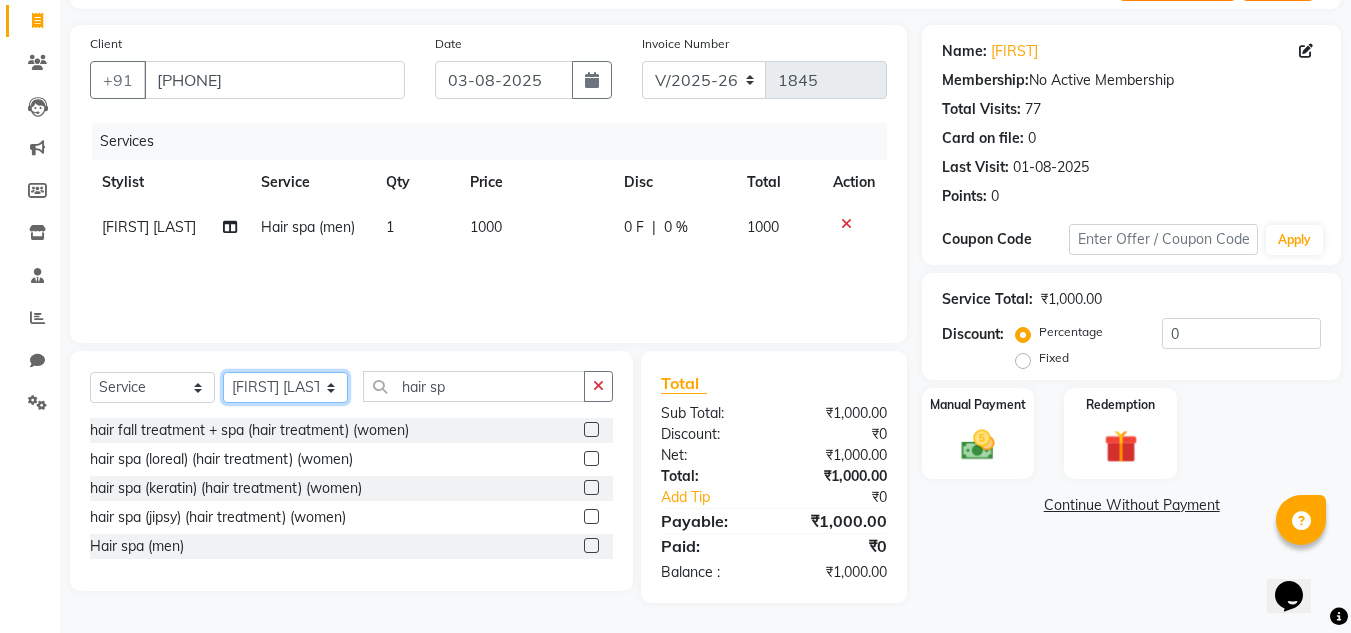 click on "Select Stylist [FIRST] [LAST] [FIRST] [LAST] [FIRST] [LAST] [FIRST] [LAST] [FIRST] [LAST] salon number [FIRST] [LAST] [LAST] [FIRST] [LAST]" 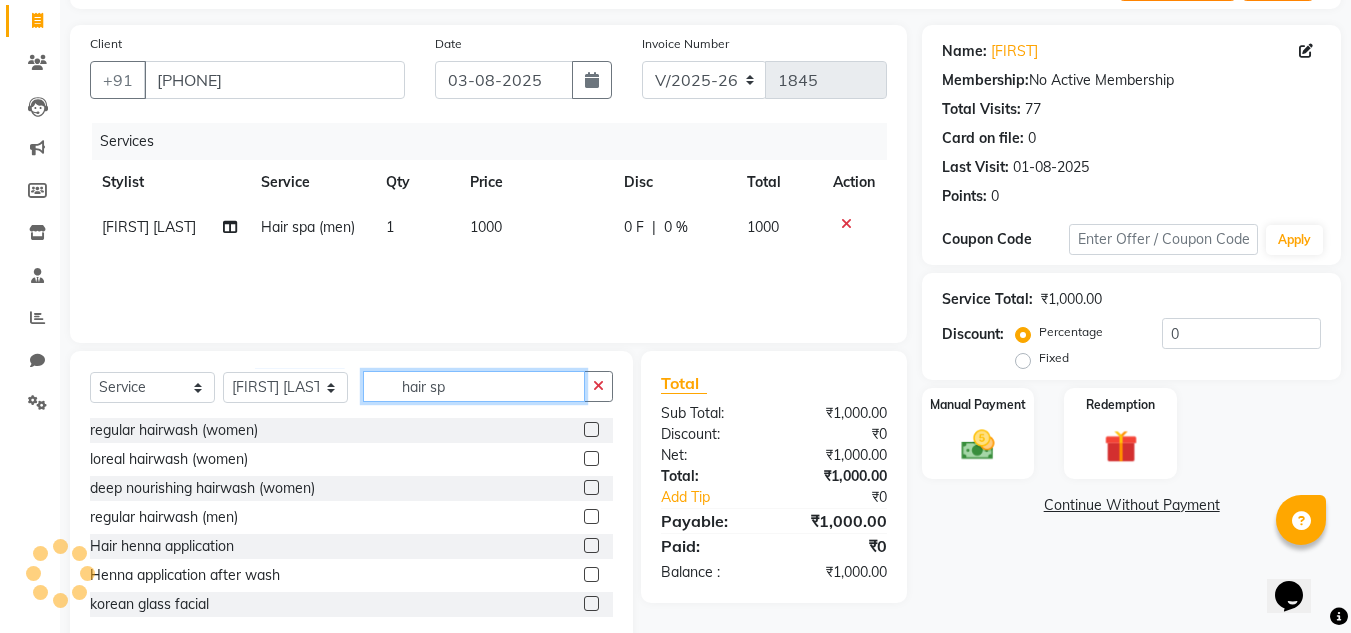 click on "hair sp" 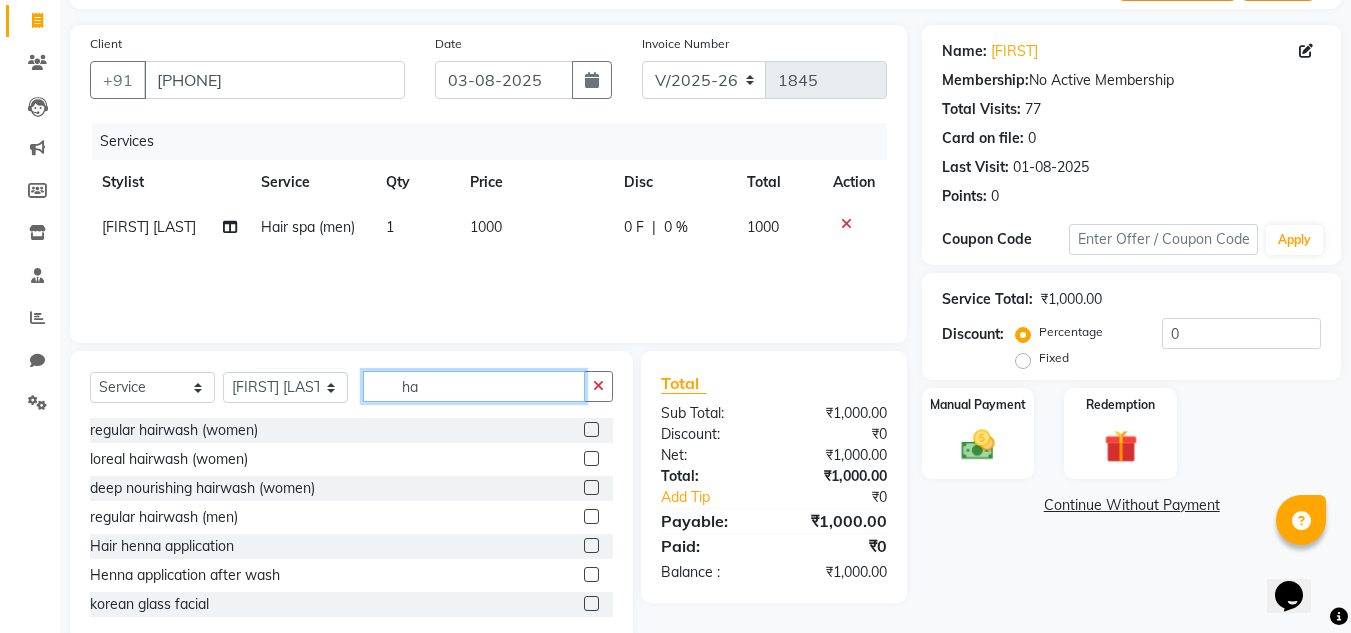 type on "h" 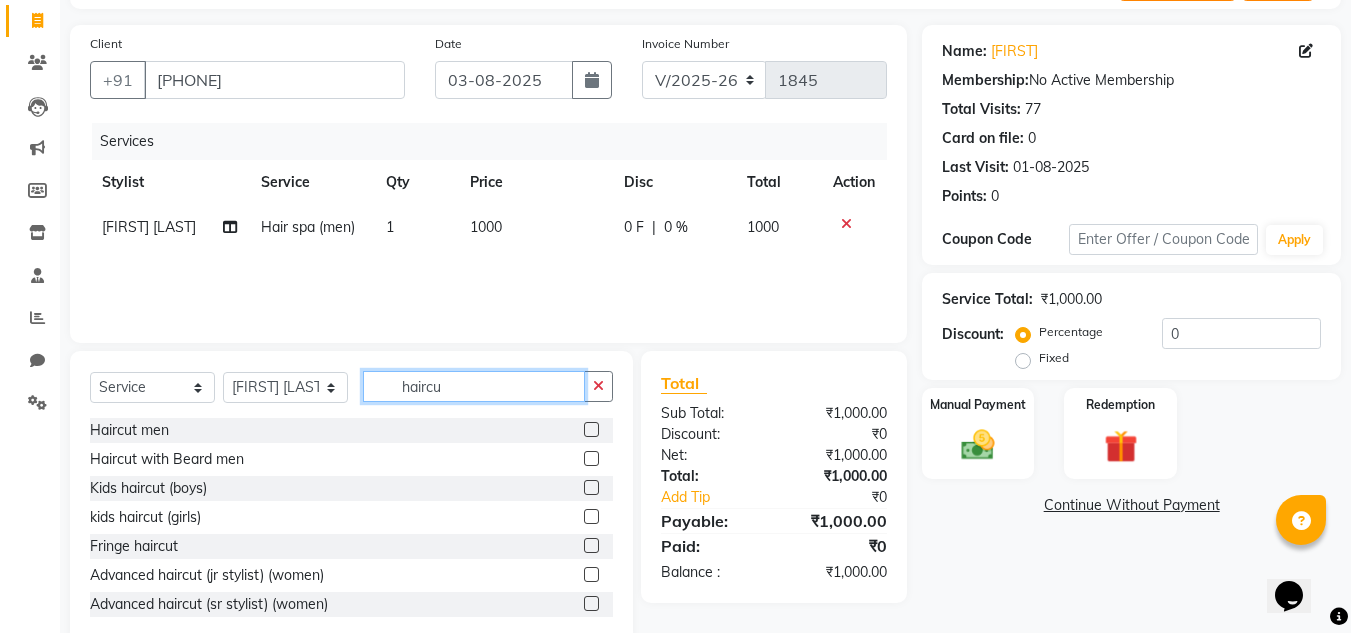 type on "haircu" 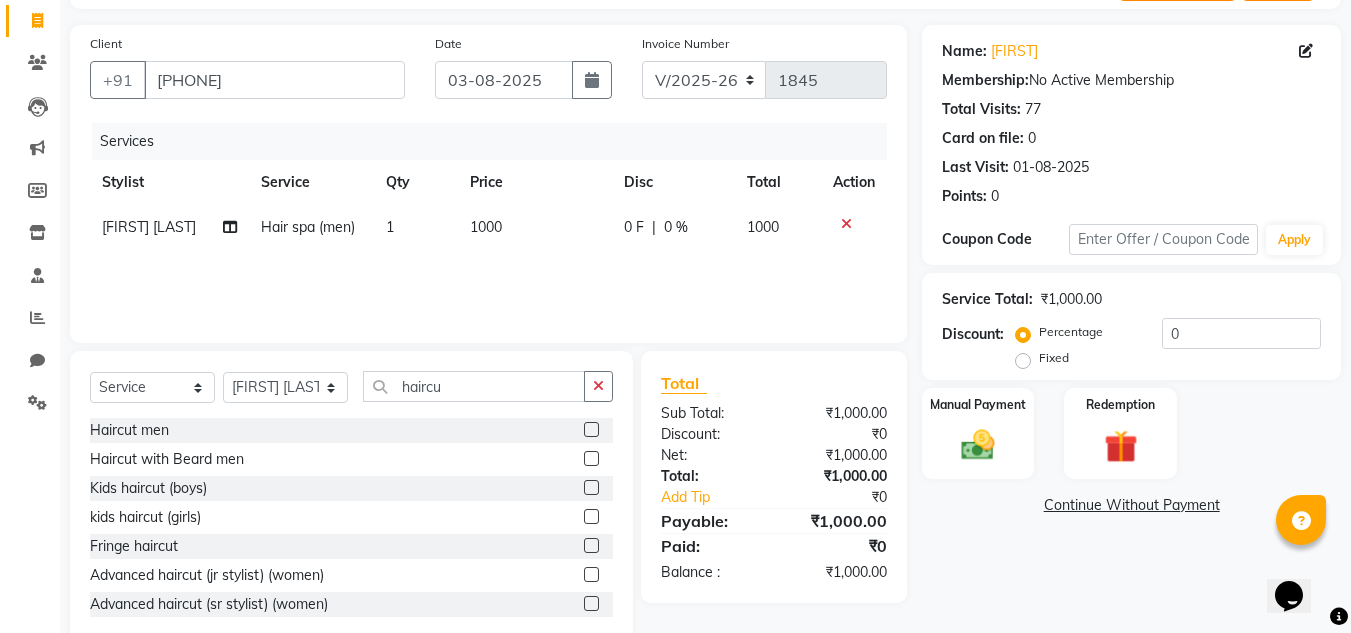 click 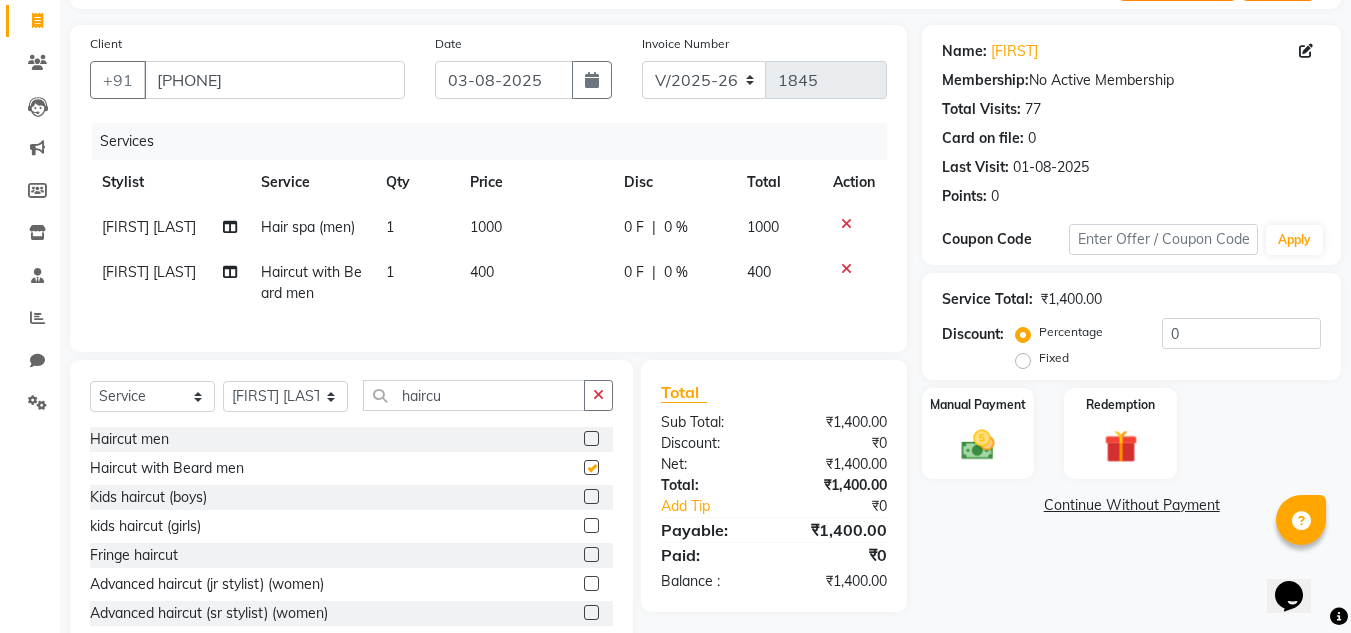 checkbox on "false" 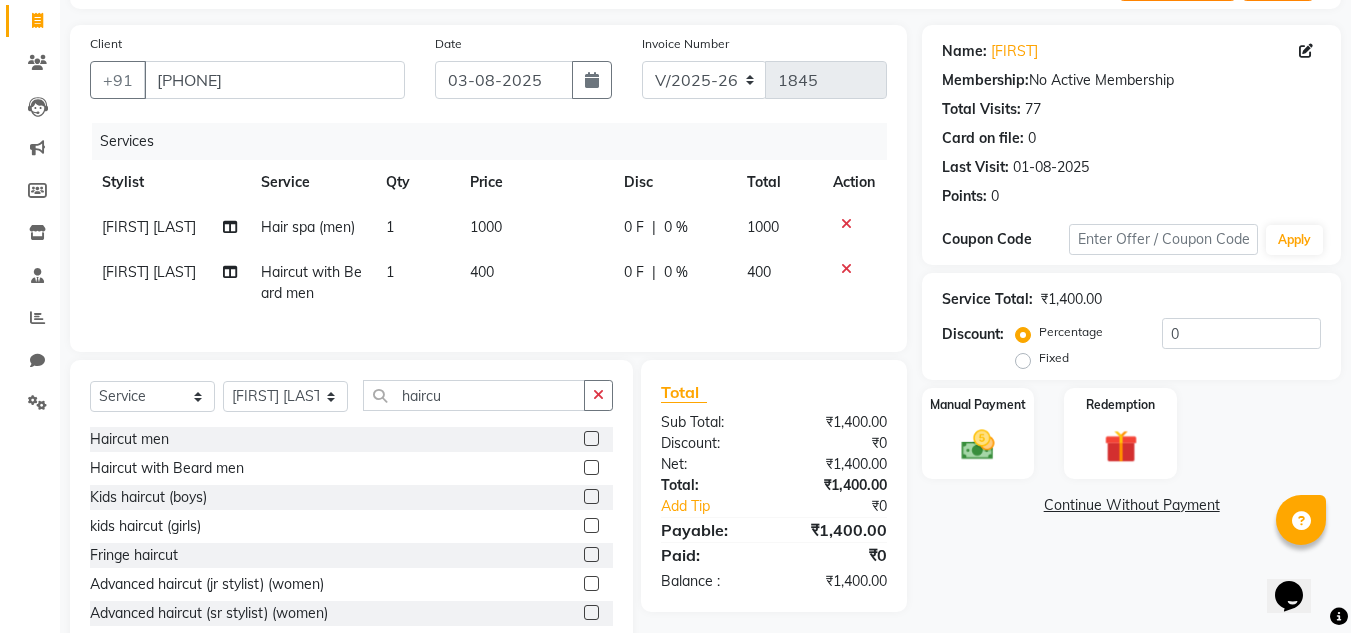 scroll, scrollTop: 192, scrollLeft: 0, axis: vertical 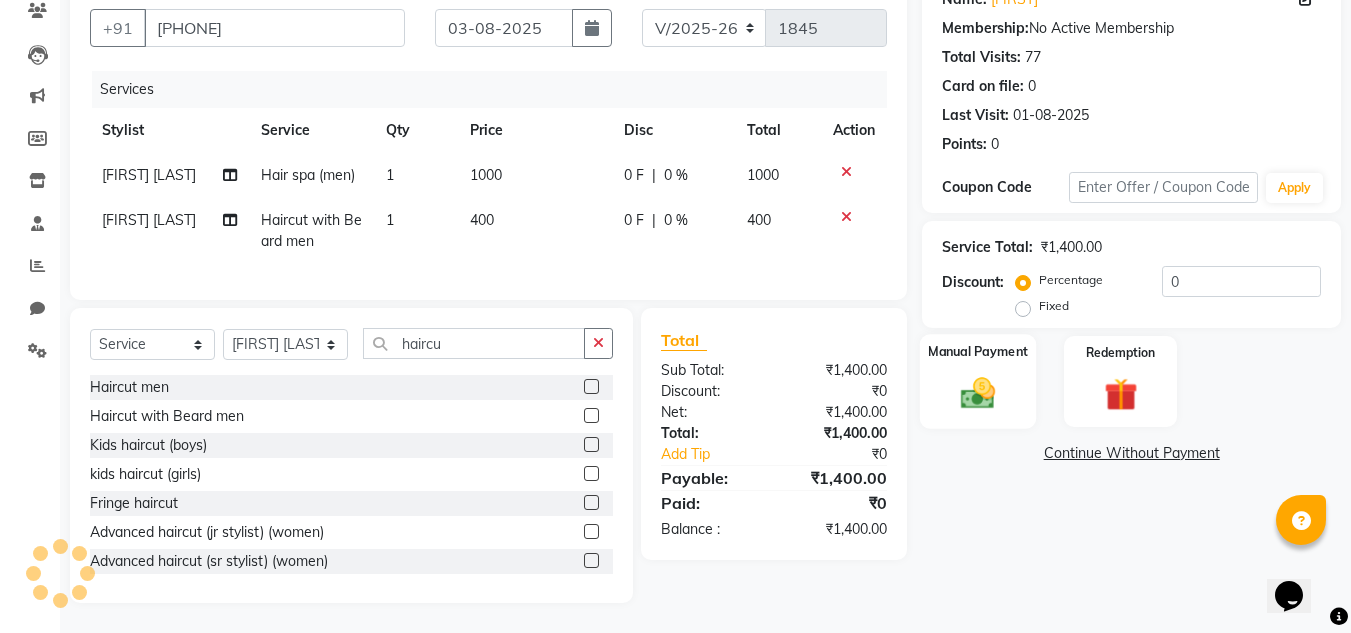 click 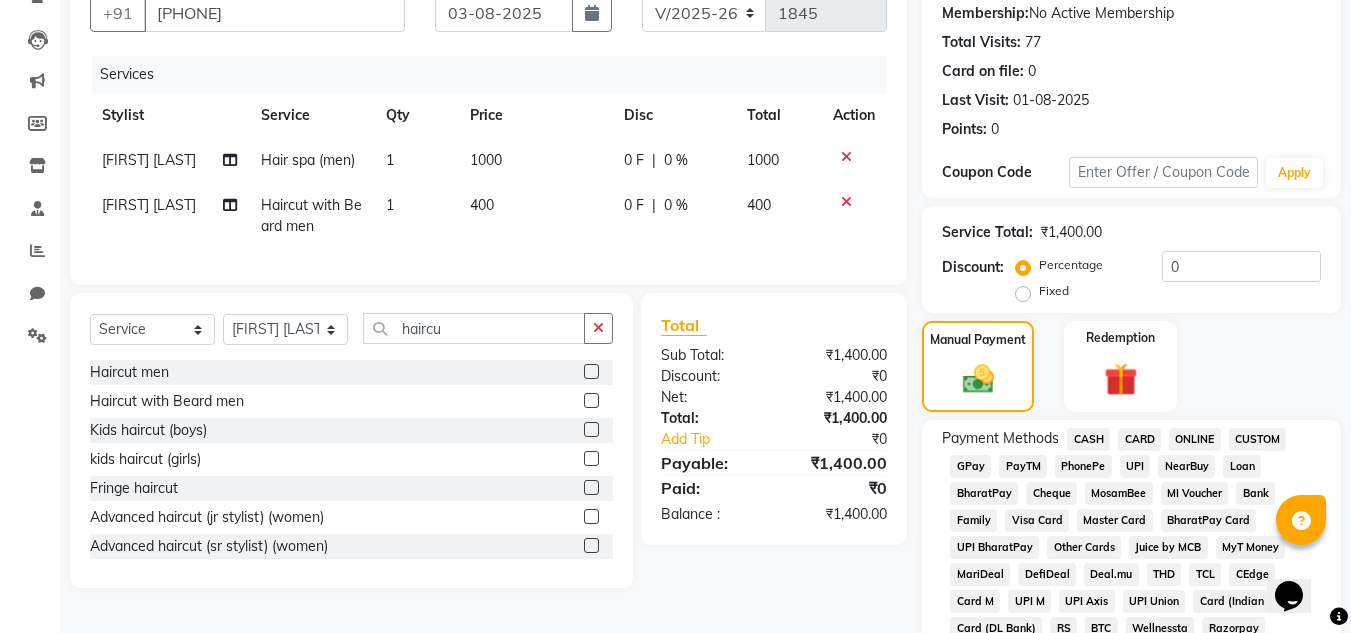 click on "PhonePe" 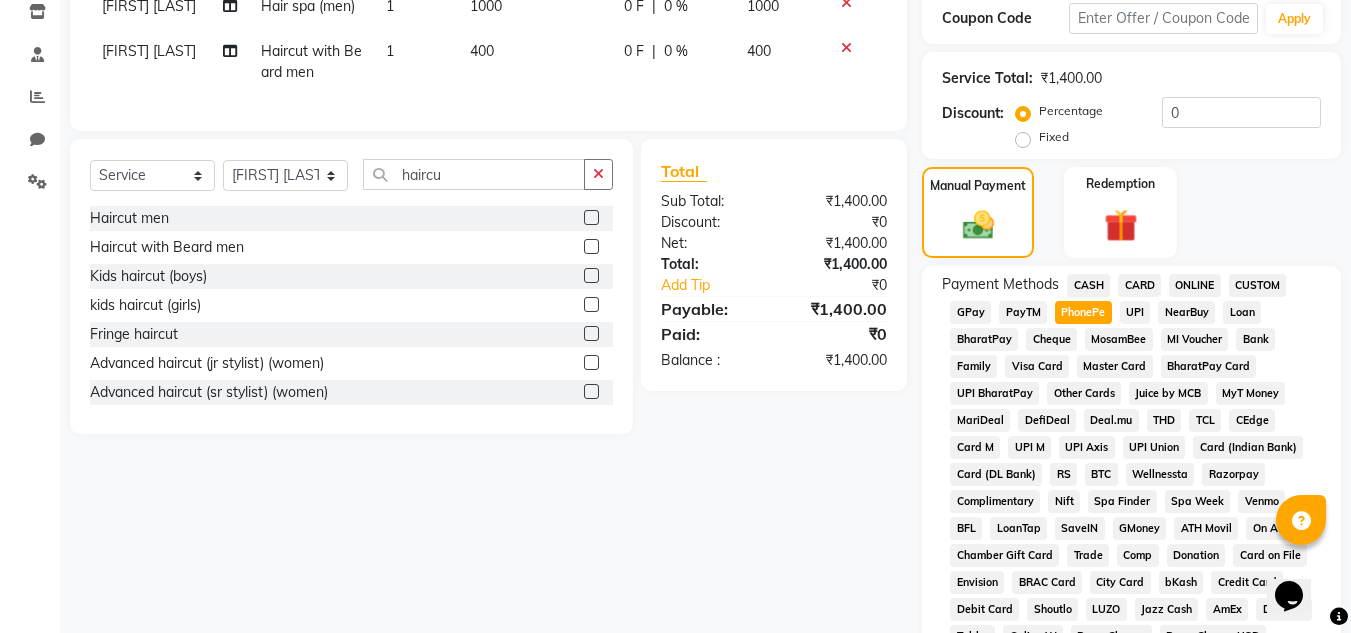 scroll, scrollTop: 869, scrollLeft: 0, axis: vertical 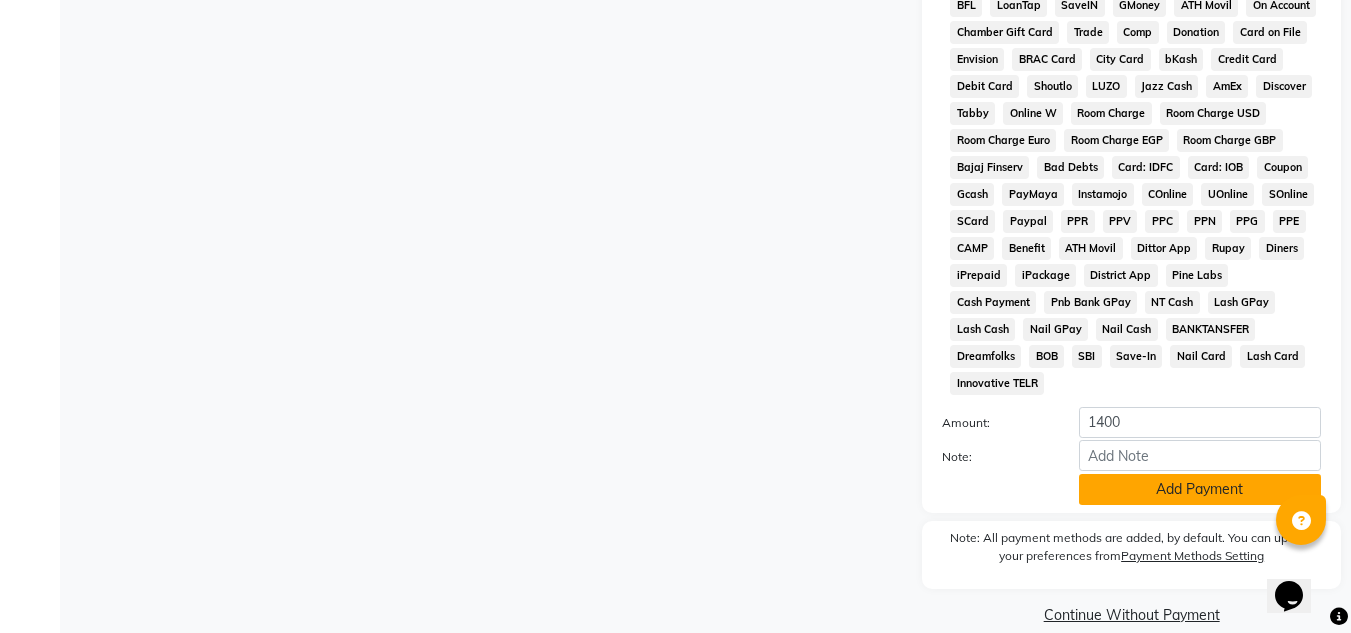 click on "Add Payment" 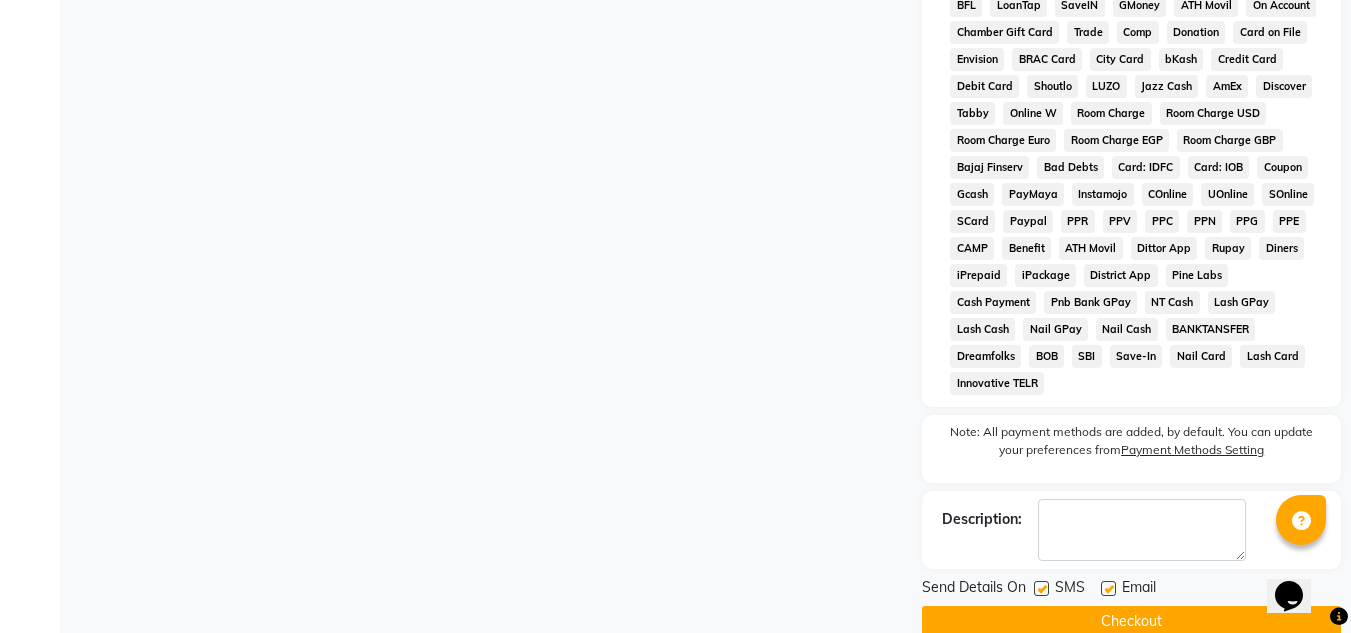 click 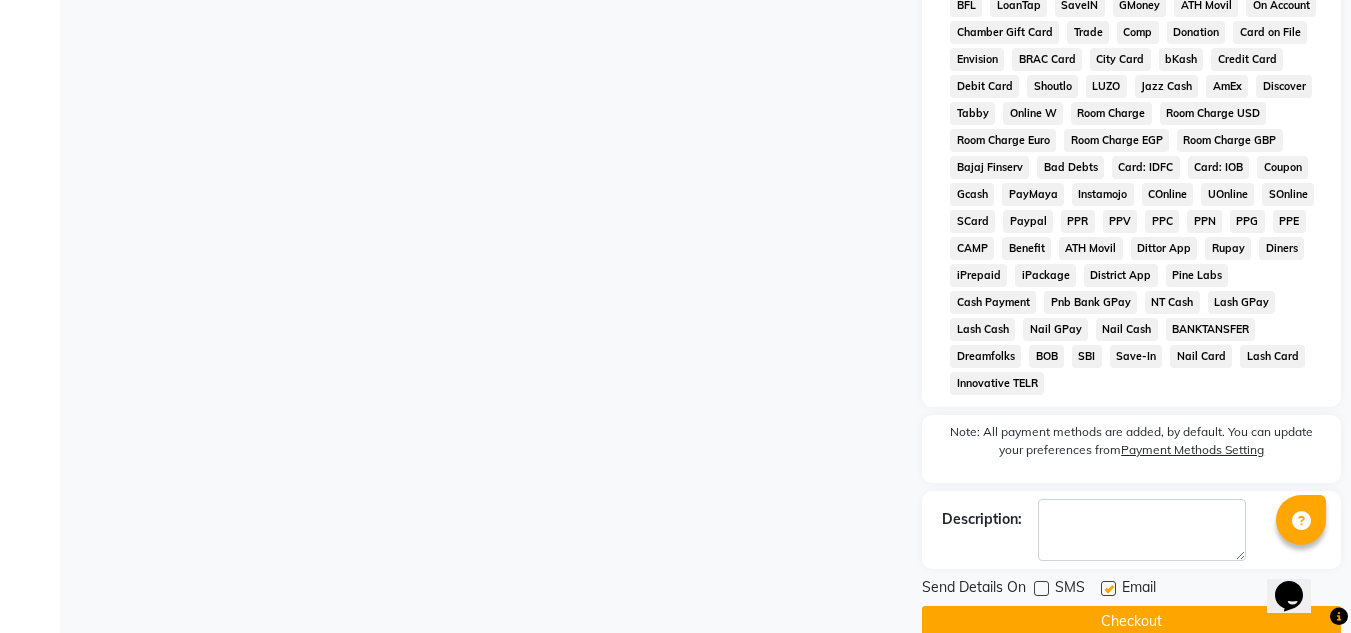 click 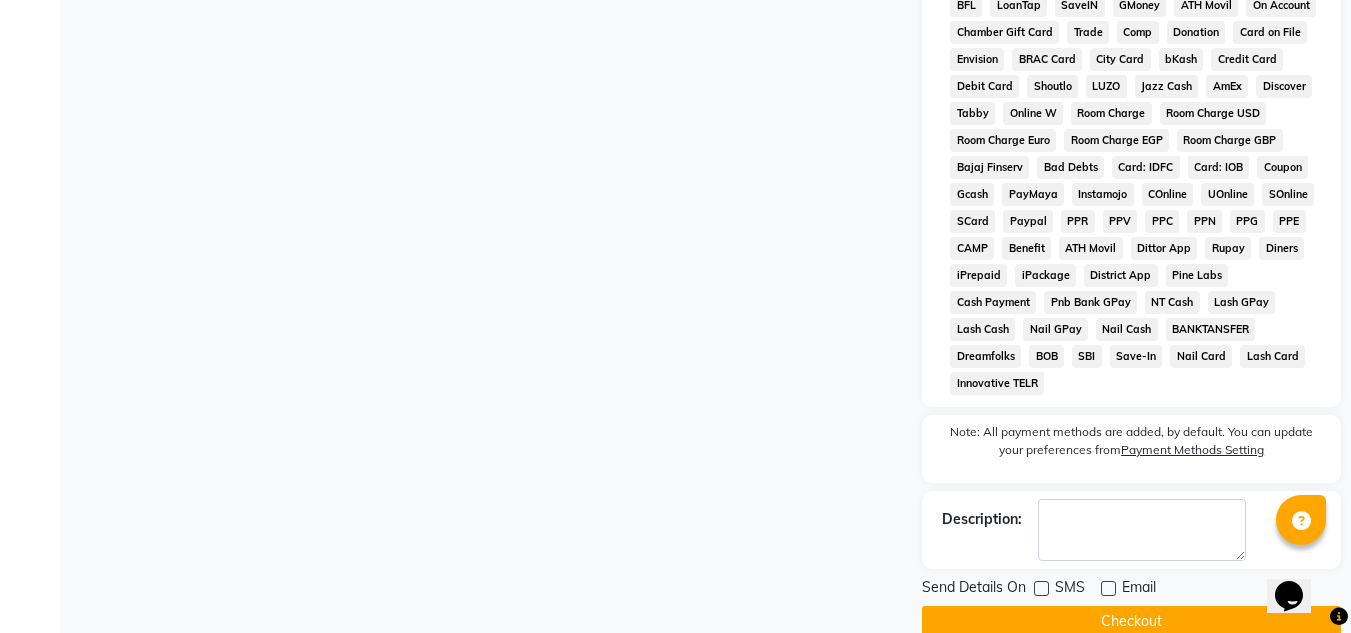 click on "Checkout" 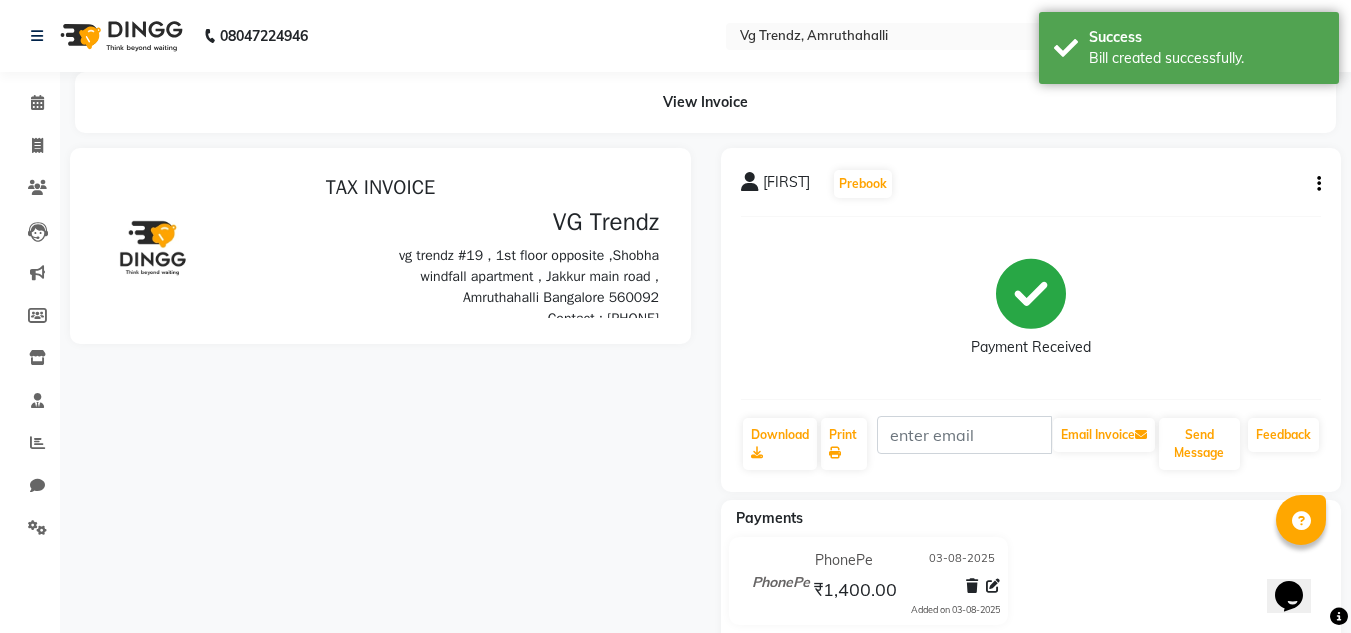 scroll, scrollTop: 0, scrollLeft: 0, axis: both 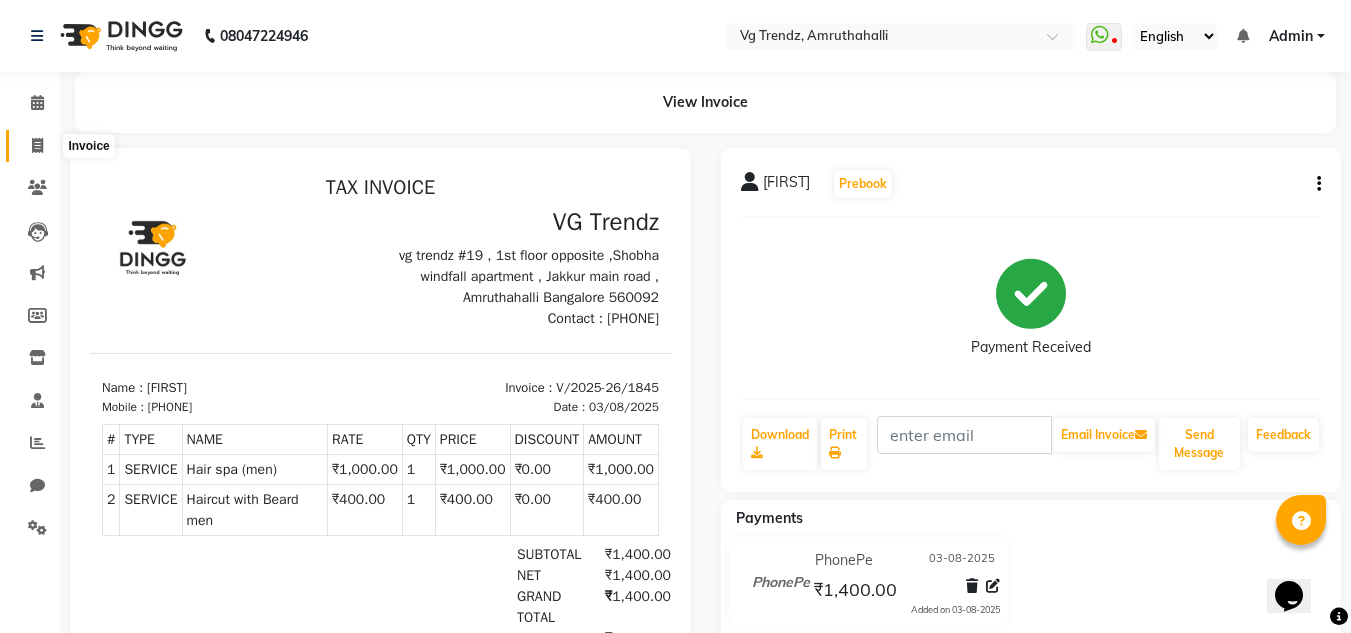 click 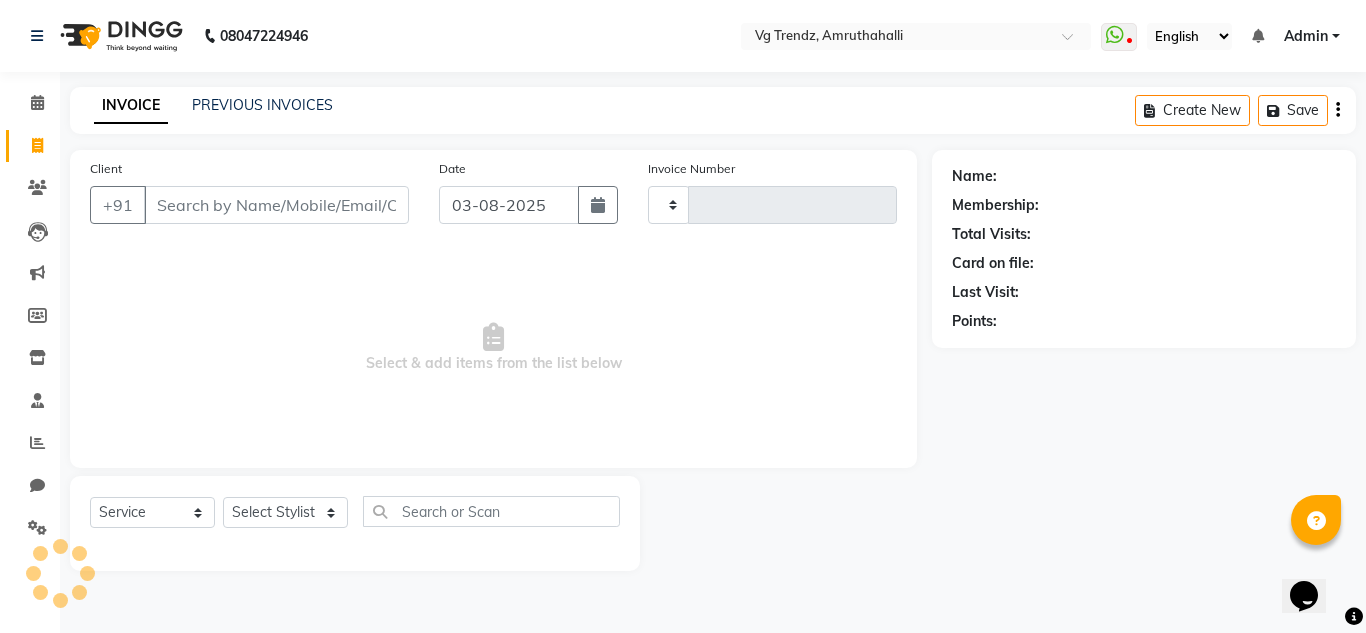 type on "1846" 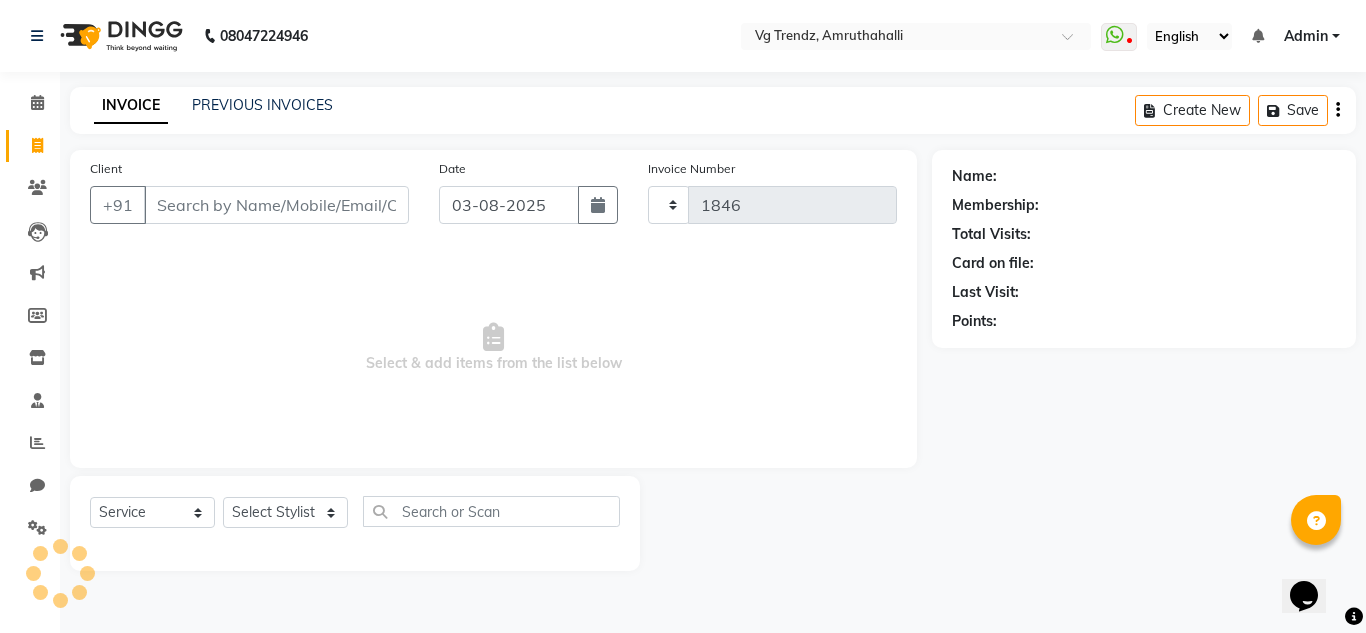 select on "5536" 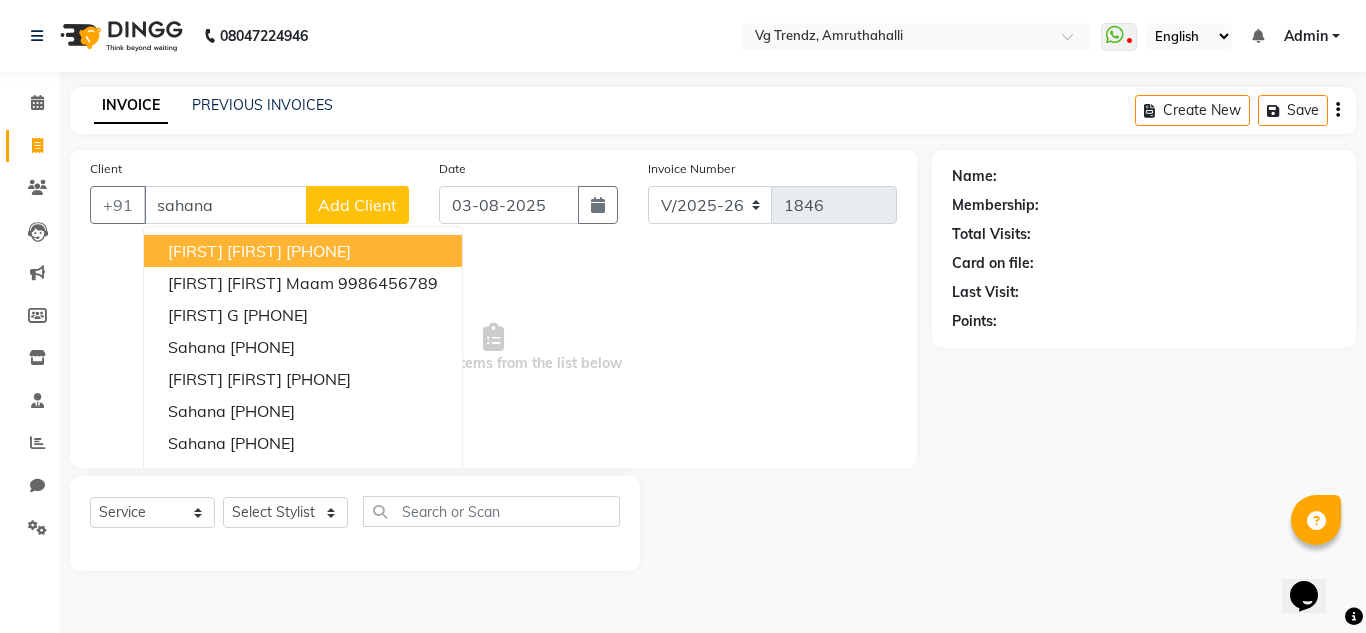 click on "[PHONE]" at bounding box center [318, 251] 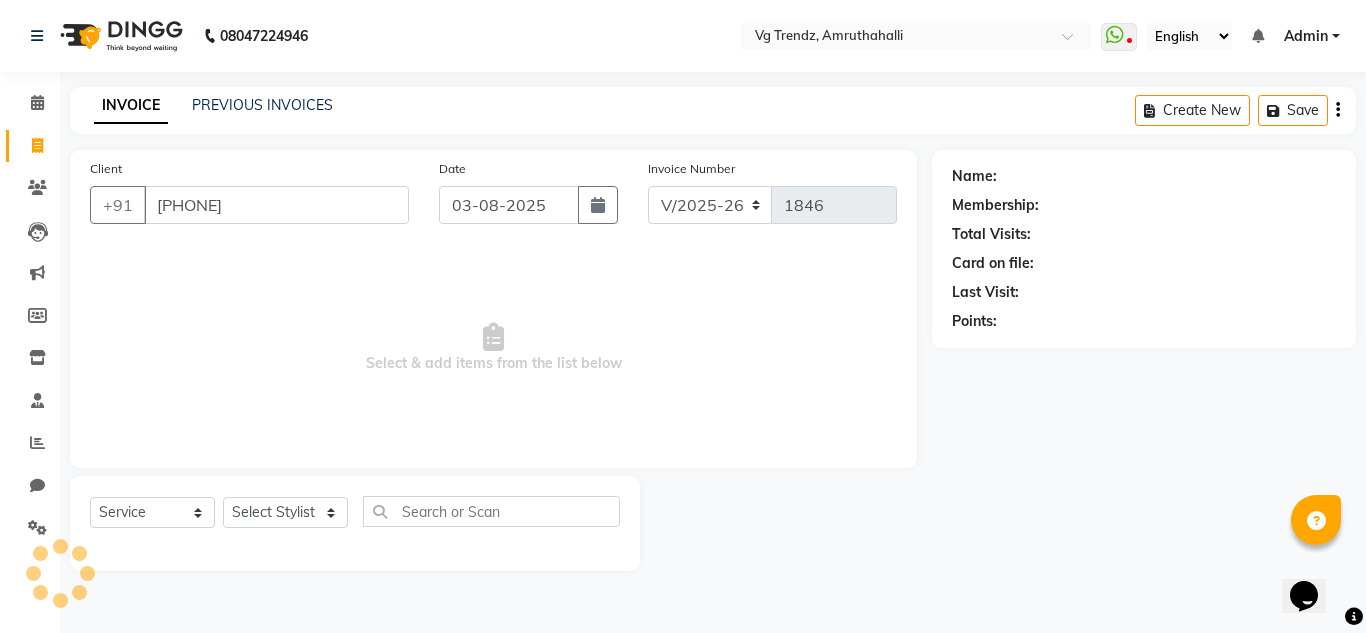 type on "[PHONE]" 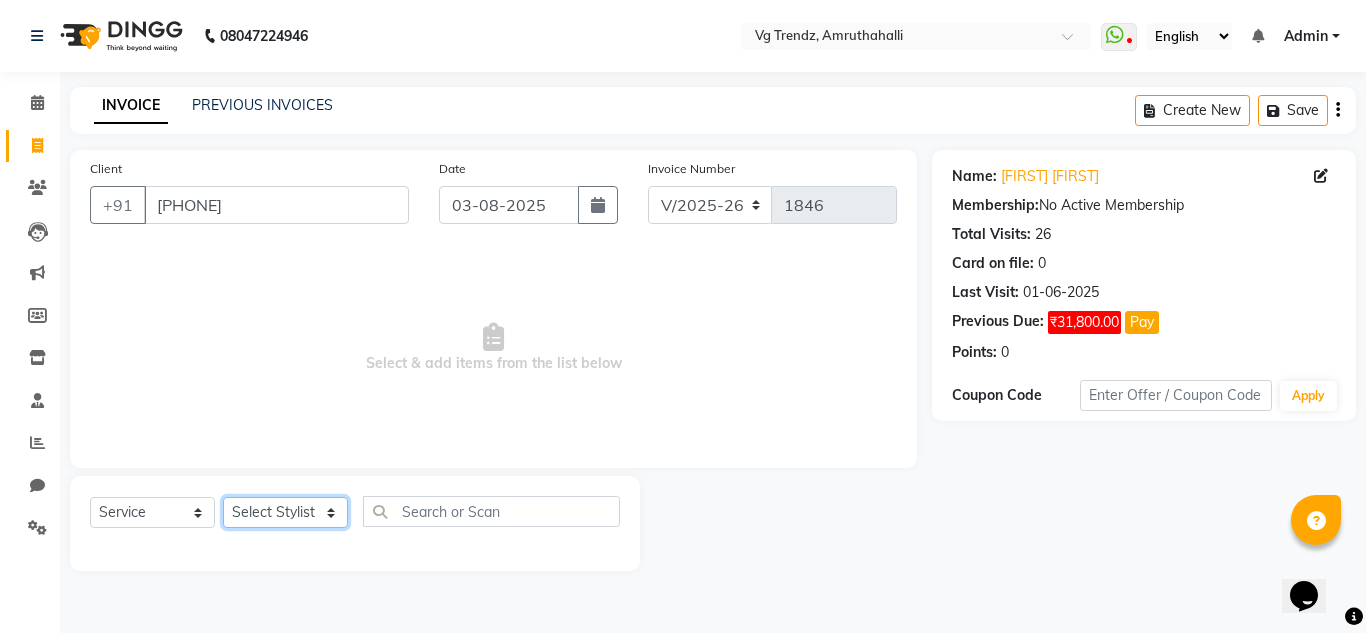 click on "Select Stylist [FIRST] [LAST] [FIRST] [LAST] [FIRST] [LAST] [FIRST] [LAST] [FIRST] [LAST] salon number [FIRST] [LAST] [LAST] [FIRST] [LAST]" 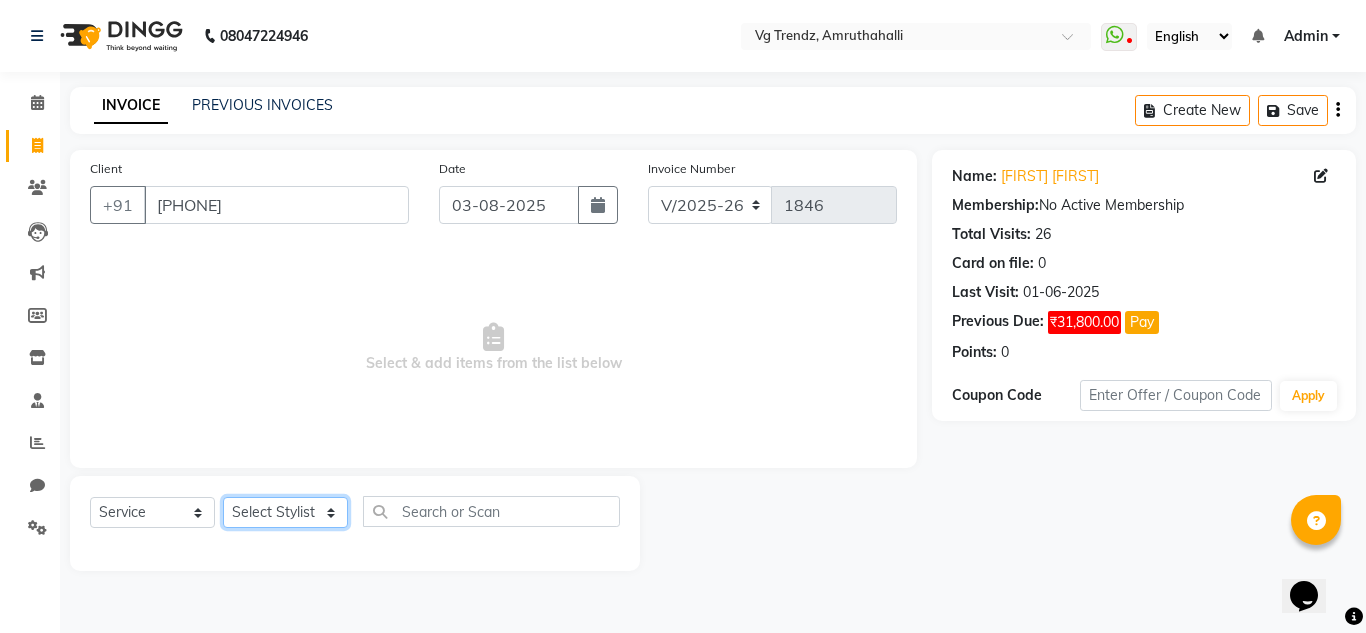 select on "85009" 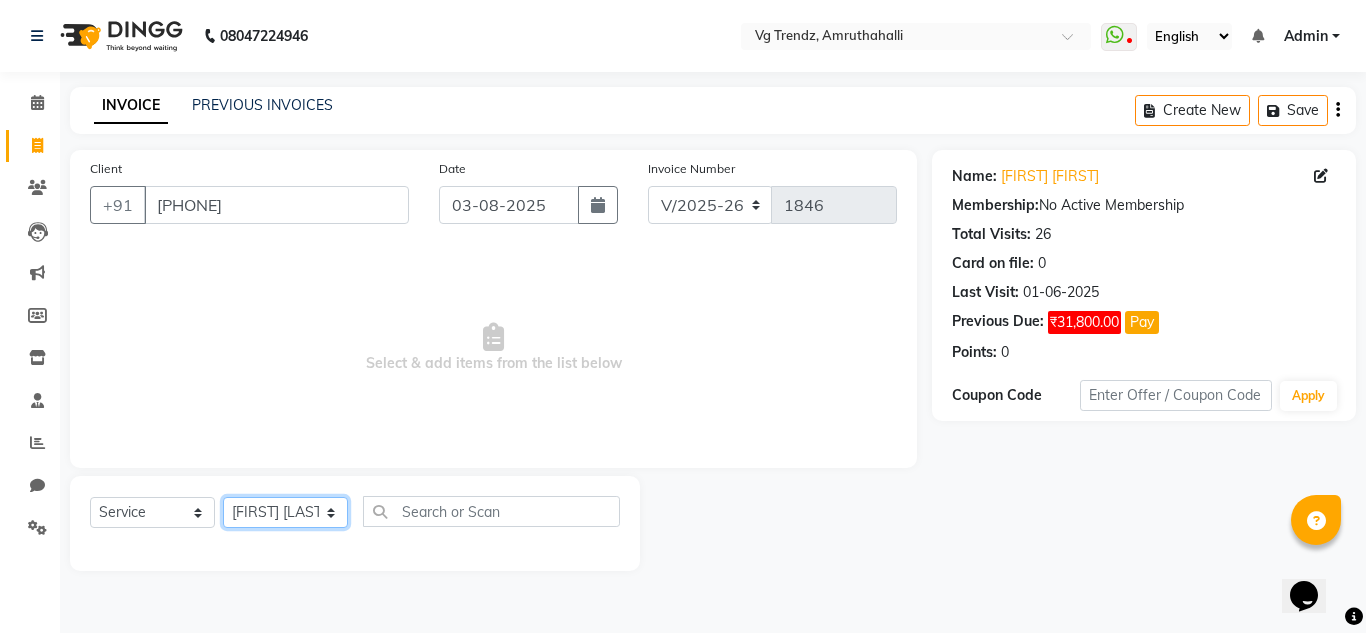 click on "Select Stylist [FIRST] [LAST] [FIRST] [LAST] [FIRST] [LAST] [FIRST] [LAST] [FIRST] [LAST] salon number [FIRST] [LAST] [LAST] [FIRST] [LAST]" 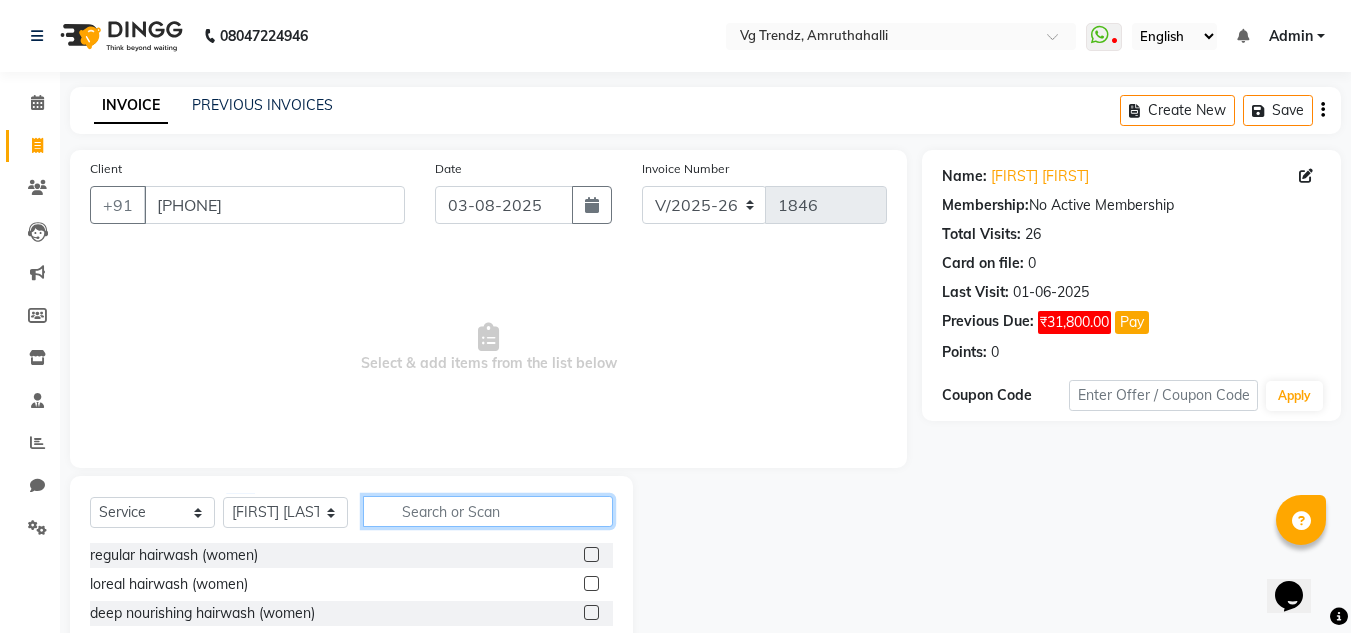 click 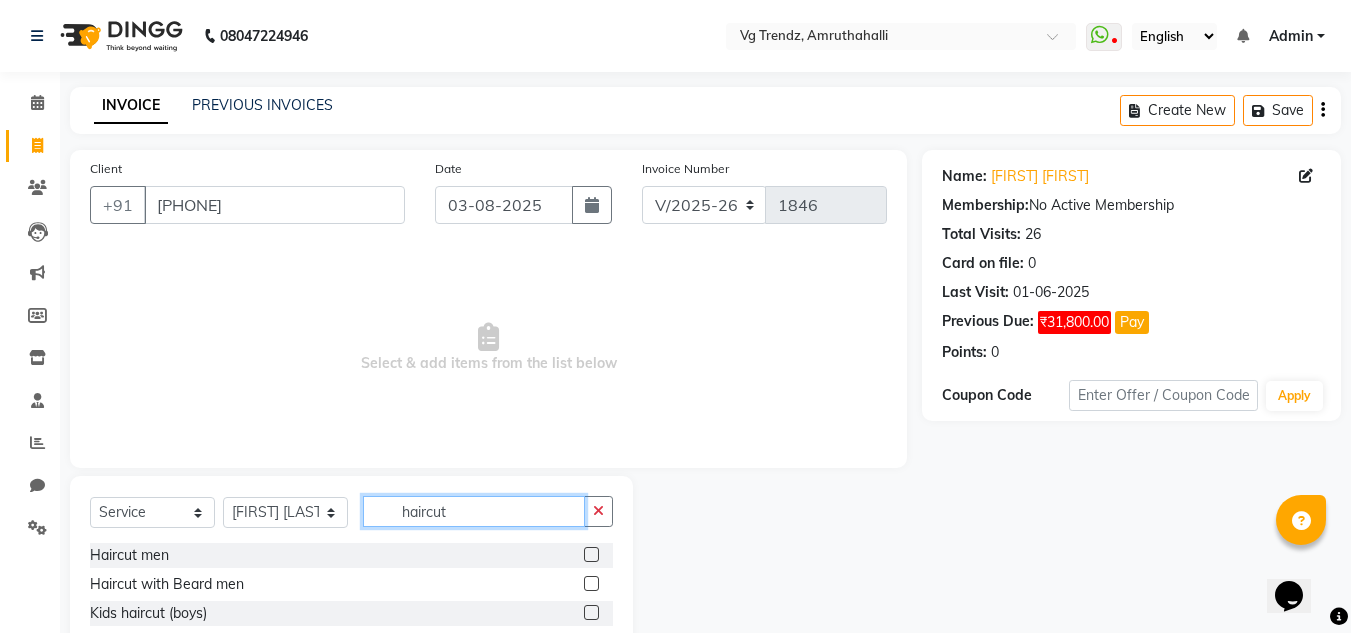 type on "haircut" 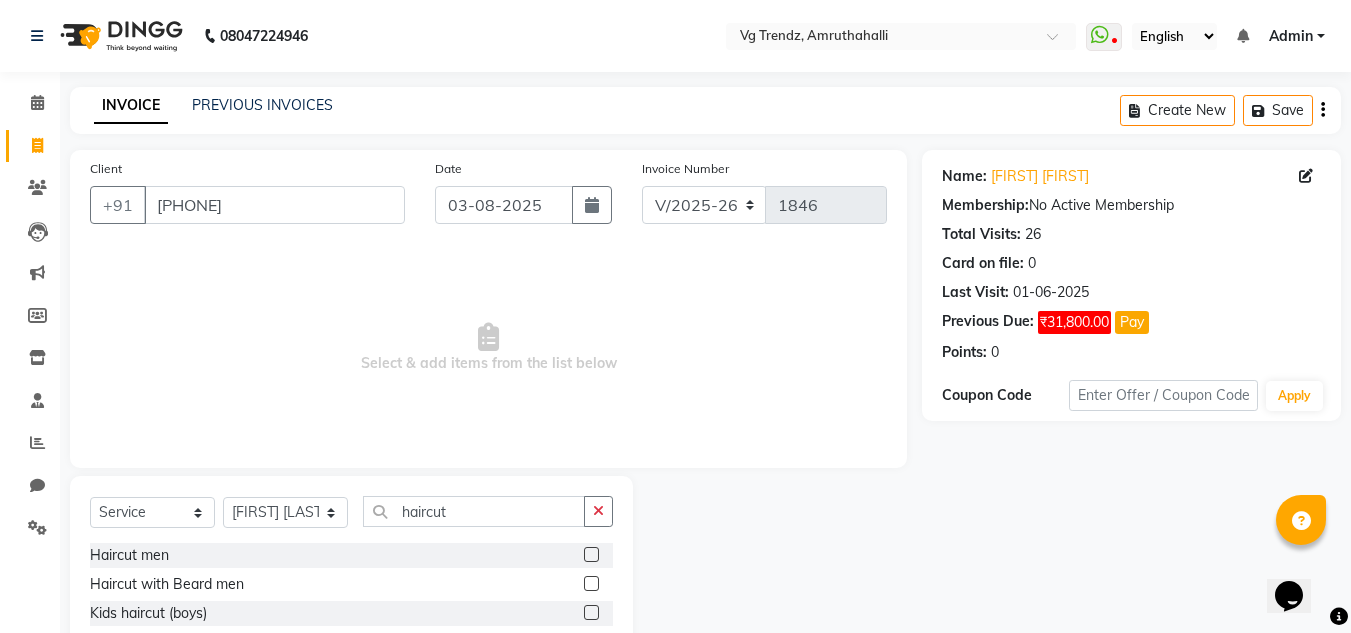 click 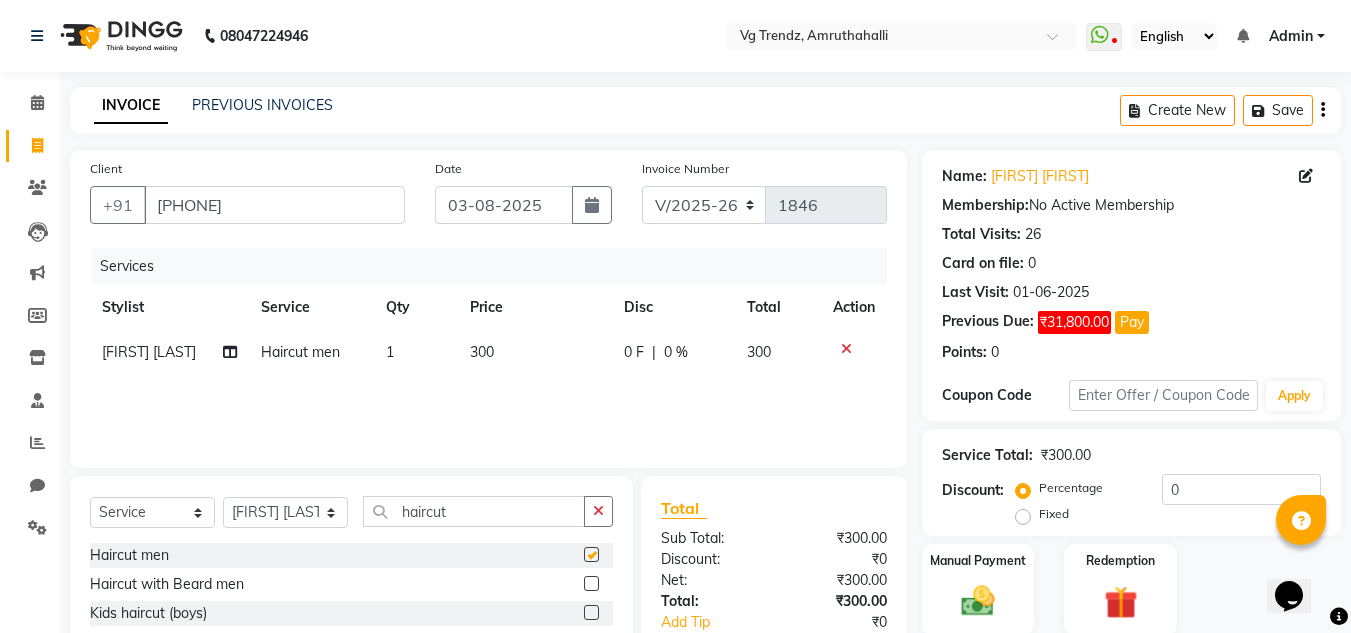 checkbox on "false" 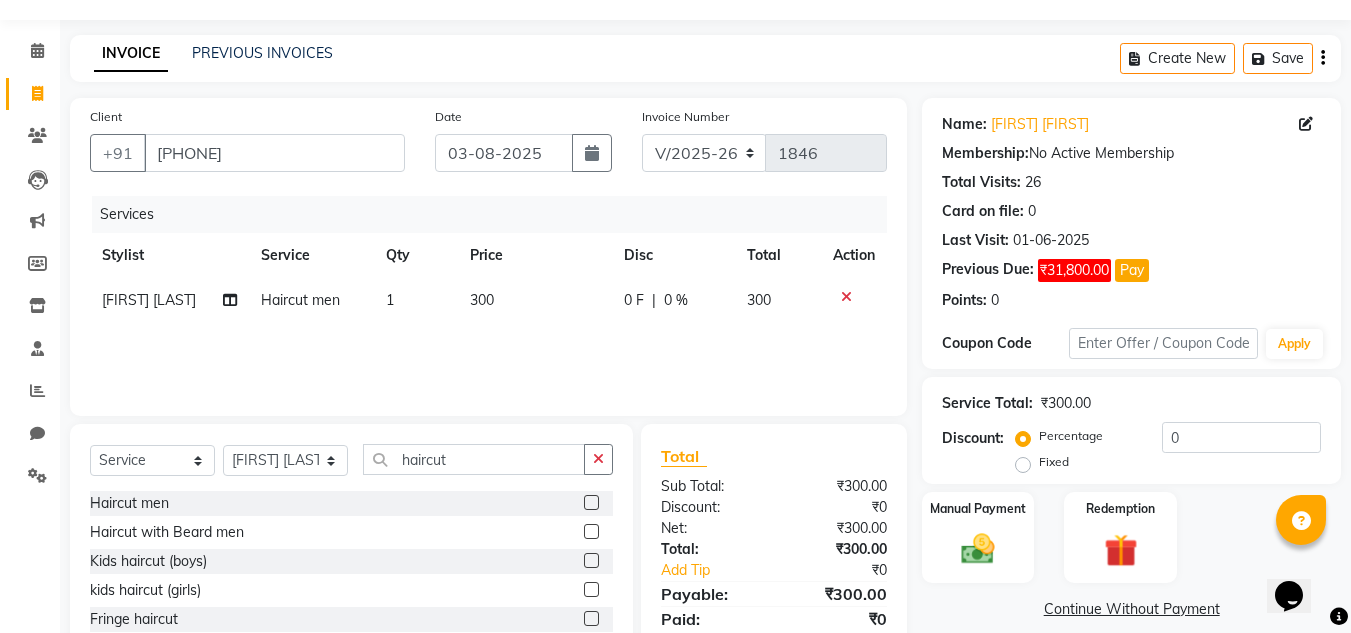 scroll, scrollTop: 168, scrollLeft: 0, axis: vertical 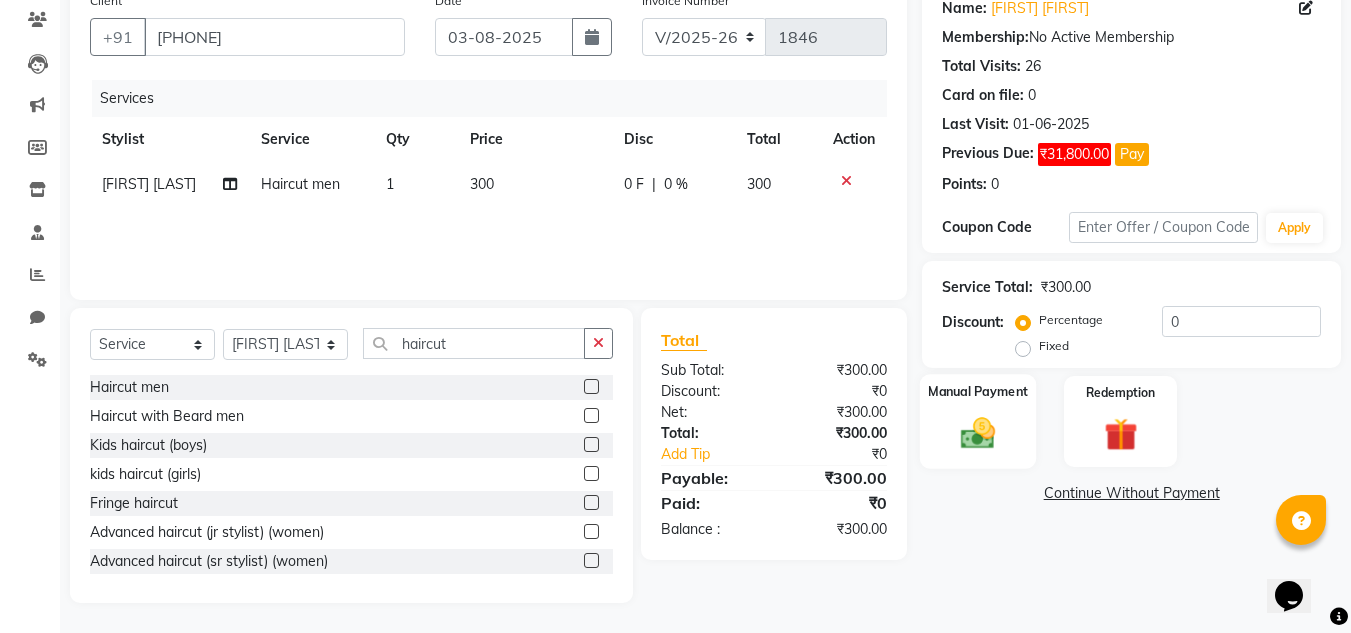 click 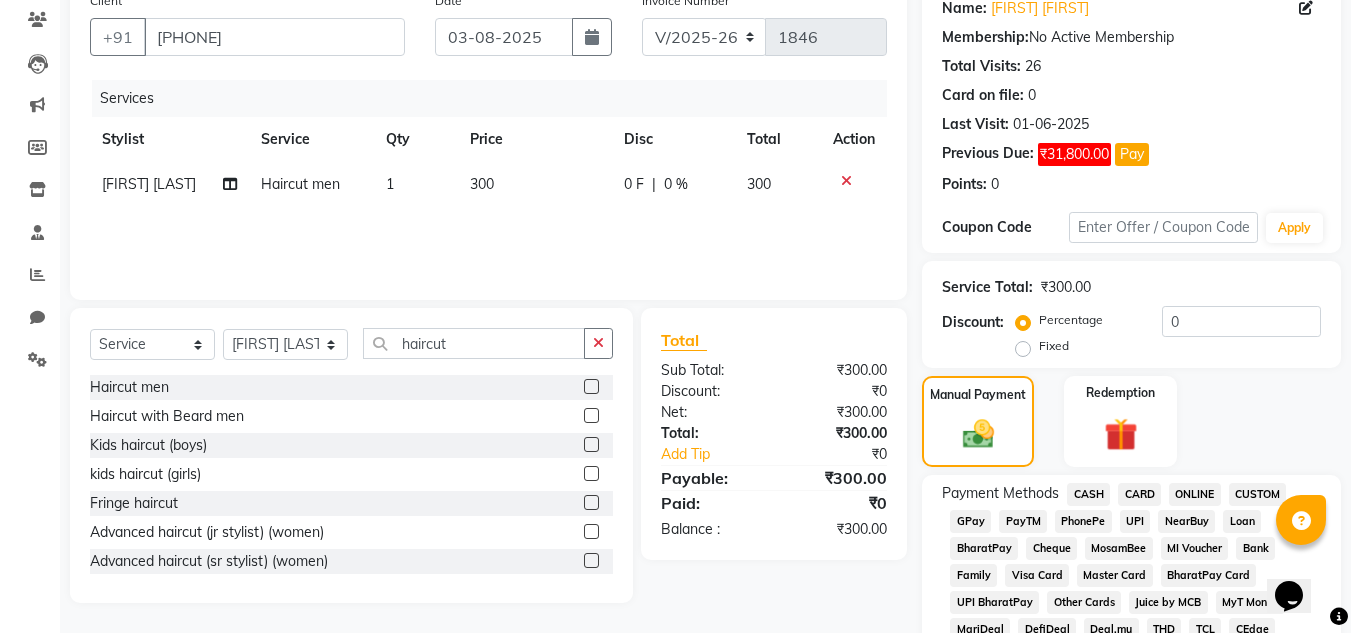 click on "CASH" 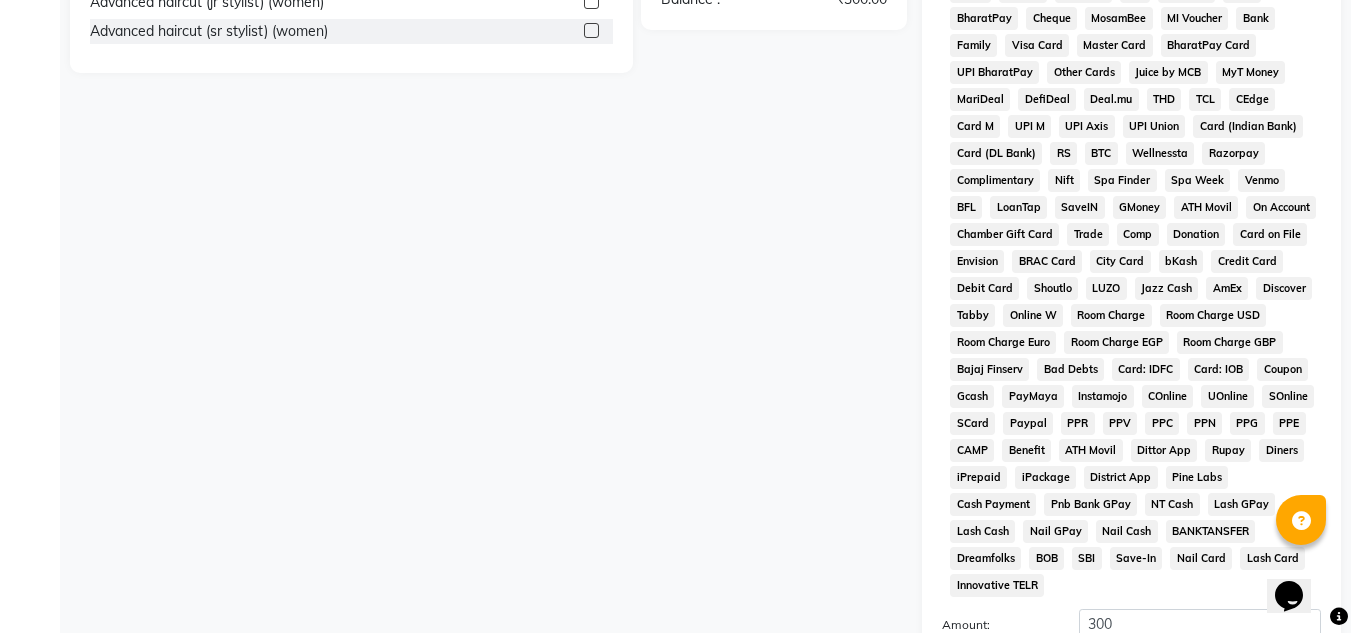 scroll, scrollTop: 734, scrollLeft: 0, axis: vertical 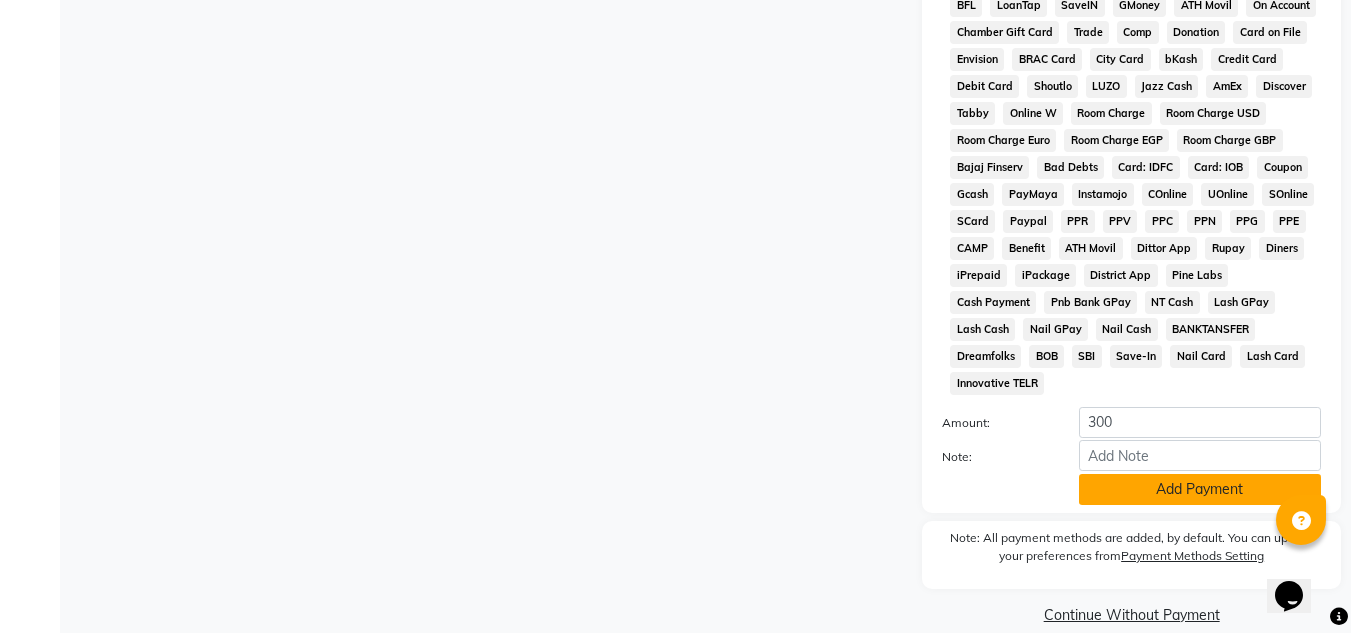 click on "Add Payment" 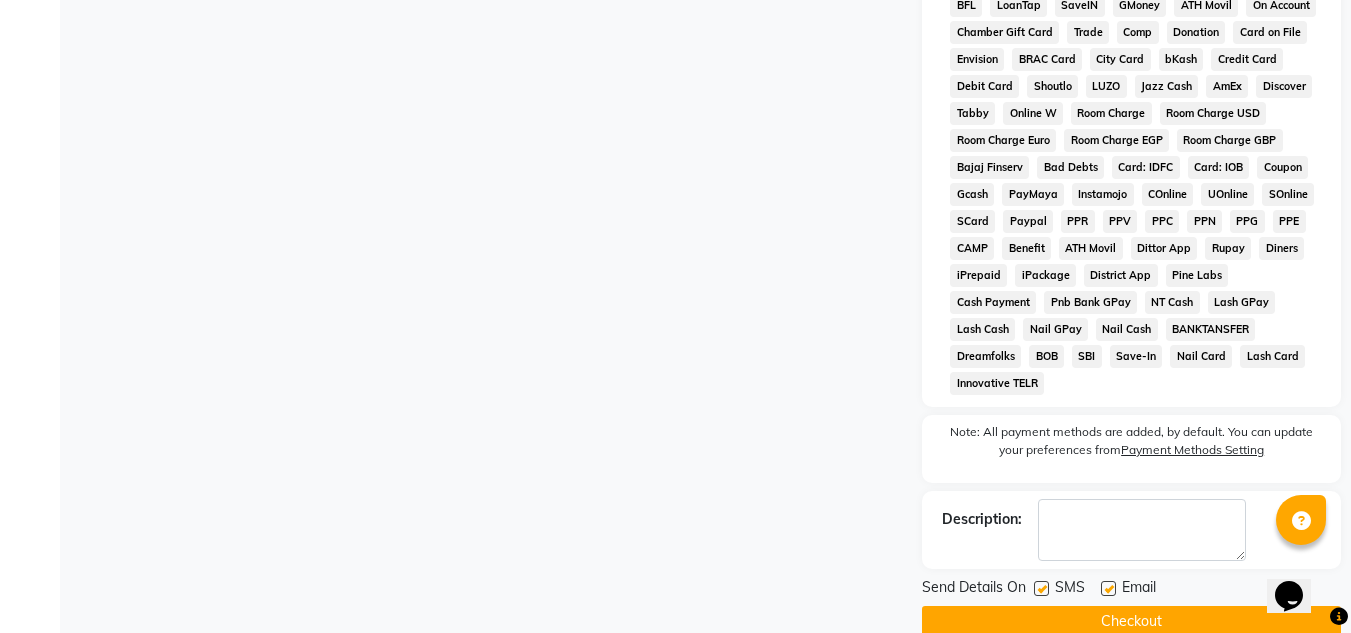 click 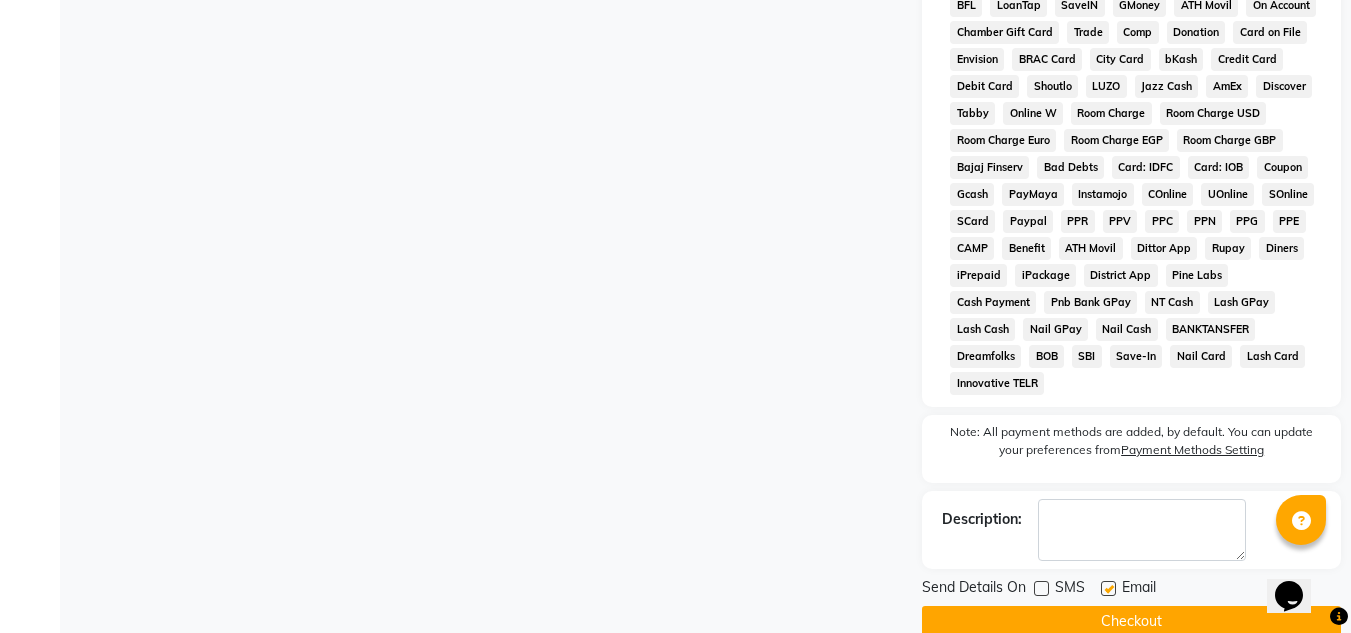 click 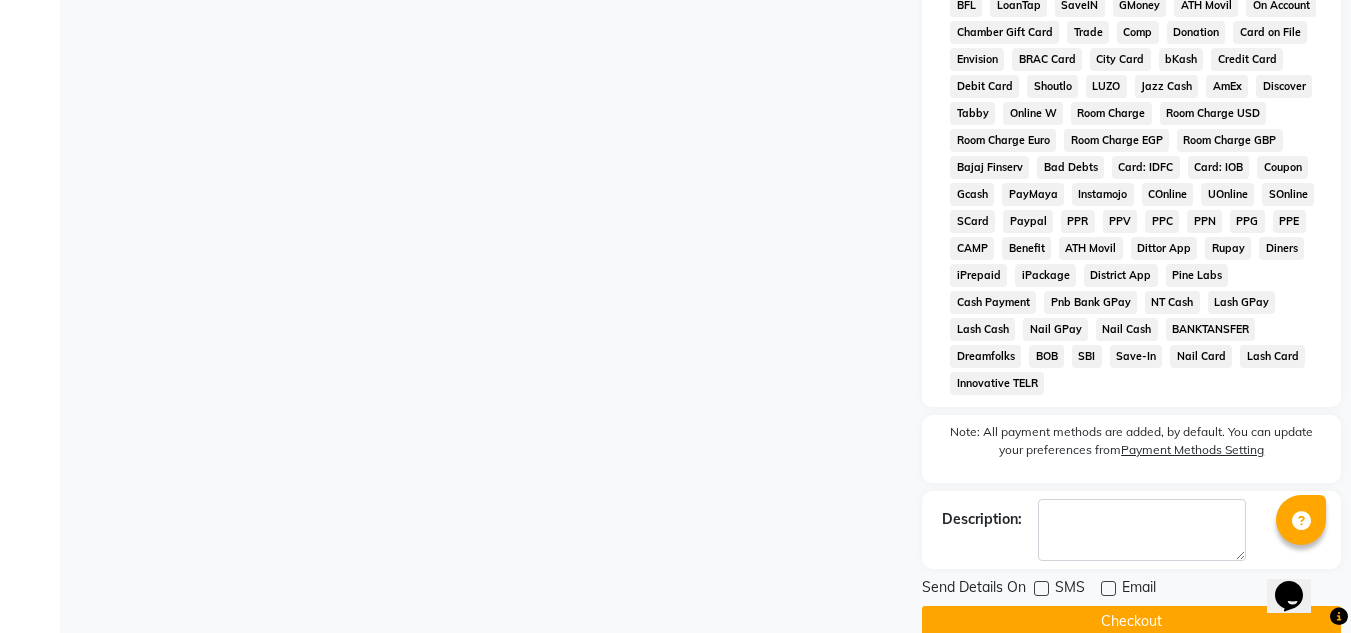click on "Checkout" 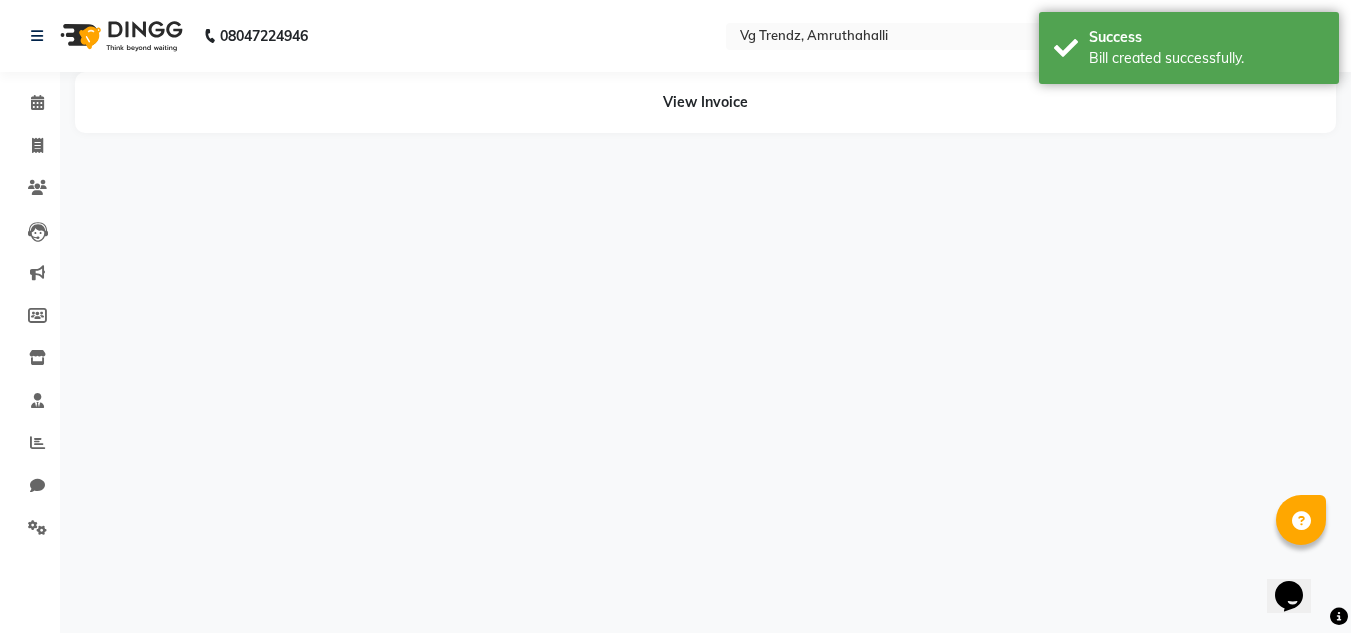 scroll, scrollTop: 0, scrollLeft: 0, axis: both 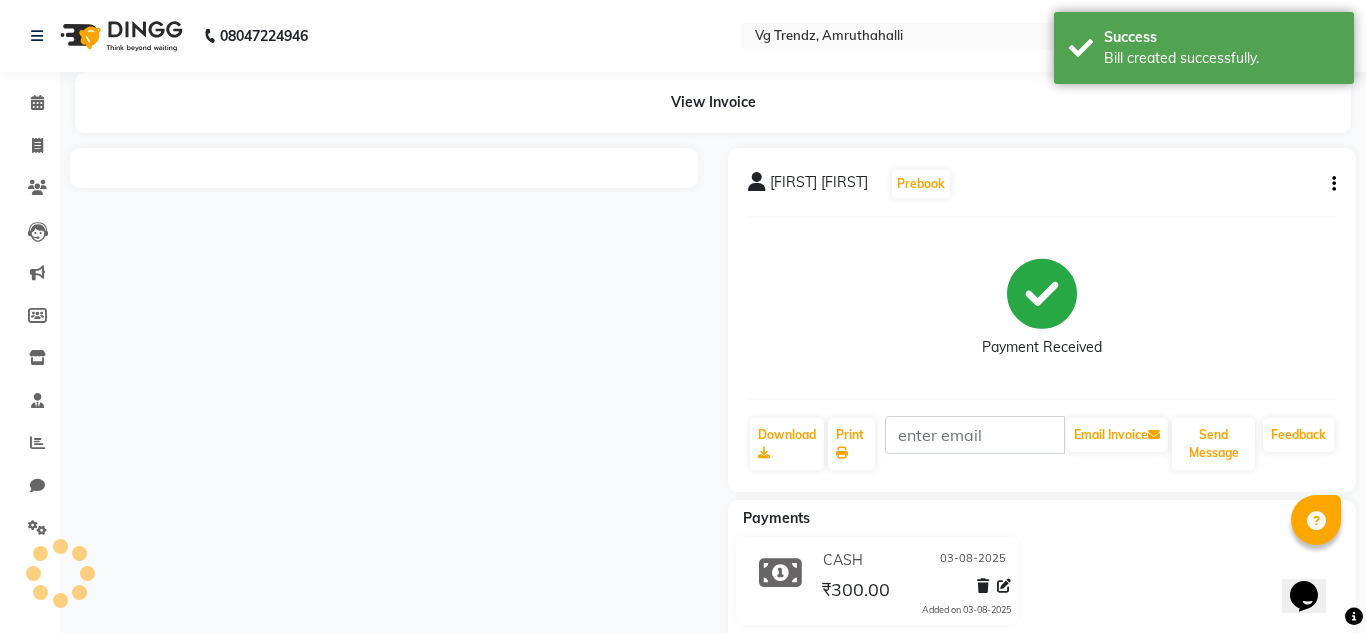 drag, startPoint x: 1363, startPoint y: 455, endPoint x: 1365, endPoint y: 518, distance: 63.03174 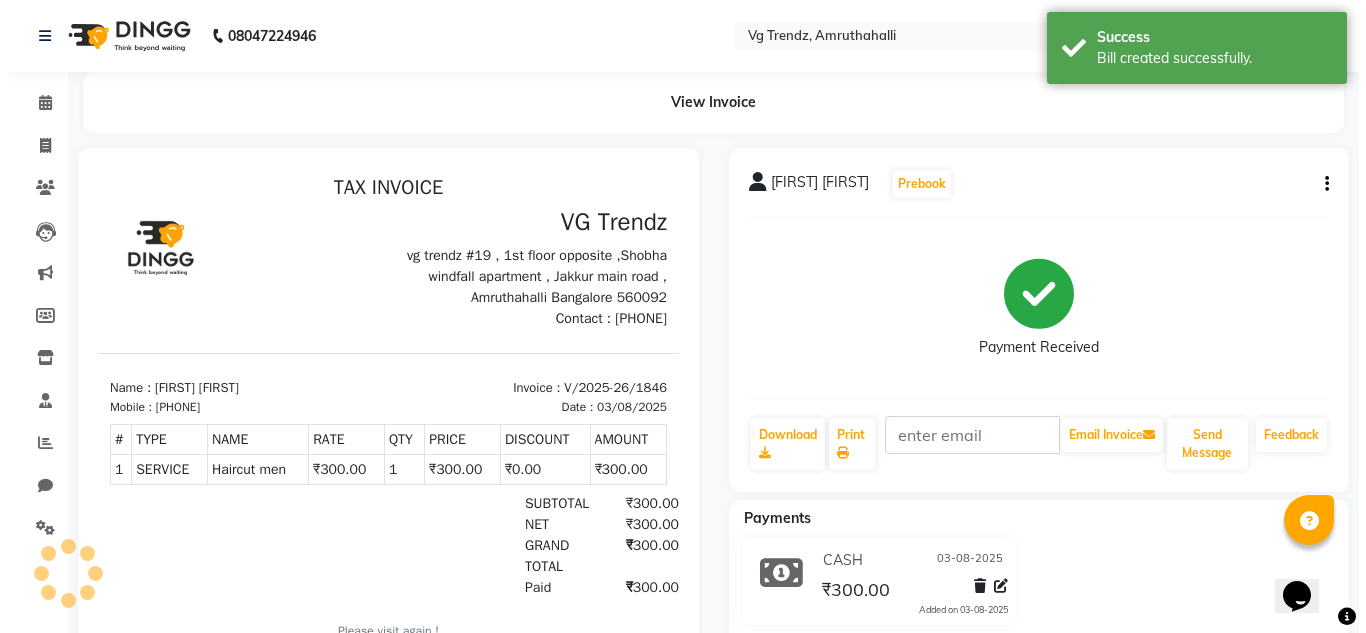 scroll, scrollTop: 0, scrollLeft: 0, axis: both 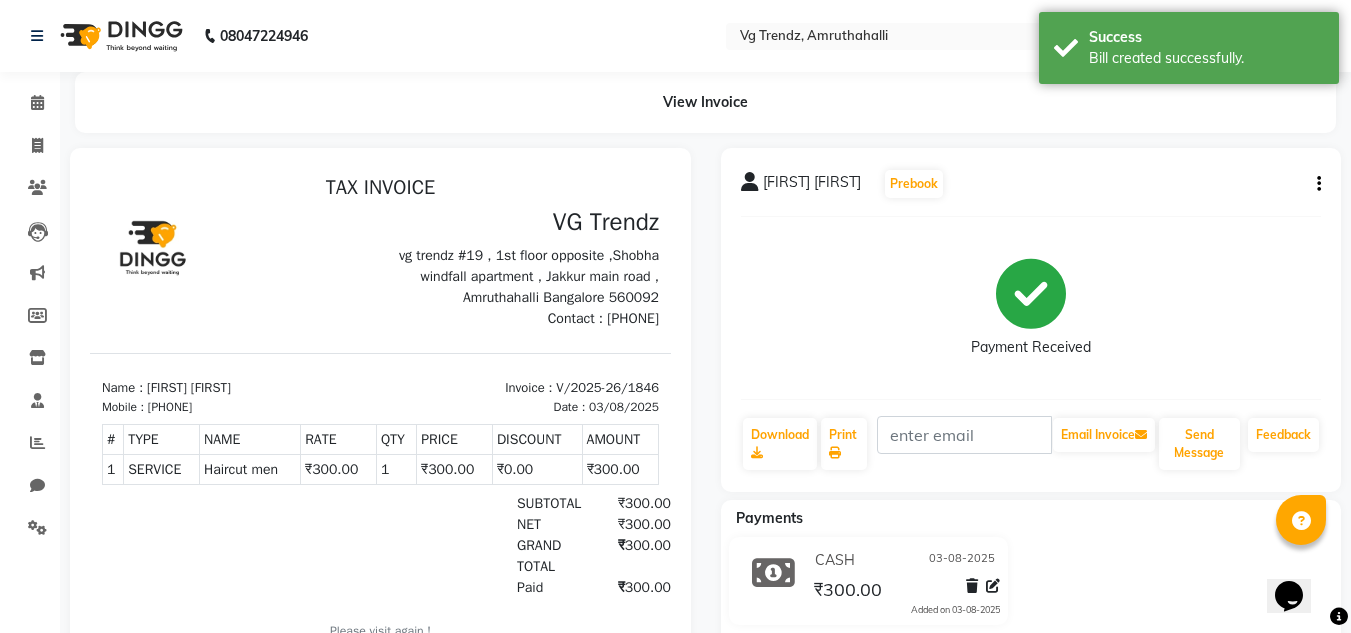 select on "service" 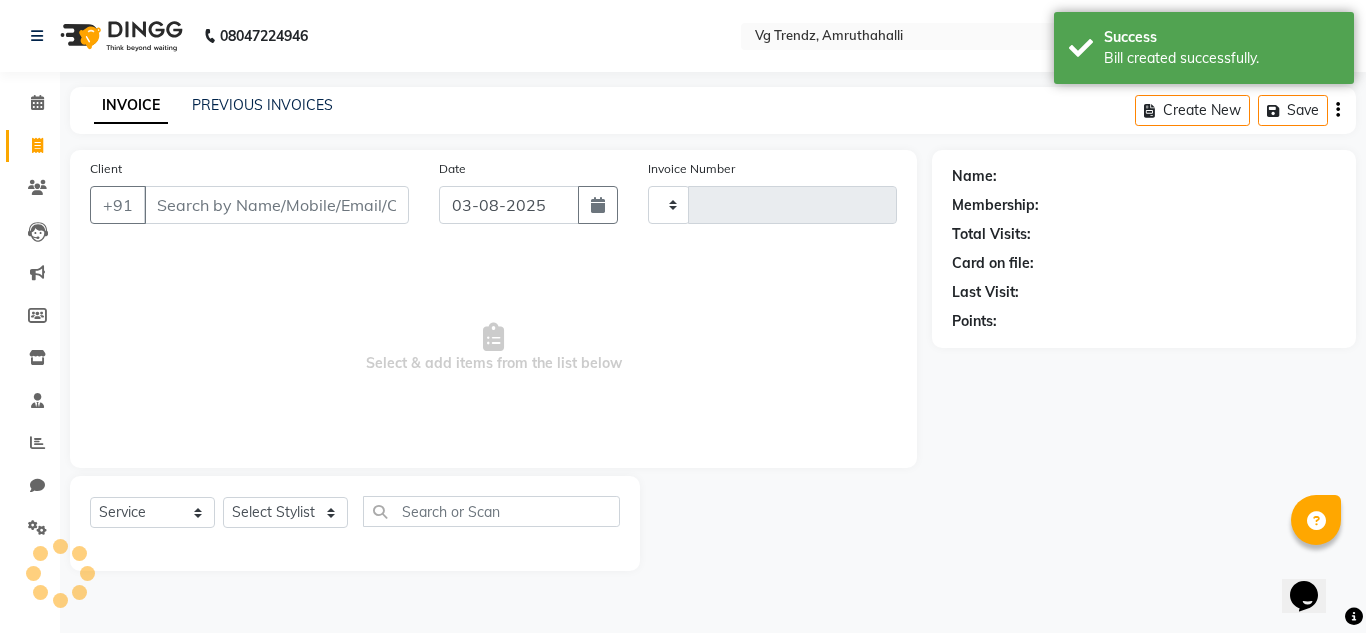 type on "1847" 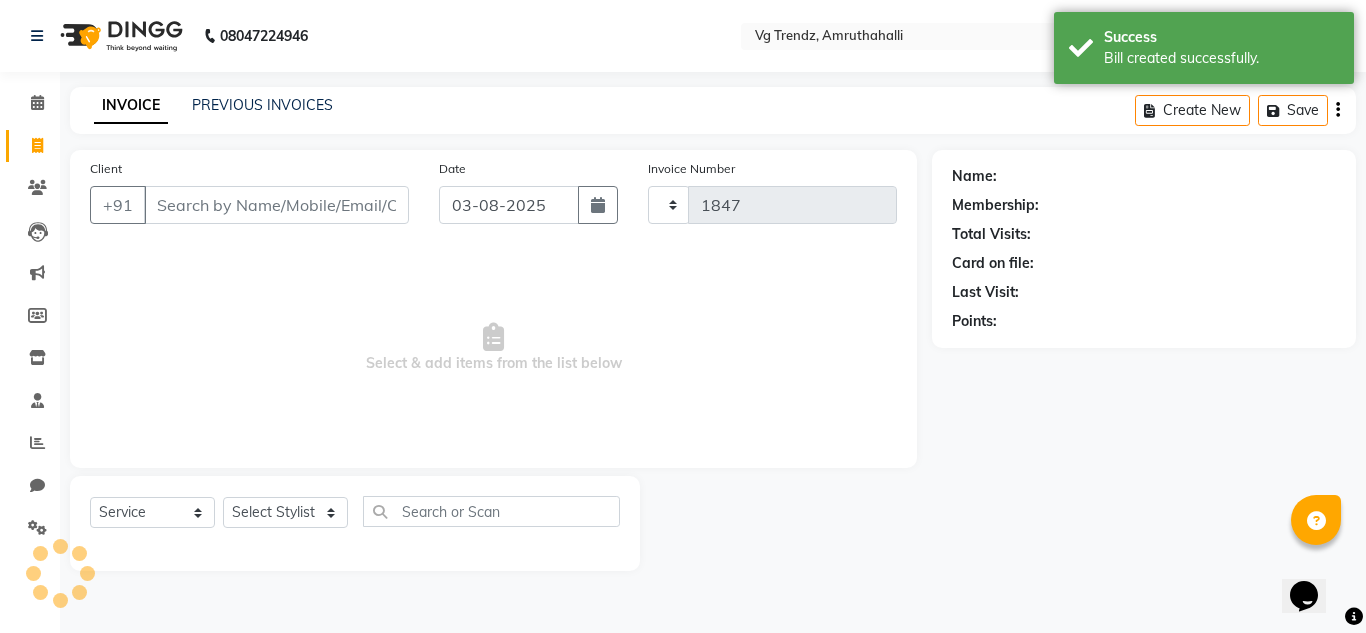 select on "5536" 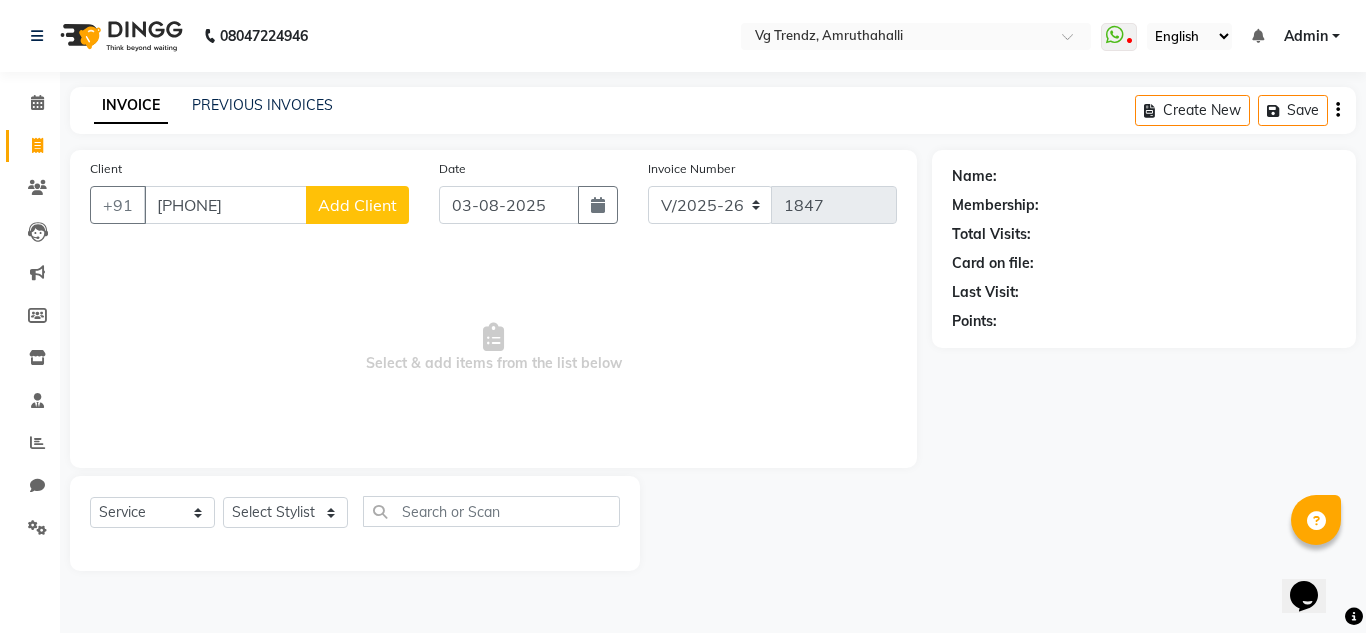type on "[PHONE]" 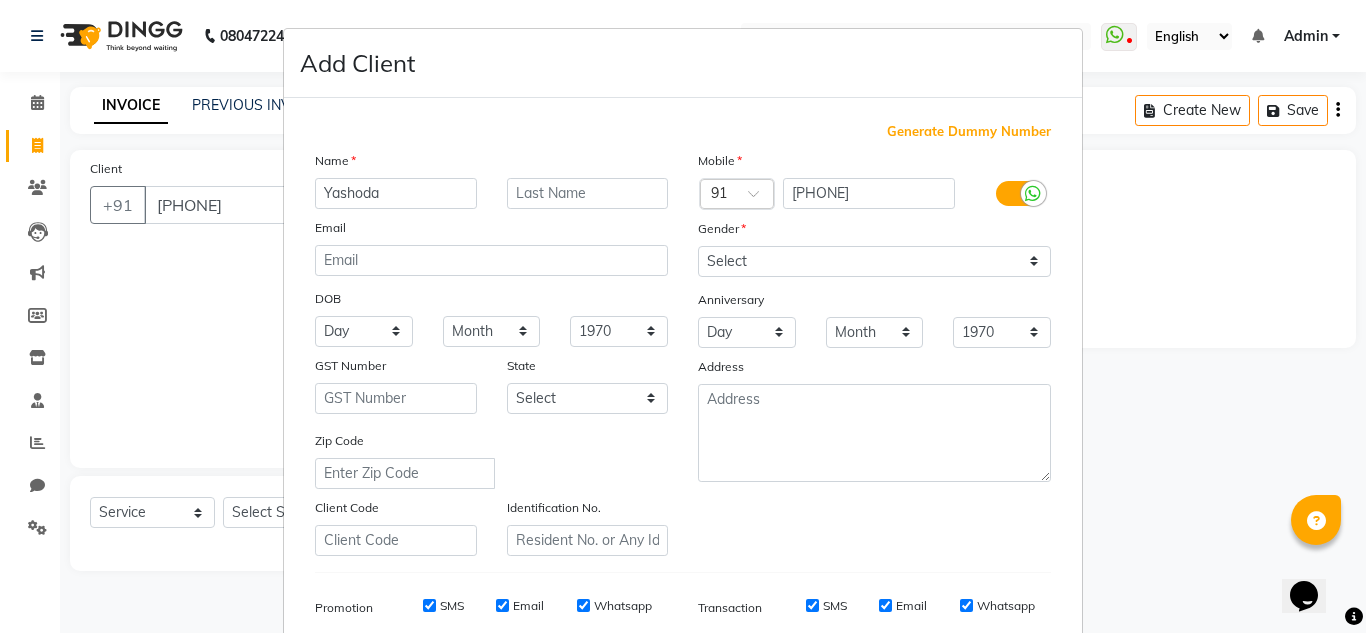 type on "Yashoda" 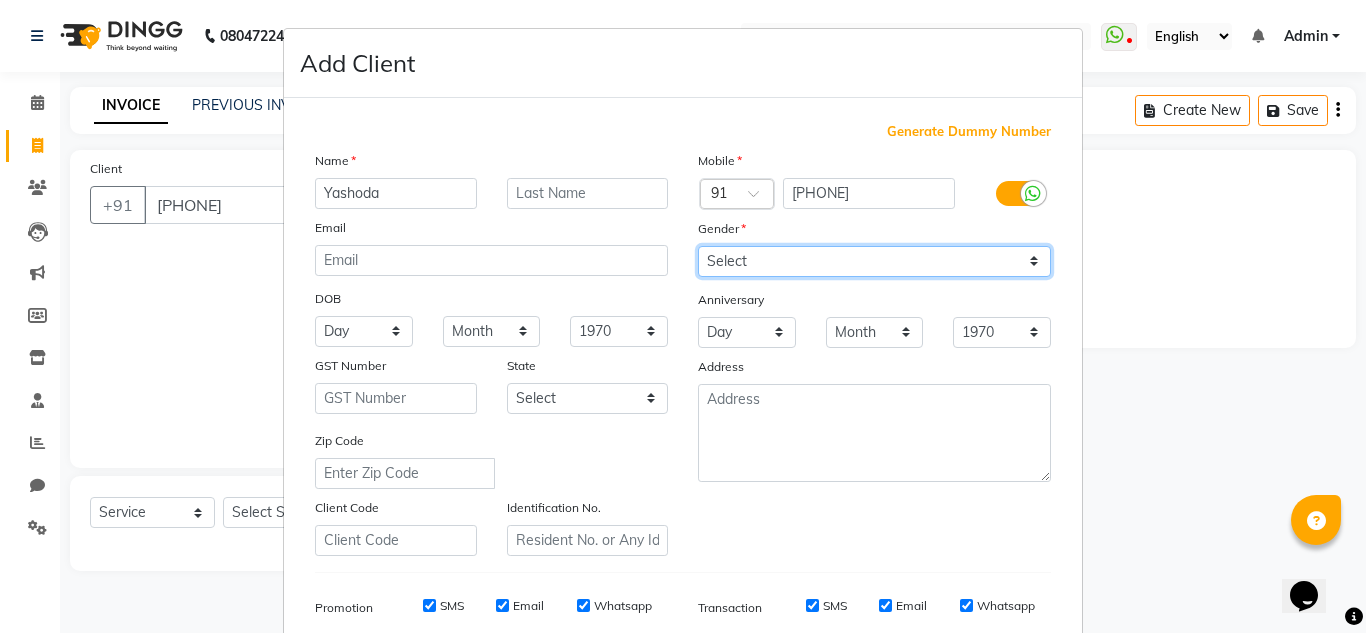click on "Select Male Female Other Prefer Not To Say" at bounding box center [874, 261] 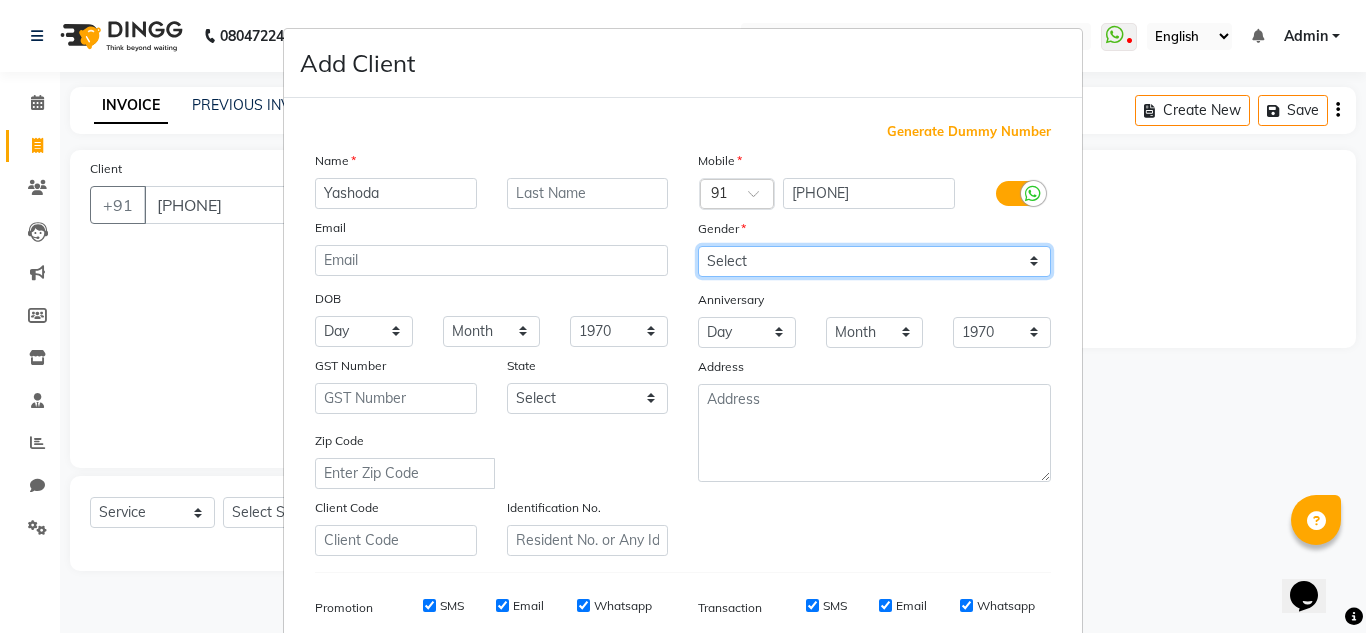 select on "female" 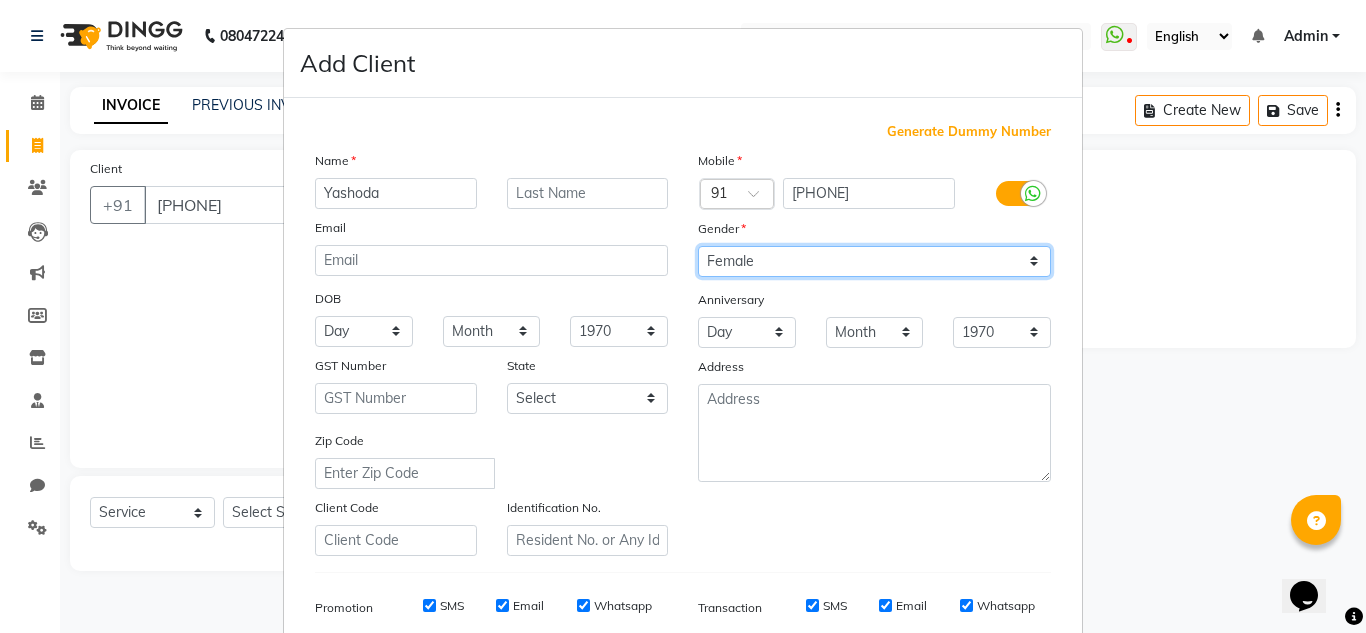 click on "Select Male Female Other Prefer Not To Say" at bounding box center [874, 261] 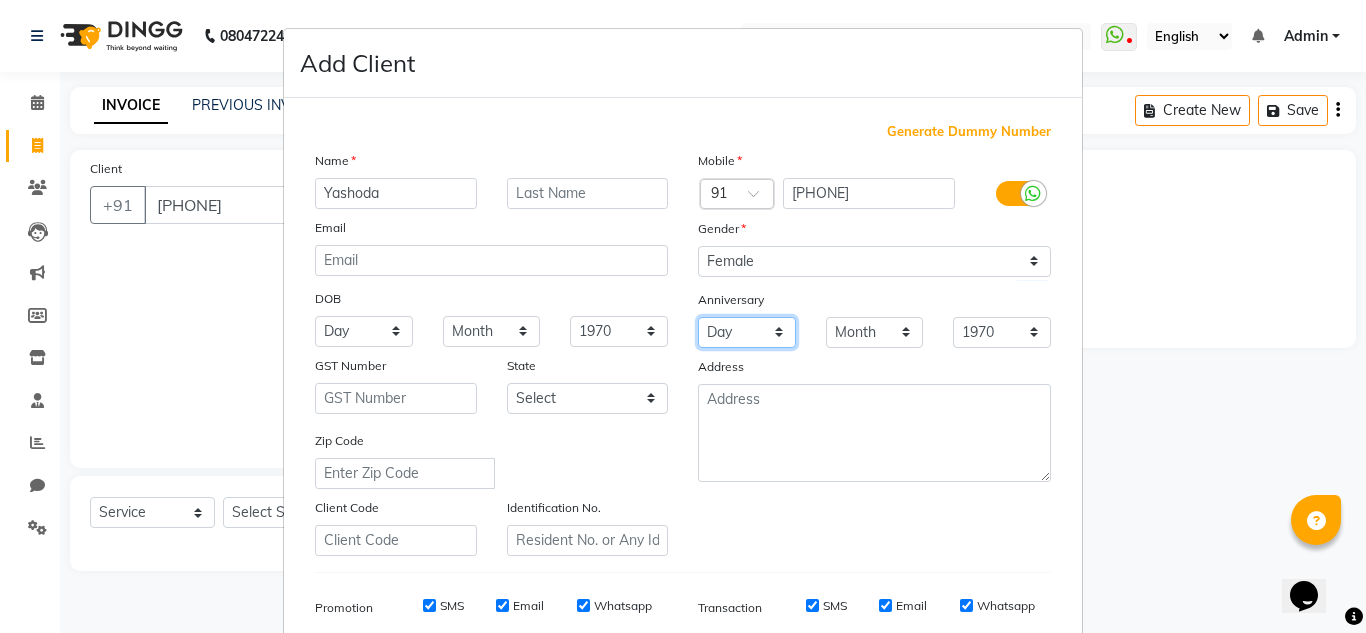 click on "Day 01 02 03 04 05 06 07 08 09 10 11 12 13 14 15 16 17 18 19 20 21 22 23 24 25 26 27 28 29 30 31" at bounding box center [747, 332] 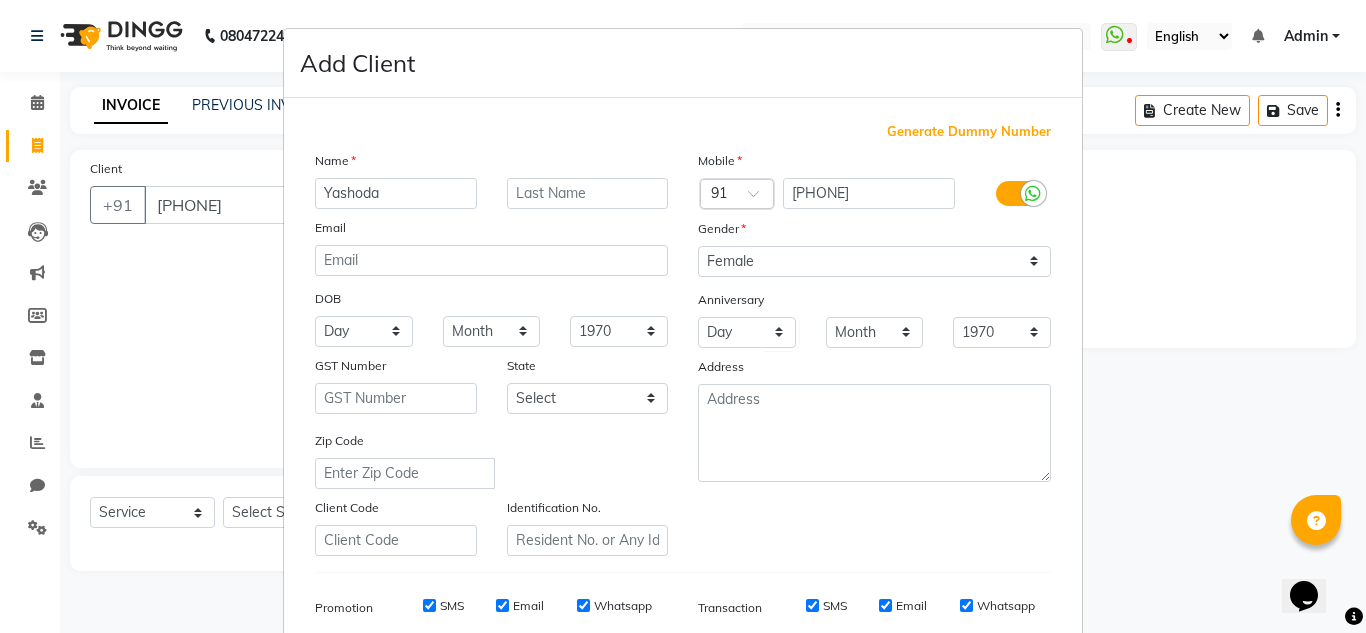 click on "Address" at bounding box center (874, 370) 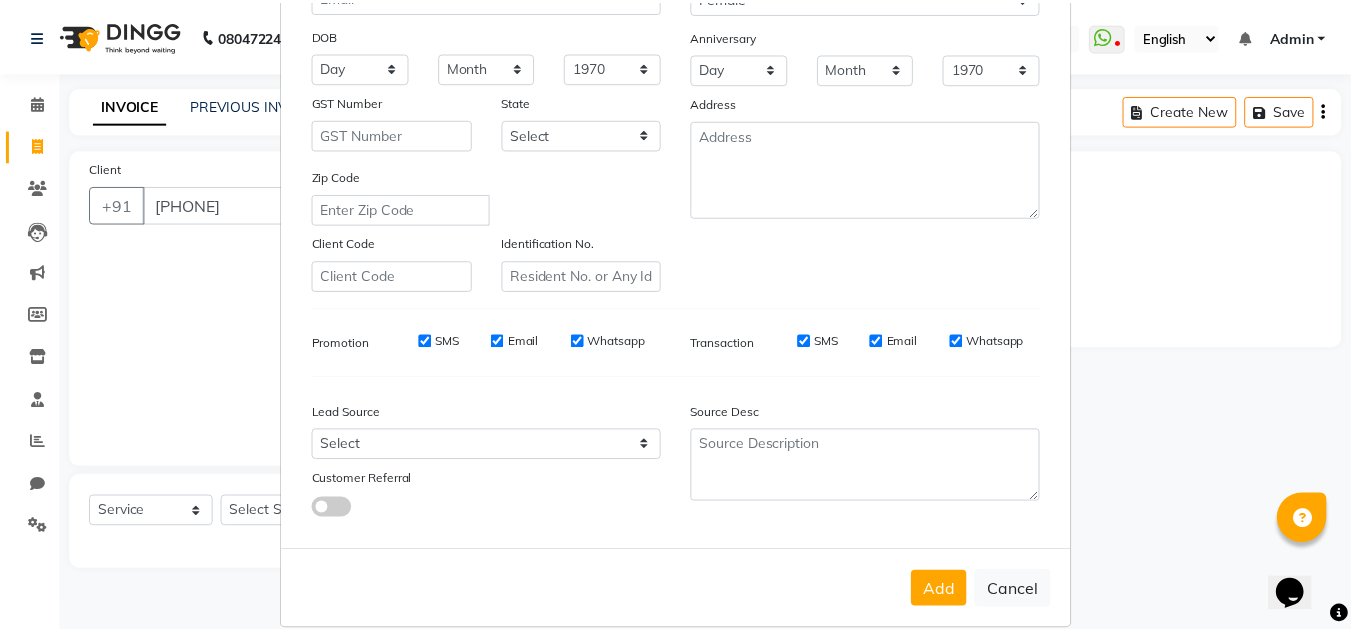 scroll, scrollTop: 290, scrollLeft: 0, axis: vertical 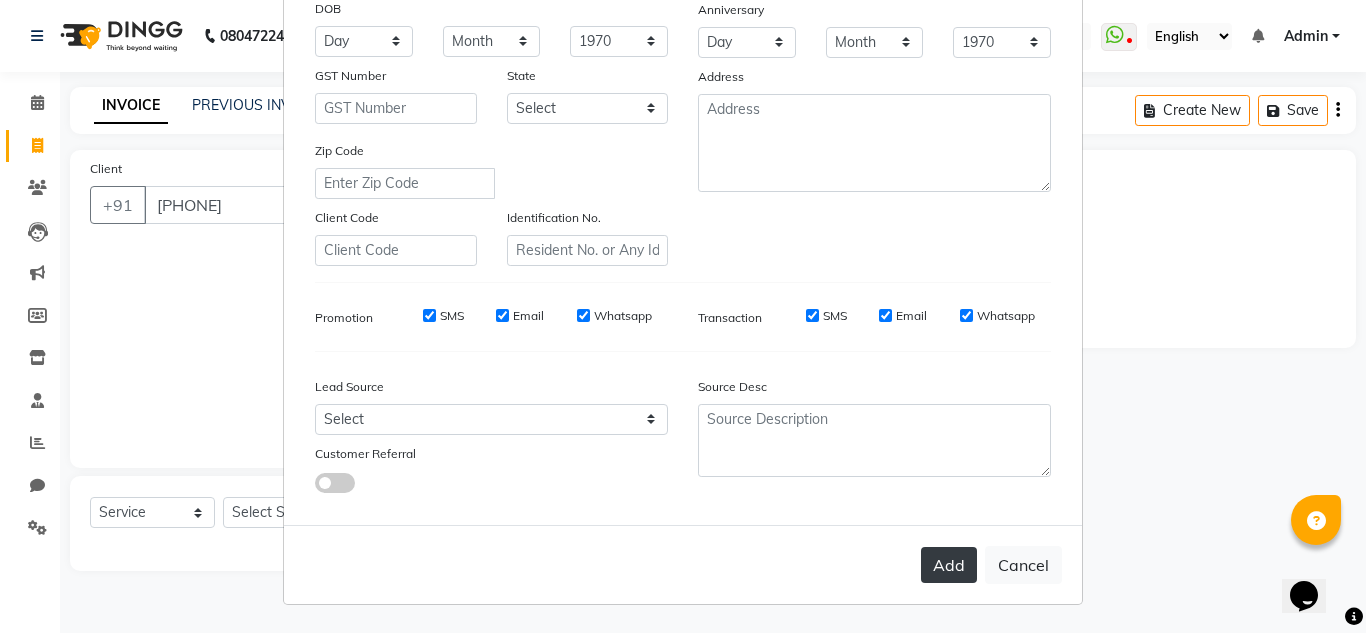 click on "Add" at bounding box center (949, 565) 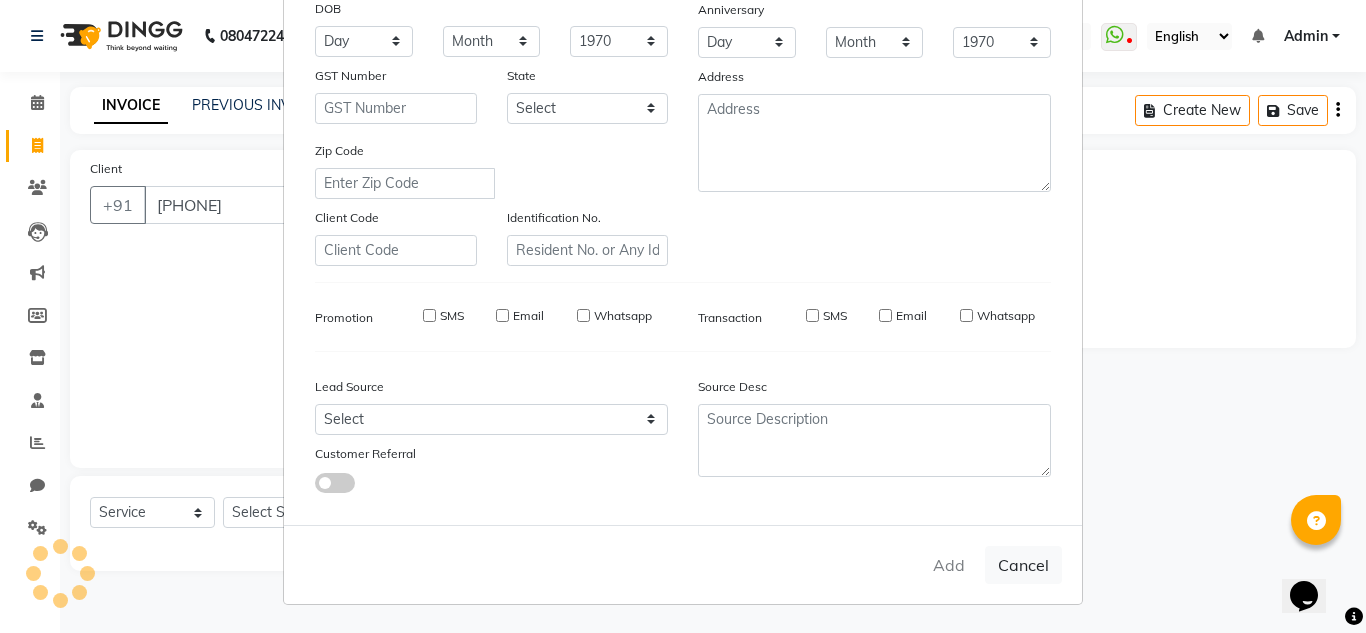 type 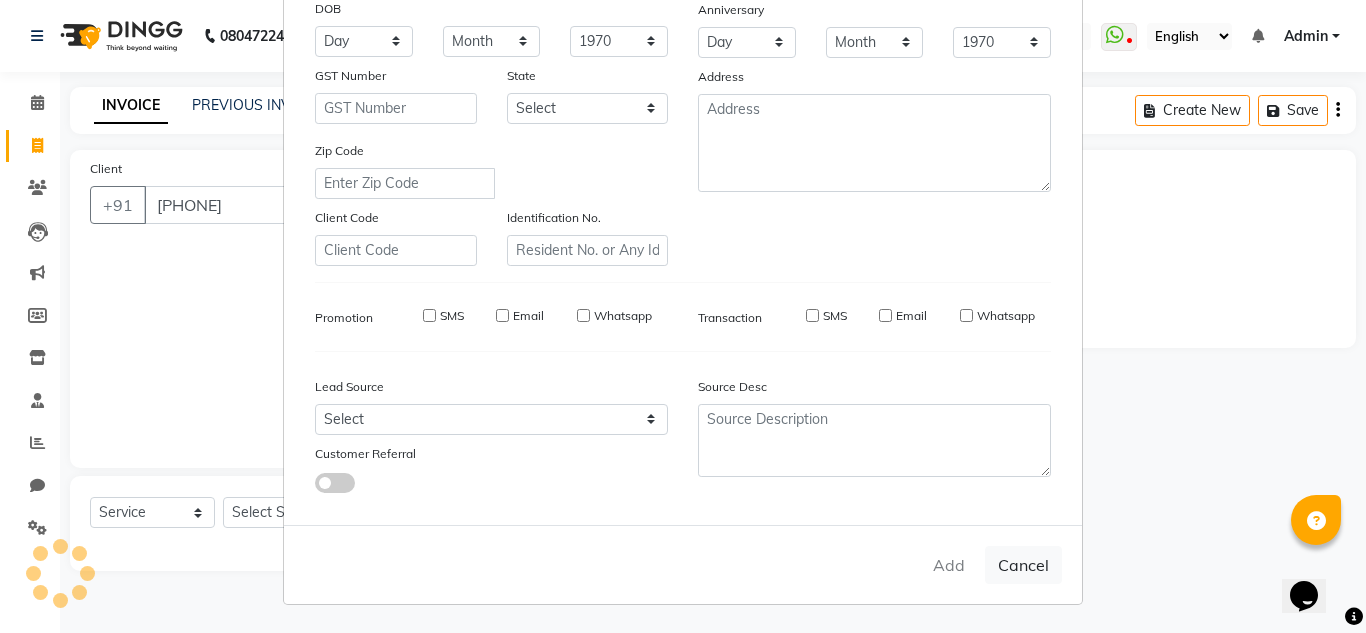 select 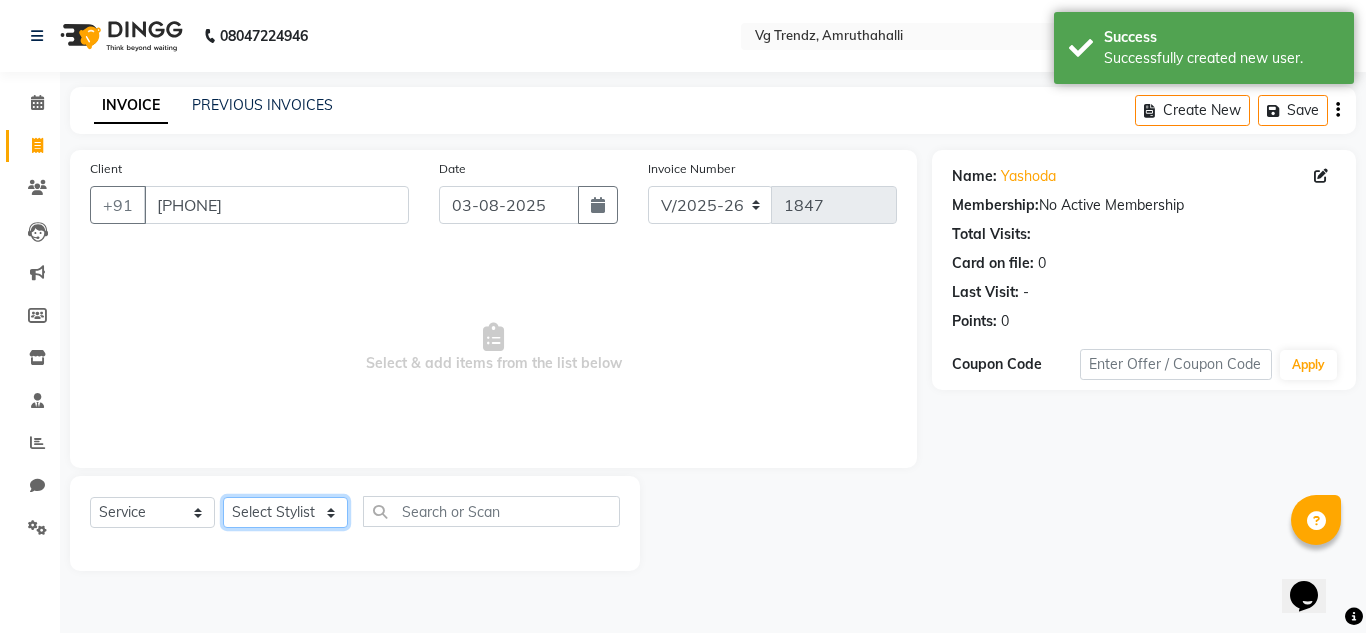 click on "Select Stylist [FIRST] [LAST] [FIRST] [LAST] [FIRST] [LAST] [FIRST] [LAST] [FIRST] [LAST] salon number [FIRST] [LAST] [LAST] [FIRST] [LAST]" 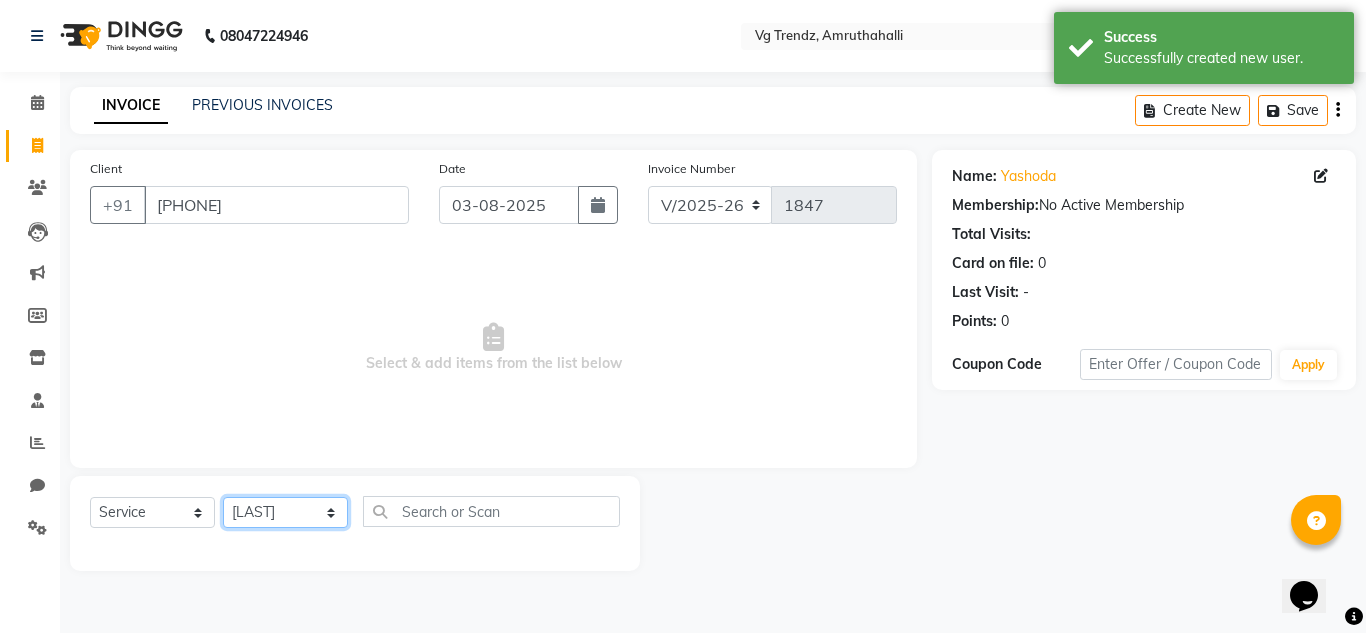 click on "Select Stylist [FIRST] [LAST] [FIRST] [LAST] [FIRST] [LAST] [FIRST] [LAST] [FIRST] [LAST] salon number [FIRST] [LAST] [LAST] [FIRST] [LAST]" 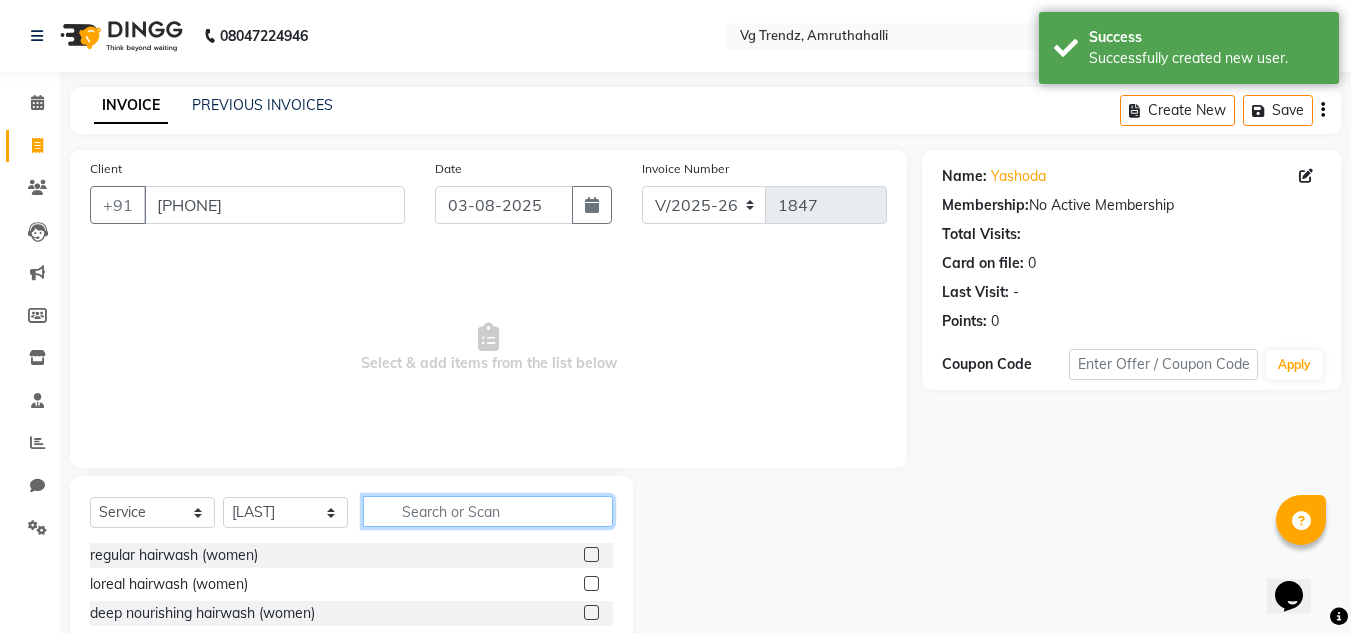 click 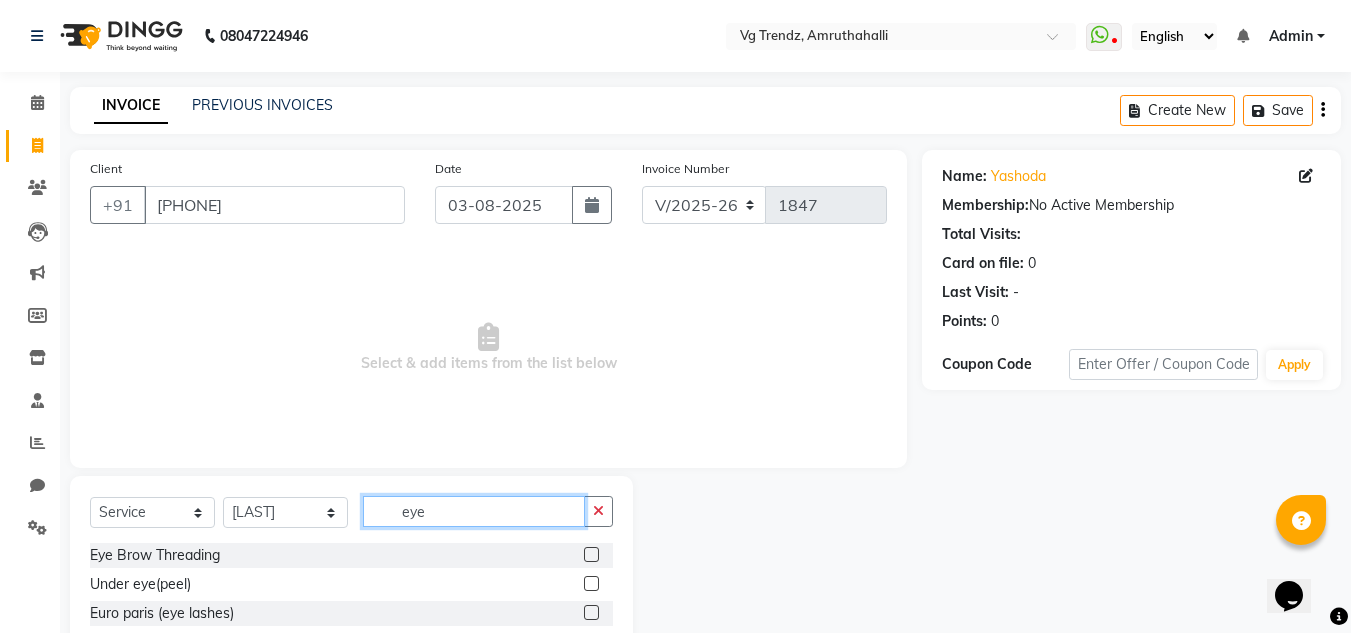 type on "eye" 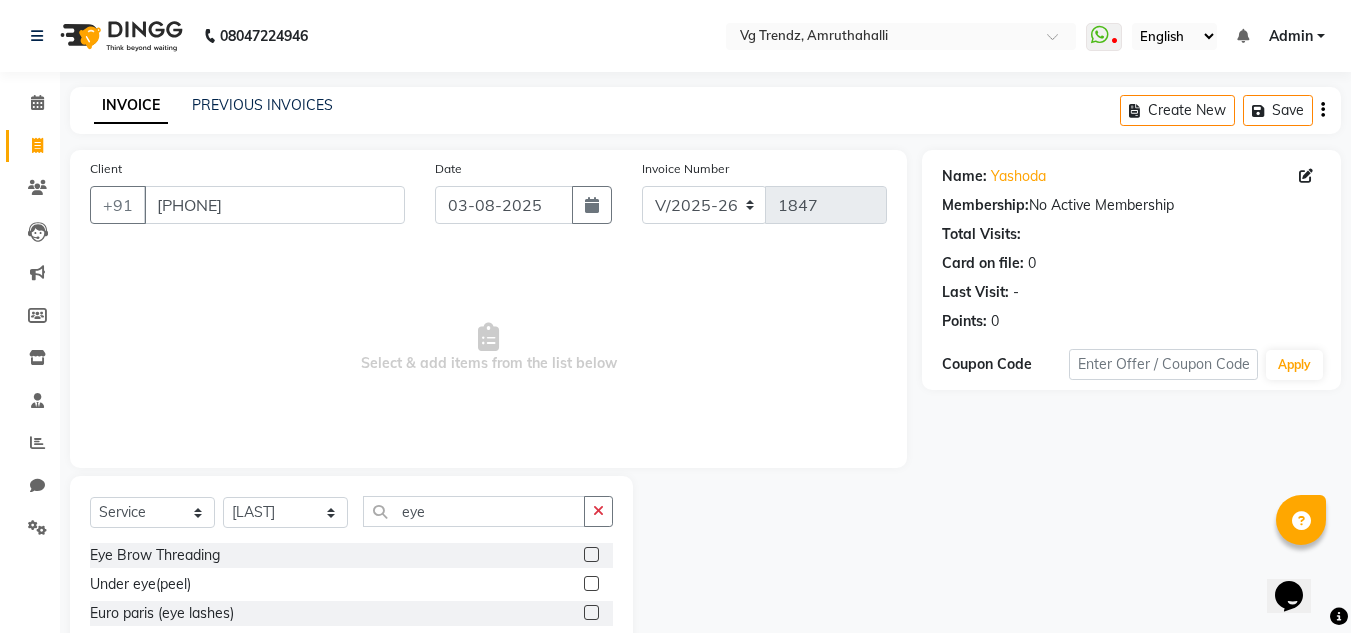 click 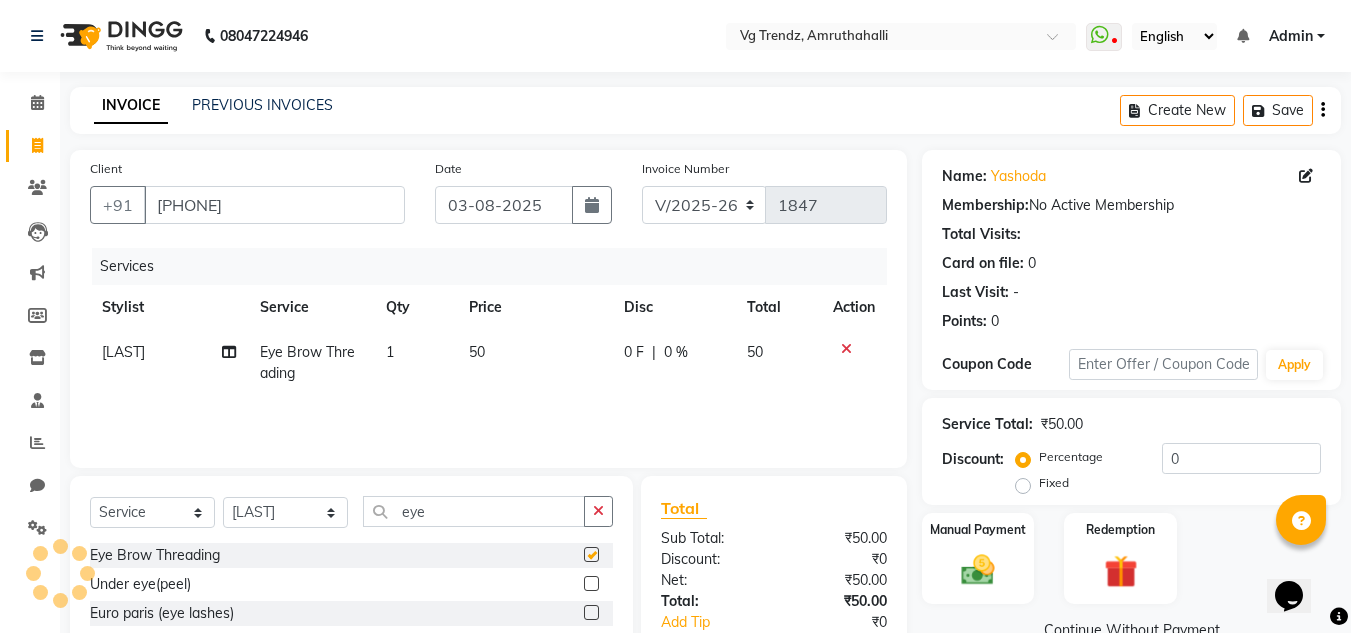 checkbox on "false" 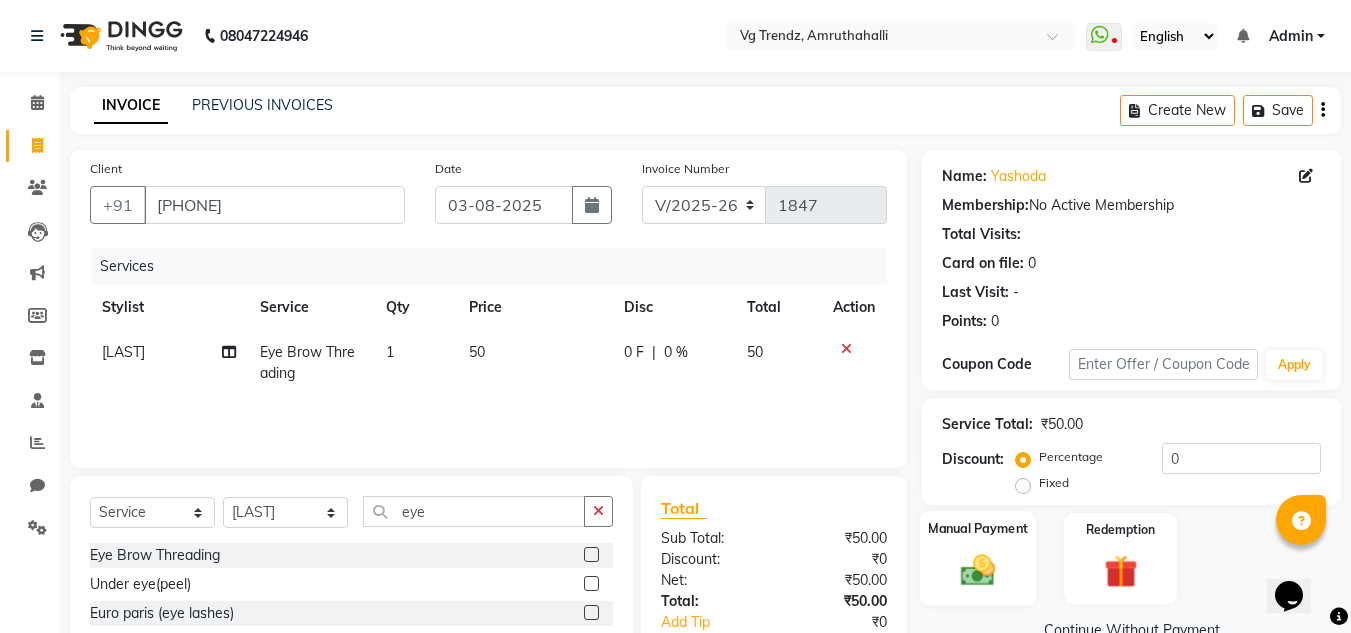 click on "Manual Payment" 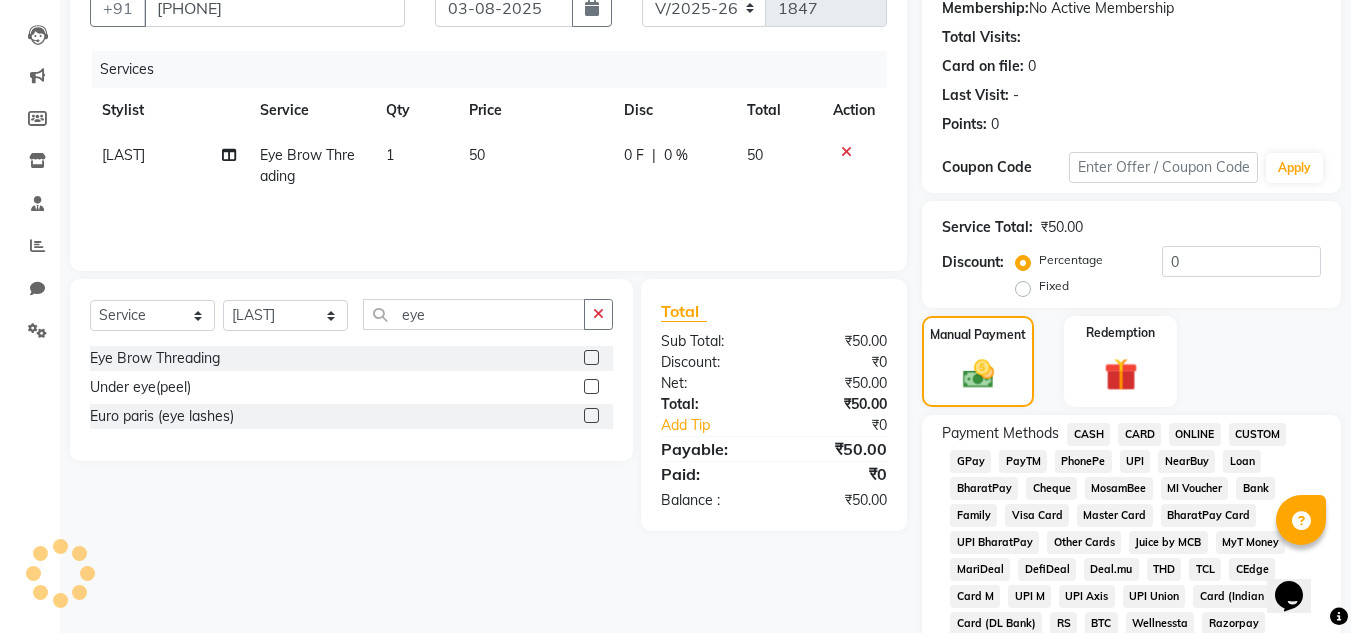 scroll, scrollTop: 300, scrollLeft: 0, axis: vertical 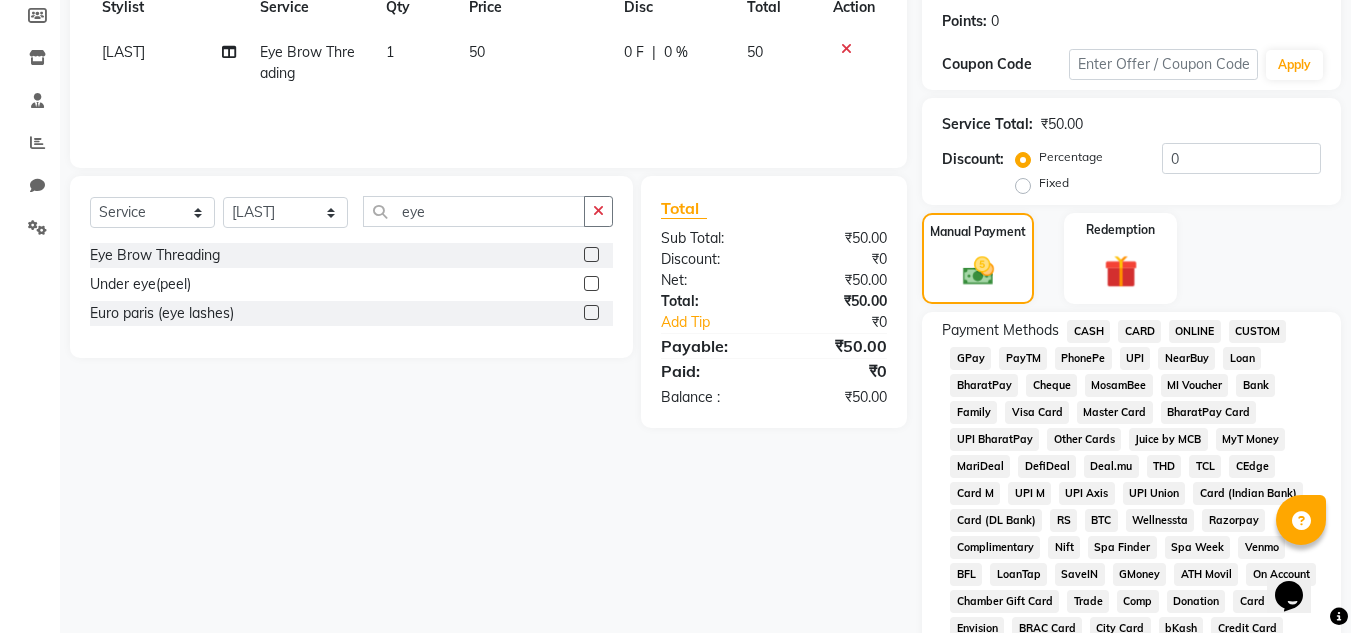 click on "CASH" 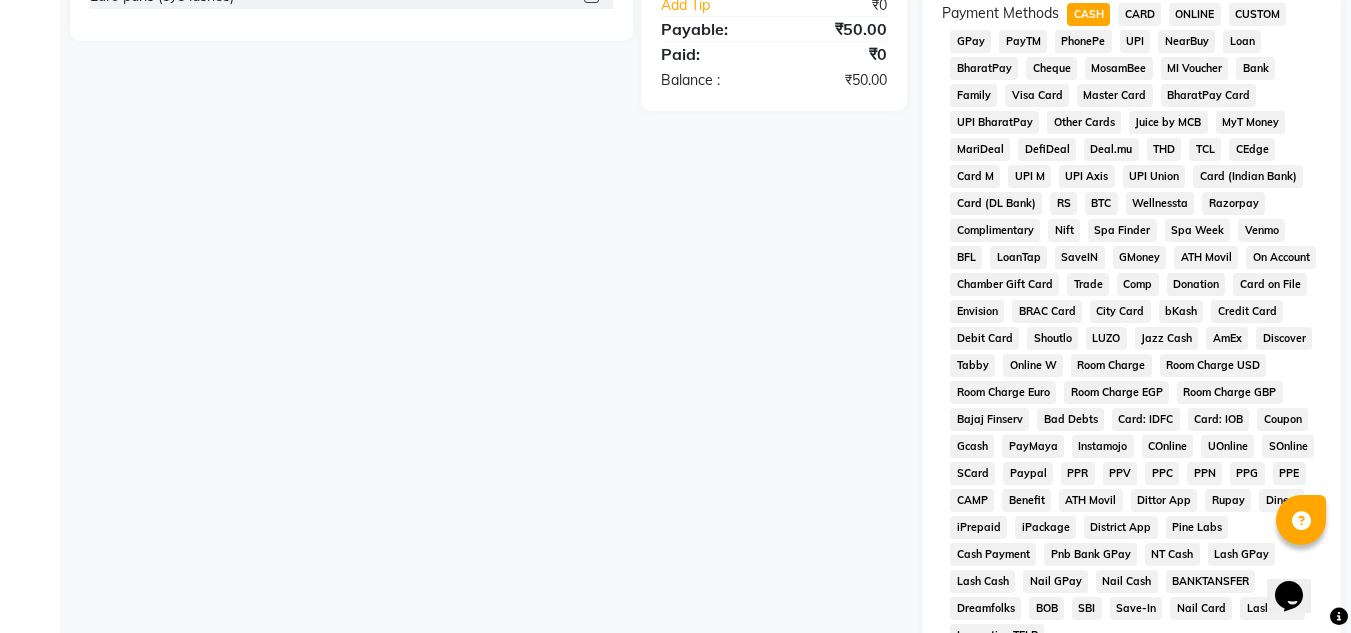 scroll, scrollTop: 869, scrollLeft: 0, axis: vertical 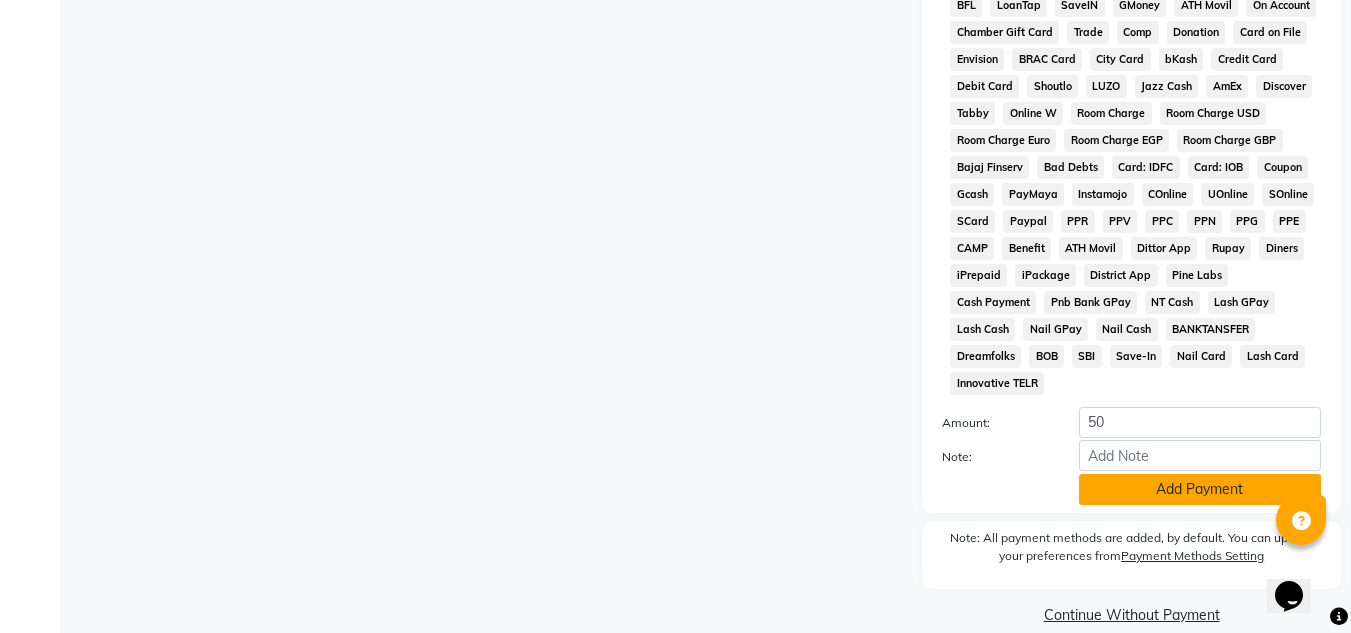 click on "Add Payment" 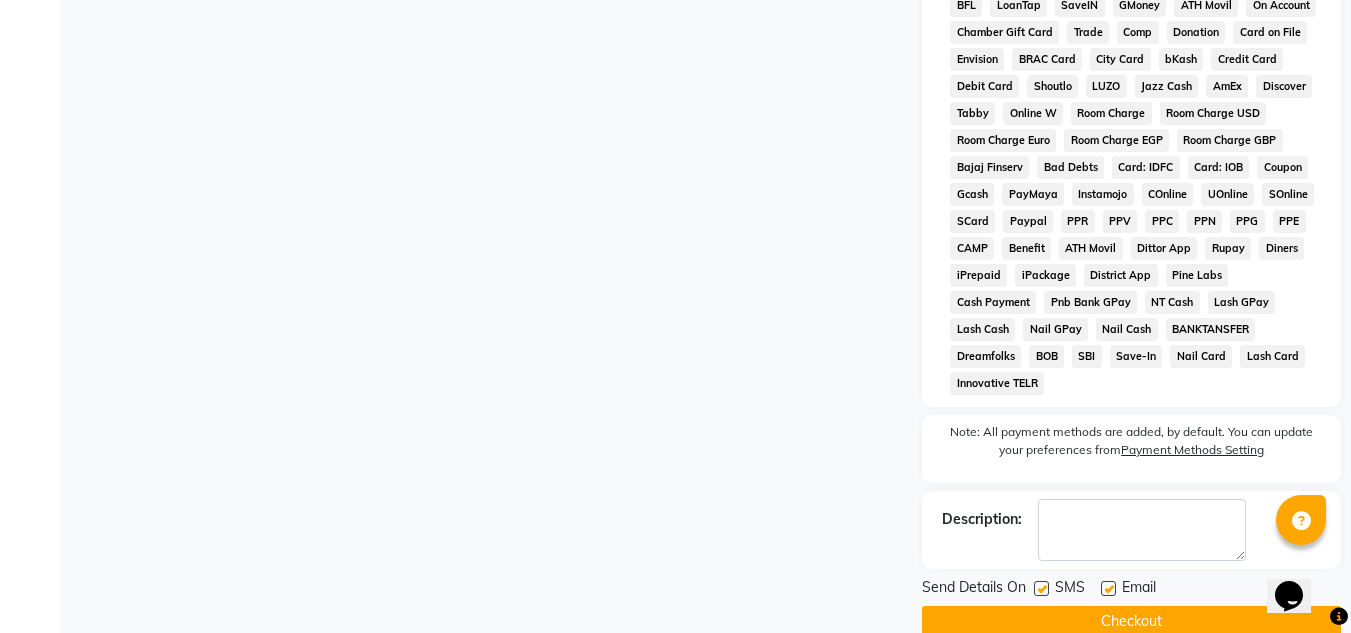click 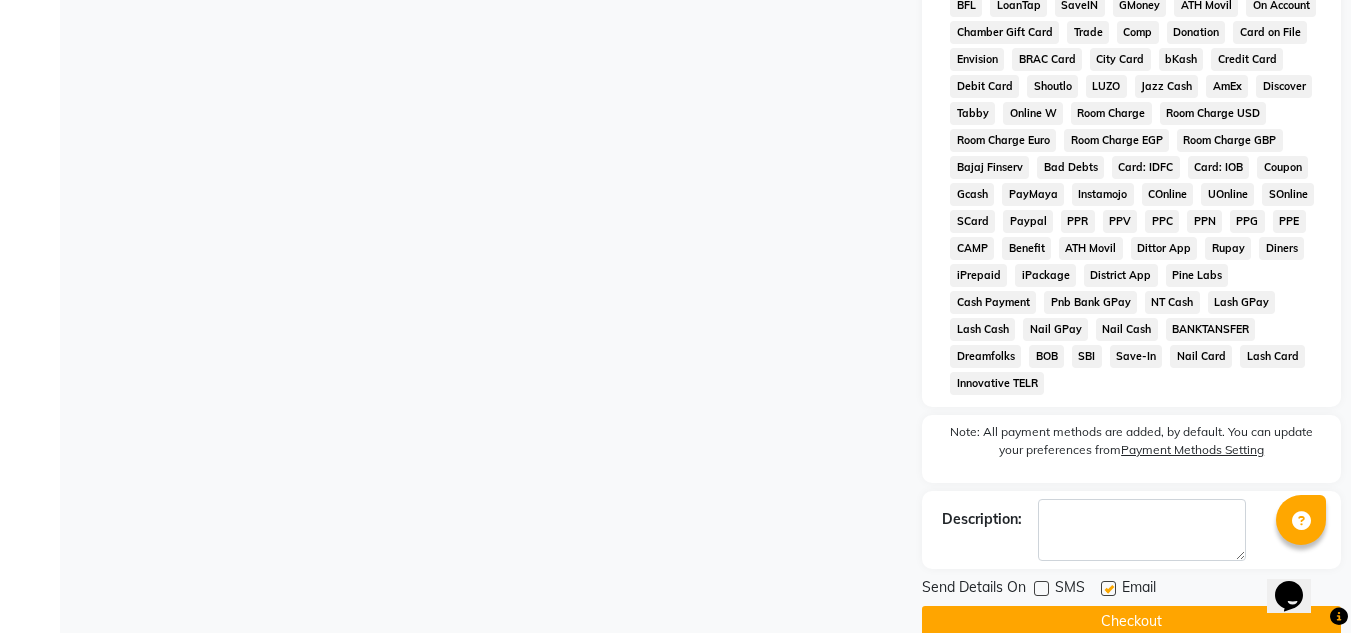 click 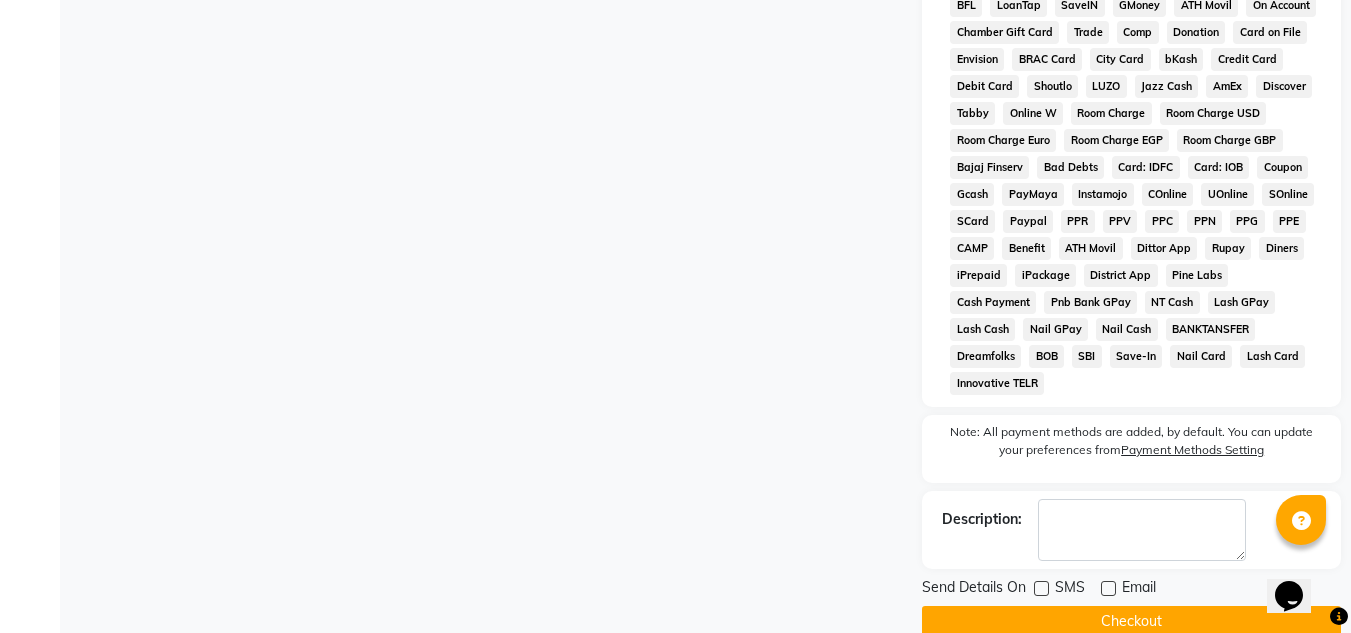 click on "Checkout" 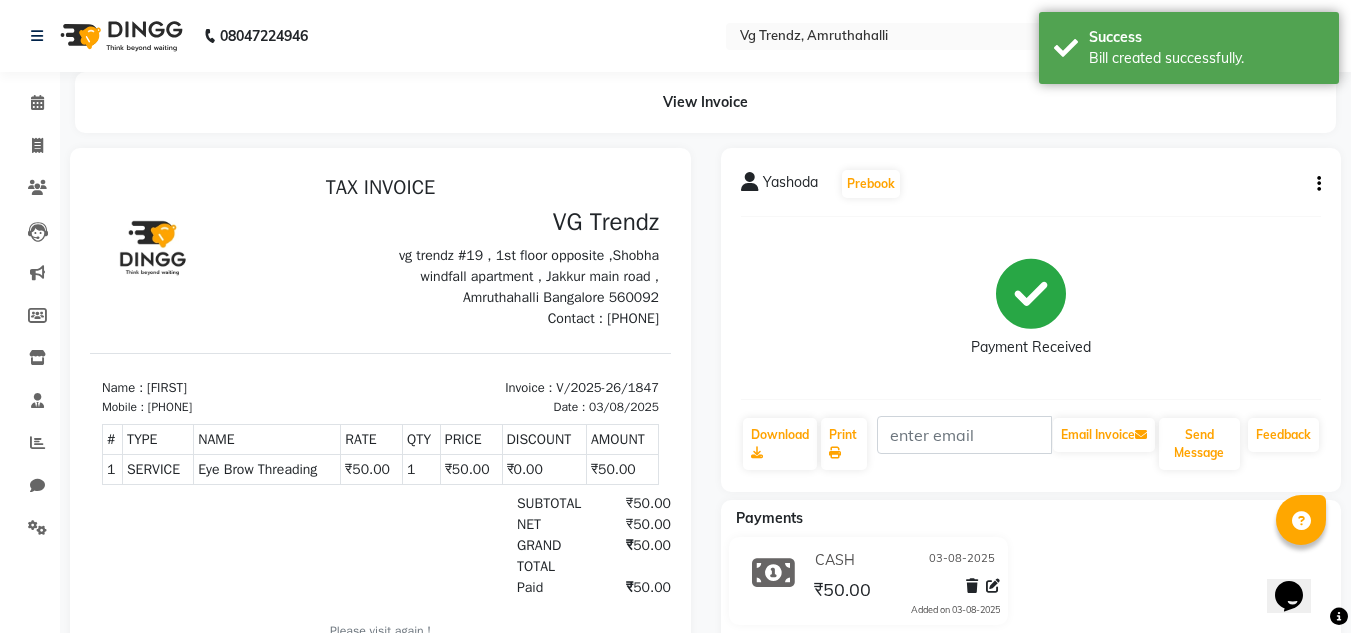 scroll, scrollTop: 0, scrollLeft: 0, axis: both 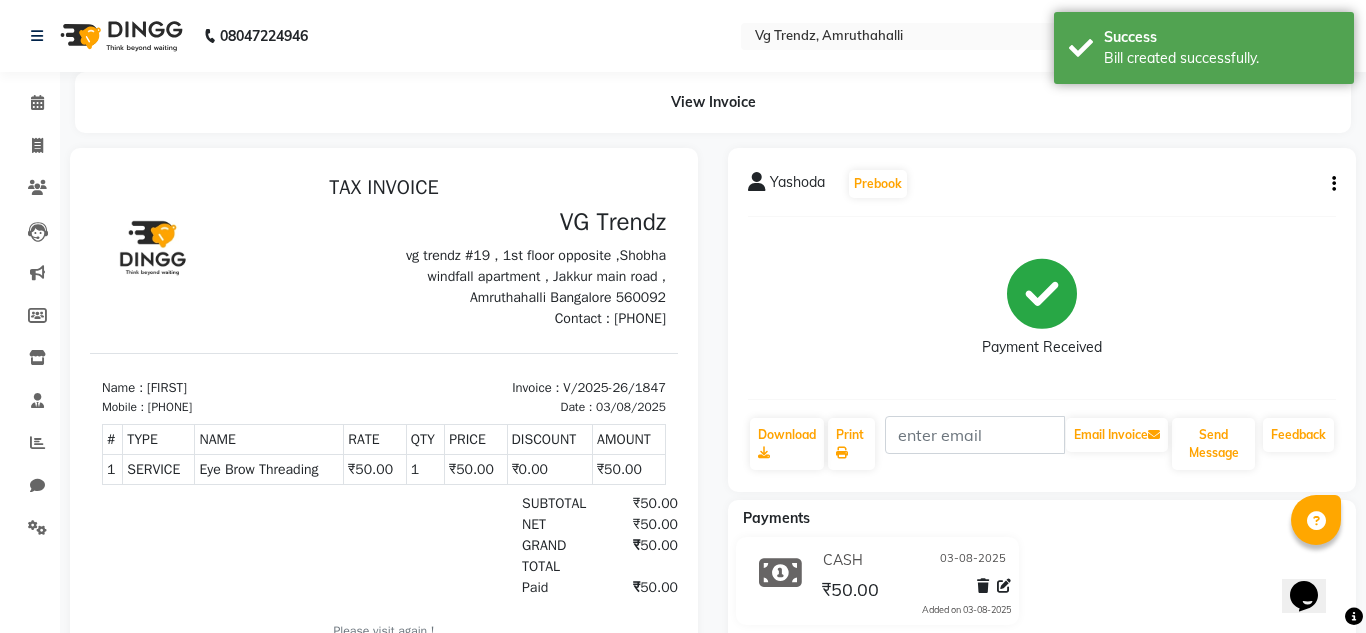 select on "5536" 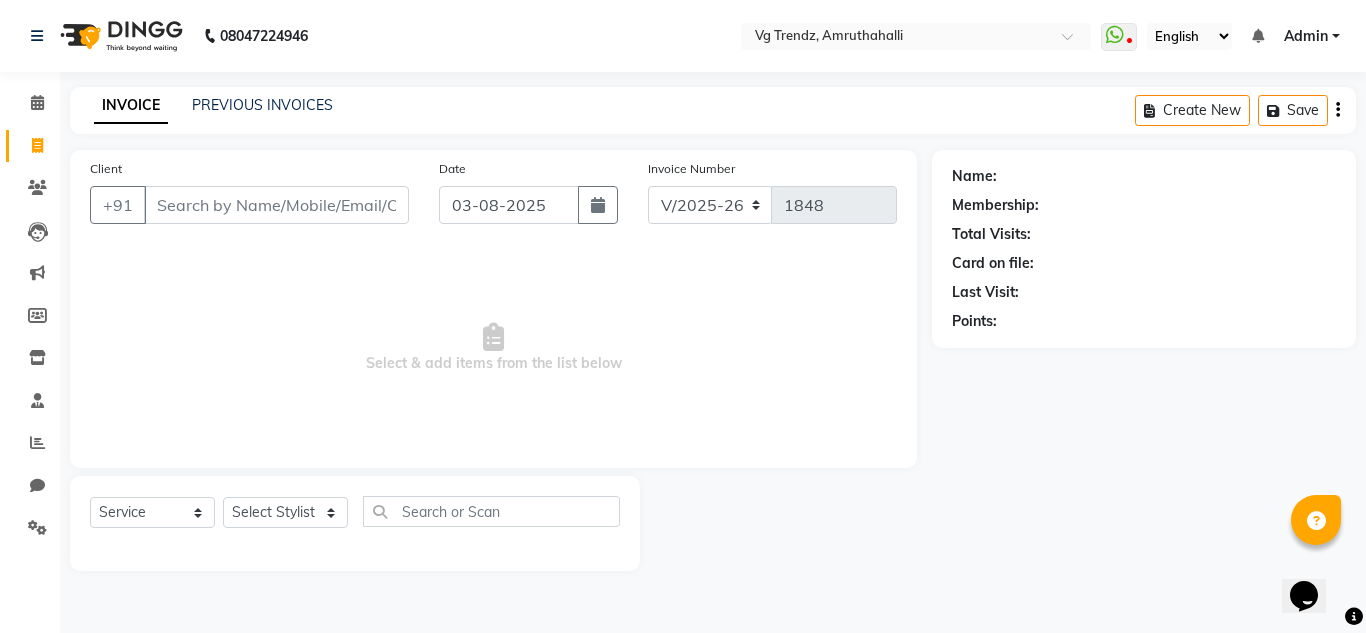 type on "m" 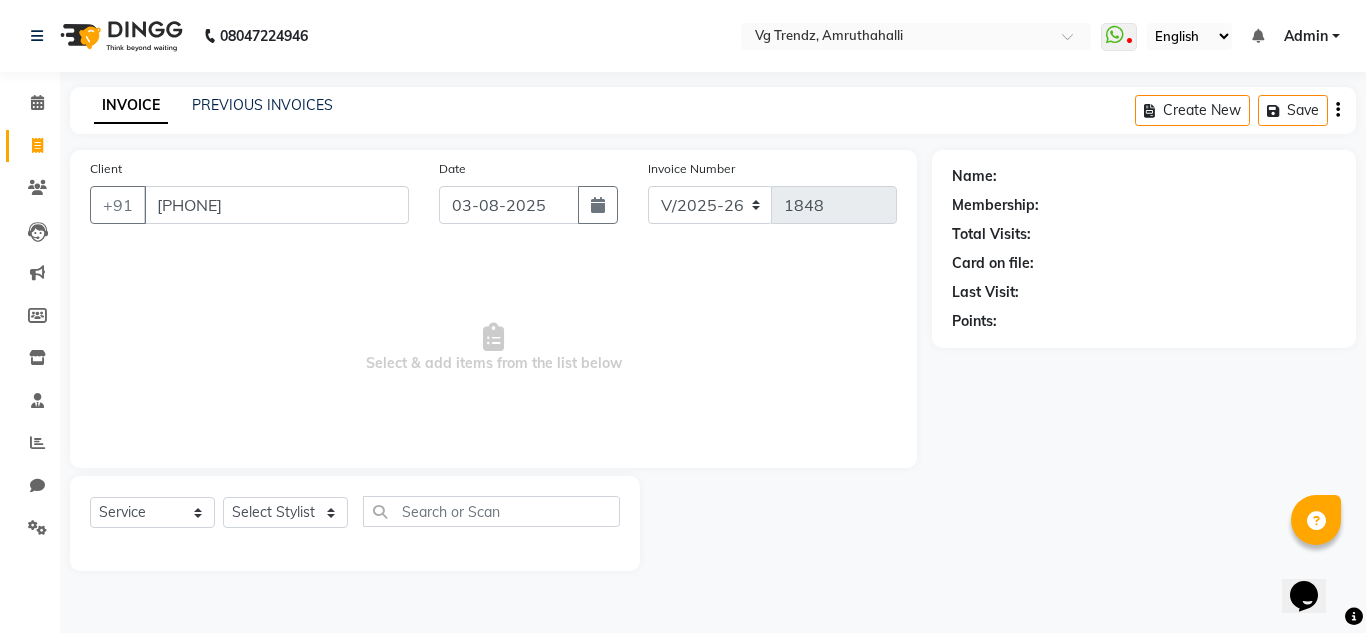 type on "[PHONE]" 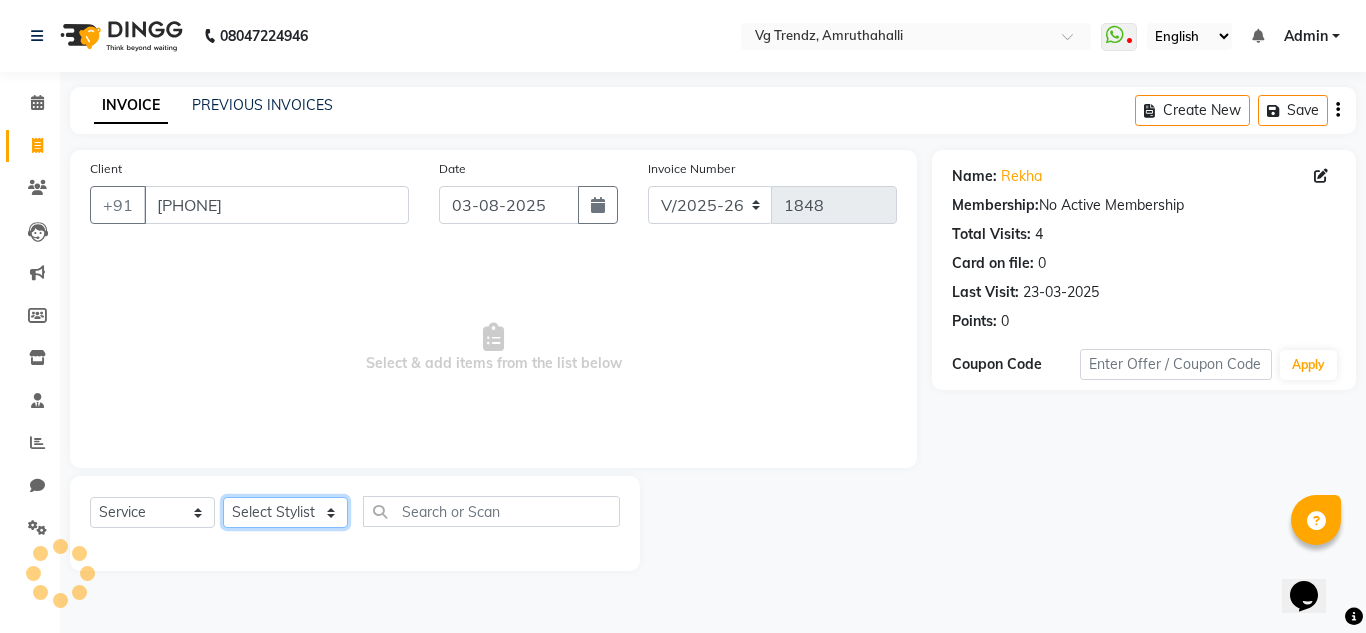 click on "Select Stylist [FIRST] [LAST] [FIRST] [LAST] [FIRST] [LAST] [FIRST] [LAST] [FIRST] [LAST] salon number [FIRST] [LAST] [LAST] [FIRST] [LAST]" 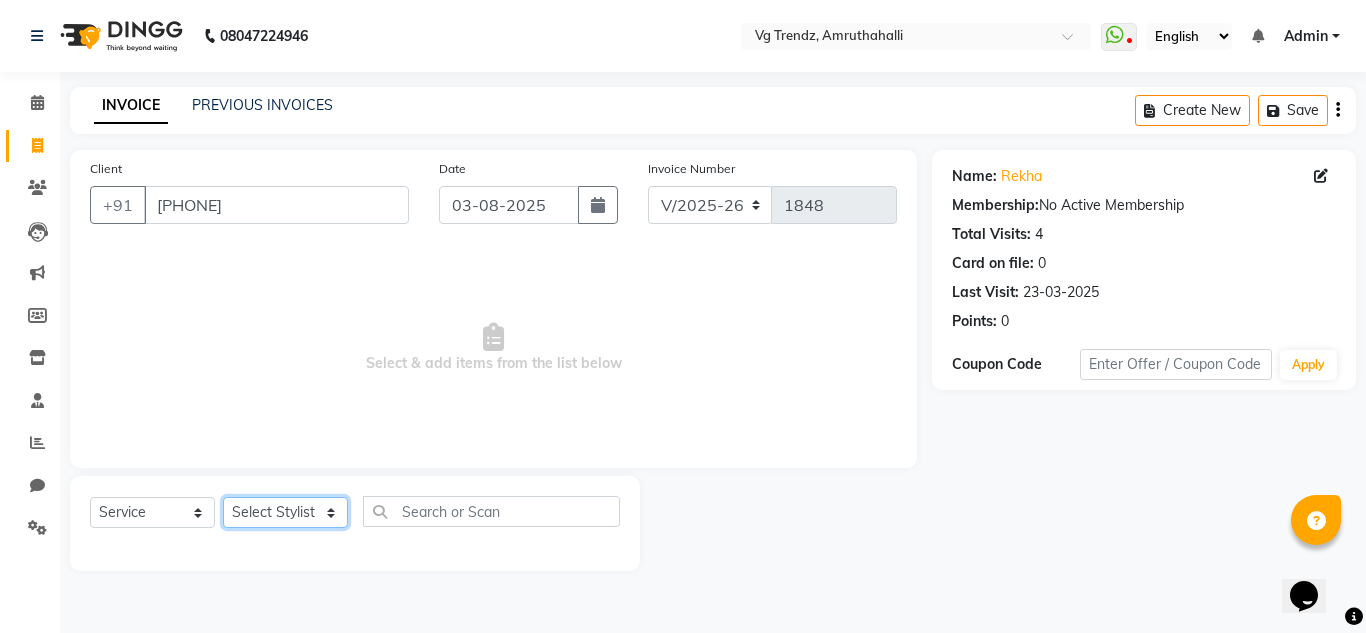 select on "84659" 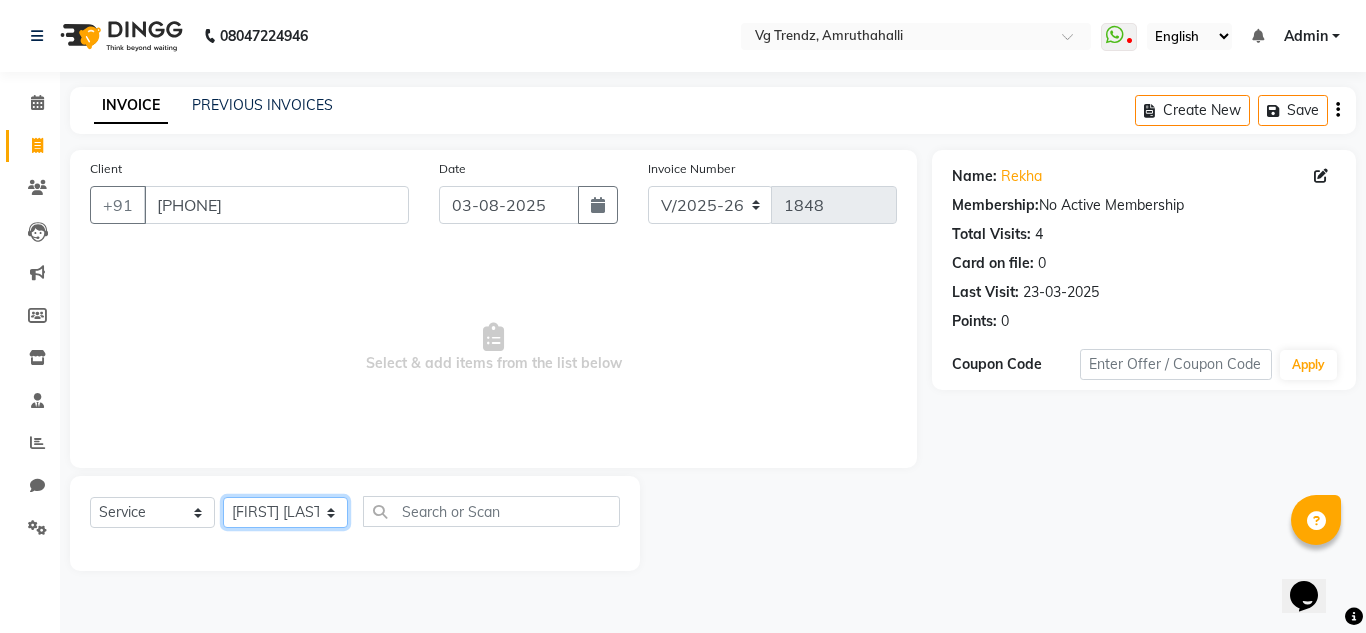 click on "Select Stylist [FIRST] [LAST] [FIRST] [LAST] [FIRST] [LAST] [FIRST] [LAST] [FIRST] [LAST] salon number [FIRST] [LAST] [LAST] [FIRST] [LAST]" 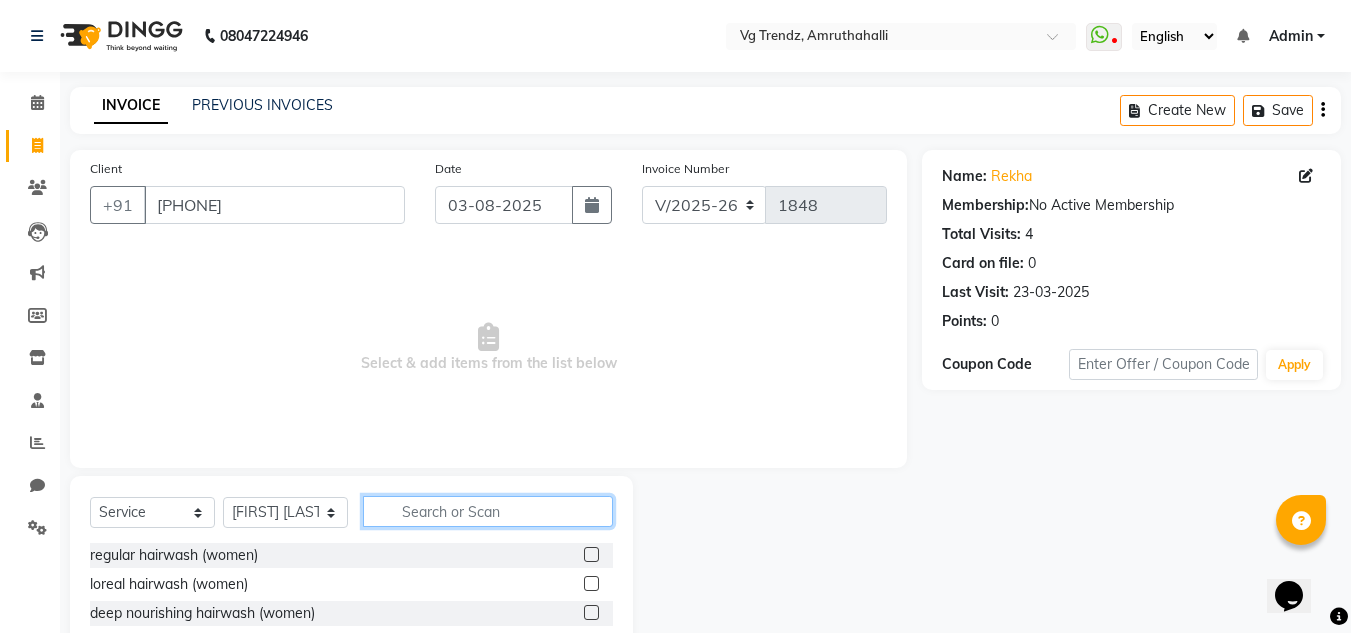 click 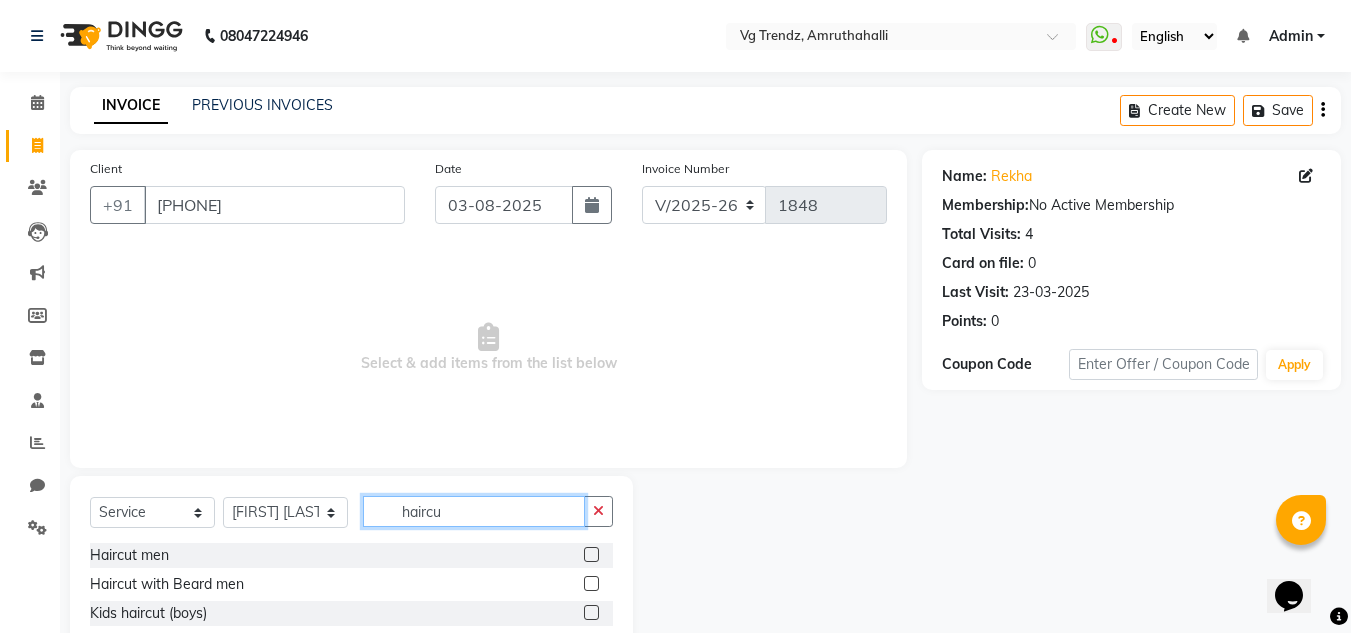 type on "haircu" 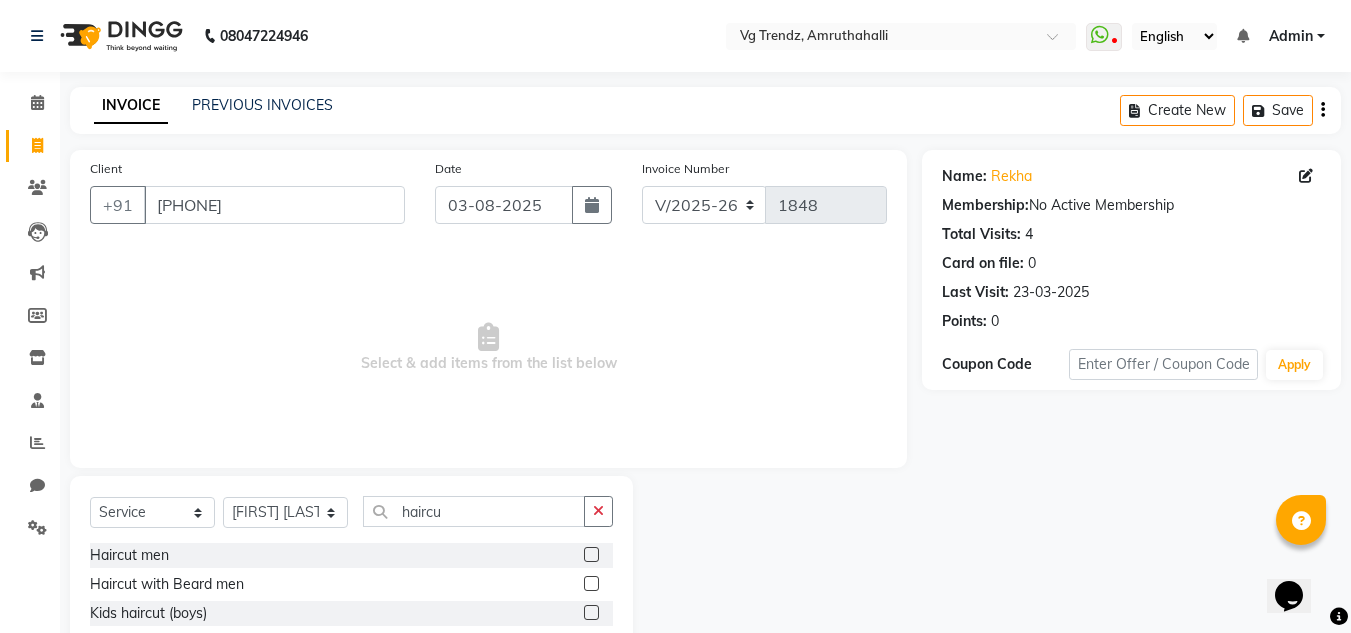 click 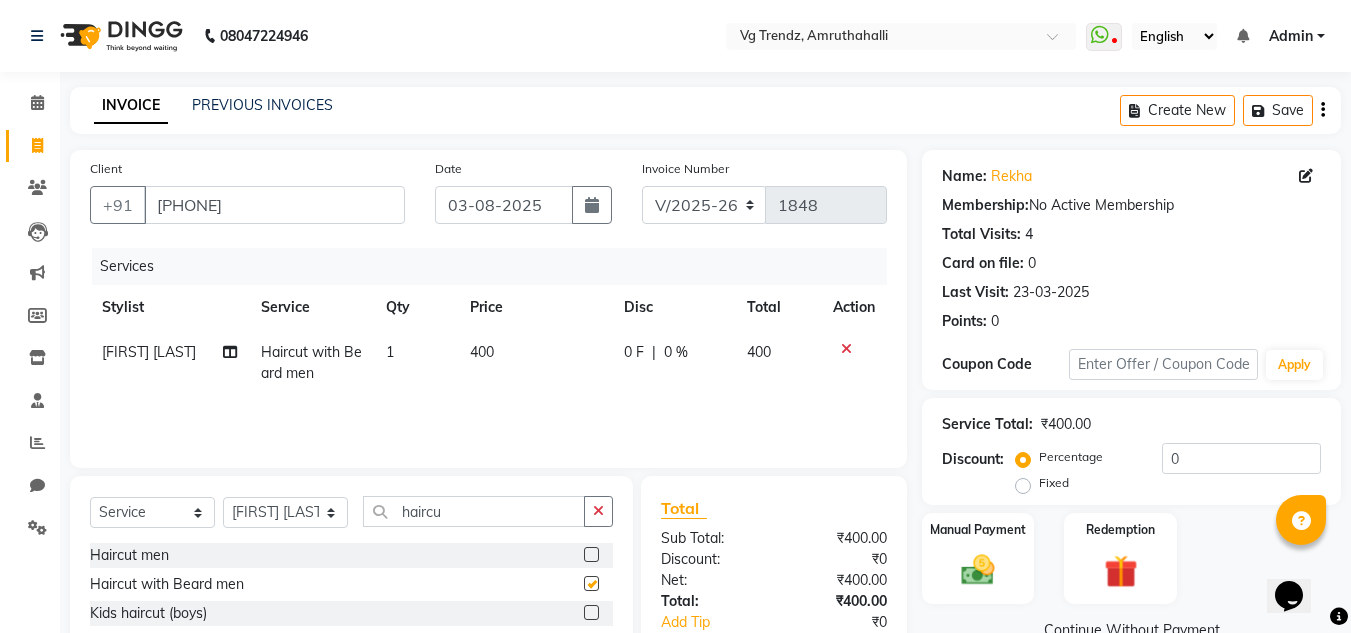 checkbox on "false" 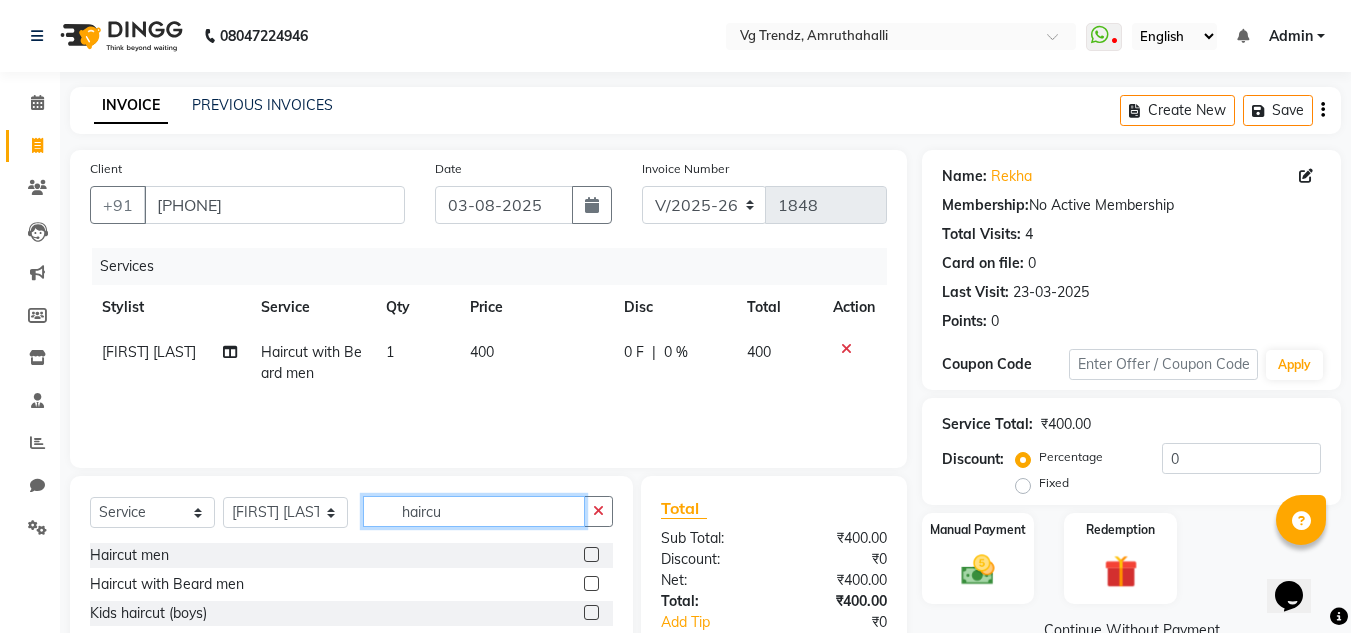 click on "haircu" 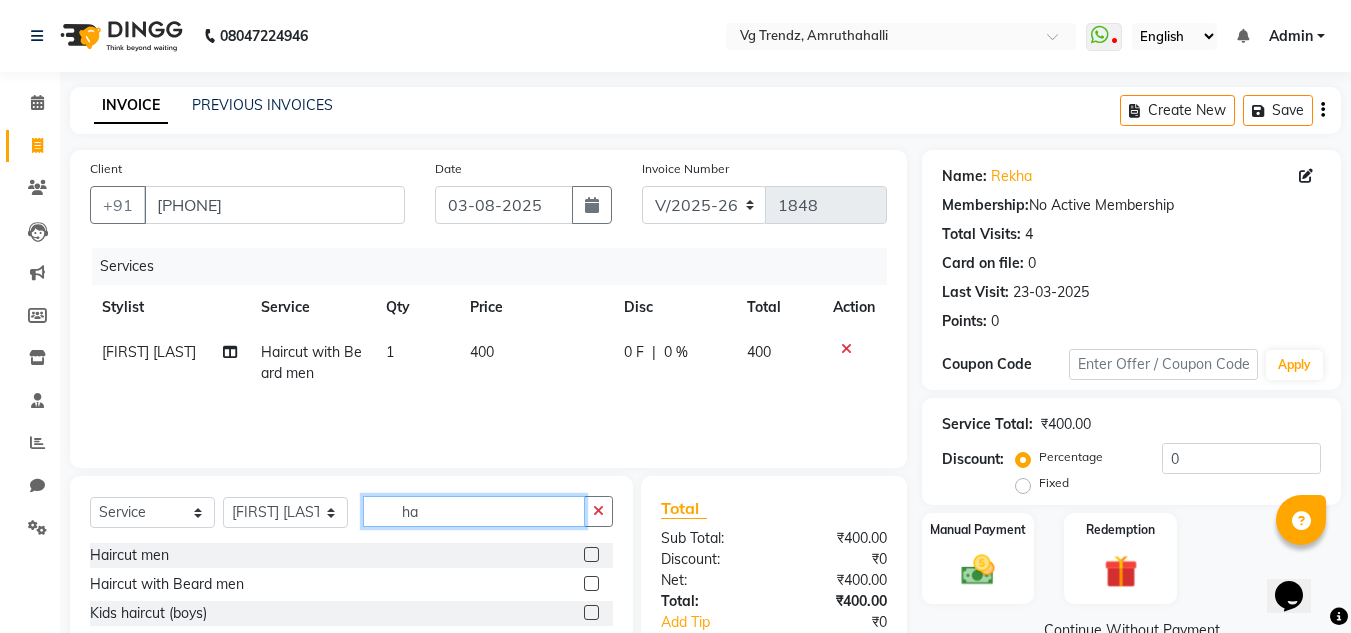 type on "h" 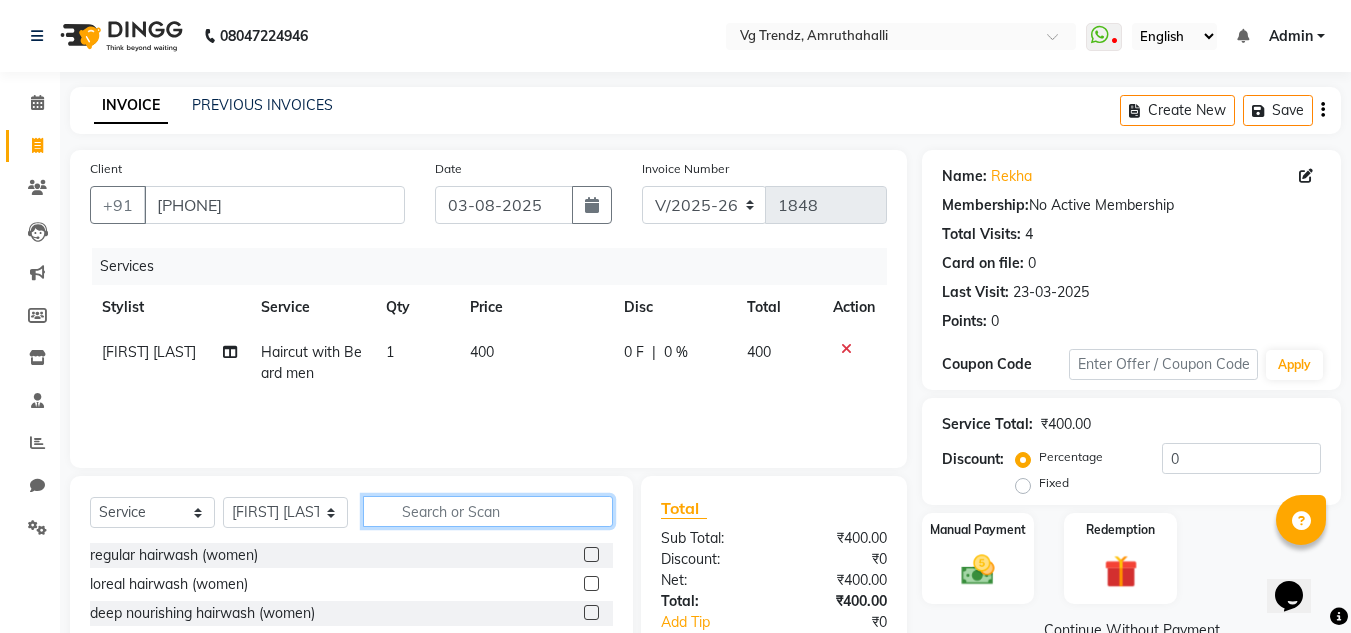 type 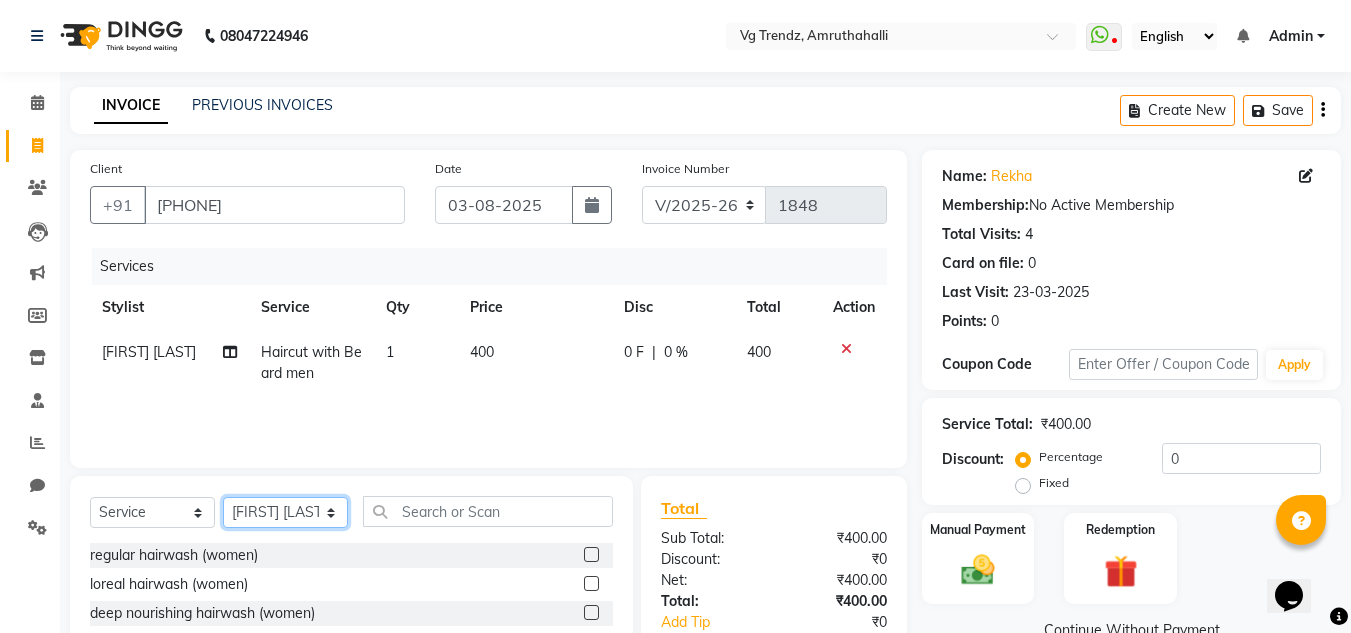 click on "Select Stylist [FIRST] [LAST] [FIRST] [LAST] [FIRST] [LAST] [FIRST] [LAST] [FIRST] [LAST] salon number [FIRST] [LAST] [LAST] [FIRST] [LAST]" 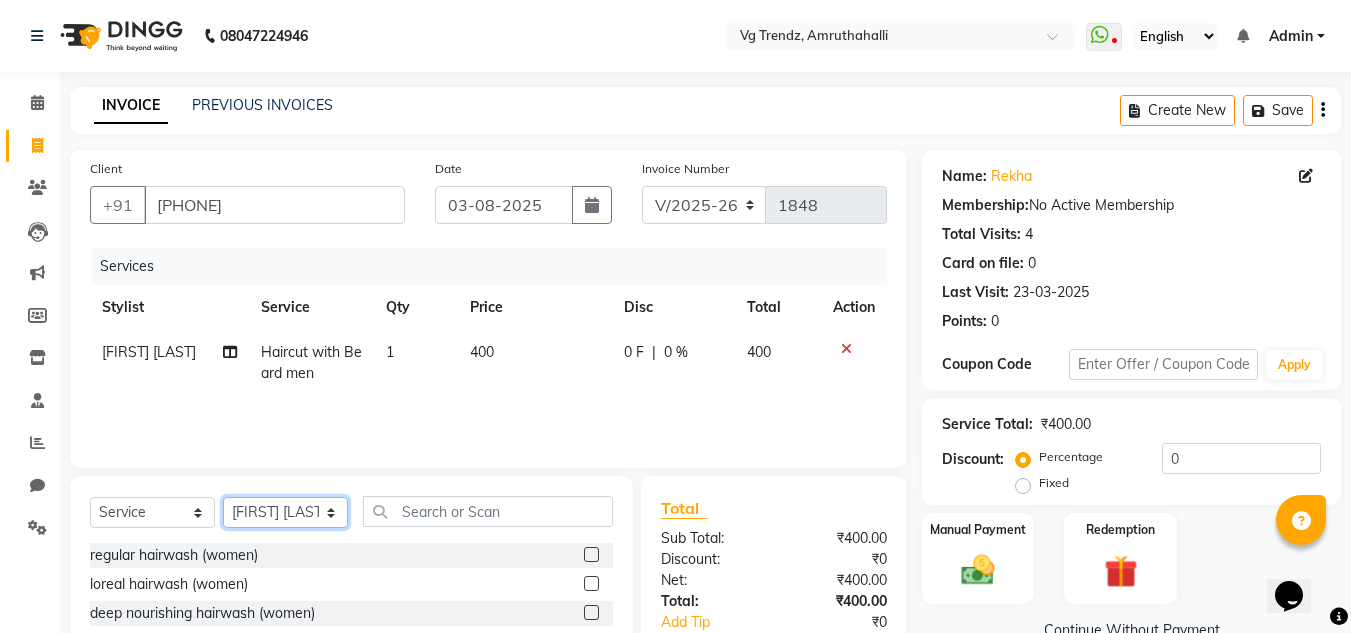 select on "[POSTAL CODE]" 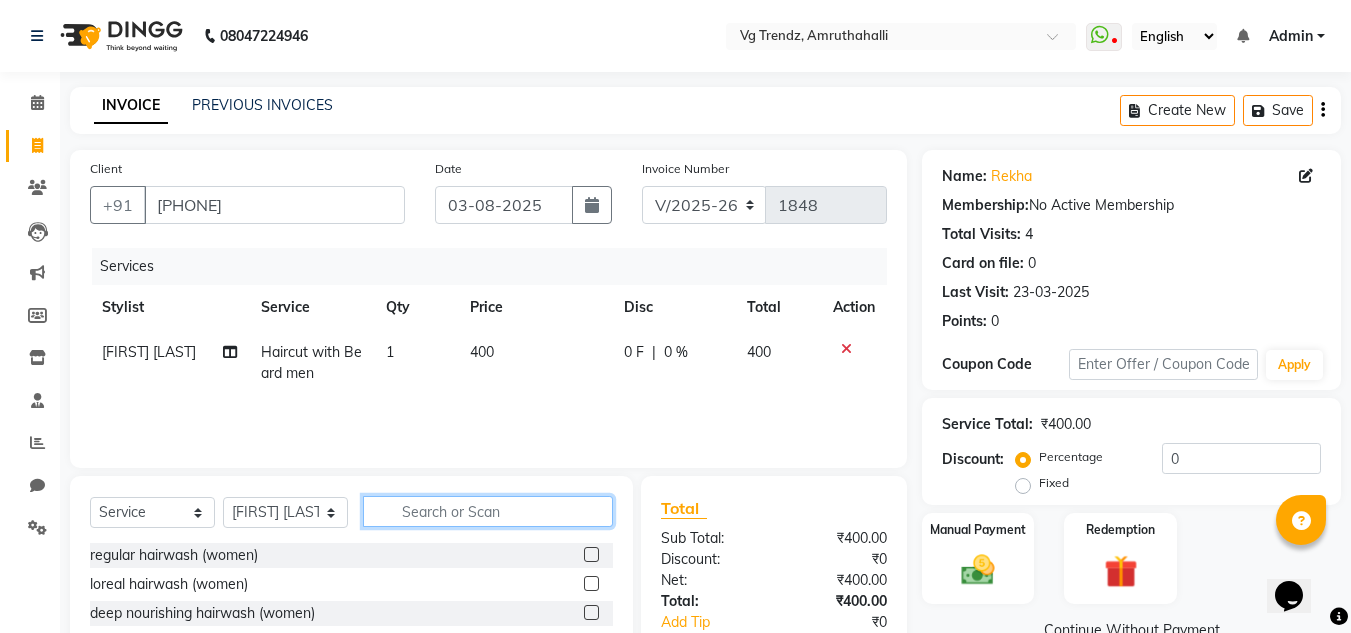 click 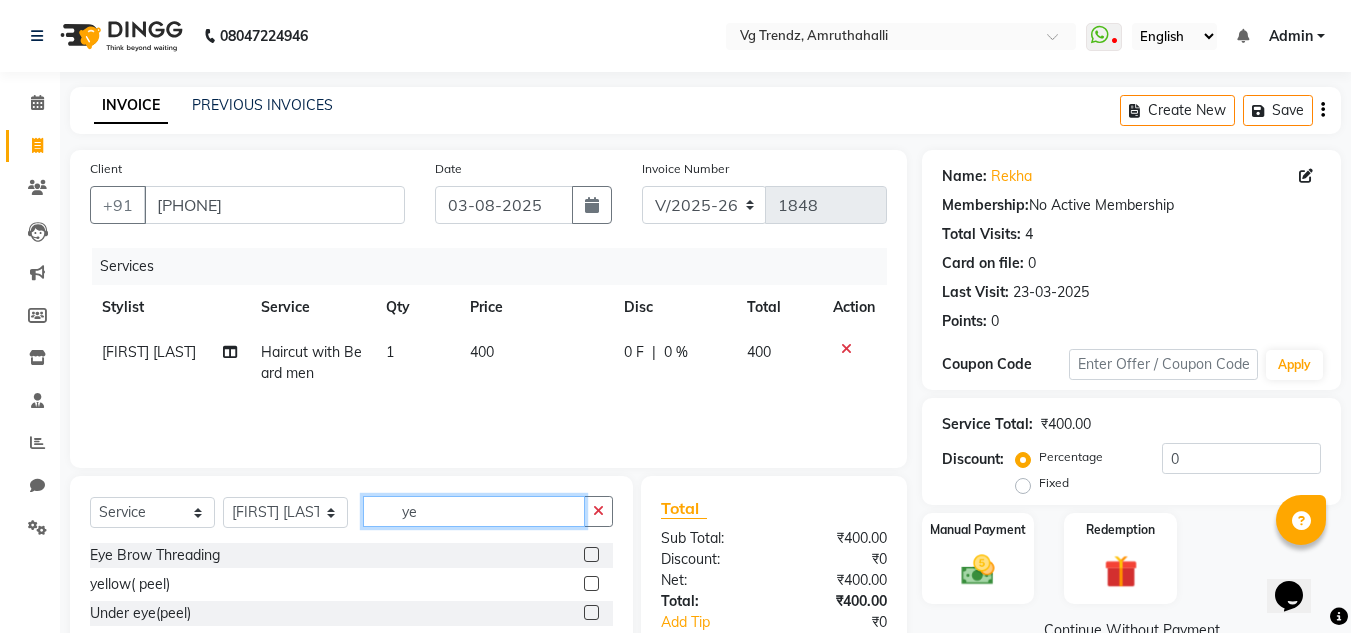 type on "y" 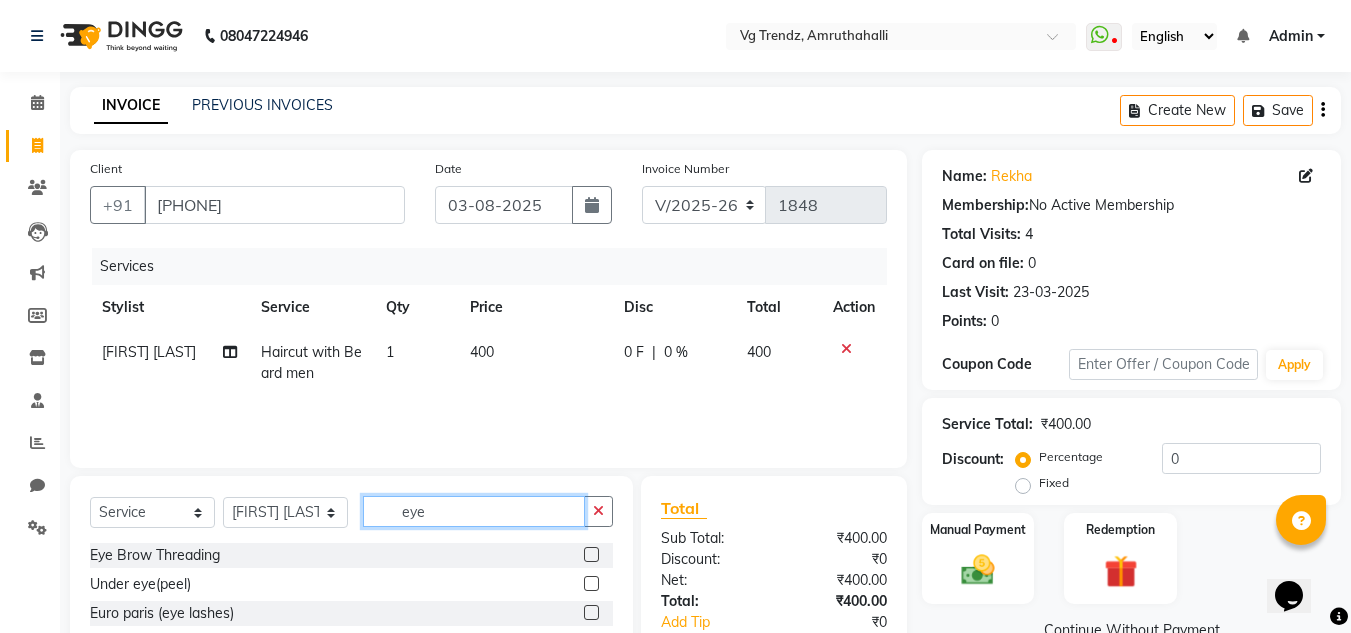 type on "eye" 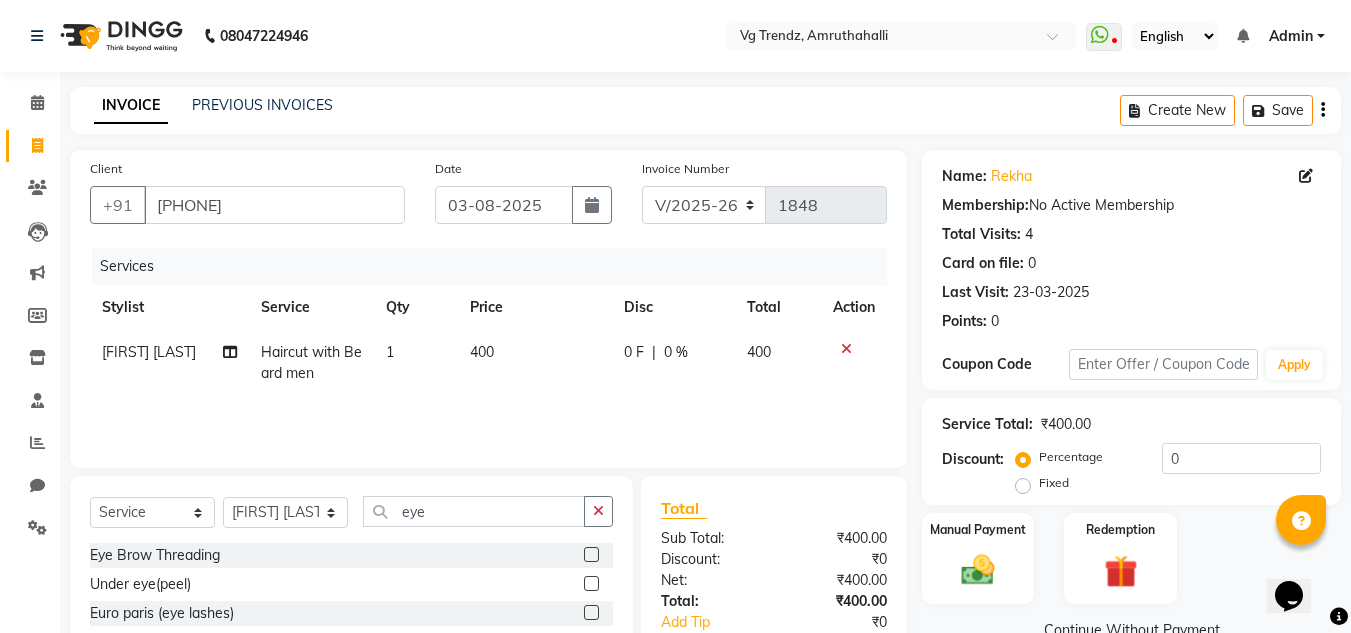 click 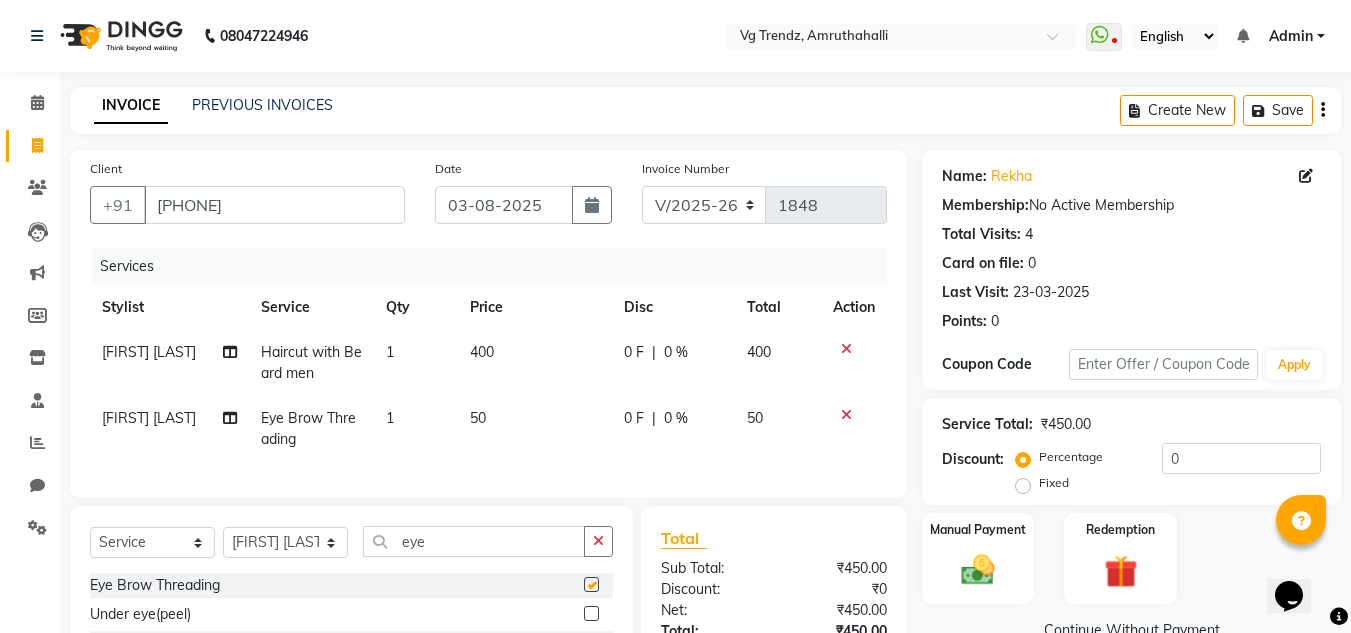 checkbox on "false" 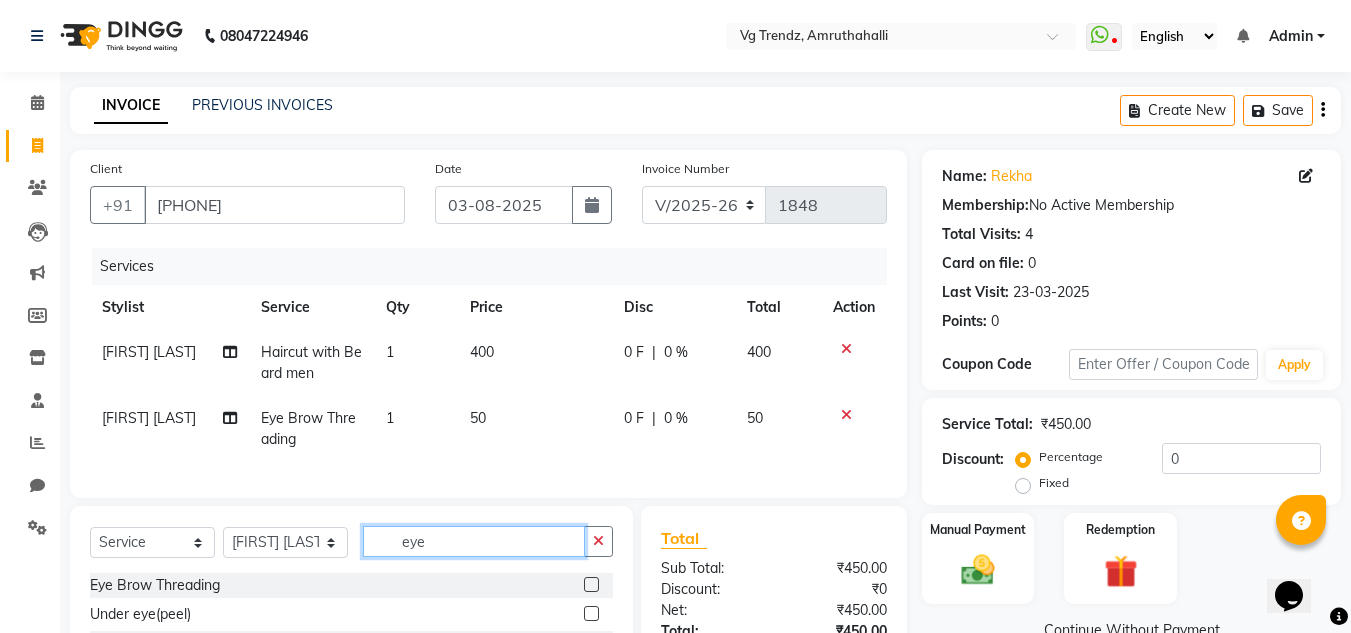 click on "eye" 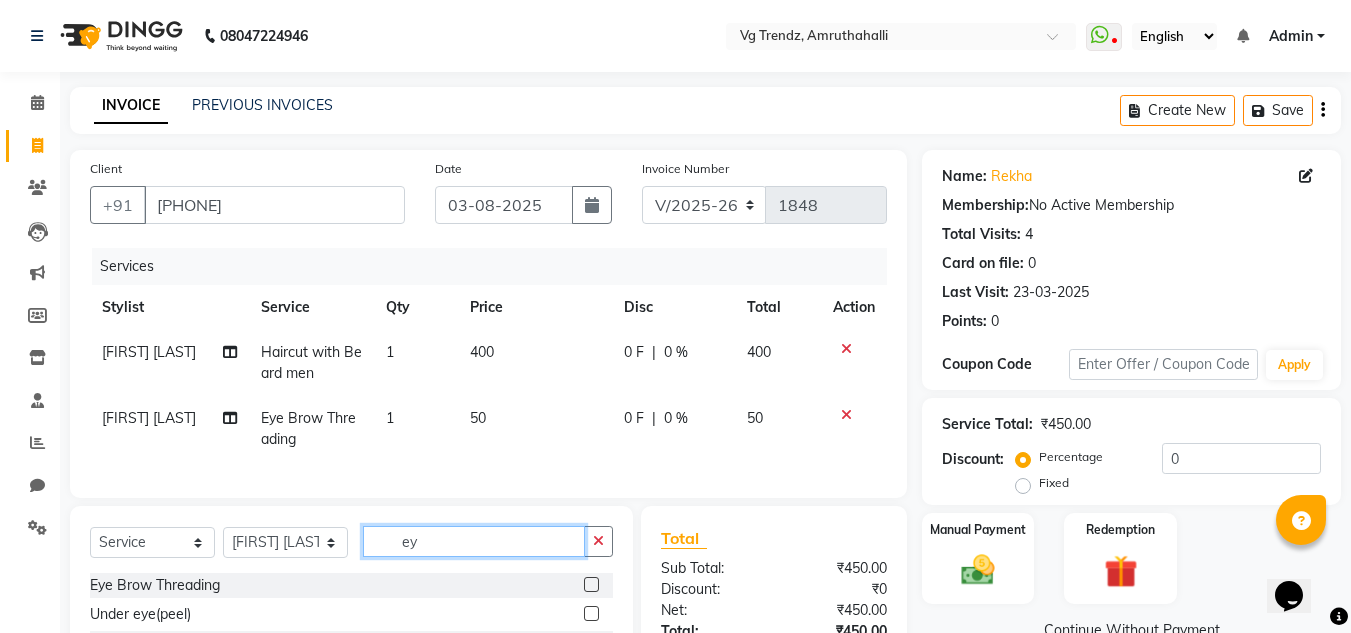 type on "e" 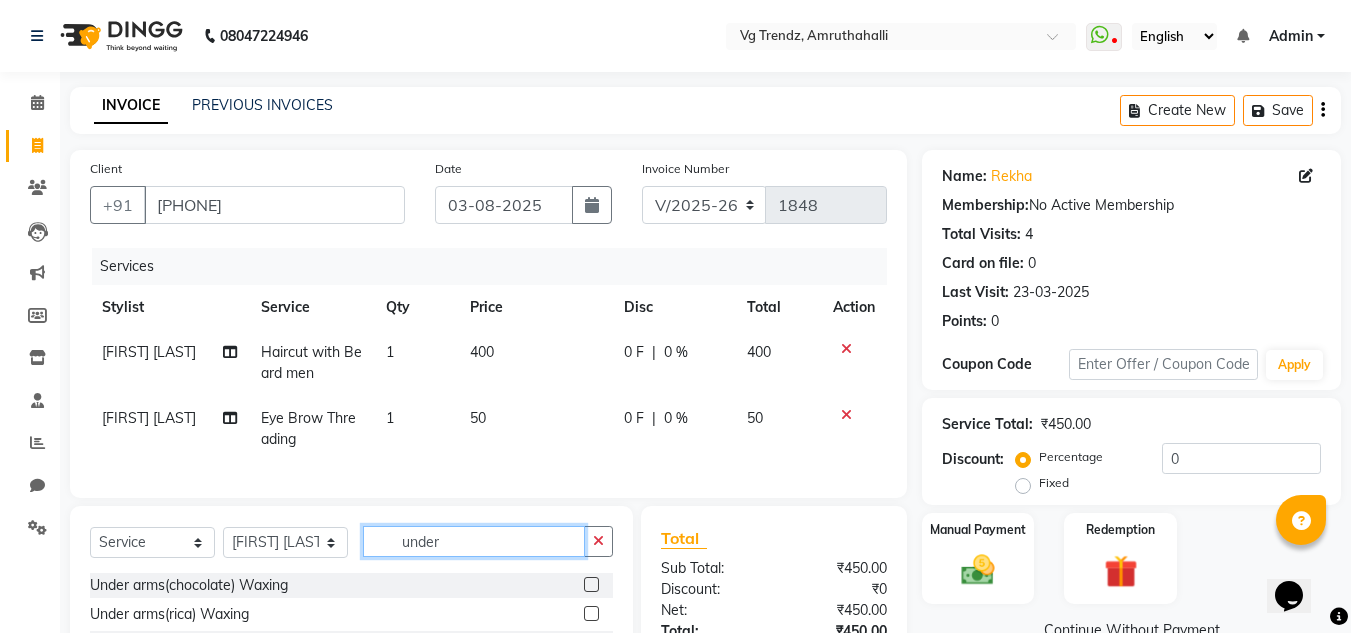 type on "under" 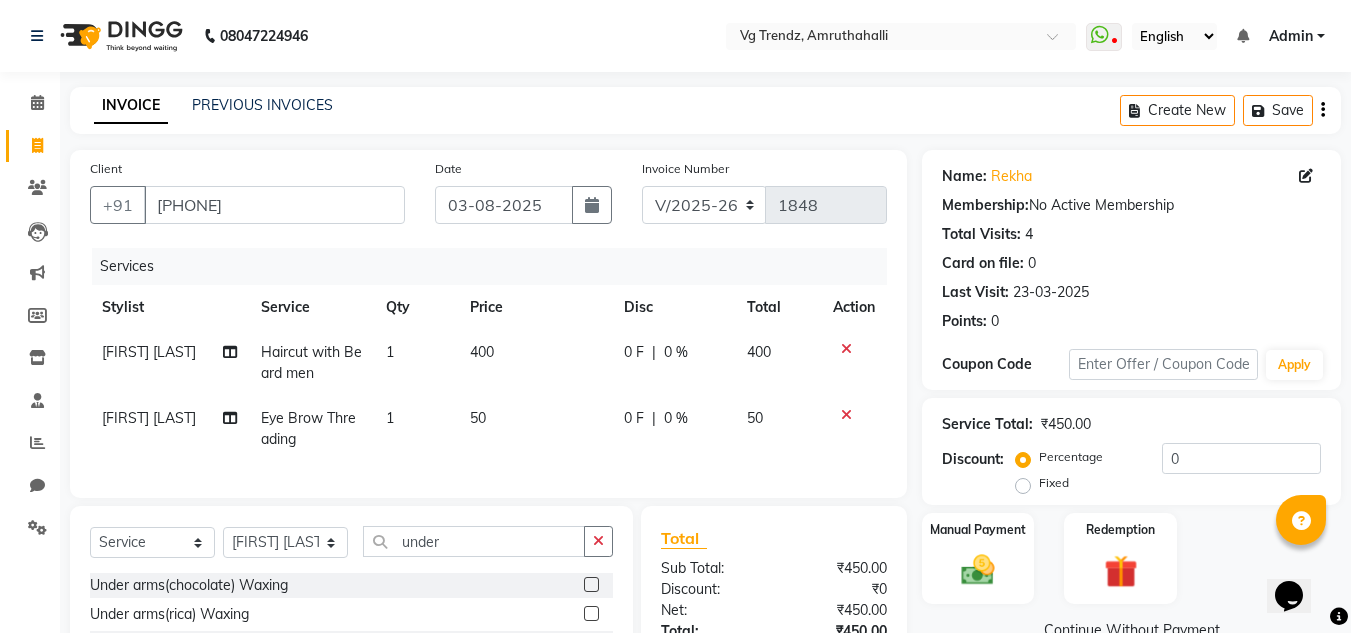 click 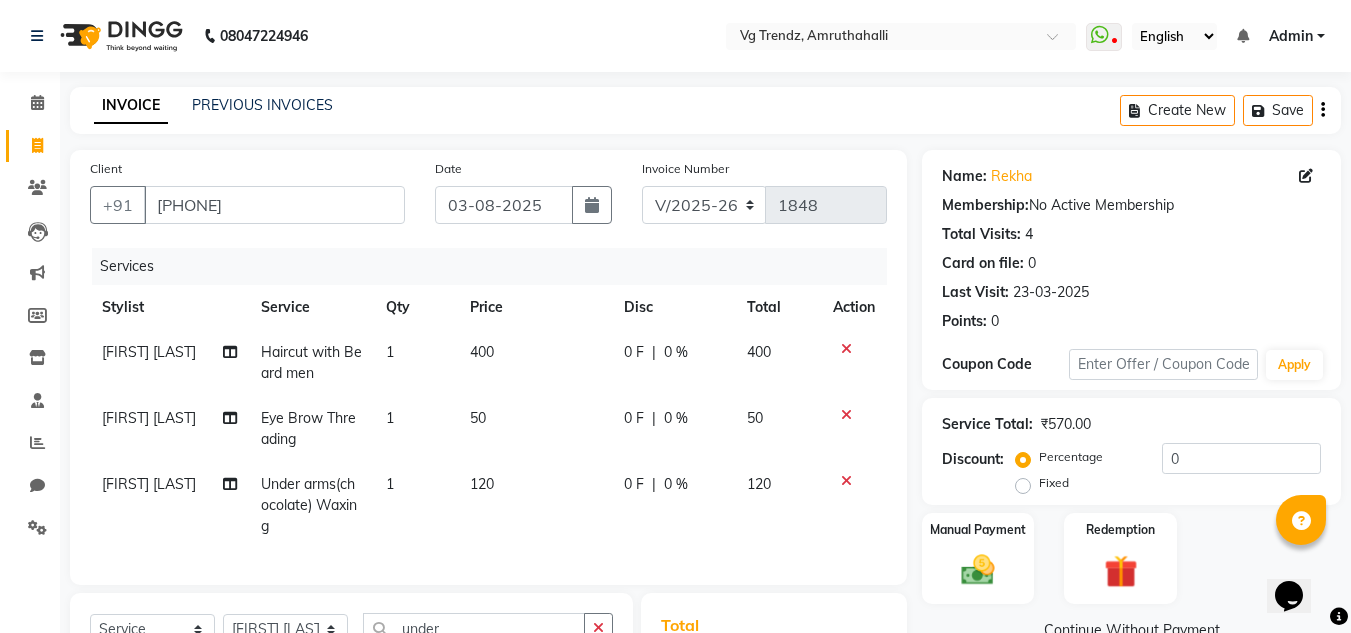 checkbox on "false" 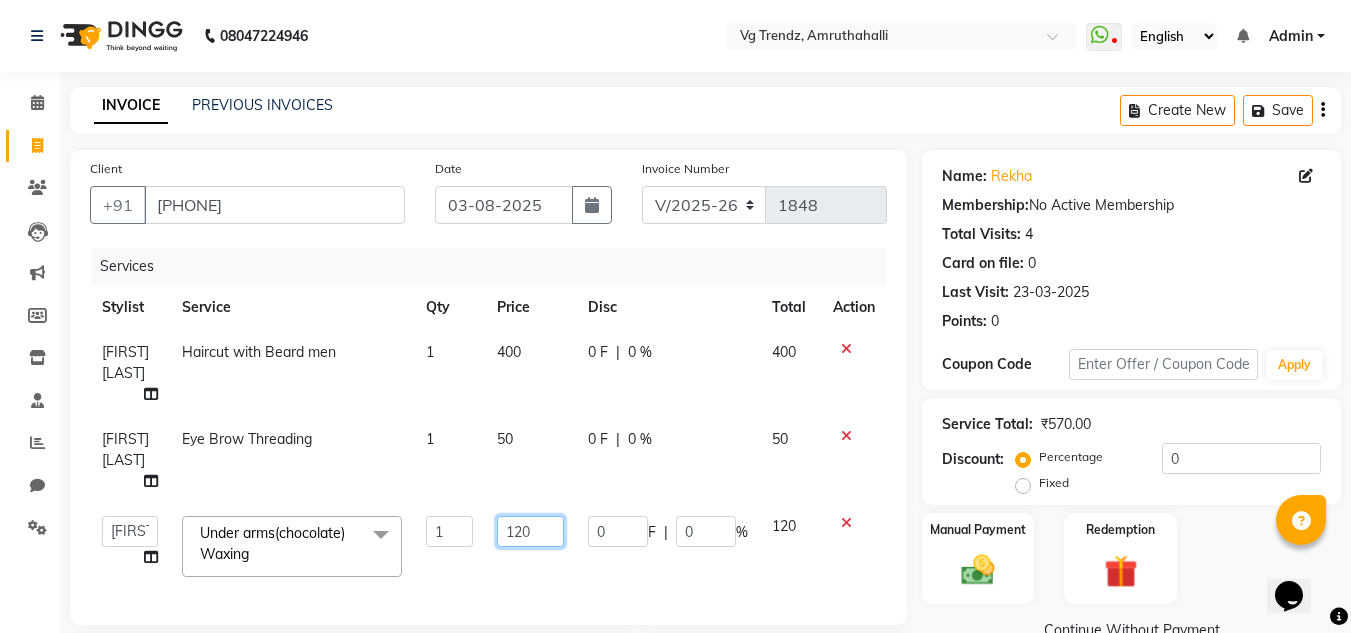 click on "120" 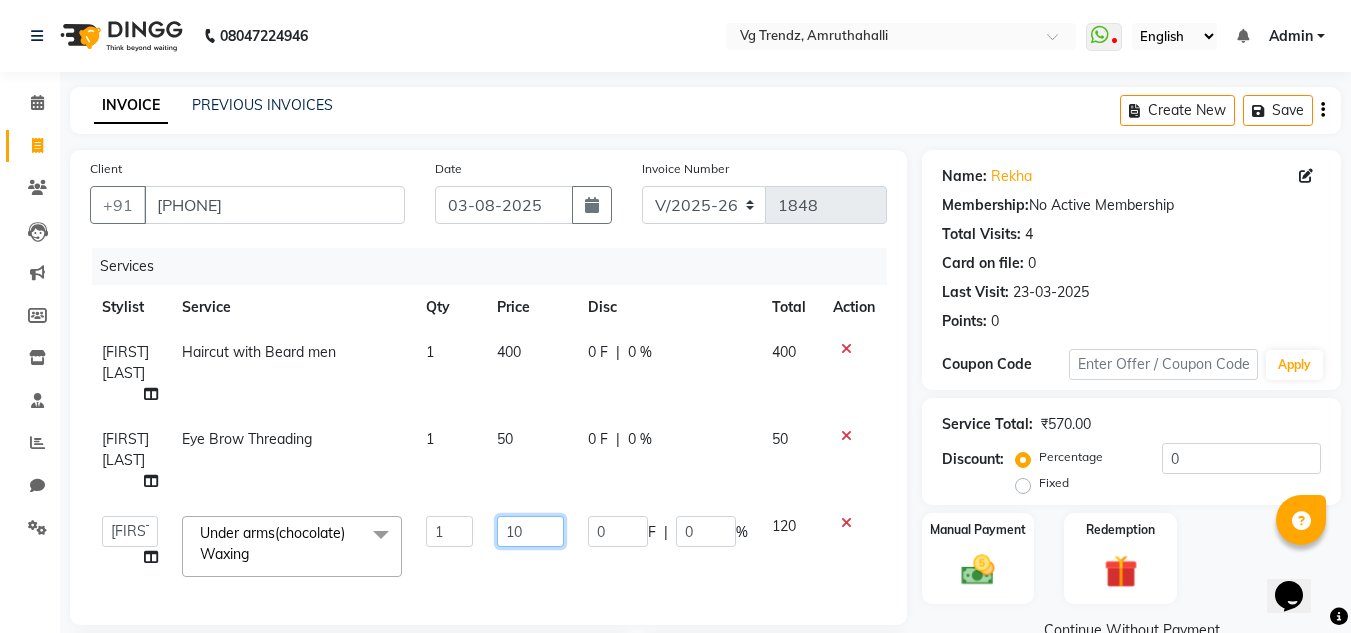 type on "150" 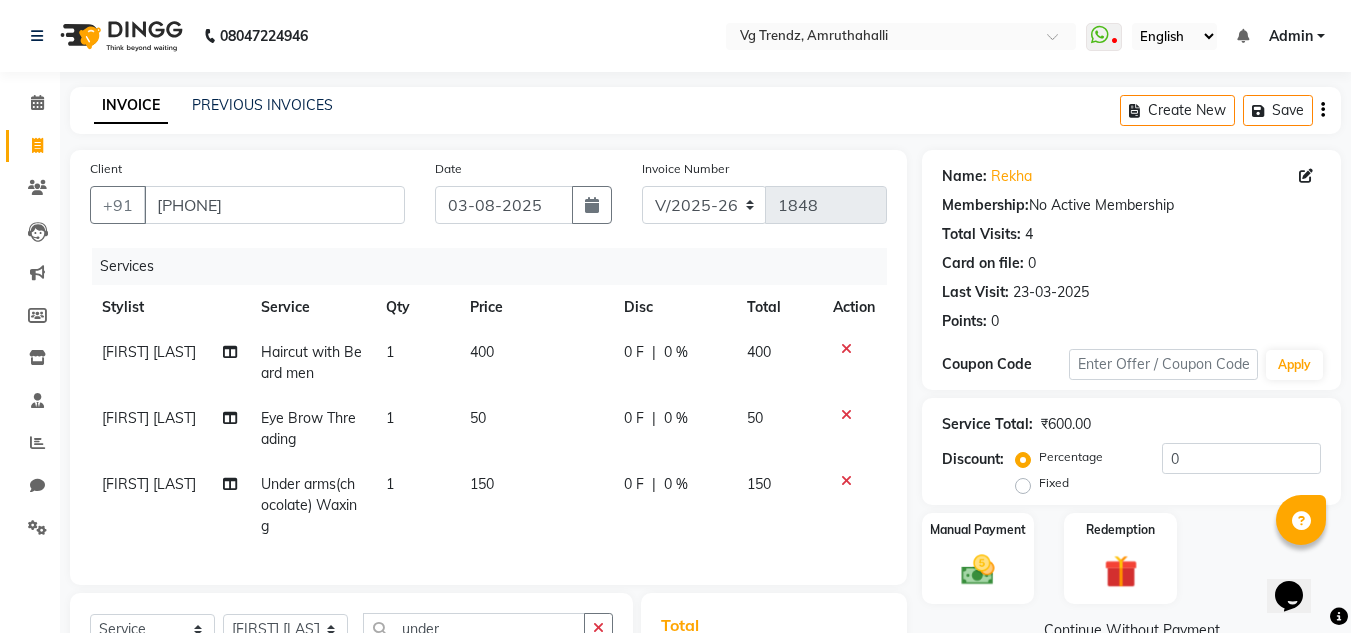 click on "150" 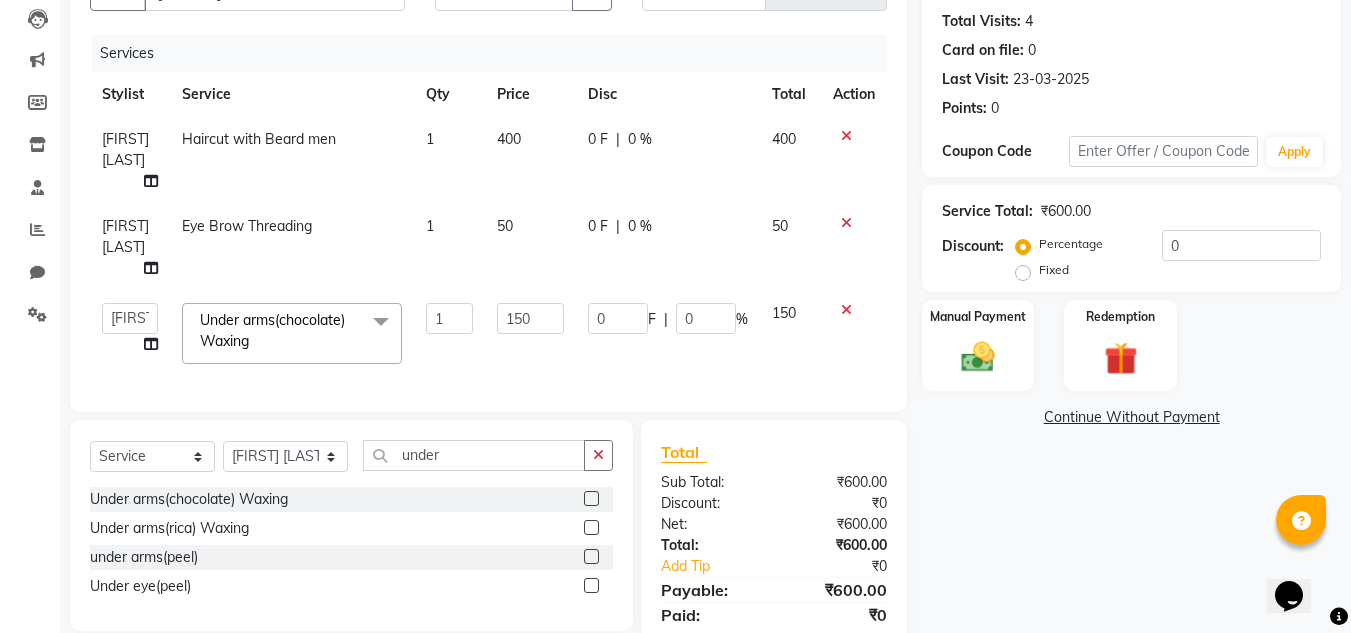 scroll, scrollTop: 276, scrollLeft: 0, axis: vertical 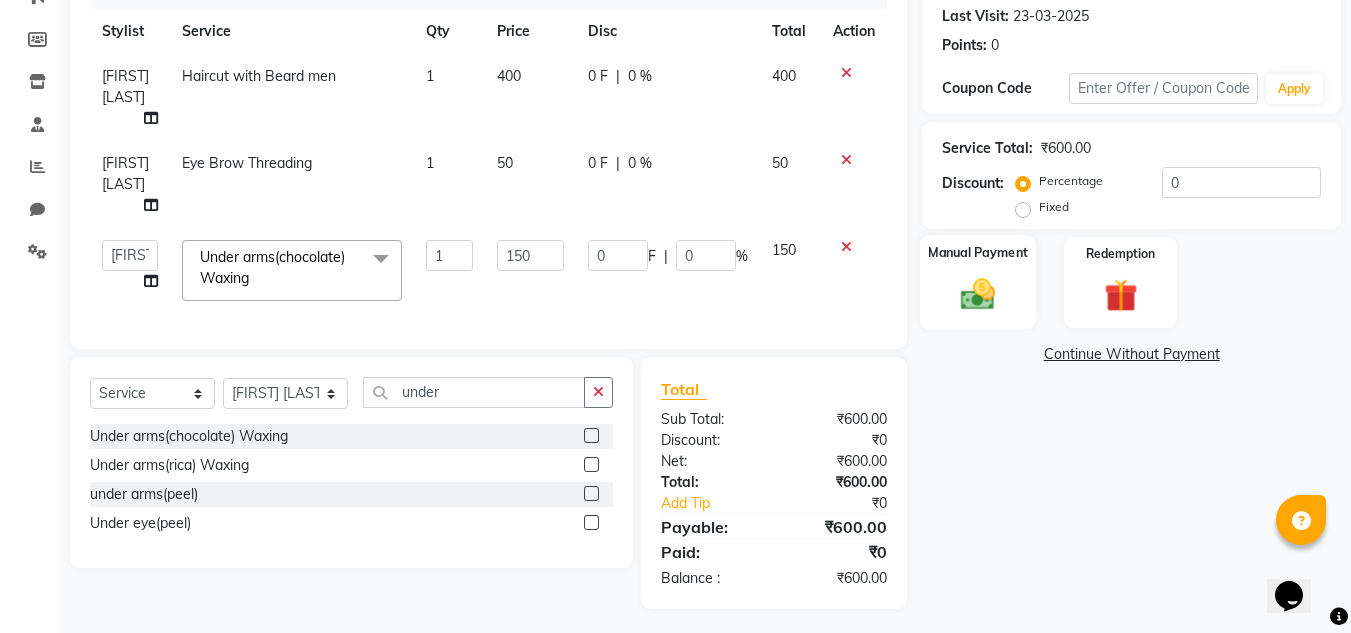 click on "Manual Payment" 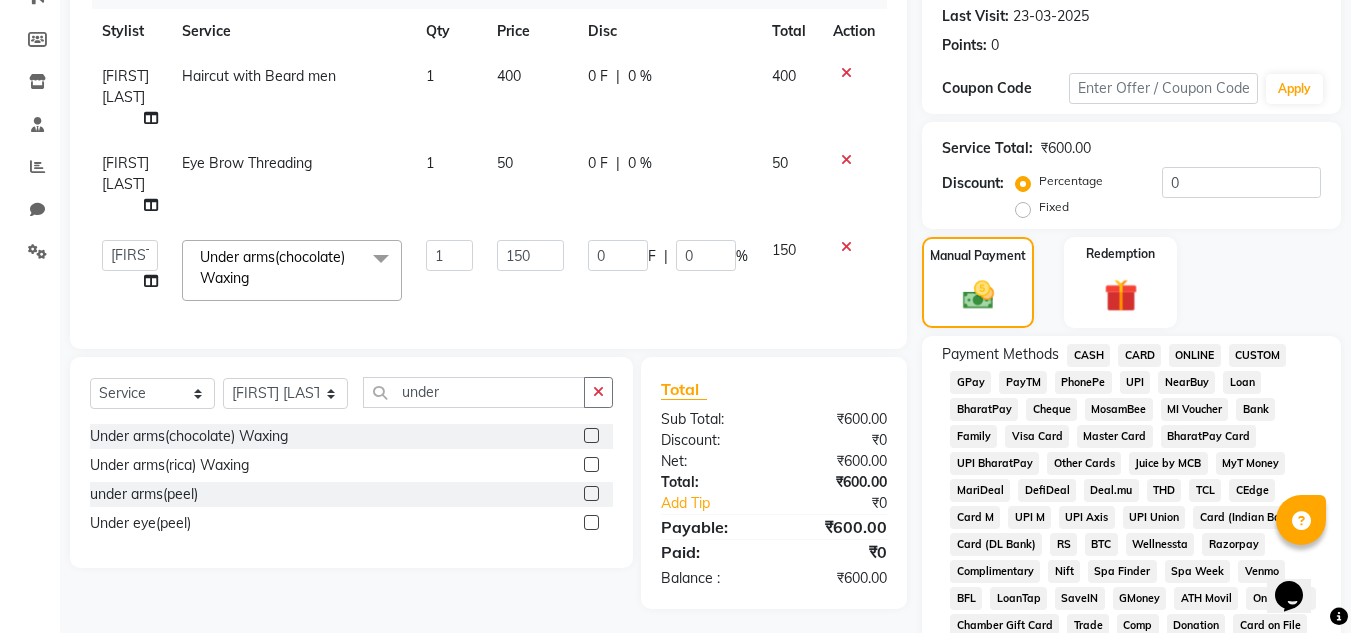 click on "PhonePe" 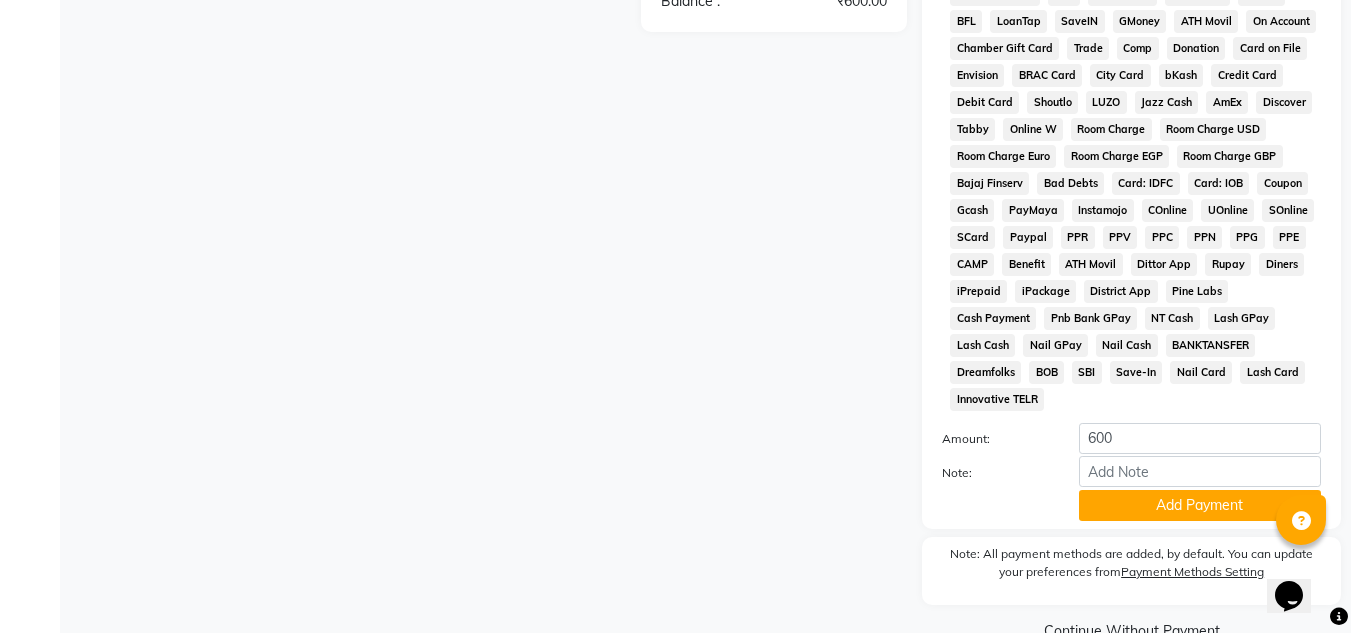 scroll, scrollTop: 868, scrollLeft: 0, axis: vertical 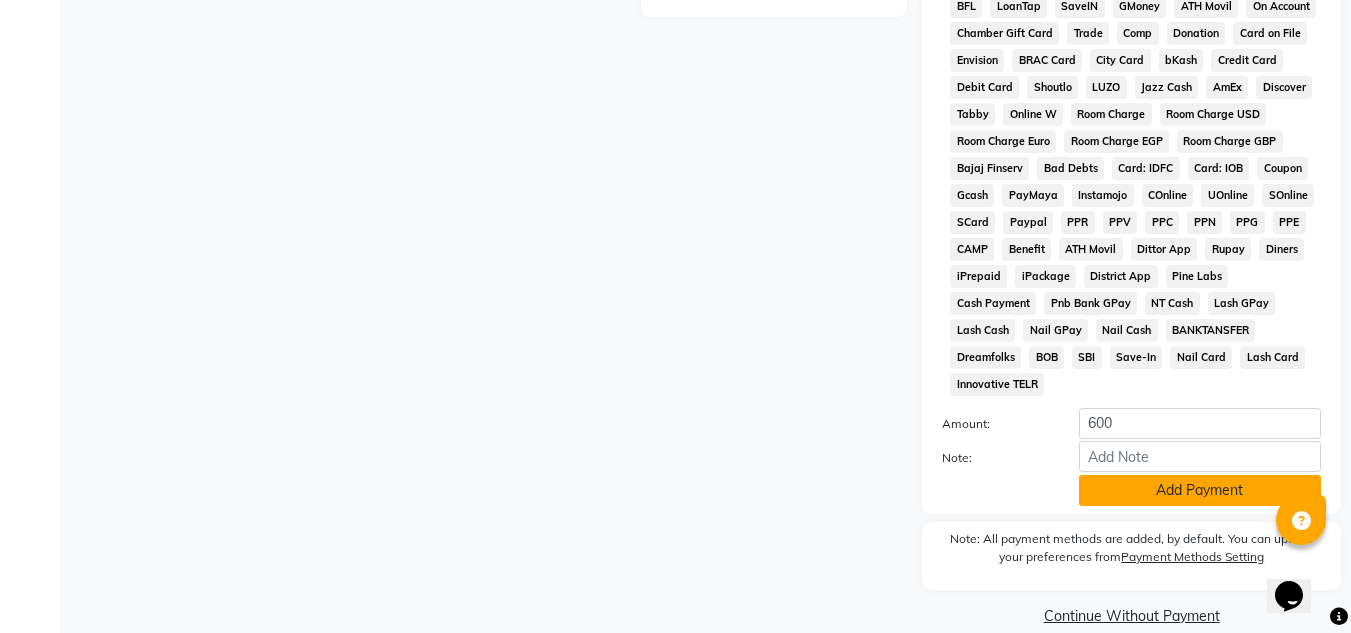 click on "Add Payment" 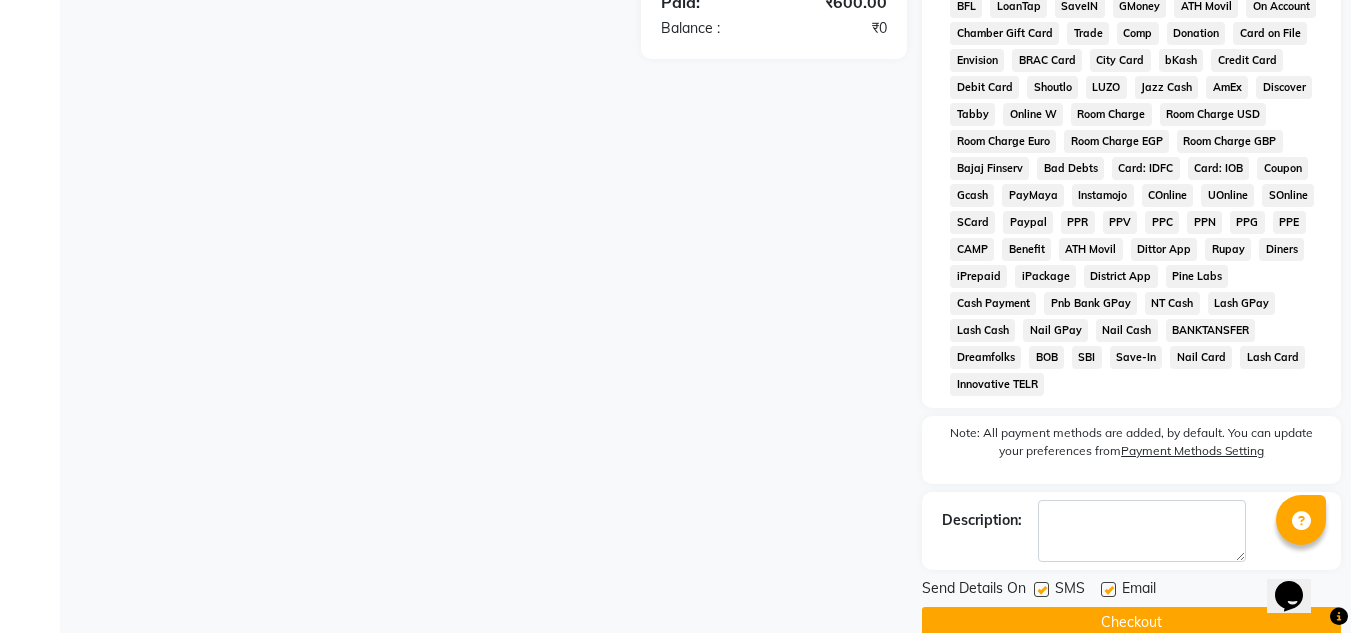 click on "SMS" 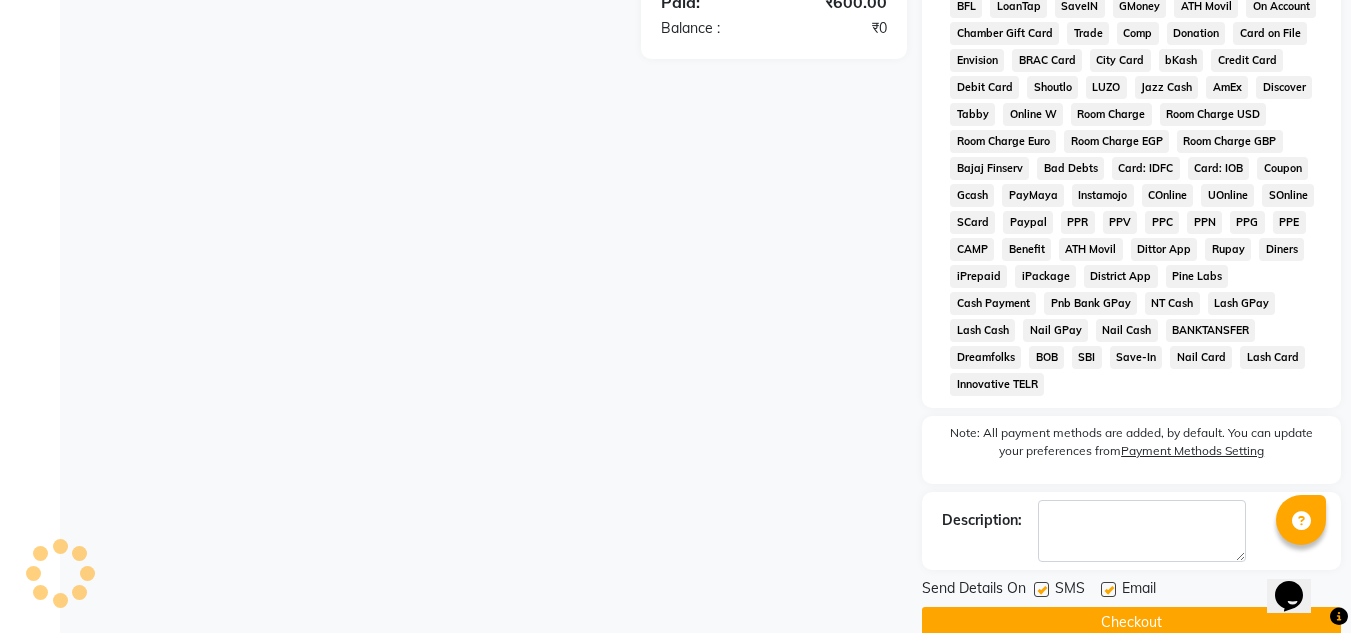 click 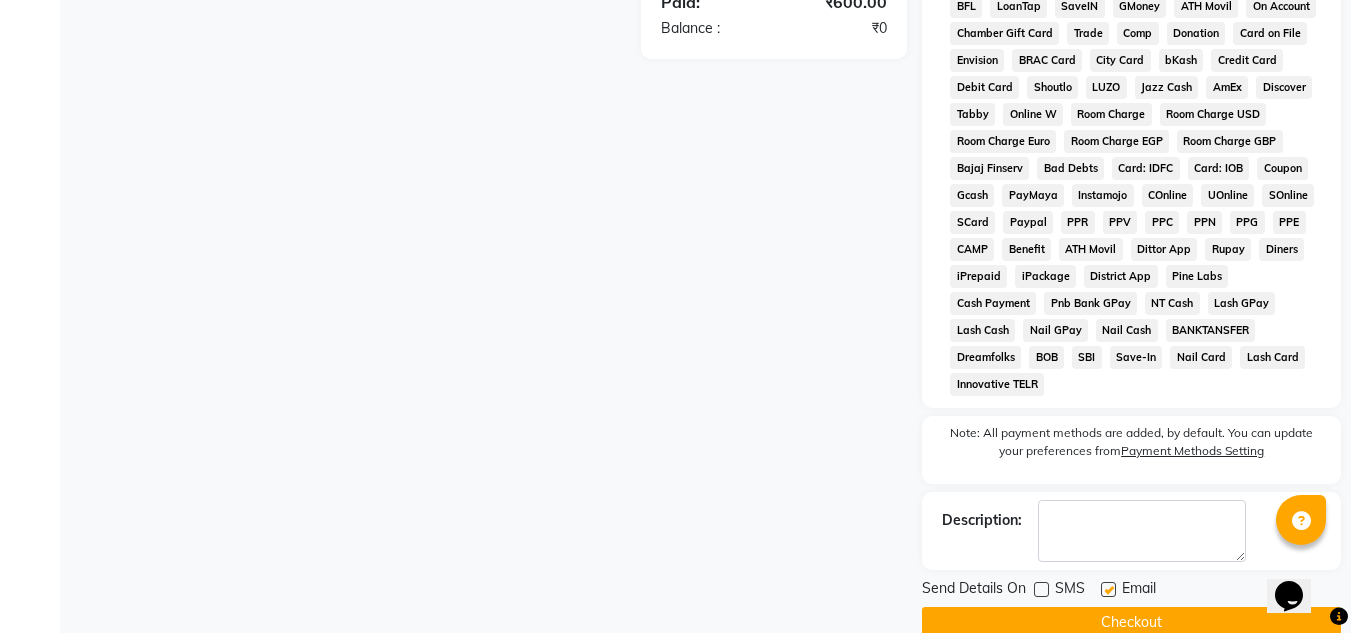 click 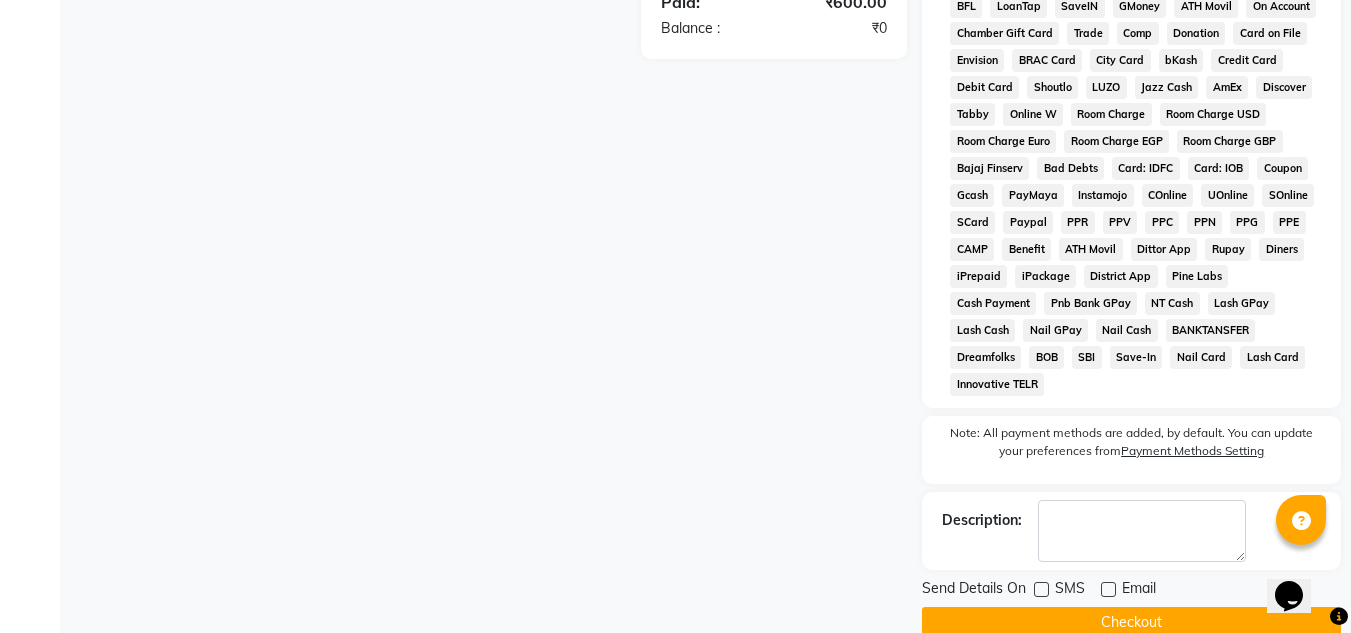 click on "Checkout" 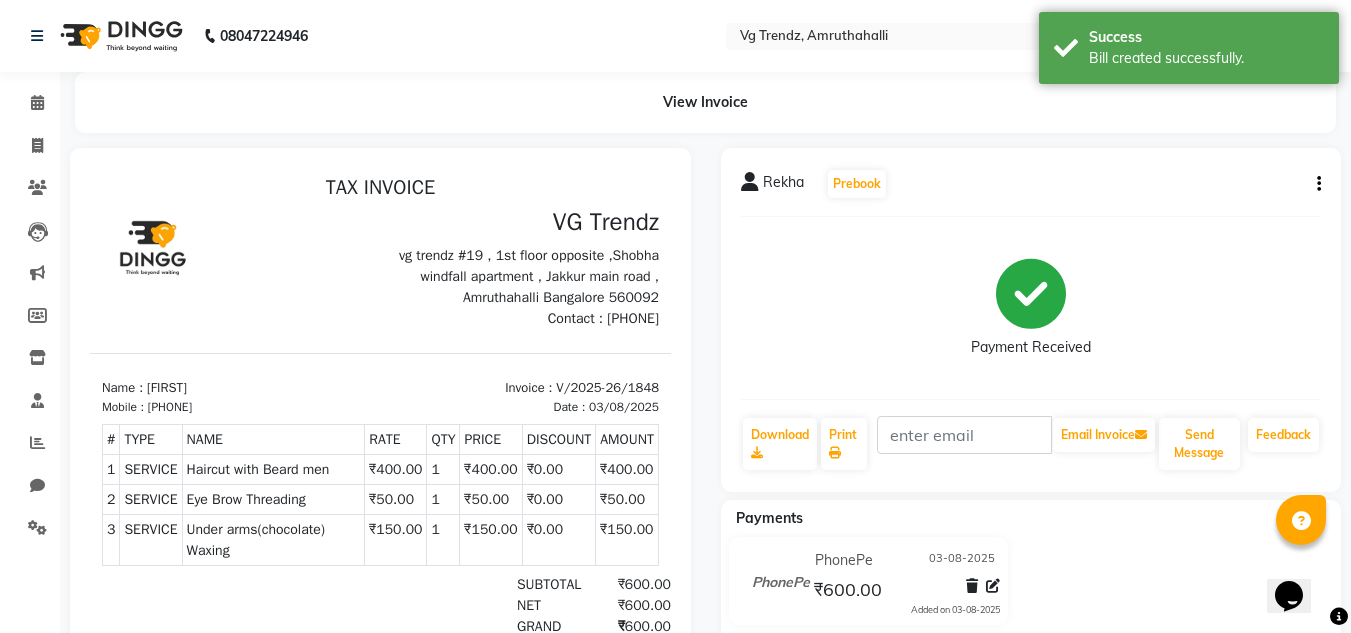 scroll, scrollTop: 0, scrollLeft: 0, axis: both 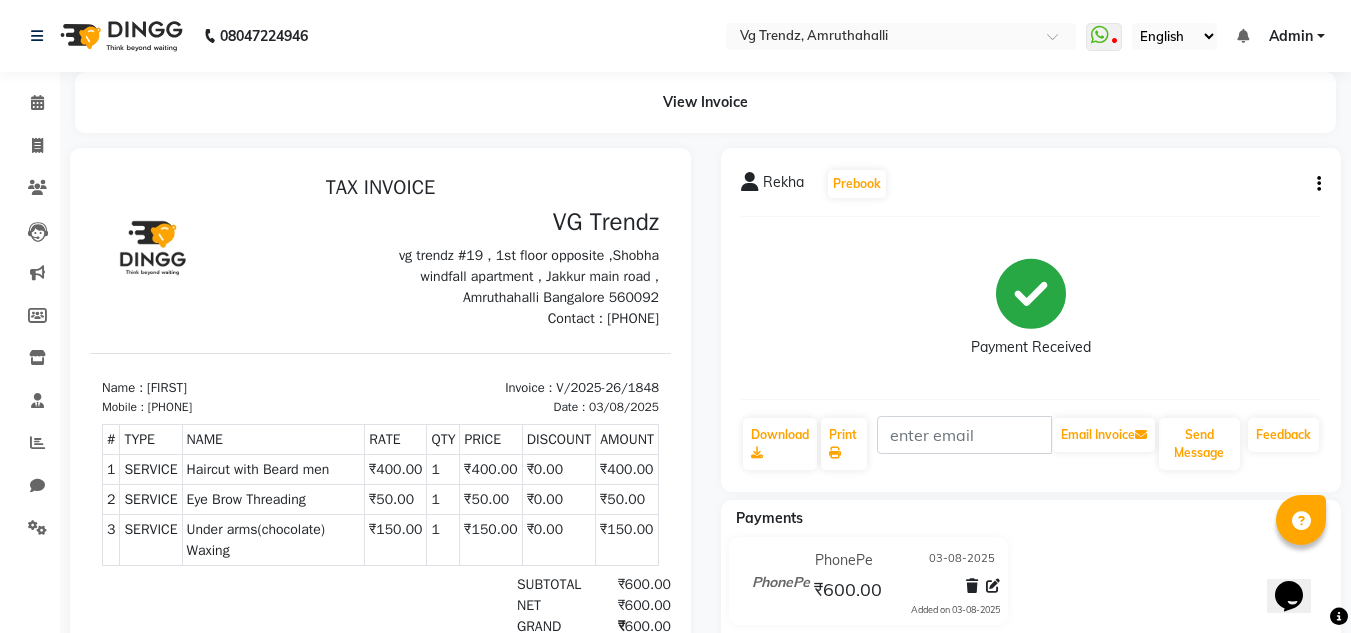click on "PhonePe [DATE] ₹600.00  Added on [DATE]" 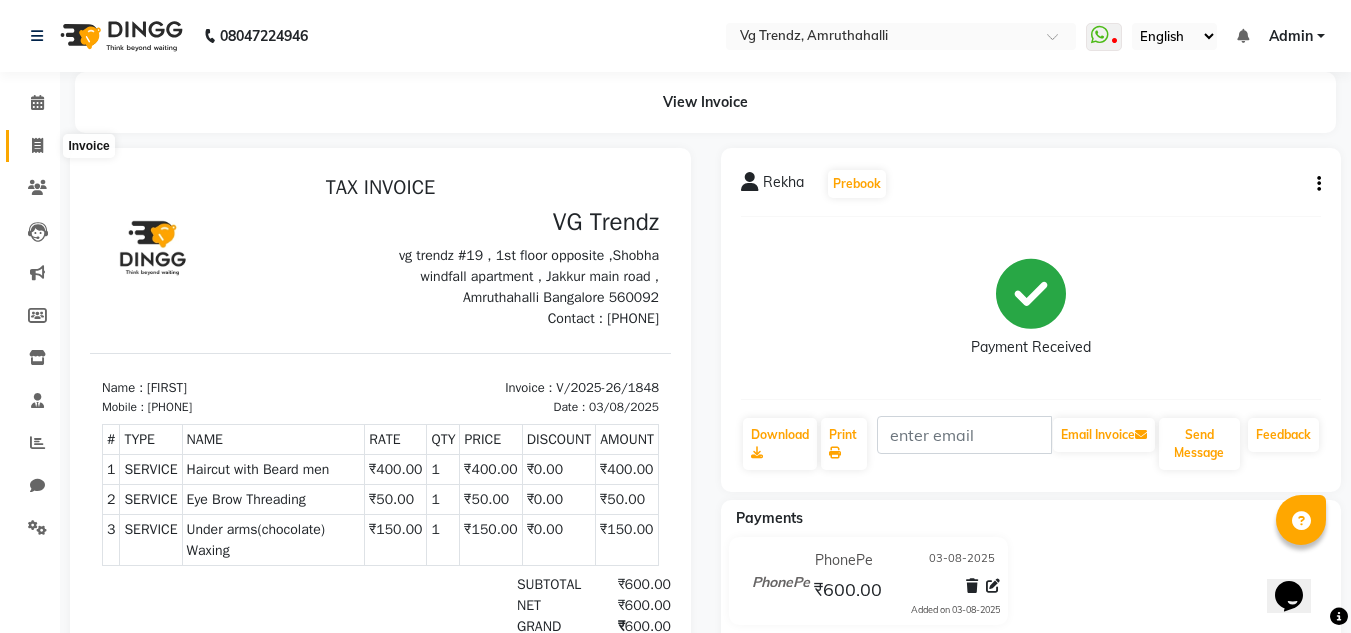 click 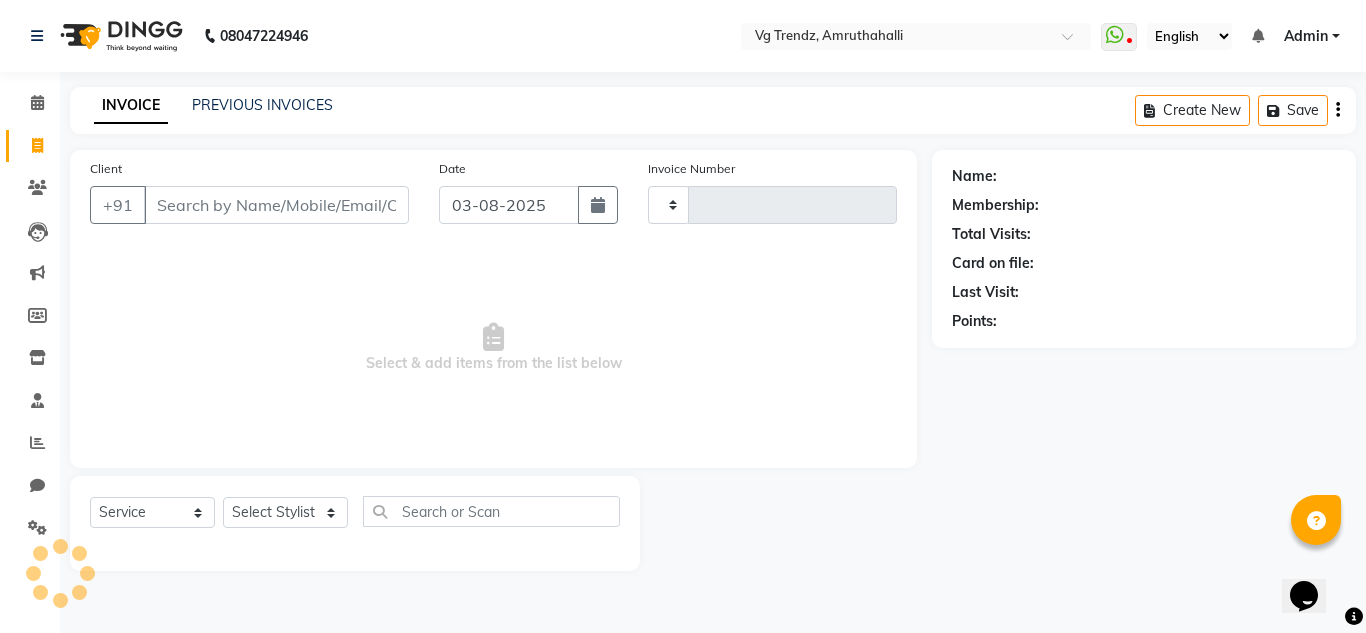 type on "1849" 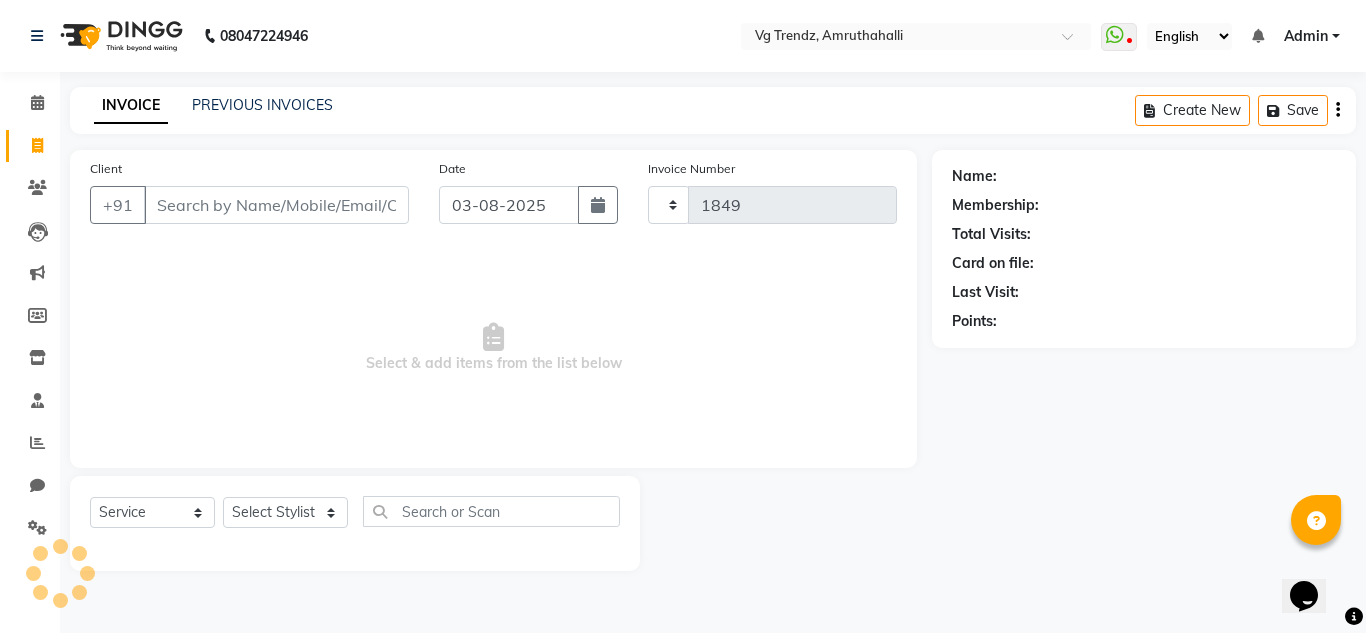 select on "5536" 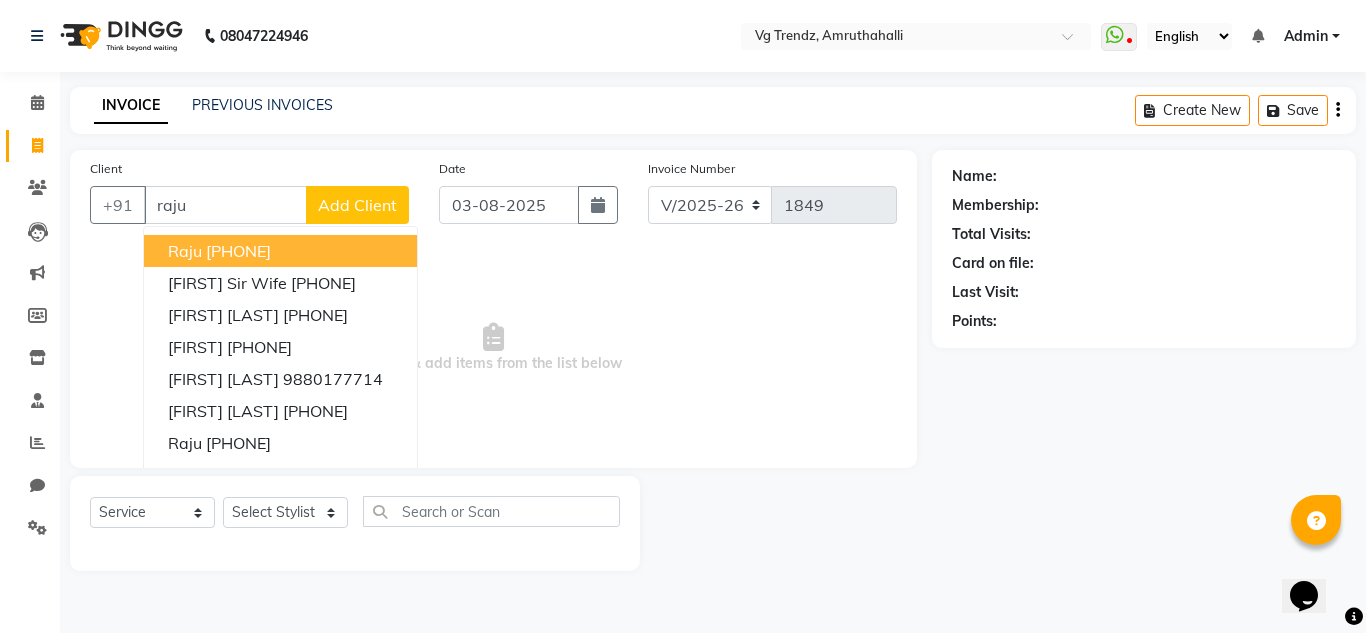 click on "[FIRST]  [PHONE]" at bounding box center (280, 251) 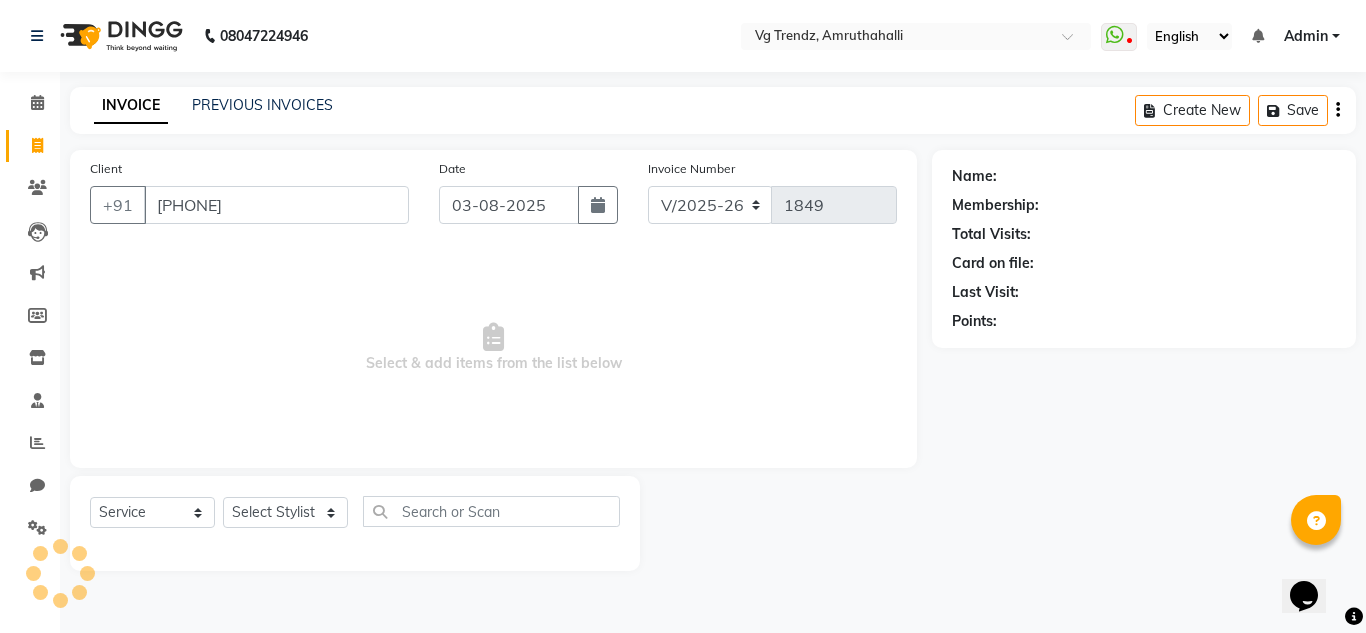 type on "[PHONE]" 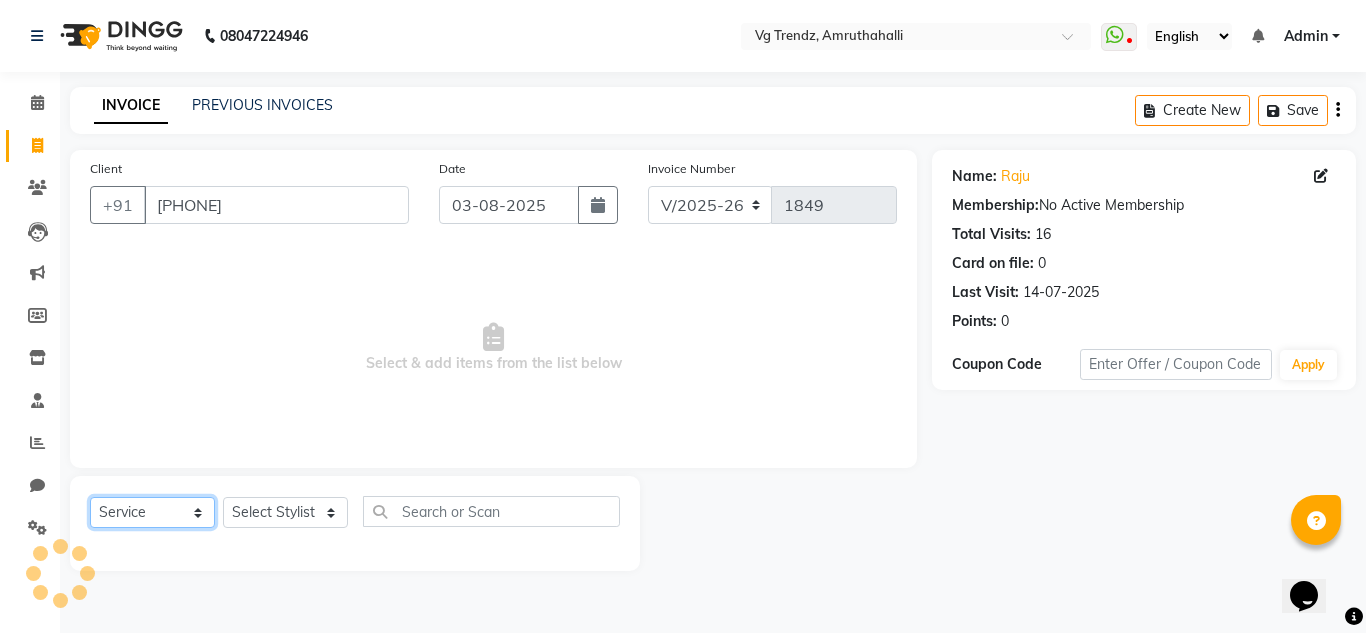 click on "Select  Service  Product  Membership  Package Voucher Prepaid Gift Card" 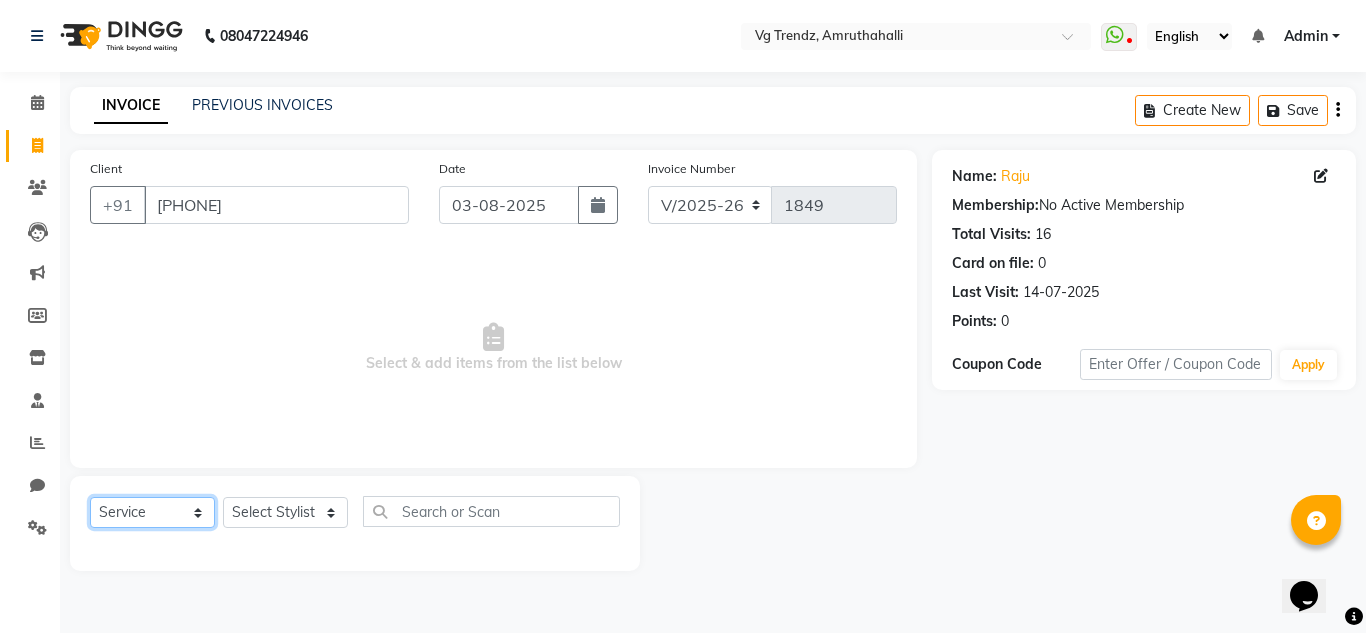 select on "product" 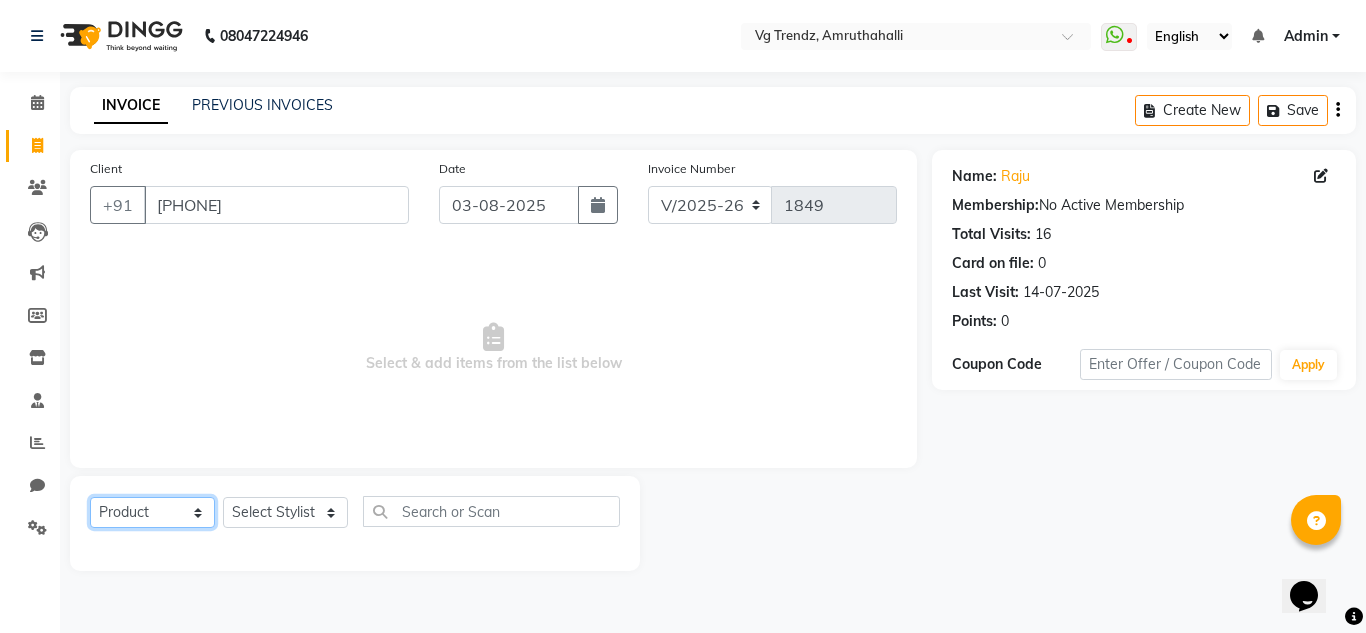 click on "Select  Service  Product  Membership  Package Voucher Prepaid Gift Card" 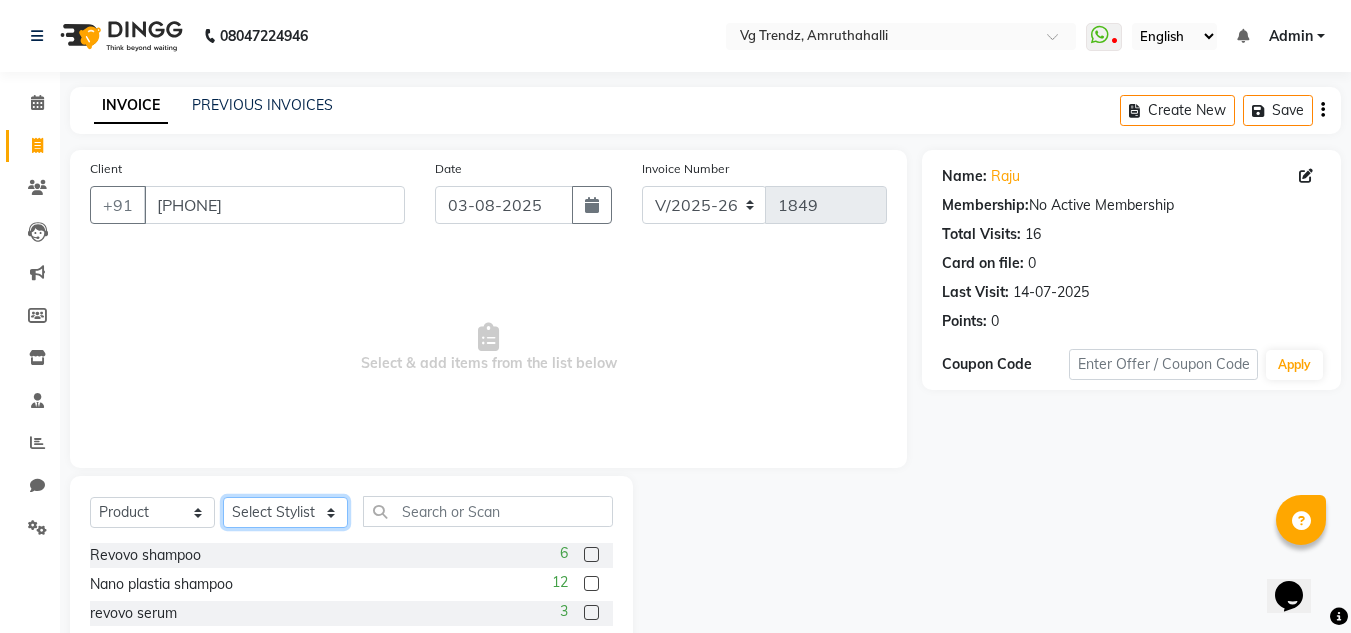 click on "Select Stylist [FIRST] [LAST] [FIRST] [LAST] [FIRST] [LAST] [FIRST] [LAST] [FIRST] [LAST] salon number [FIRST] [LAST] [LAST] [FIRST] [LAST]" 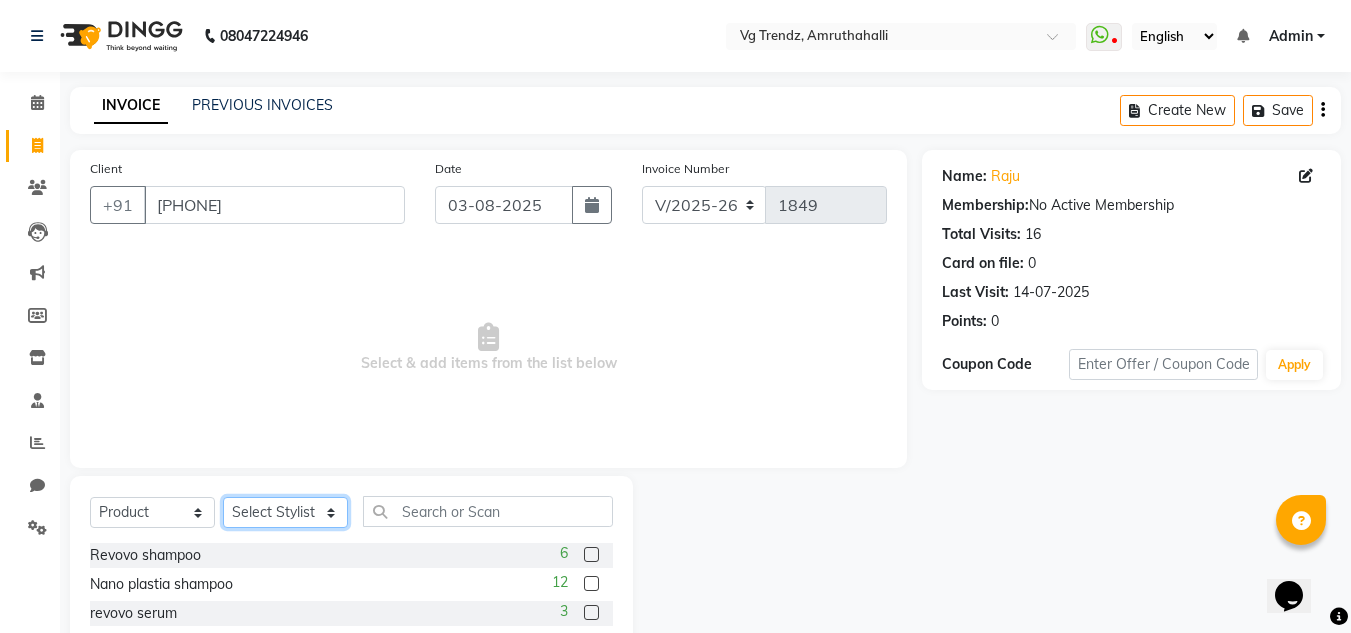 select on "84657" 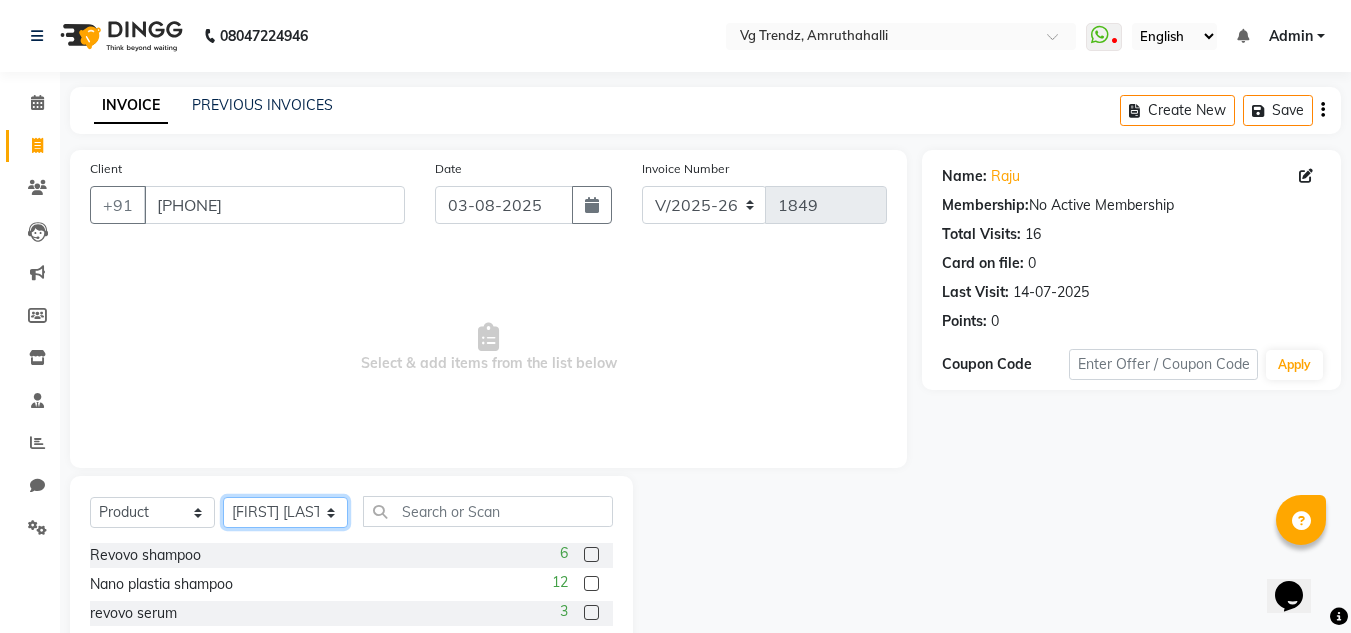 click on "Select Stylist [FIRST] [LAST] [FIRST] [LAST] [FIRST] [LAST] [FIRST] [LAST] [FIRST] [LAST] salon number [FIRST] [LAST] [LAST] [FIRST] [LAST]" 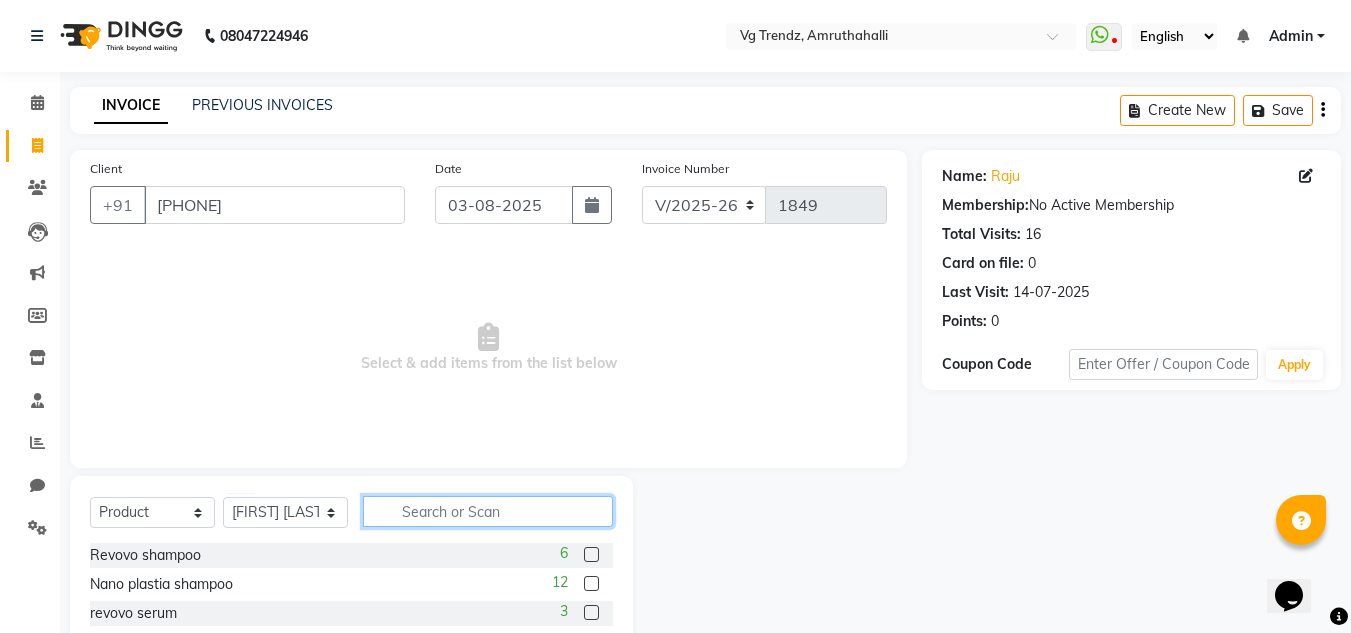 click 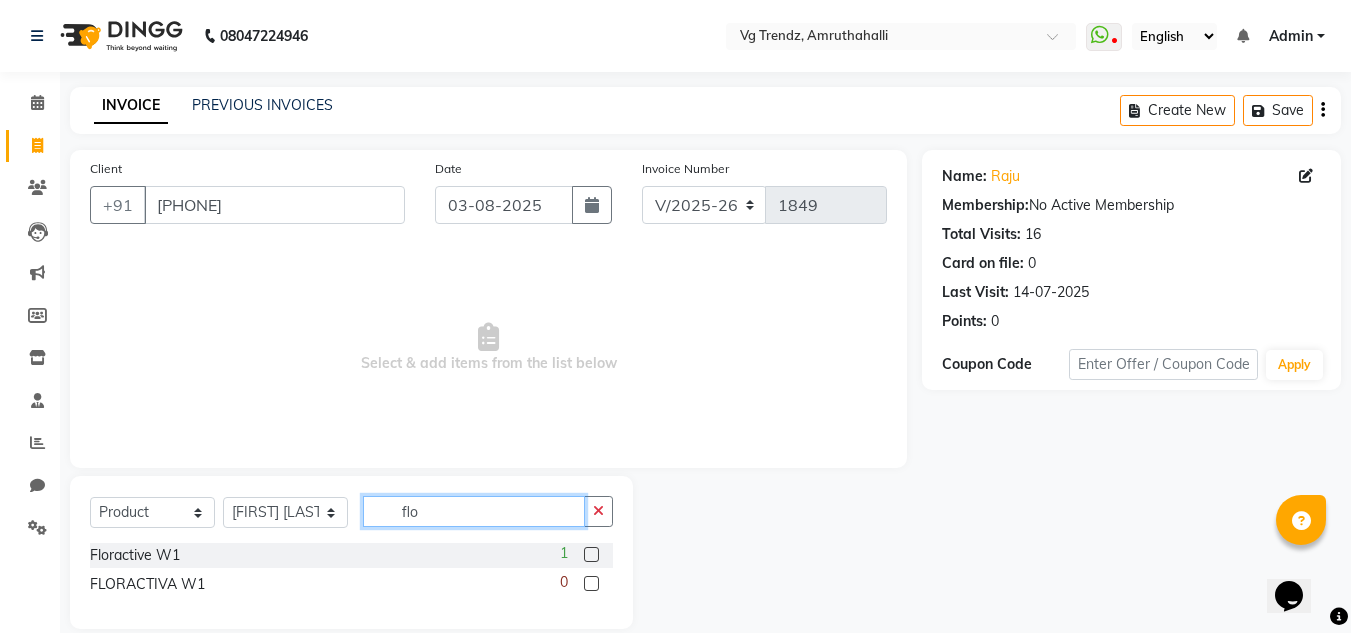 type on "flo" 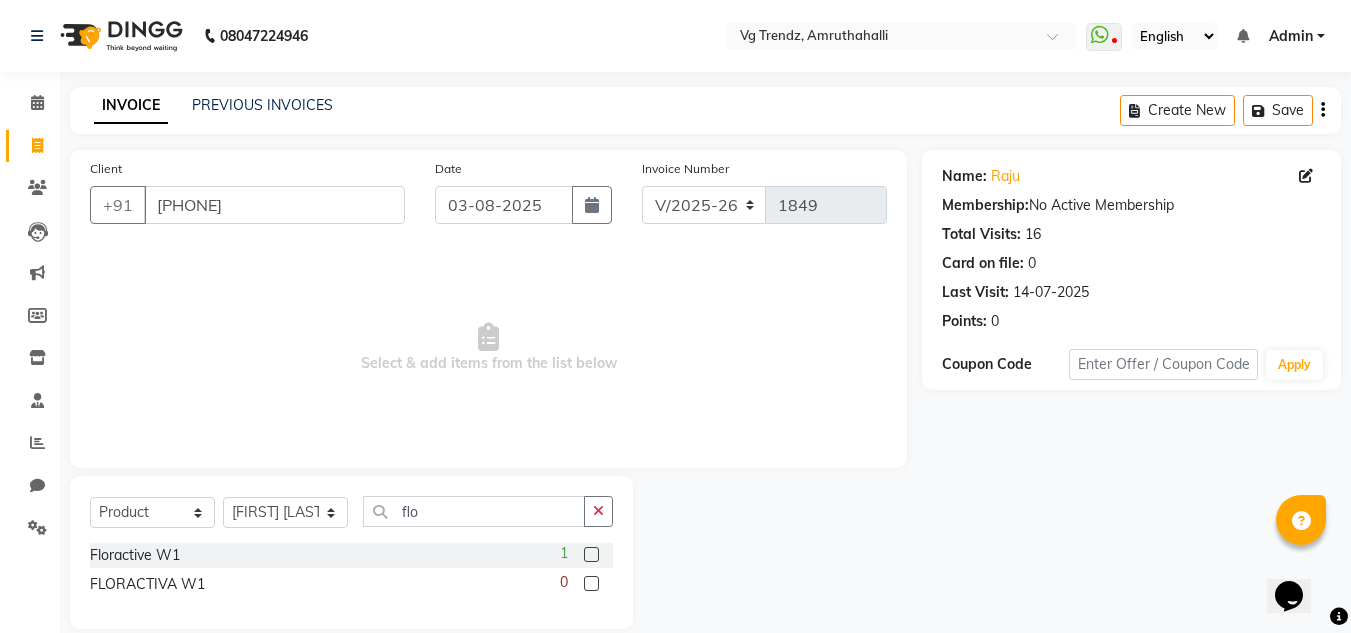 click 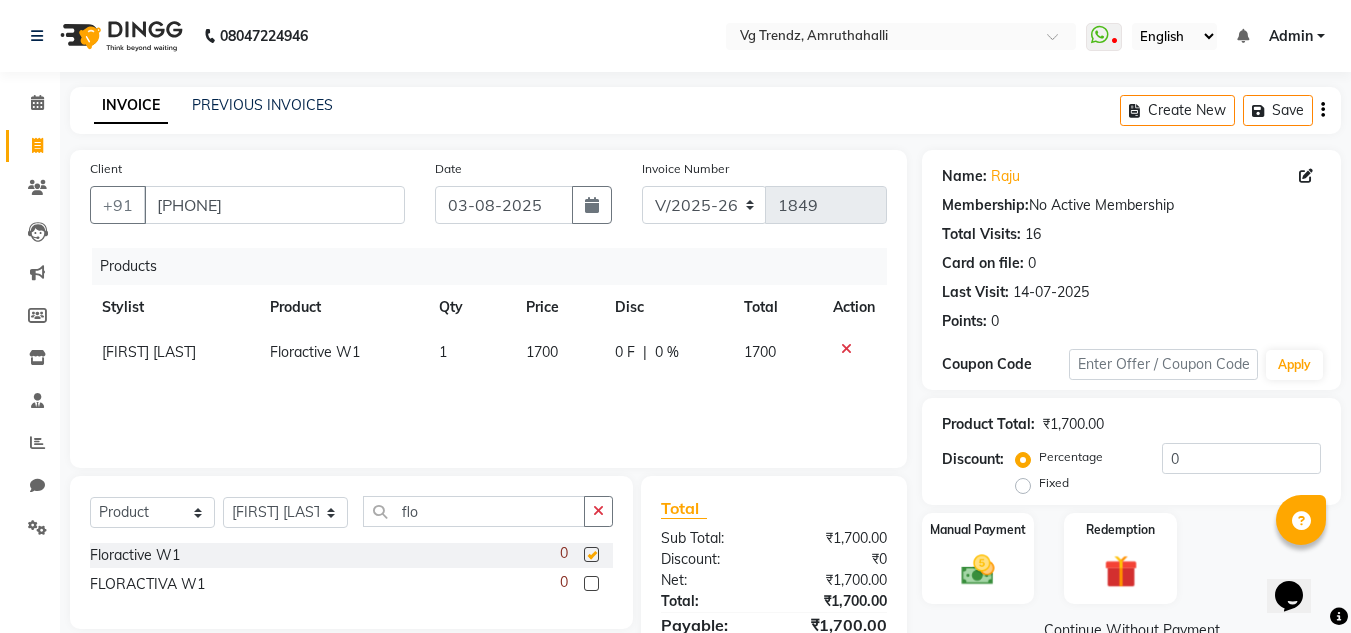 checkbox on "false" 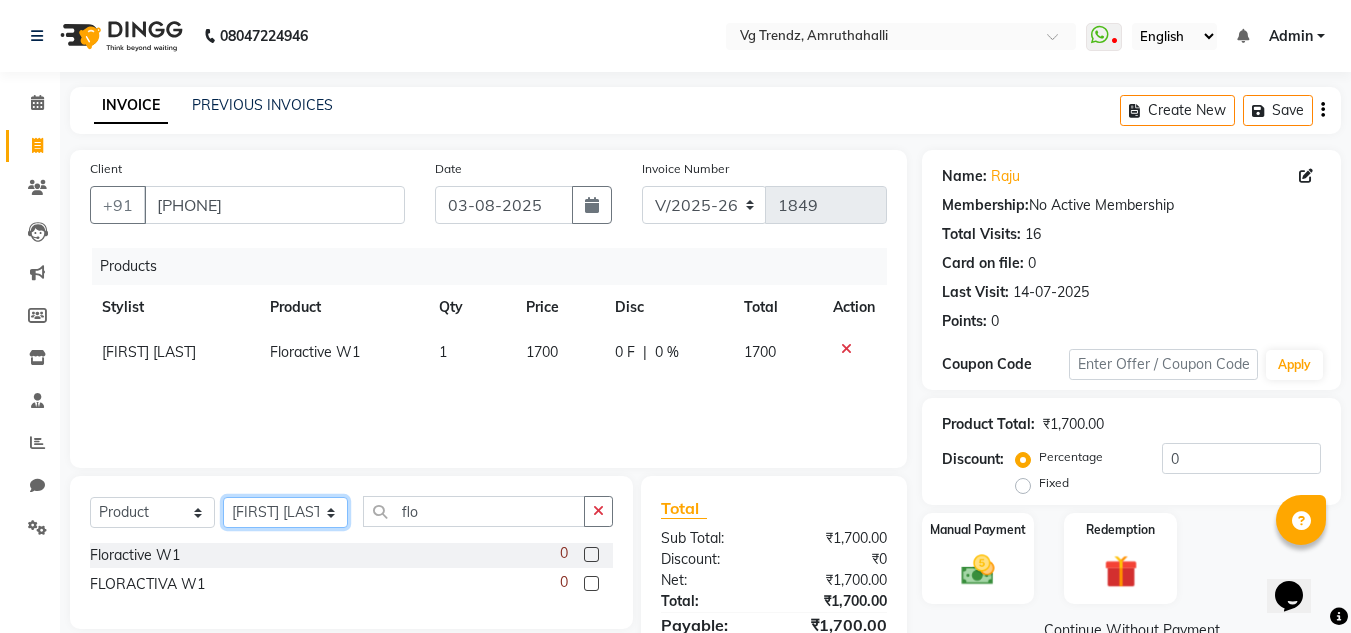 click on "Select Stylist [FIRST] [LAST] [FIRST] [LAST] [FIRST] [LAST] [FIRST] [LAST] [FIRST] [LAST] salon number [FIRST] [LAST] [LAST] [FIRST] [LAST]" 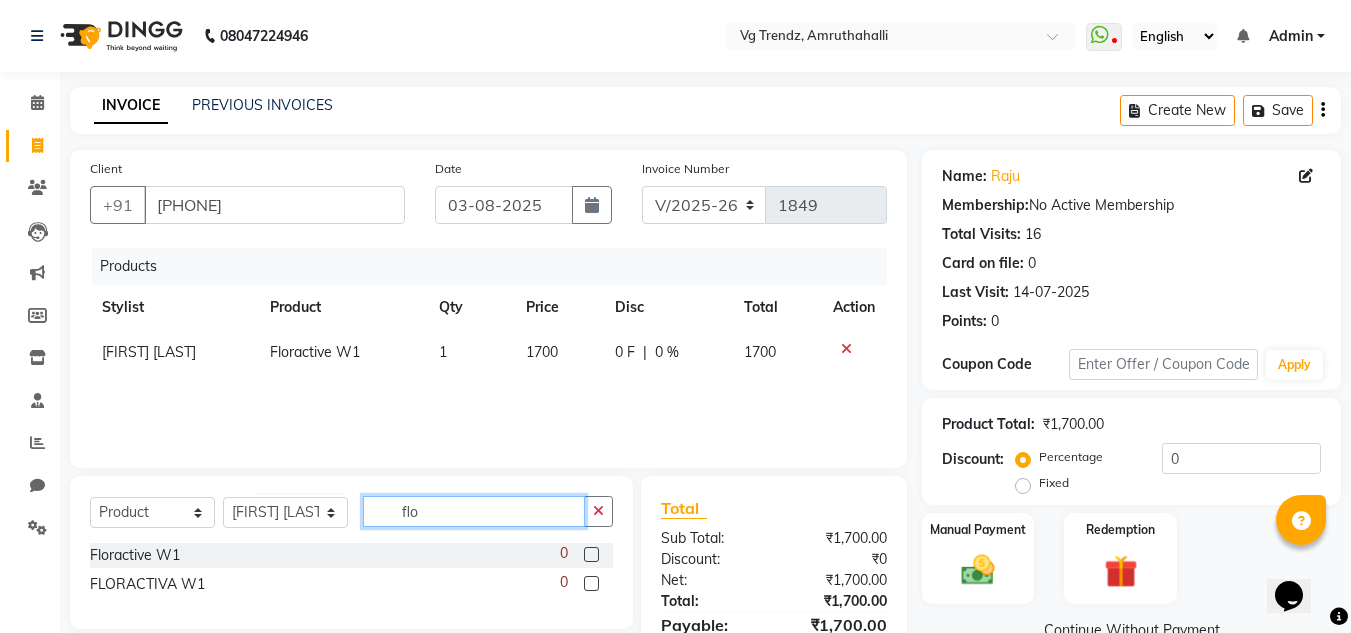 click on "flo" 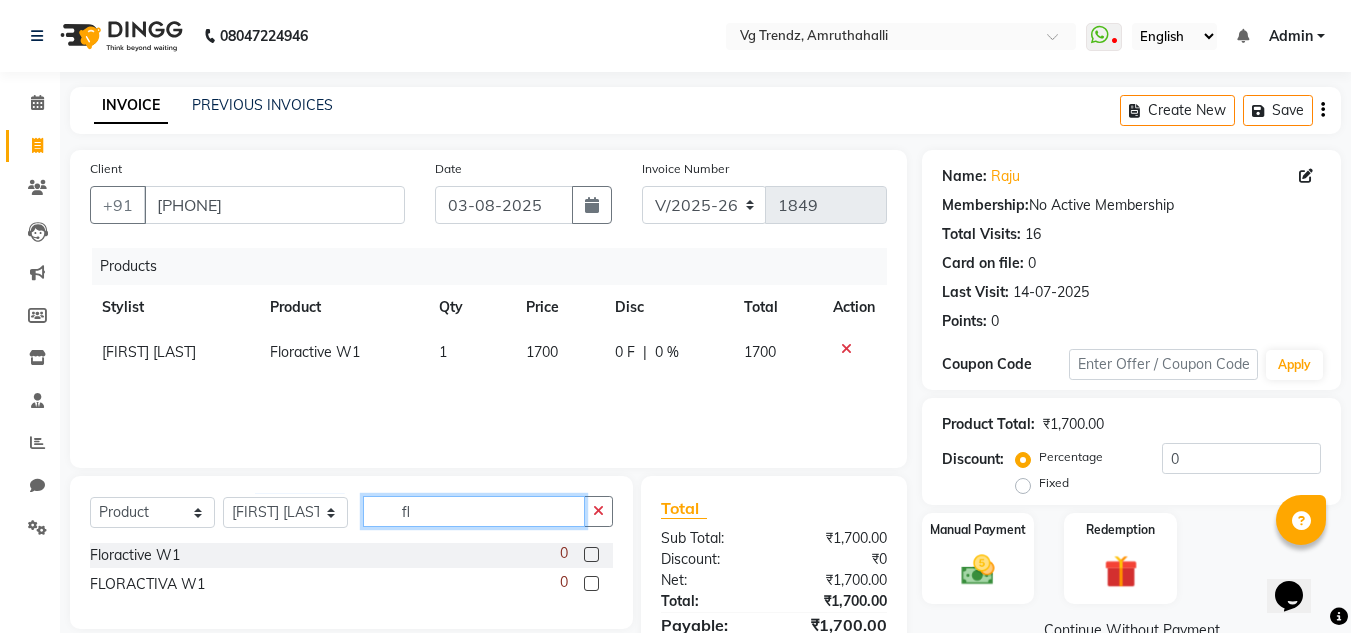 type on "f" 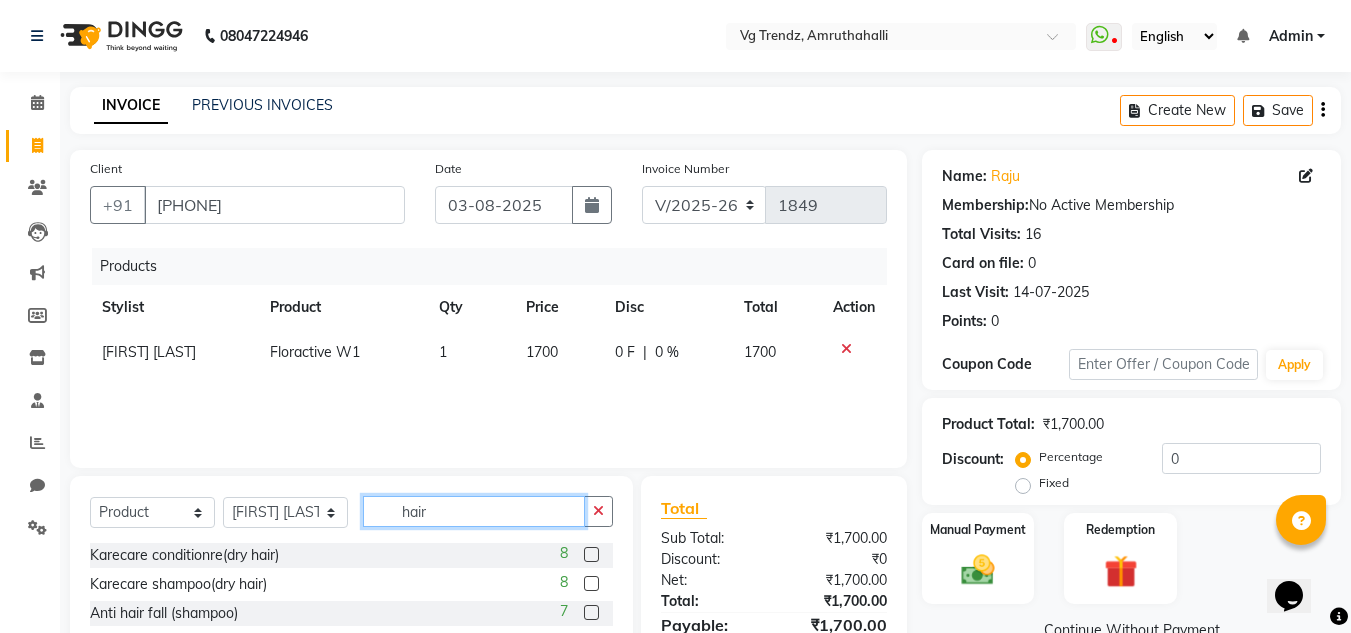 type on "hair" 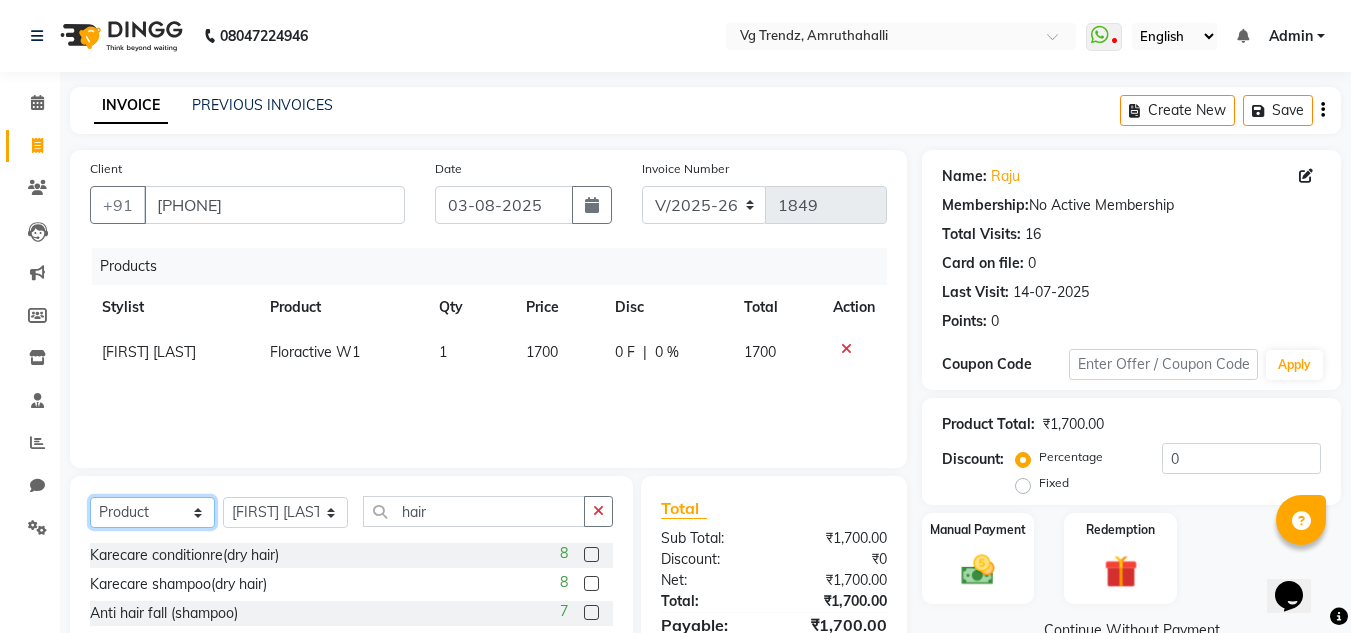 click on "Select  Service  Product  Membership  Package Voucher Prepaid Gift Card" 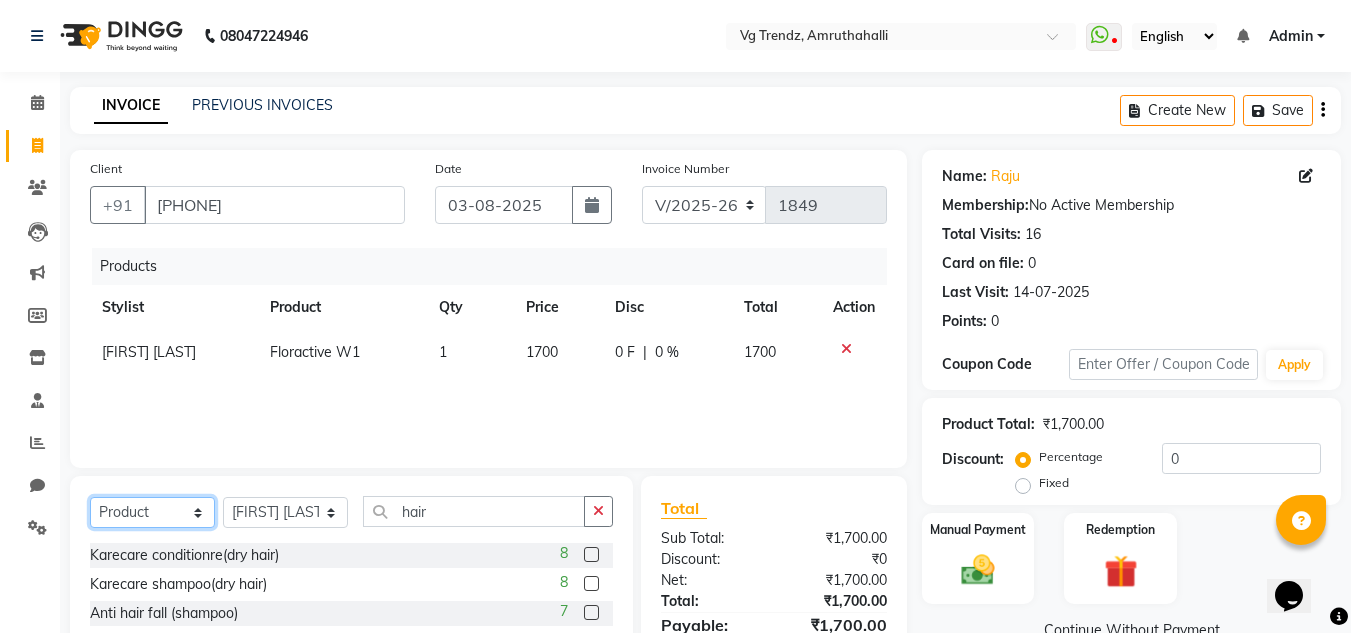 select on "service" 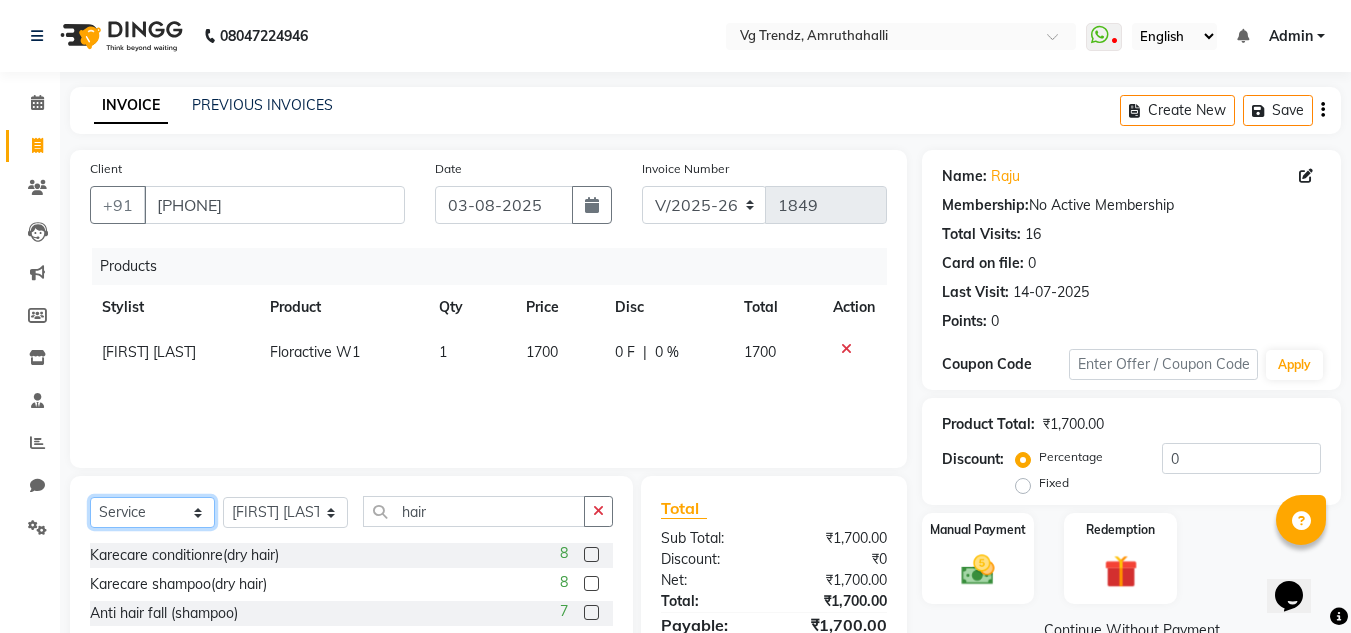 click on "Select  Service  Product  Membership  Package Voucher Prepaid Gift Card" 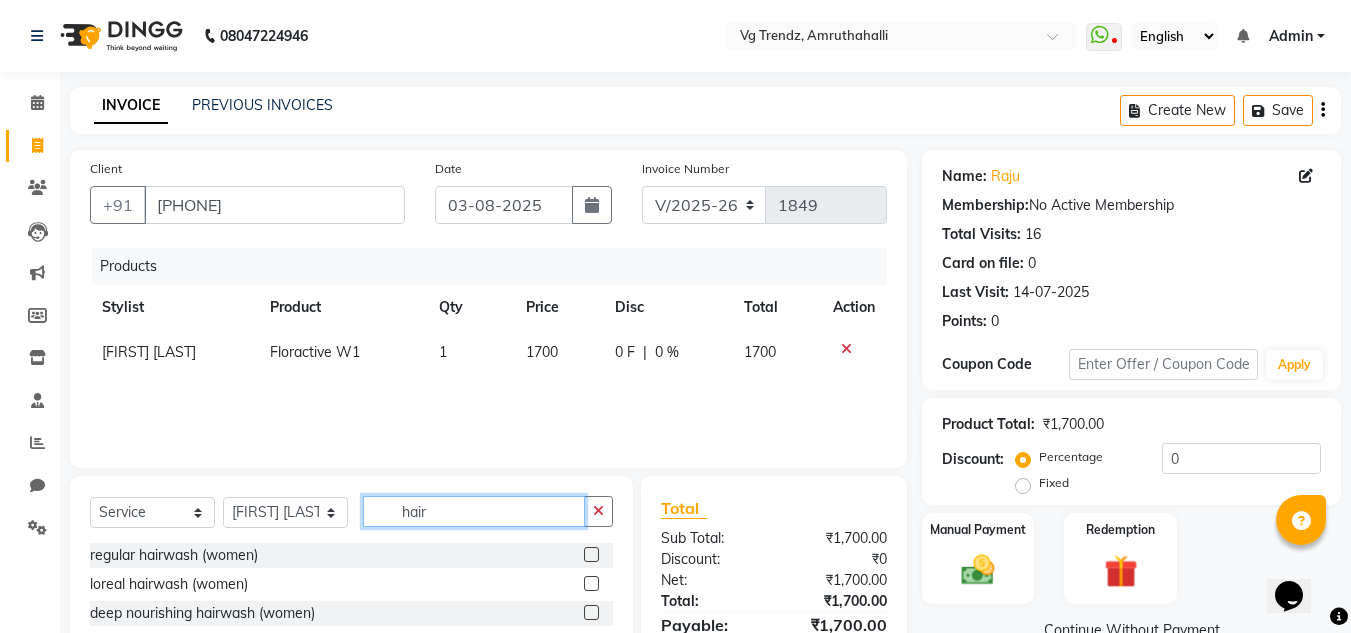 click on "hair" 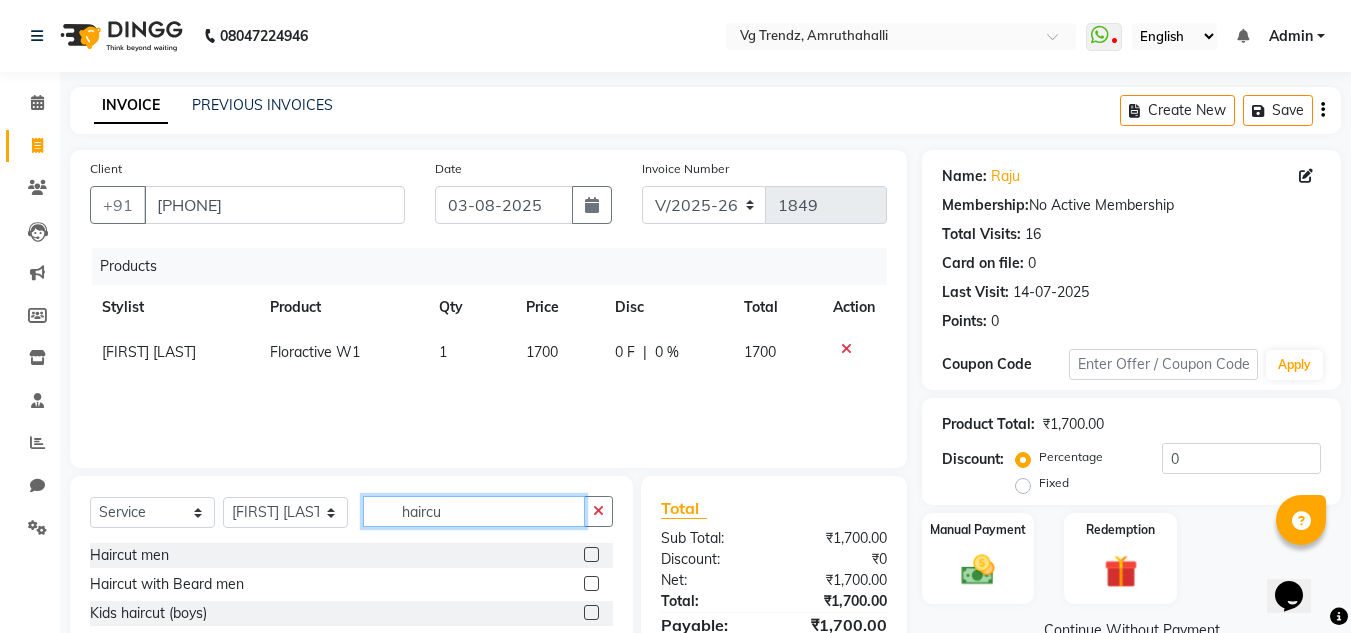 type on "haircu" 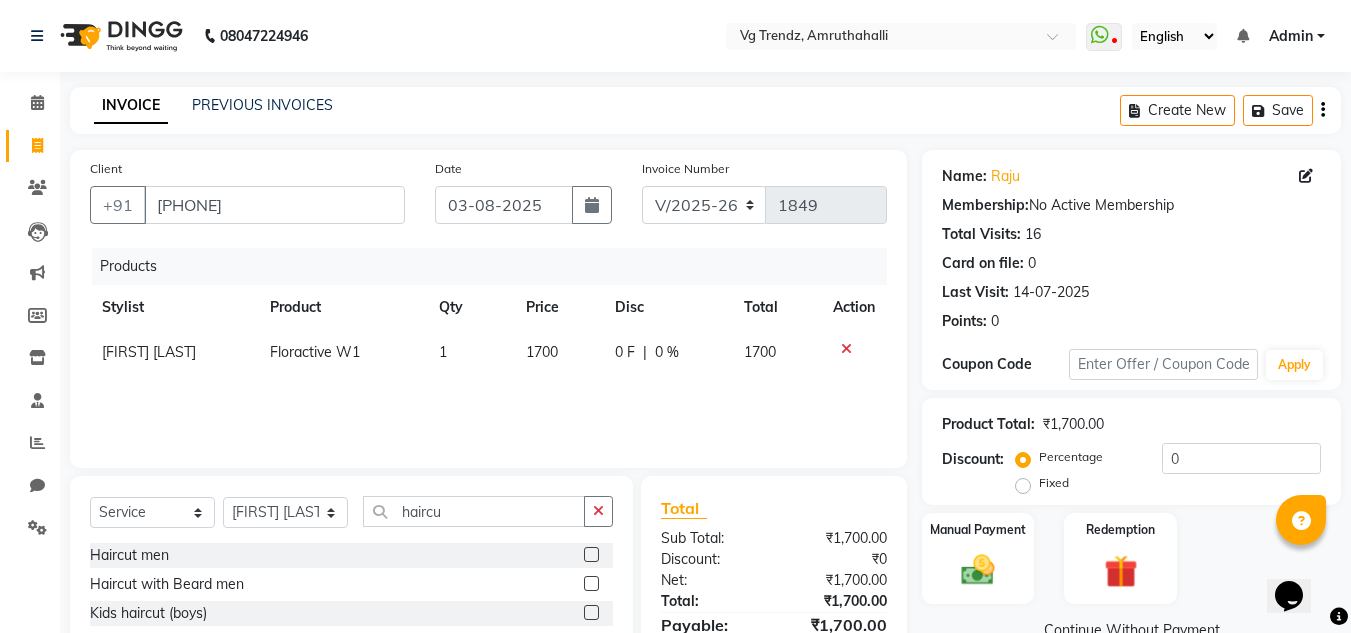 click 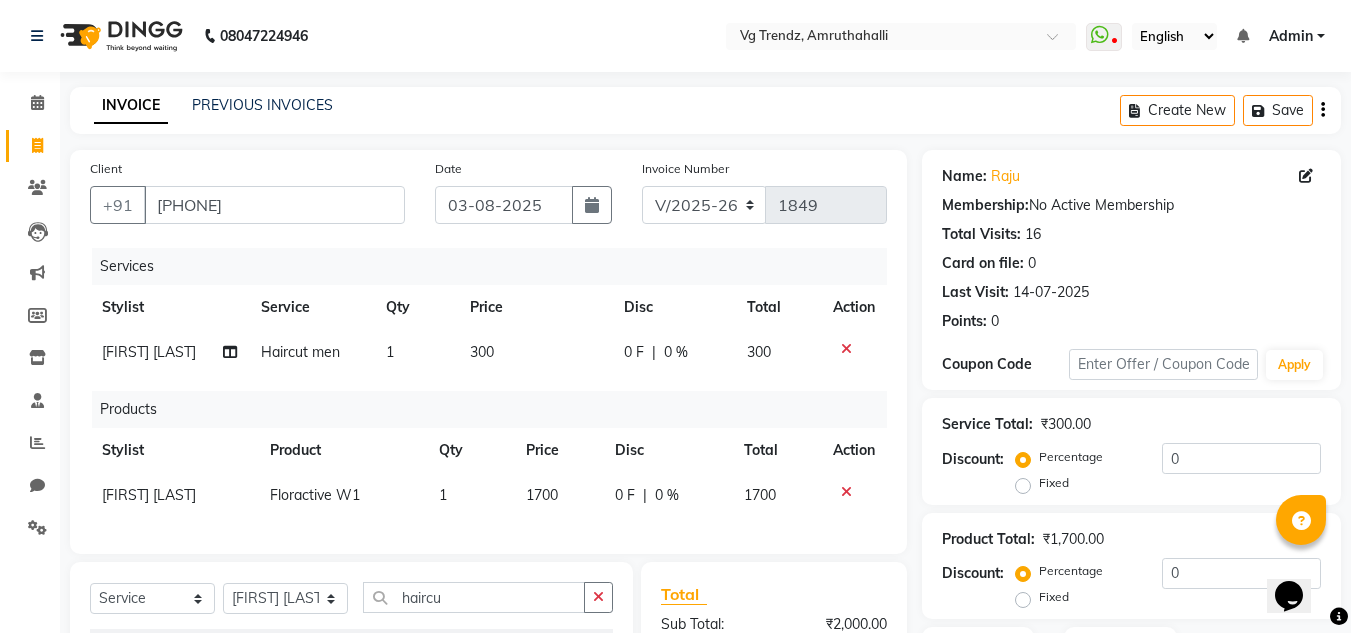 checkbox on "false" 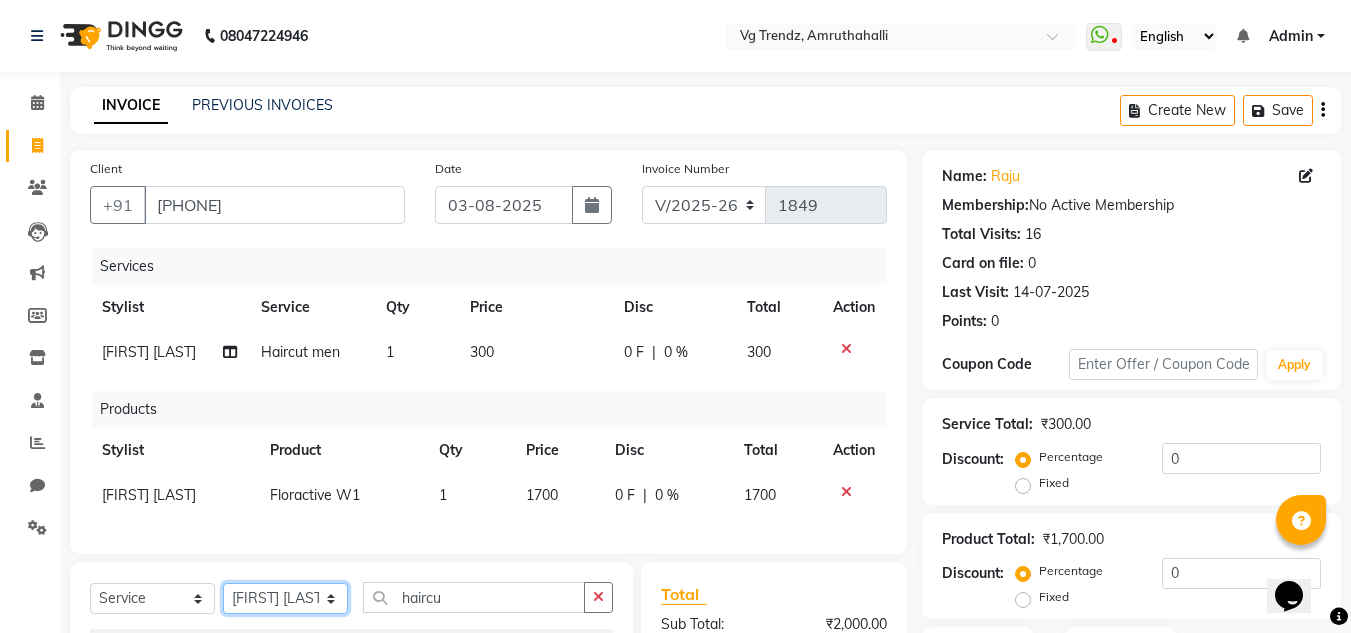 click on "Select Stylist [FIRST] [LAST] [FIRST] [LAST] [FIRST] [LAST] [FIRST] [LAST] [FIRST] [LAST] salon number [FIRST] [LAST] [LAST] [FIRST] [LAST]" 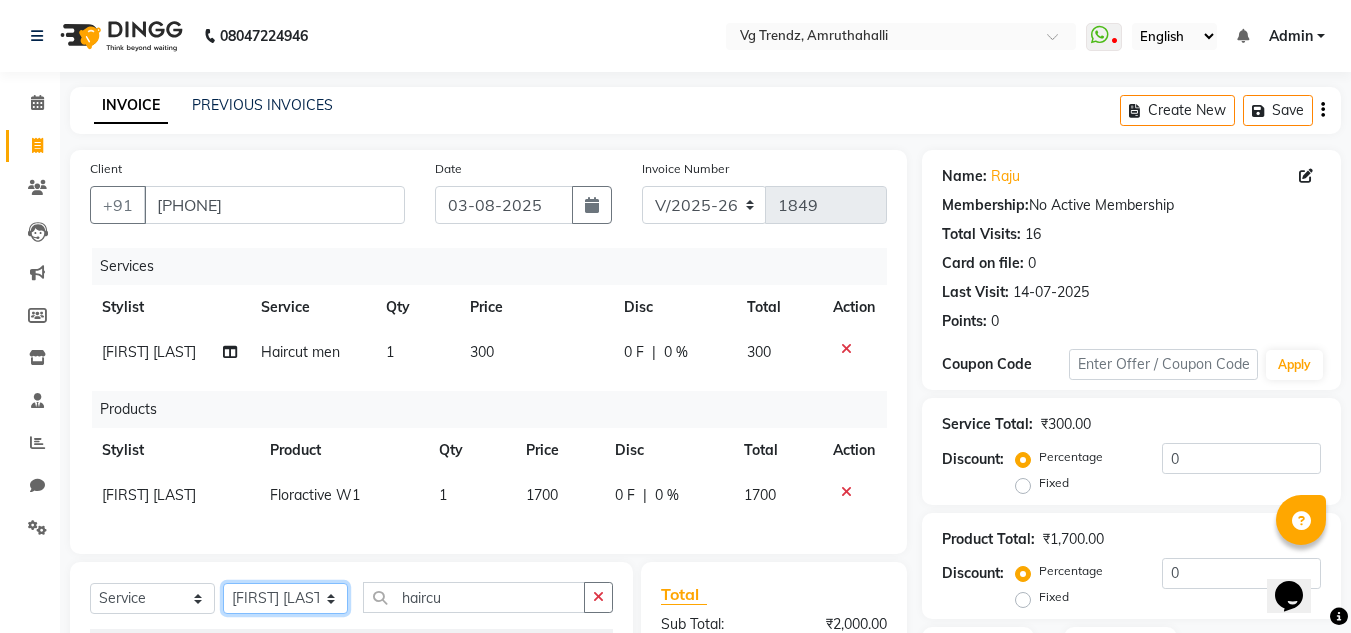 select on "87955" 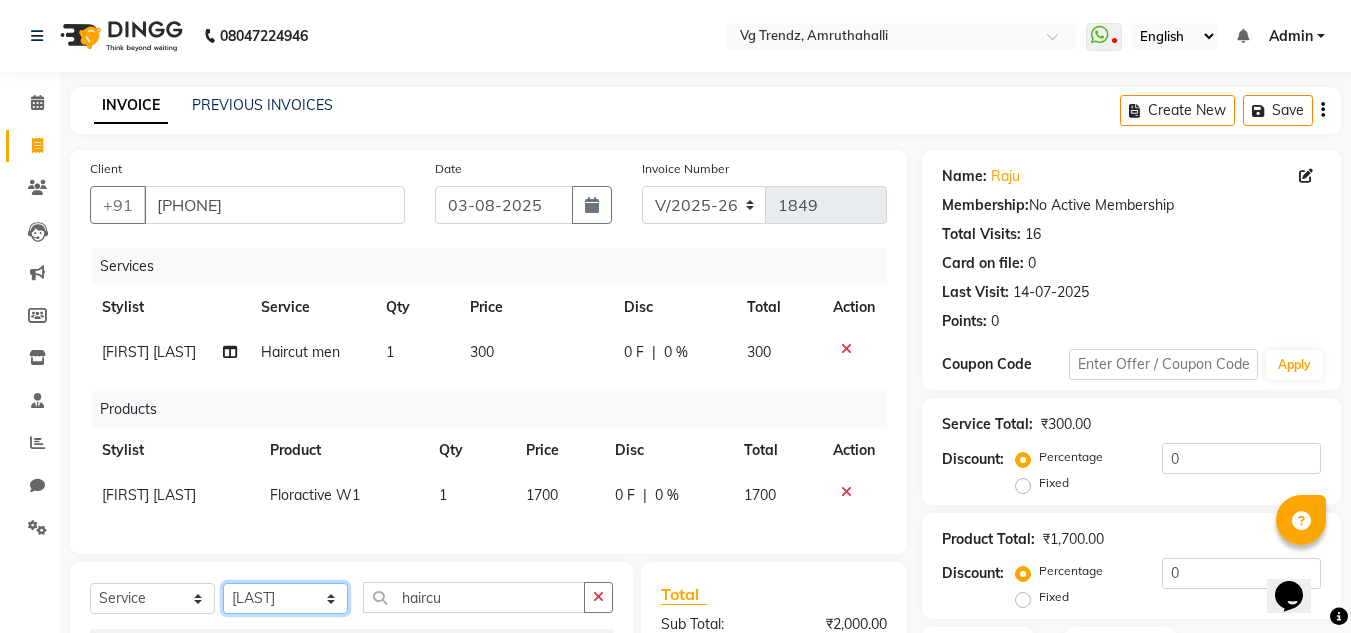 click on "Select Stylist [FIRST] [LAST] [FIRST] [LAST] [FIRST] [LAST] [FIRST] [LAST] [FIRST] [LAST] salon number [FIRST] [LAST] [LAST] [FIRST] [LAST]" 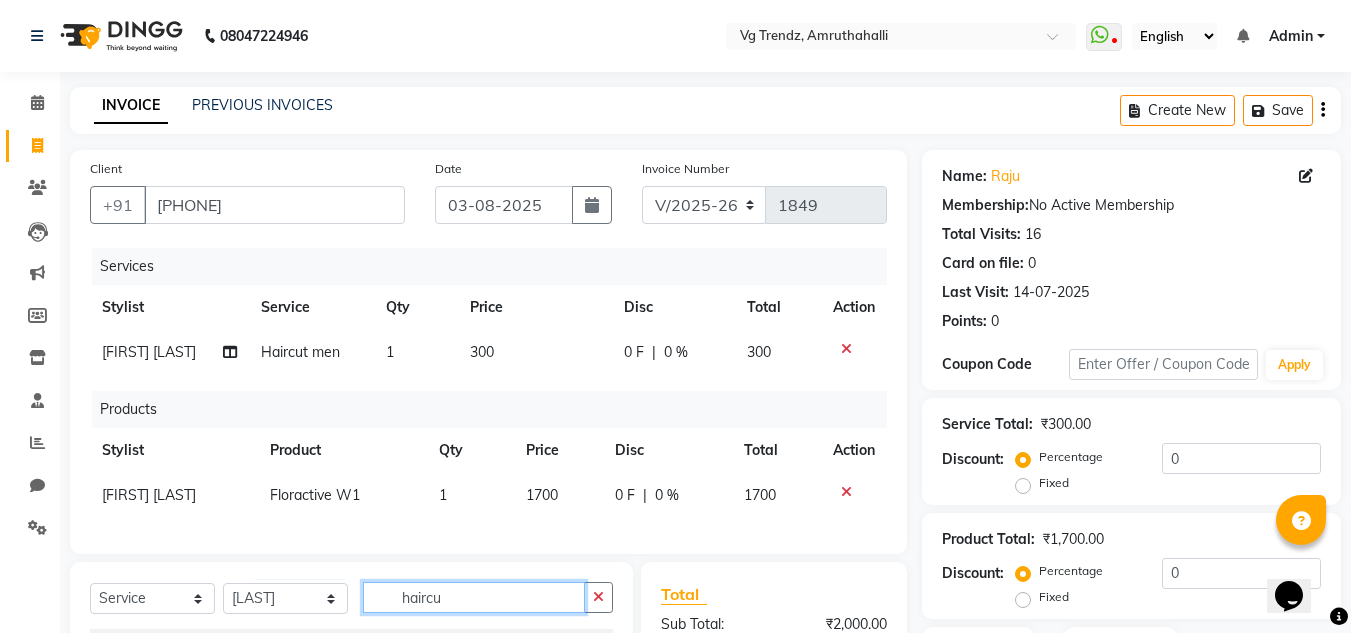 click on "haircu" 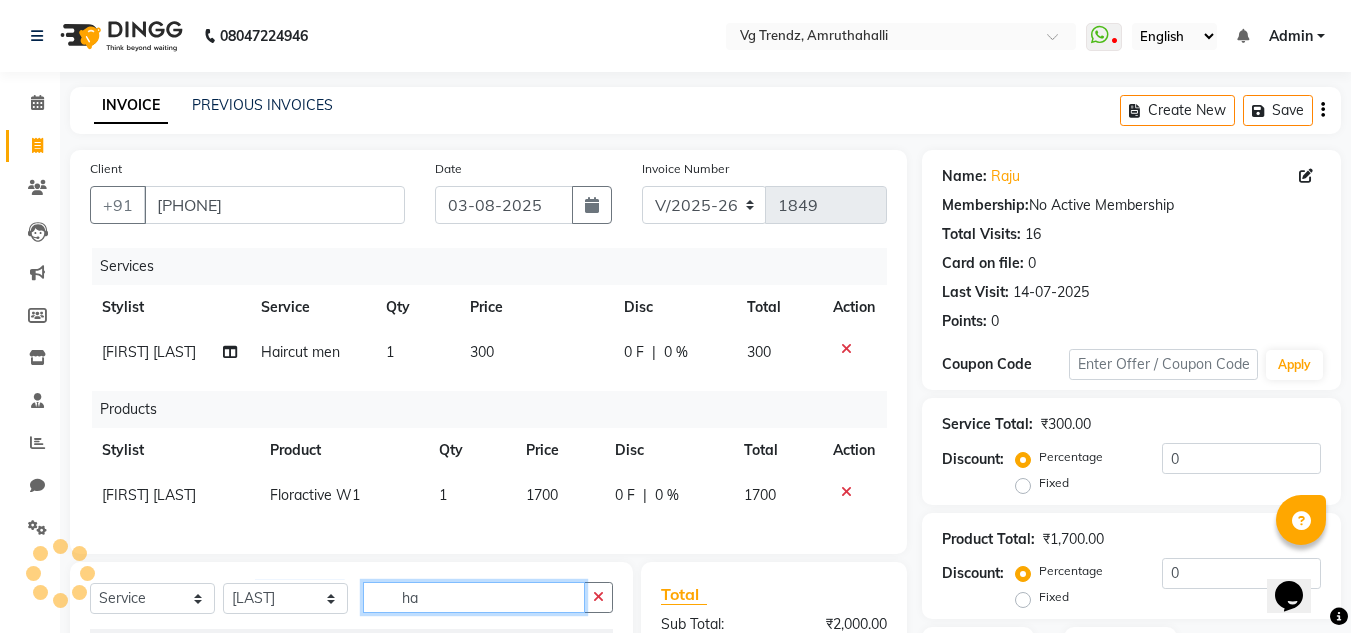 type on "h" 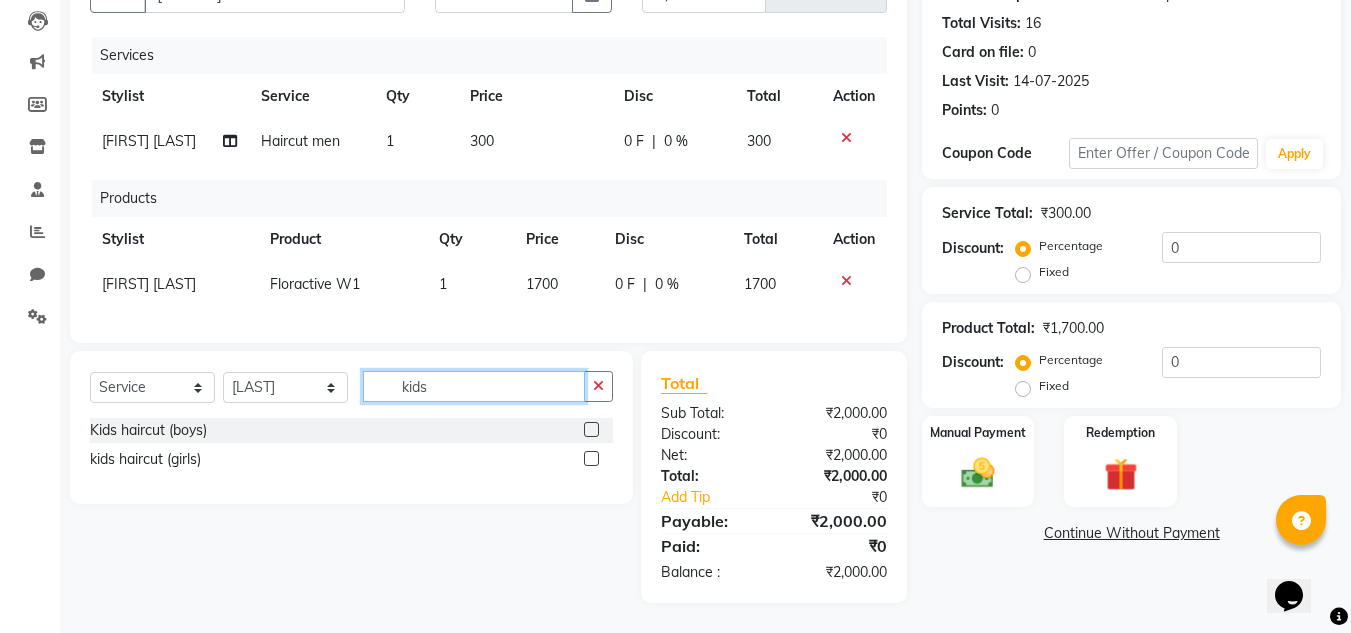 scroll, scrollTop: 226, scrollLeft: 0, axis: vertical 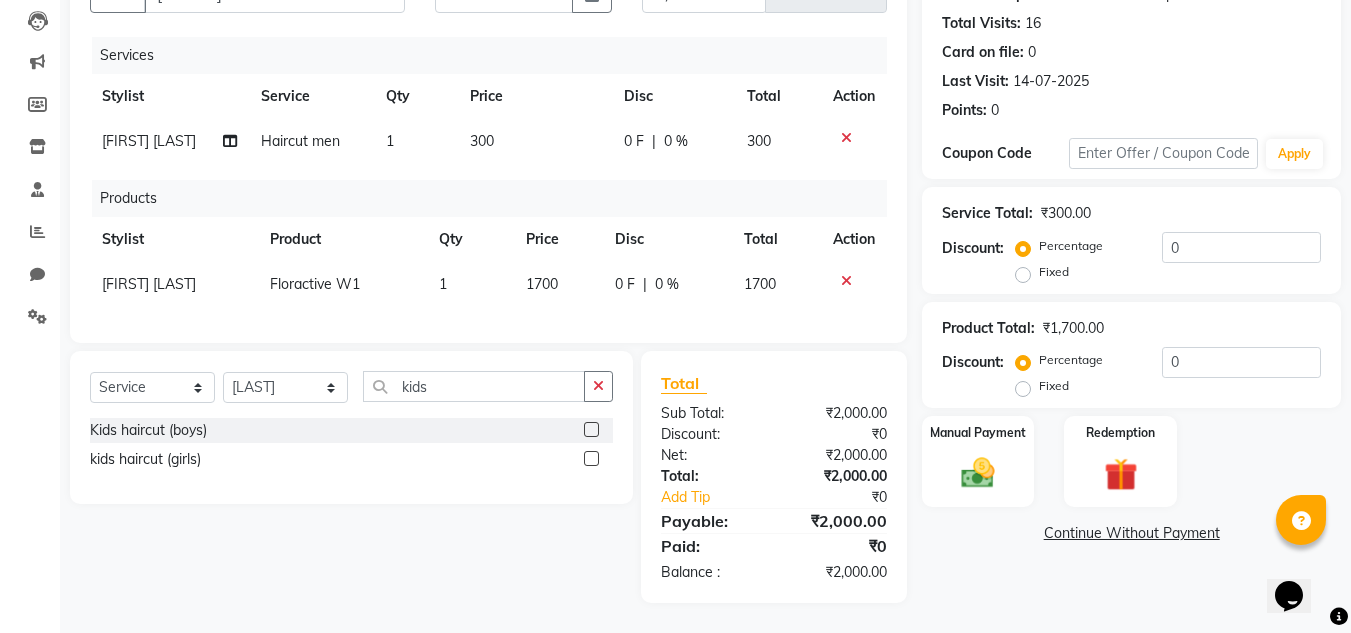 click 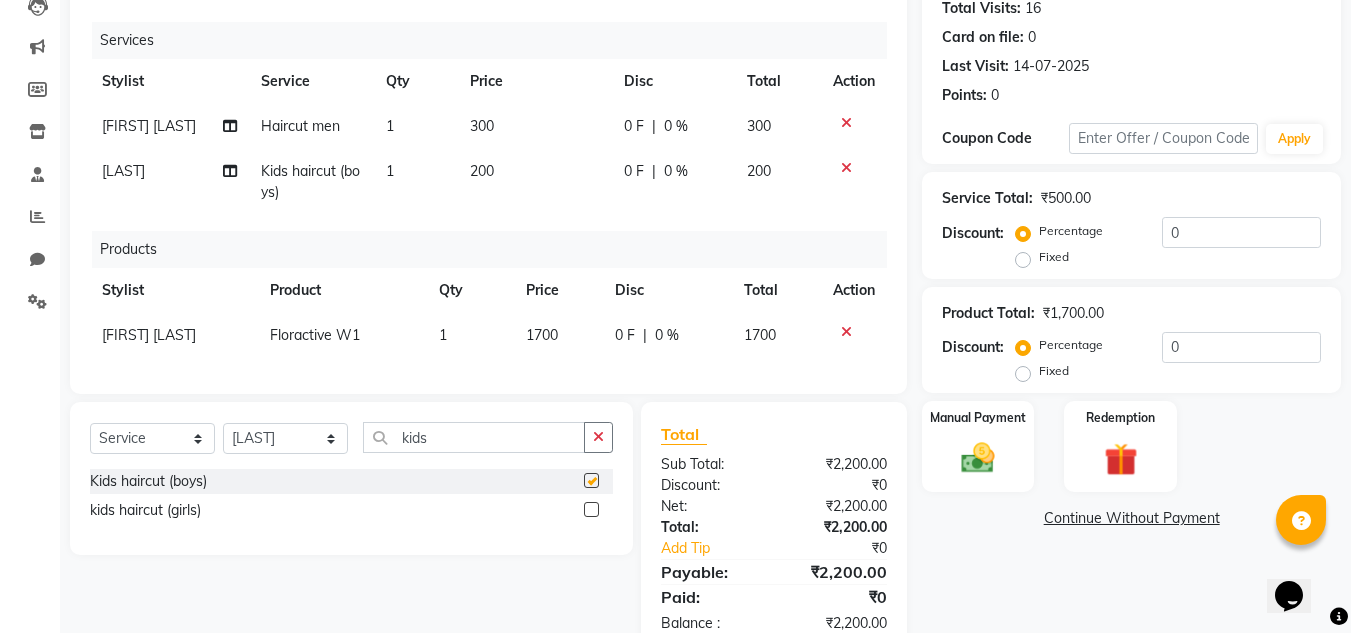 checkbox on "false" 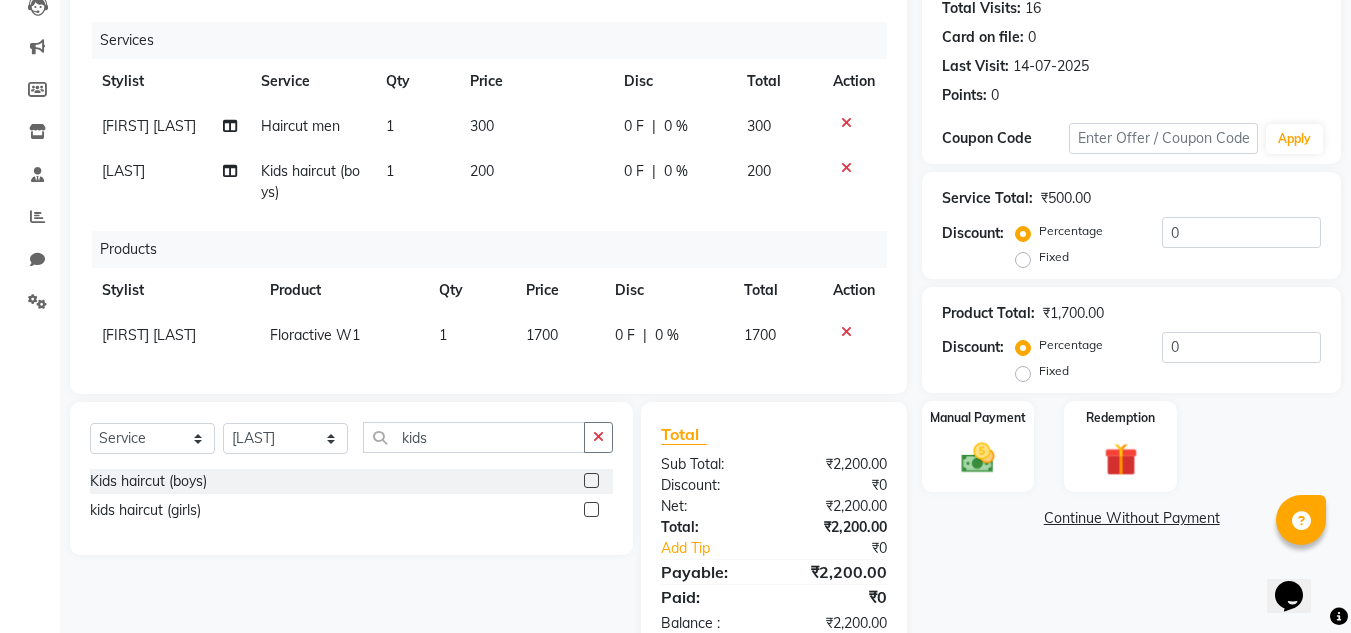 click on "200" 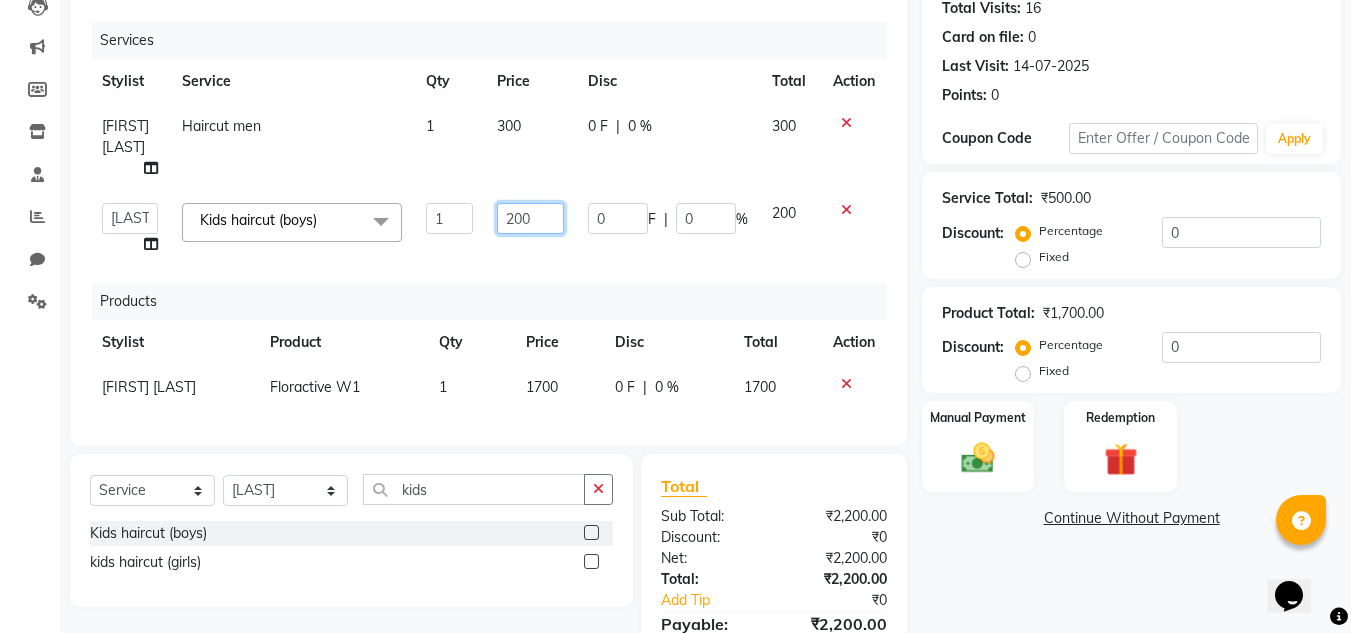 click on "200" 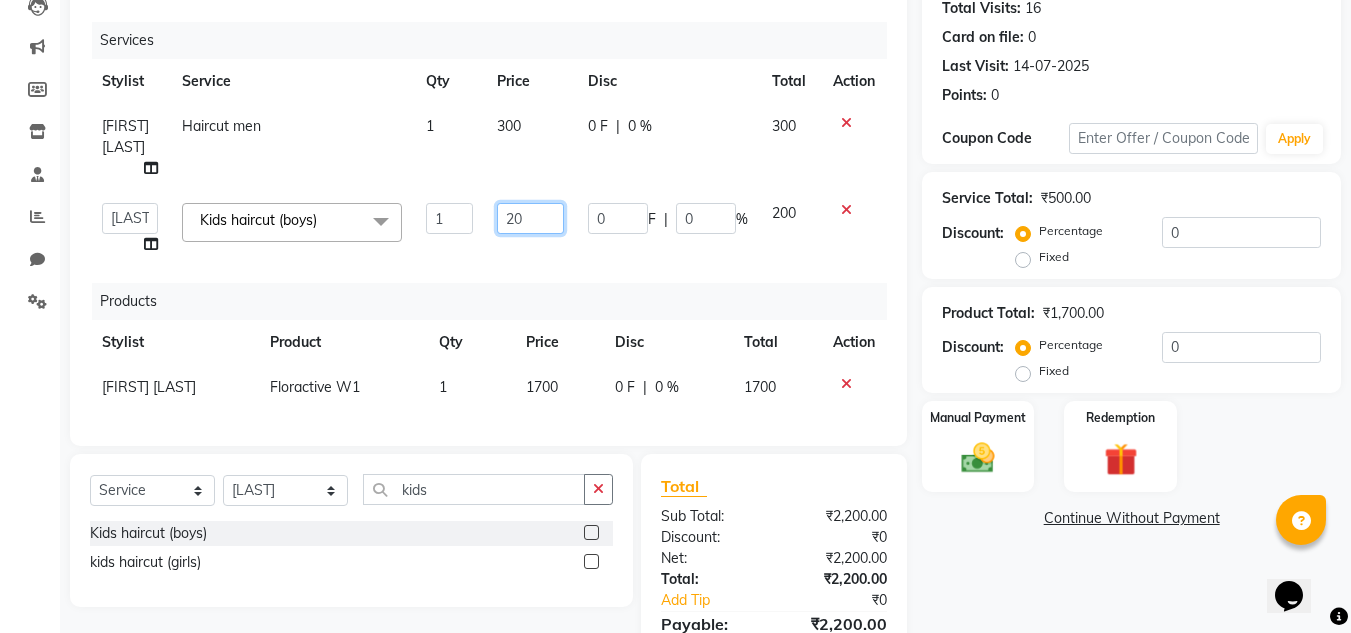 type on "250" 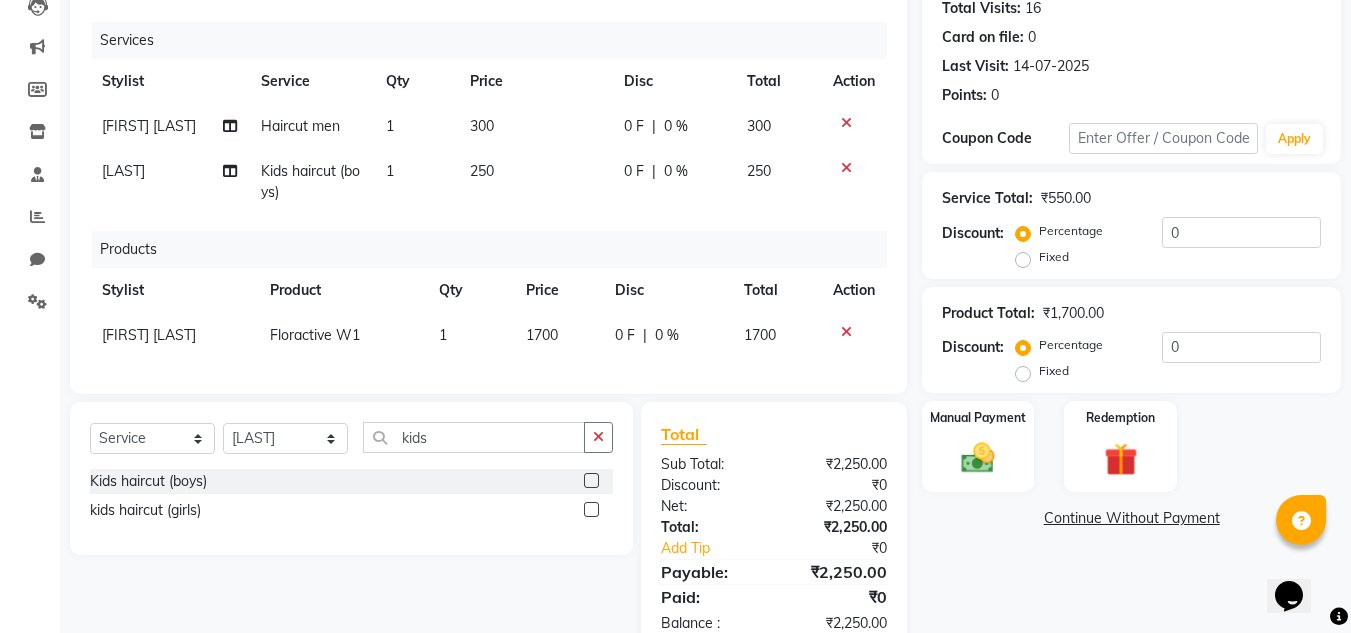 click on "Services Stylist Service Qty Price Disc Total Action [FIRST] [LAST] Haircut men 1 300 0 F | 0 % 300 [FIRST] Kids haircut (boys) 1 250 0 F | 0 % 250 Products Stylist Product Qty Price Disc Total Action [FIRST] [LAST] Floractive  W1 1 1700 0 F | 0 % 1700" 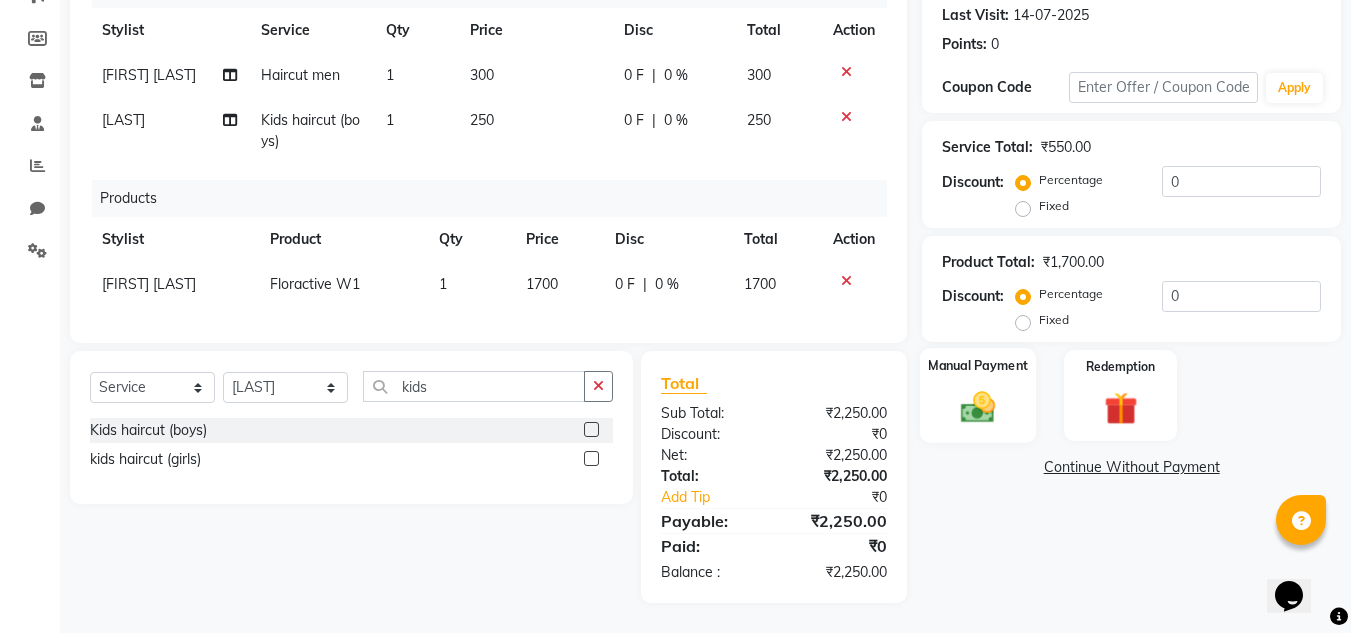 click 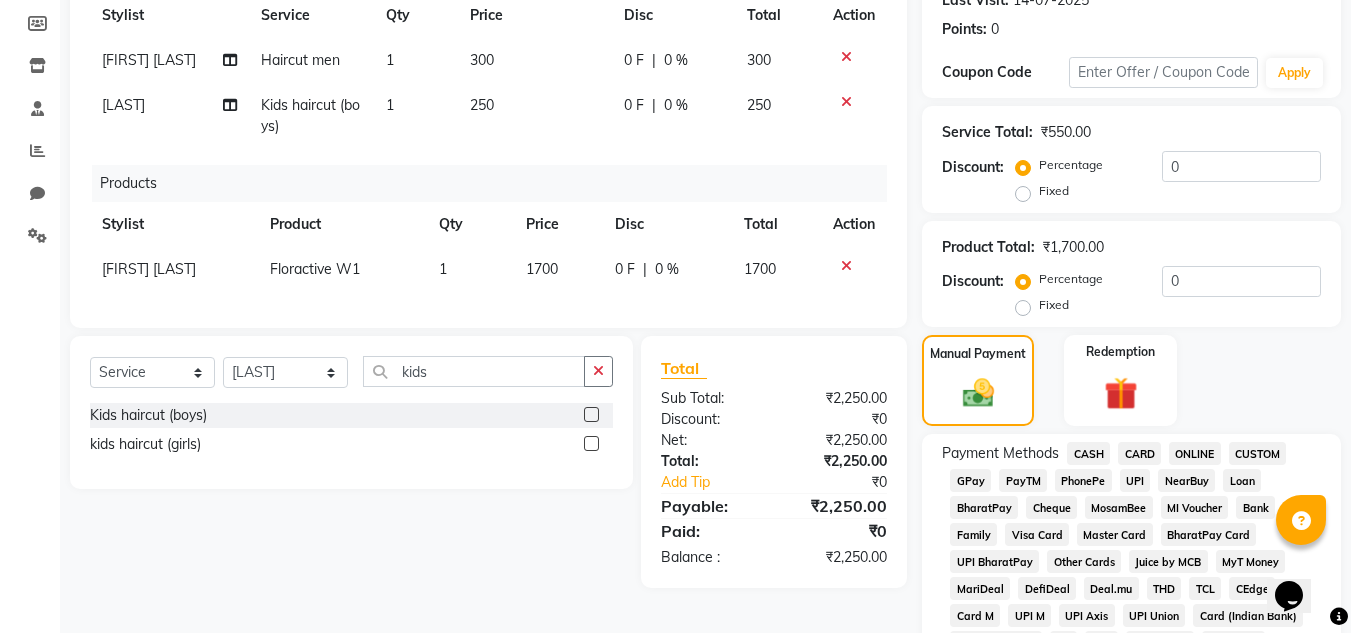 click on "PhonePe" 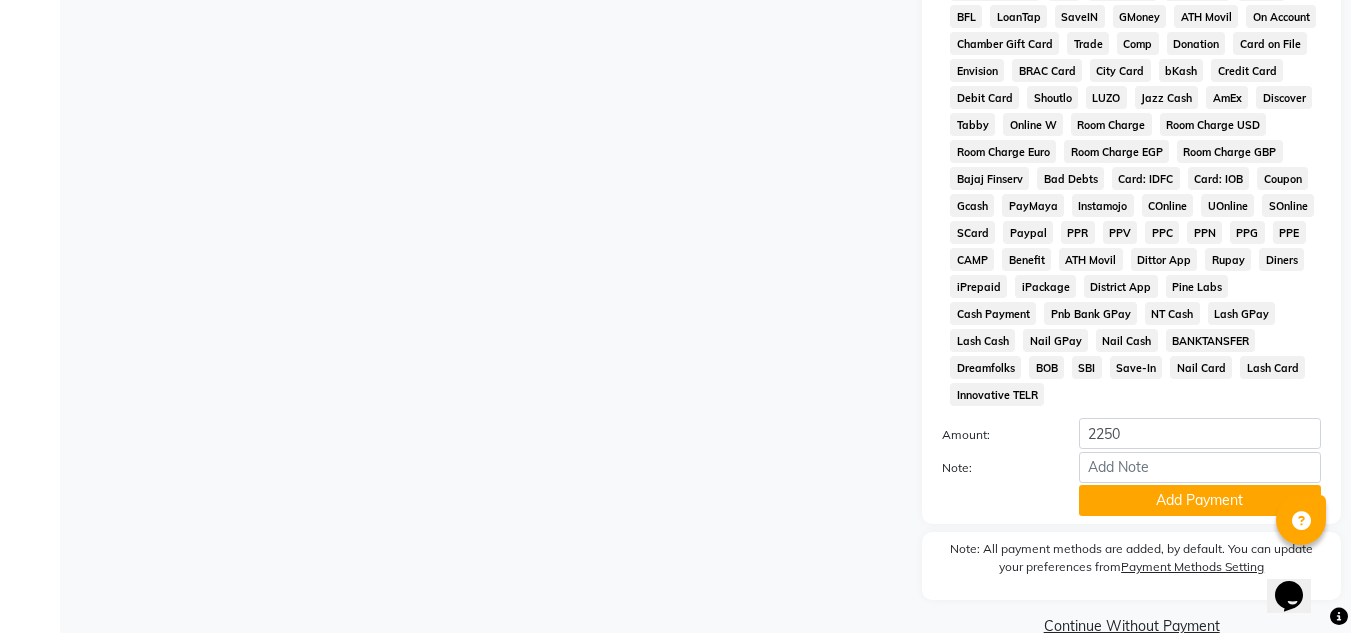 scroll, scrollTop: 983, scrollLeft: 0, axis: vertical 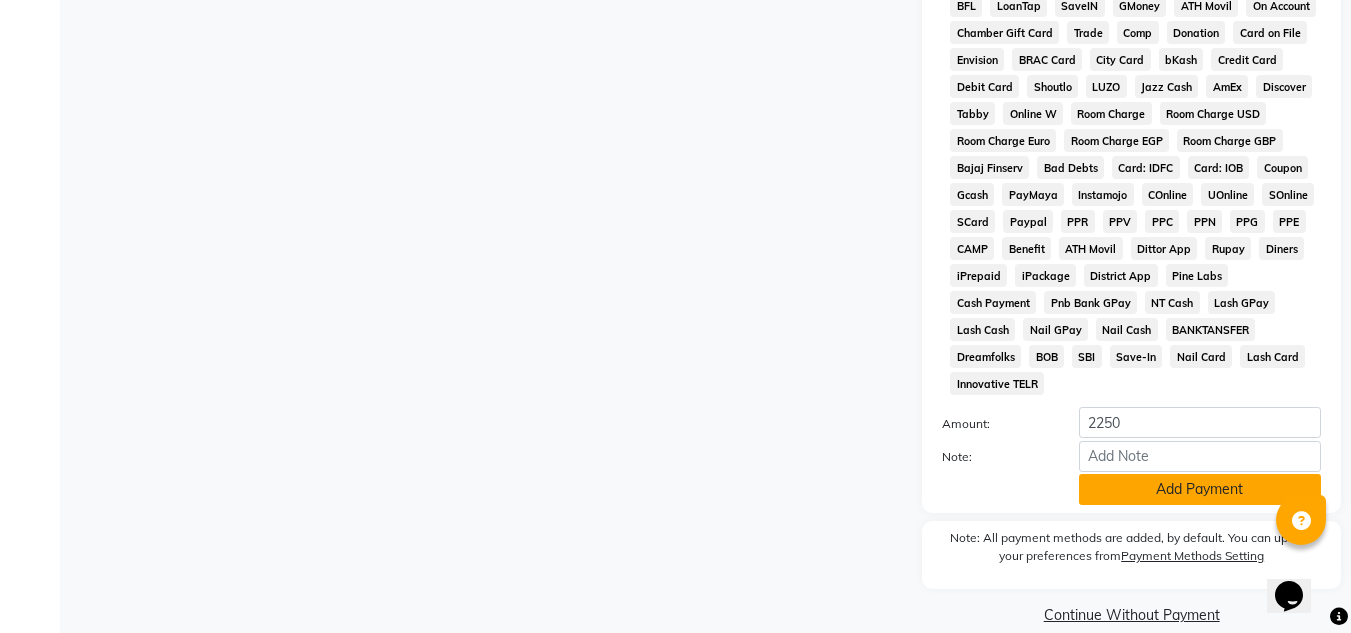 click on "Add Payment" 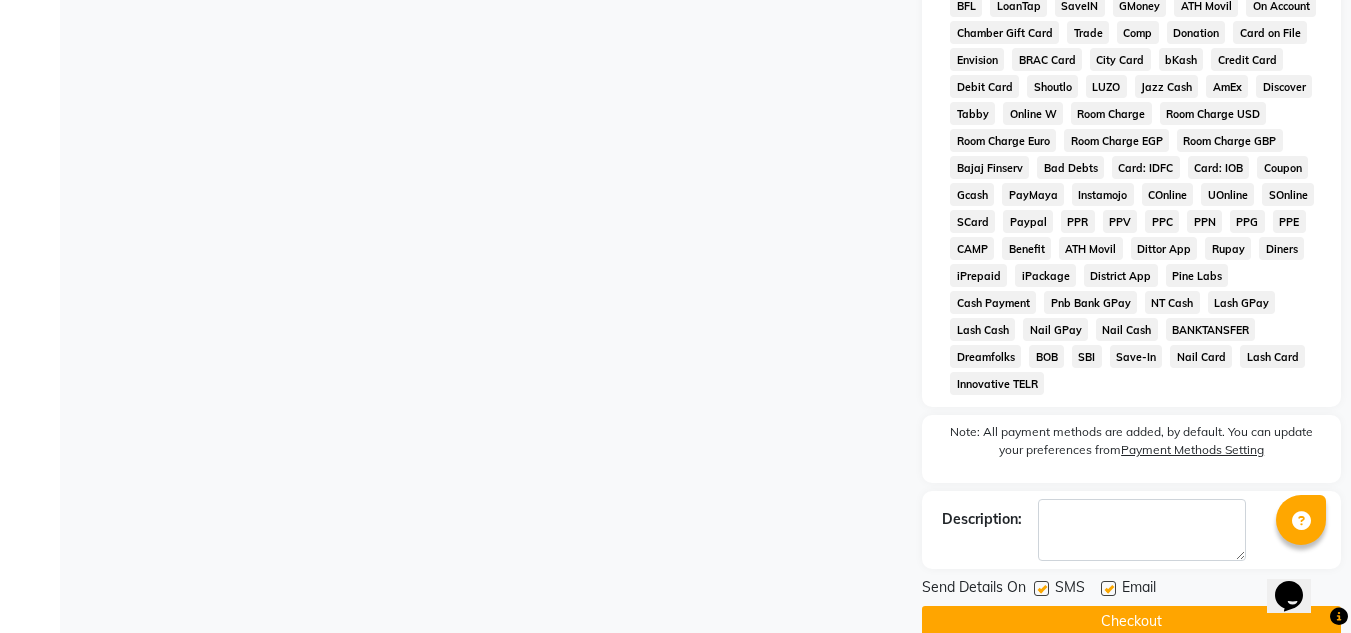 click 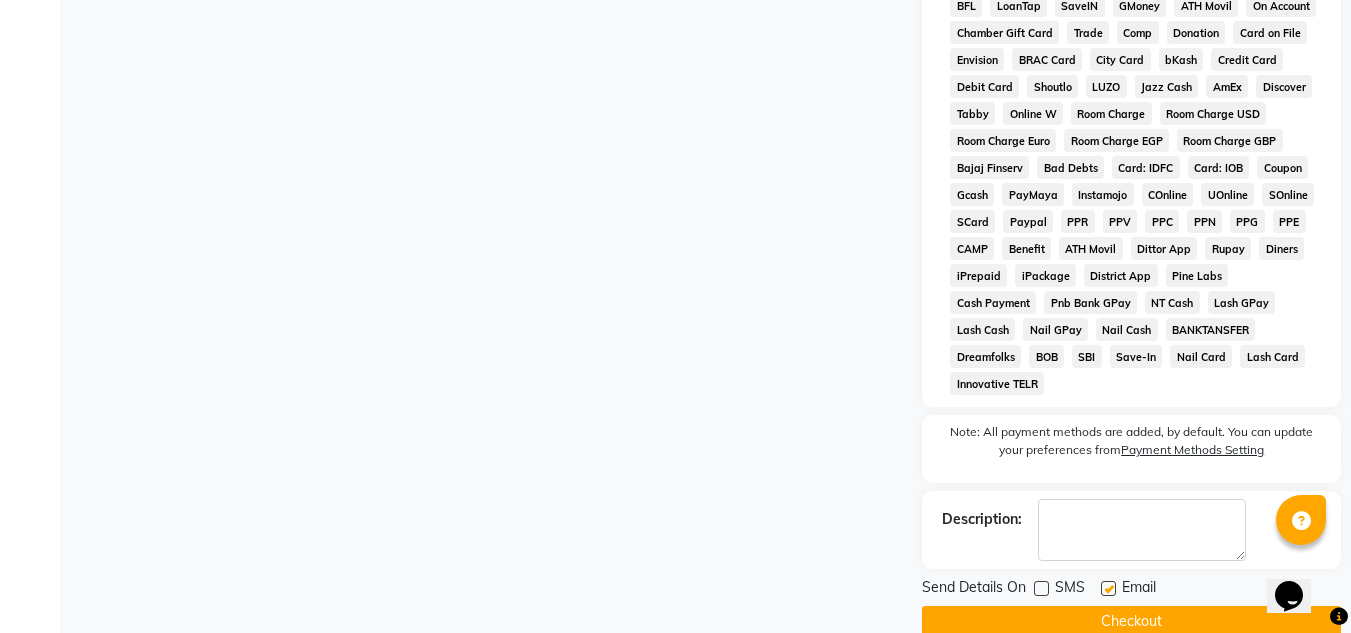 click 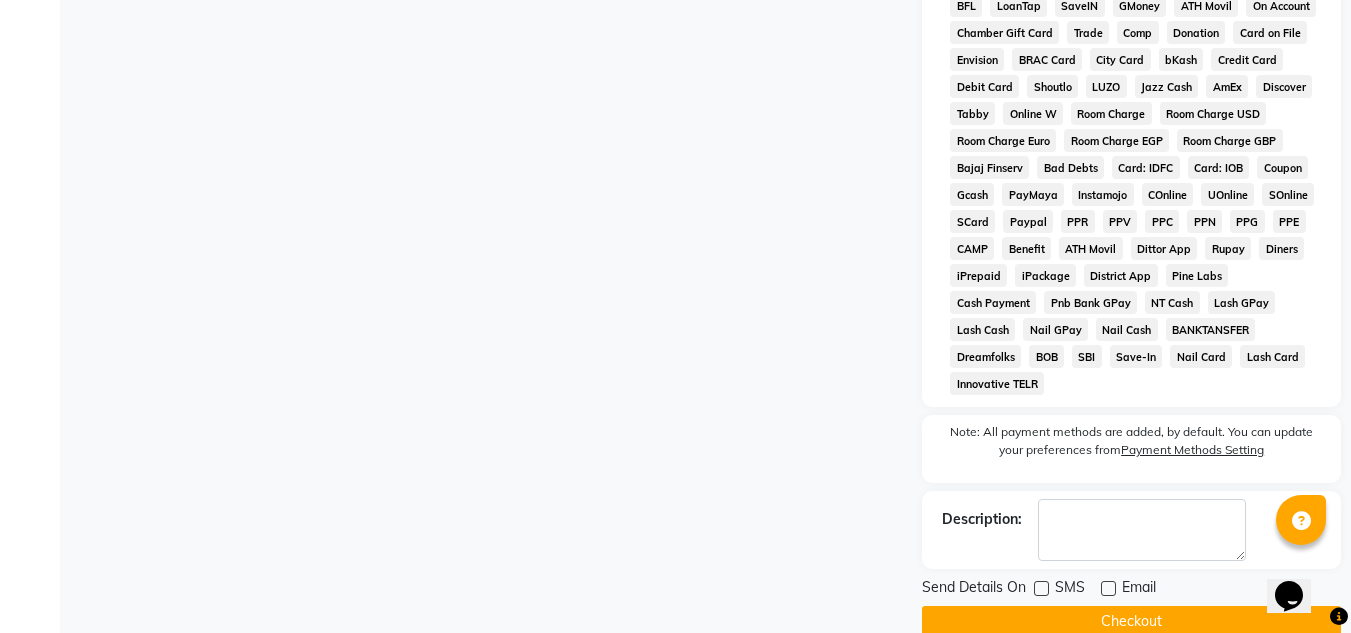 click on "Checkout" 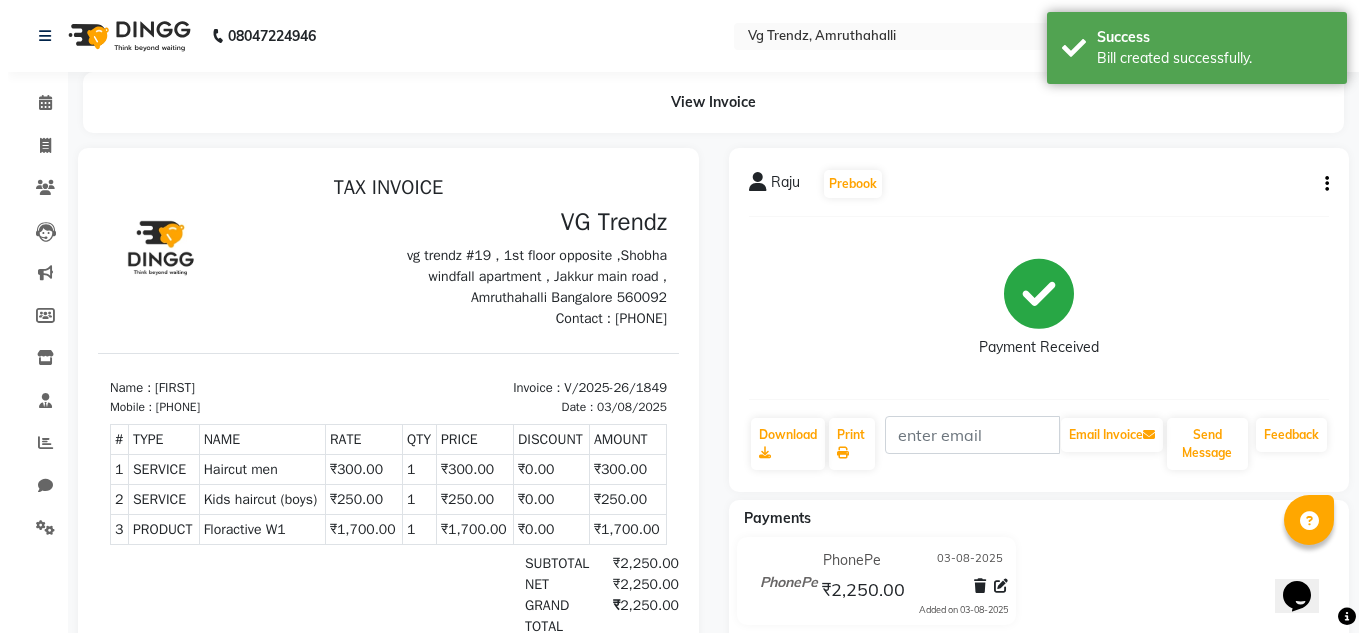 scroll, scrollTop: 0, scrollLeft: 0, axis: both 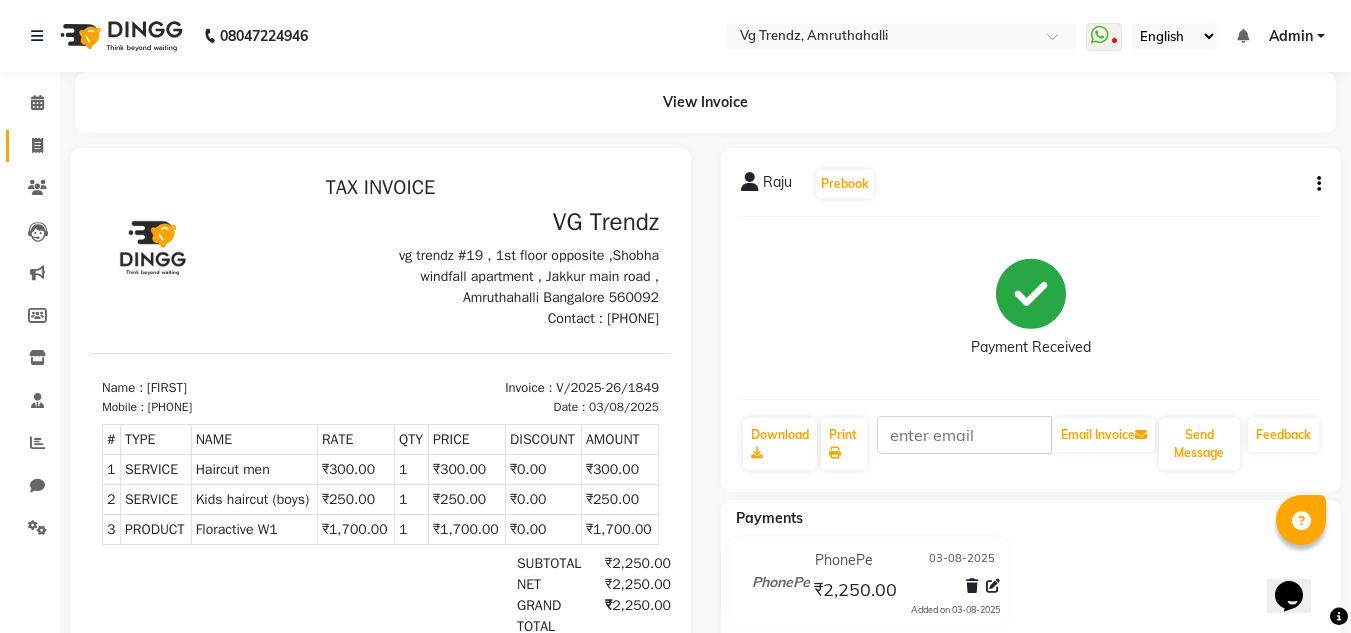 click on "Invoice" 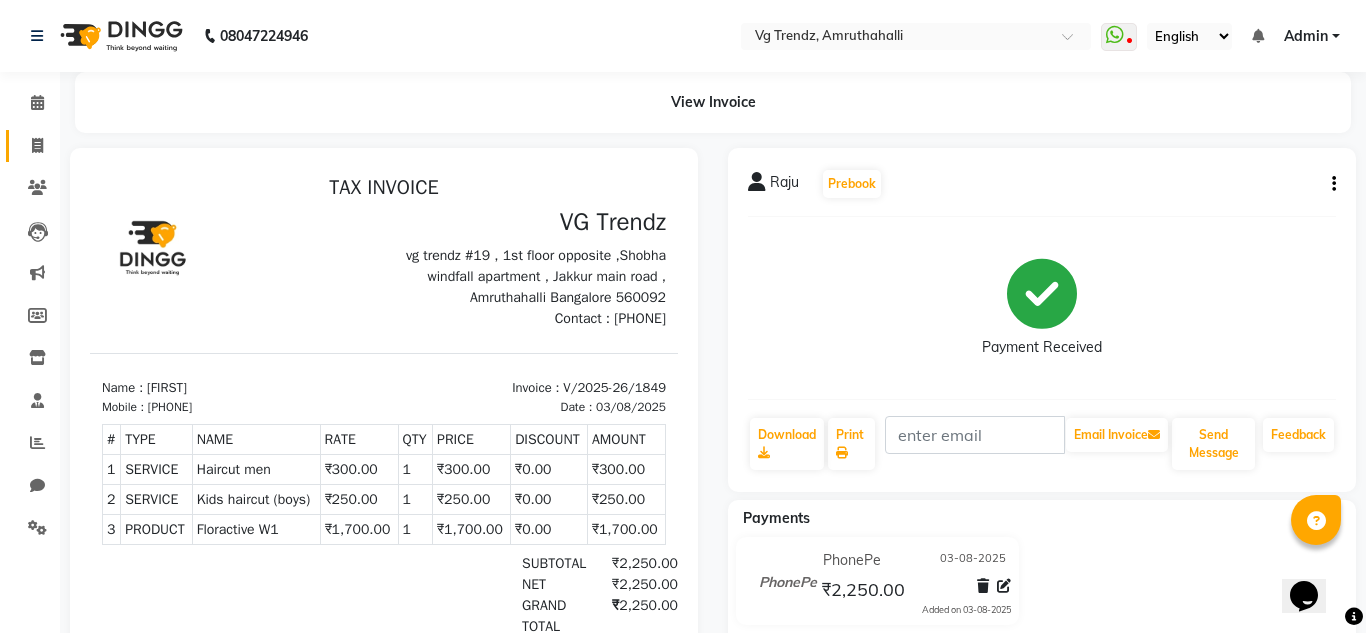 select on "service" 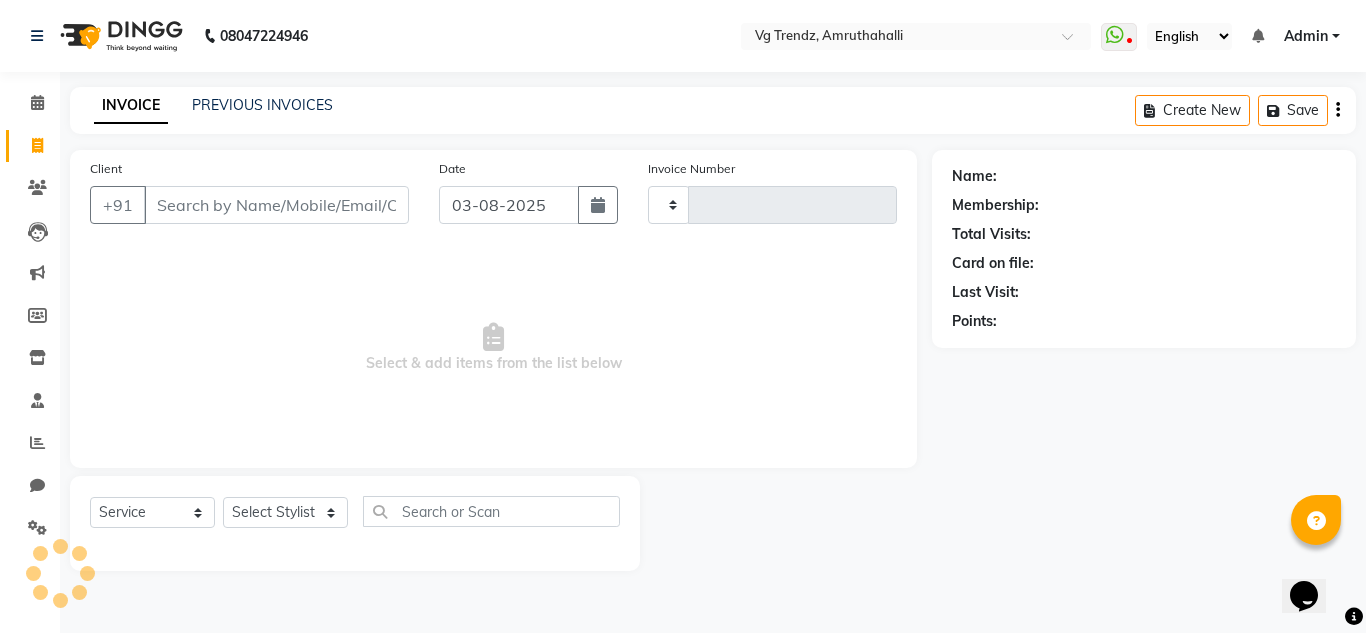 type on "1850" 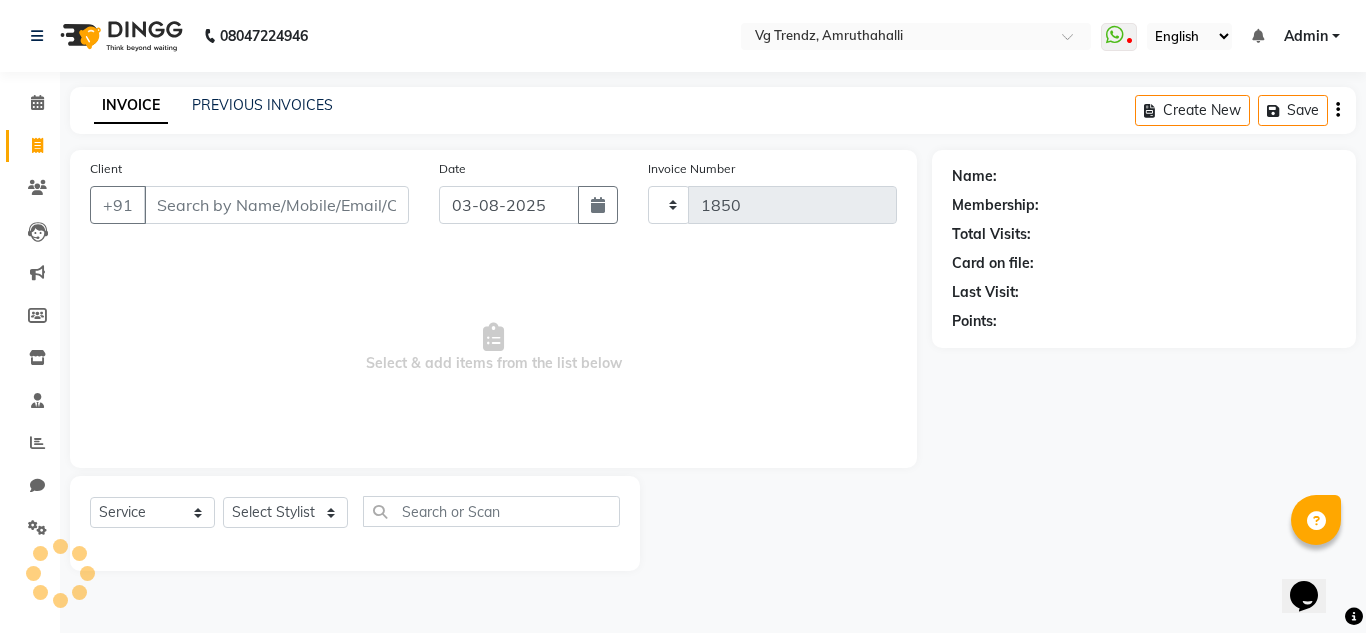select on "5536" 